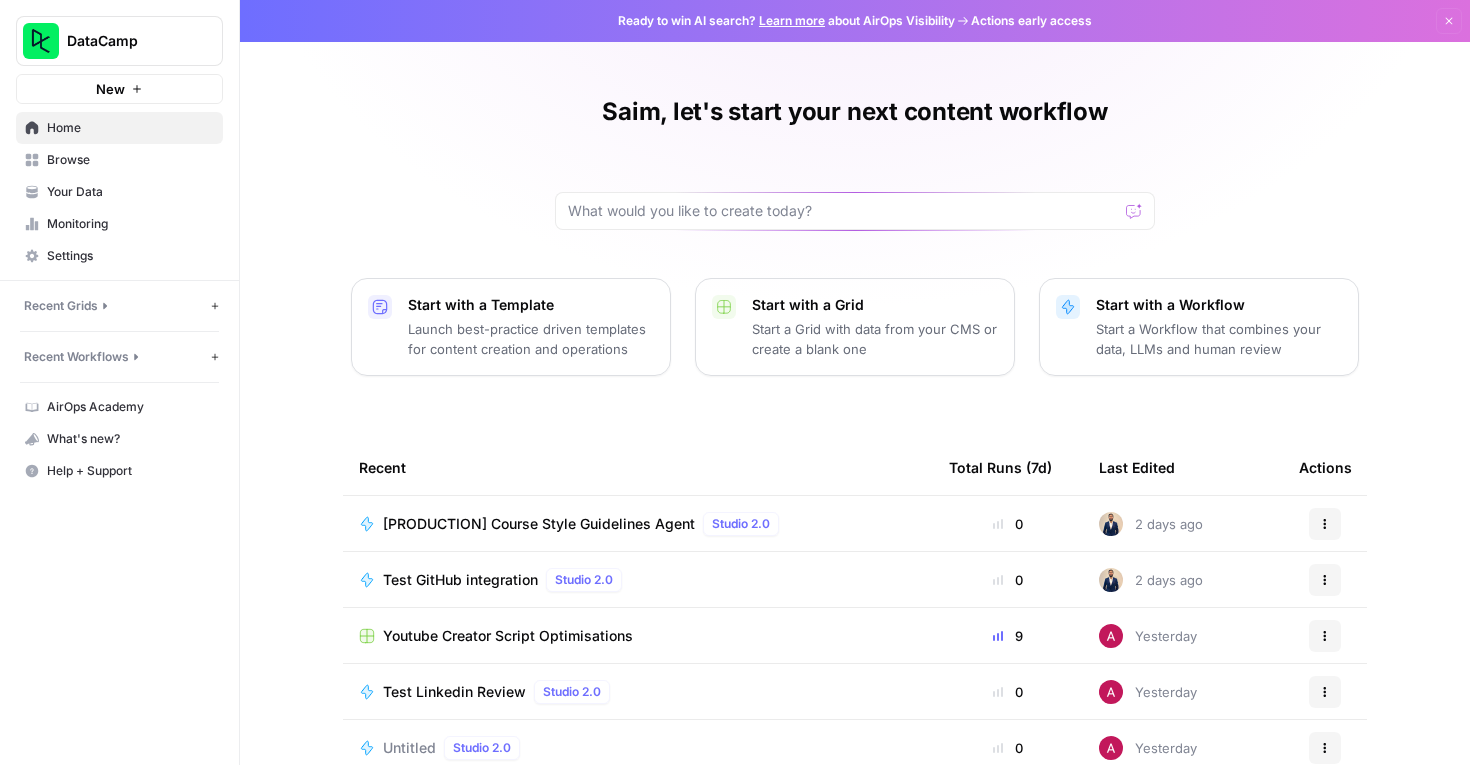 scroll, scrollTop: 0, scrollLeft: 0, axis: both 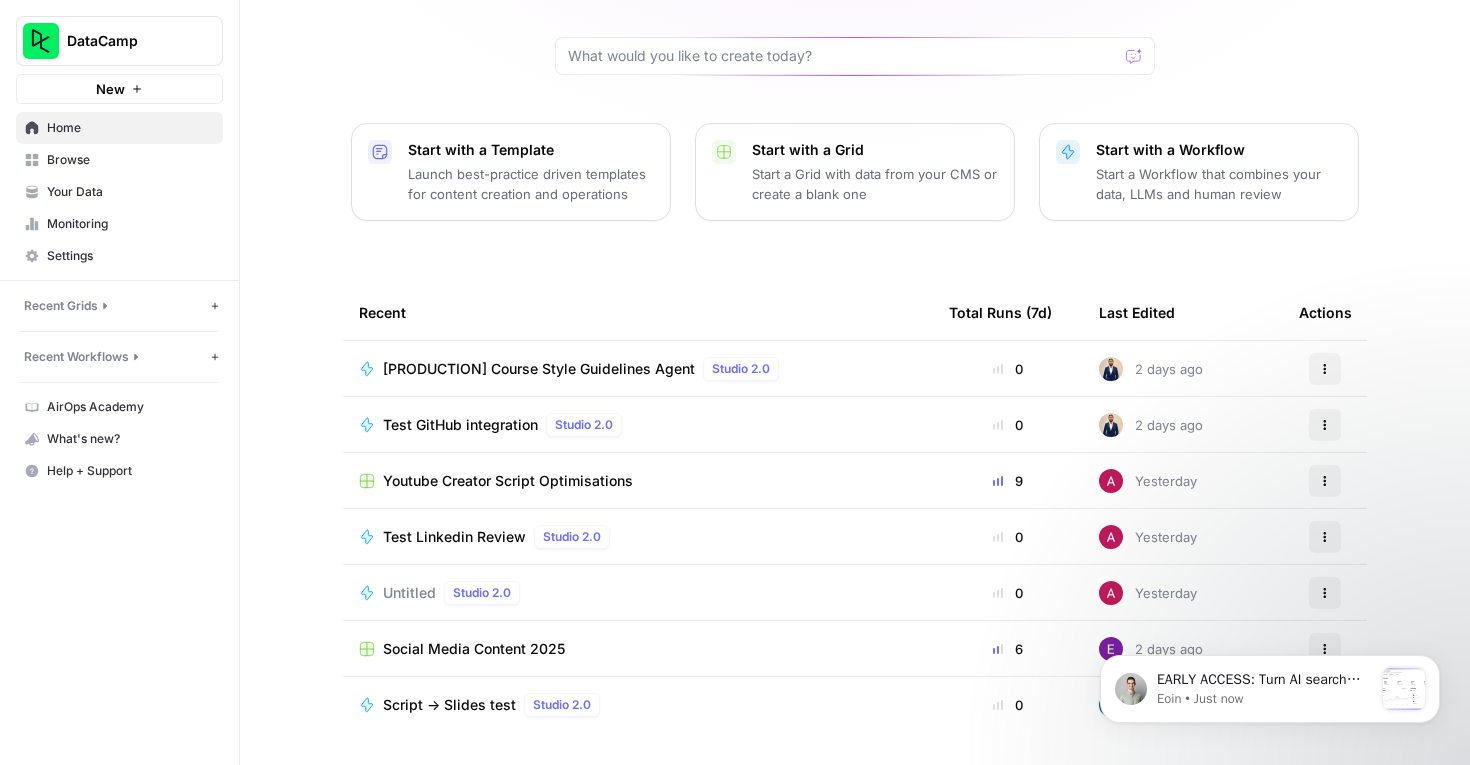 click on "Start a Workflow that combines your data, LLMs and human review" at bounding box center (1219, 184) 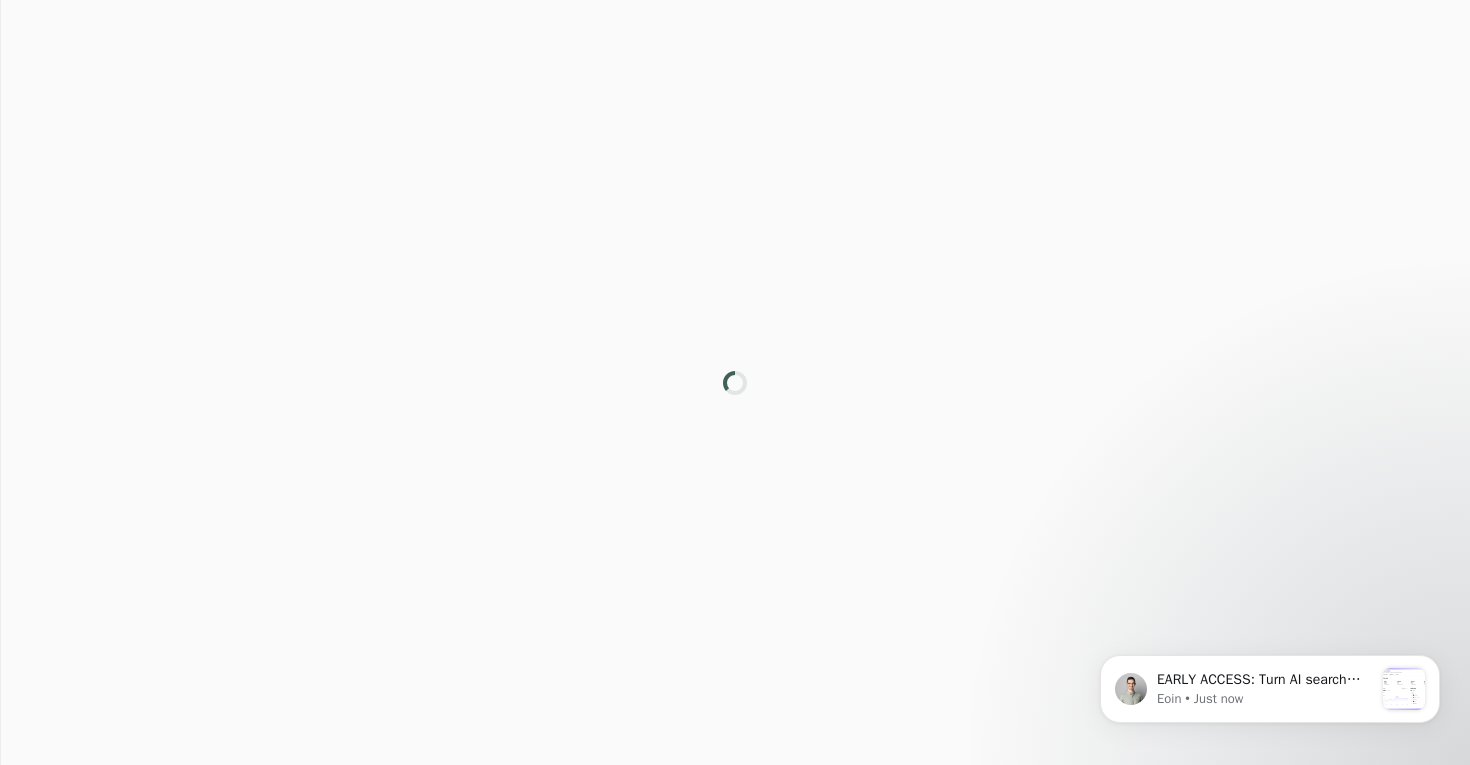 scroll, scrollTop: 0, scrollLeft: 0, axis: both 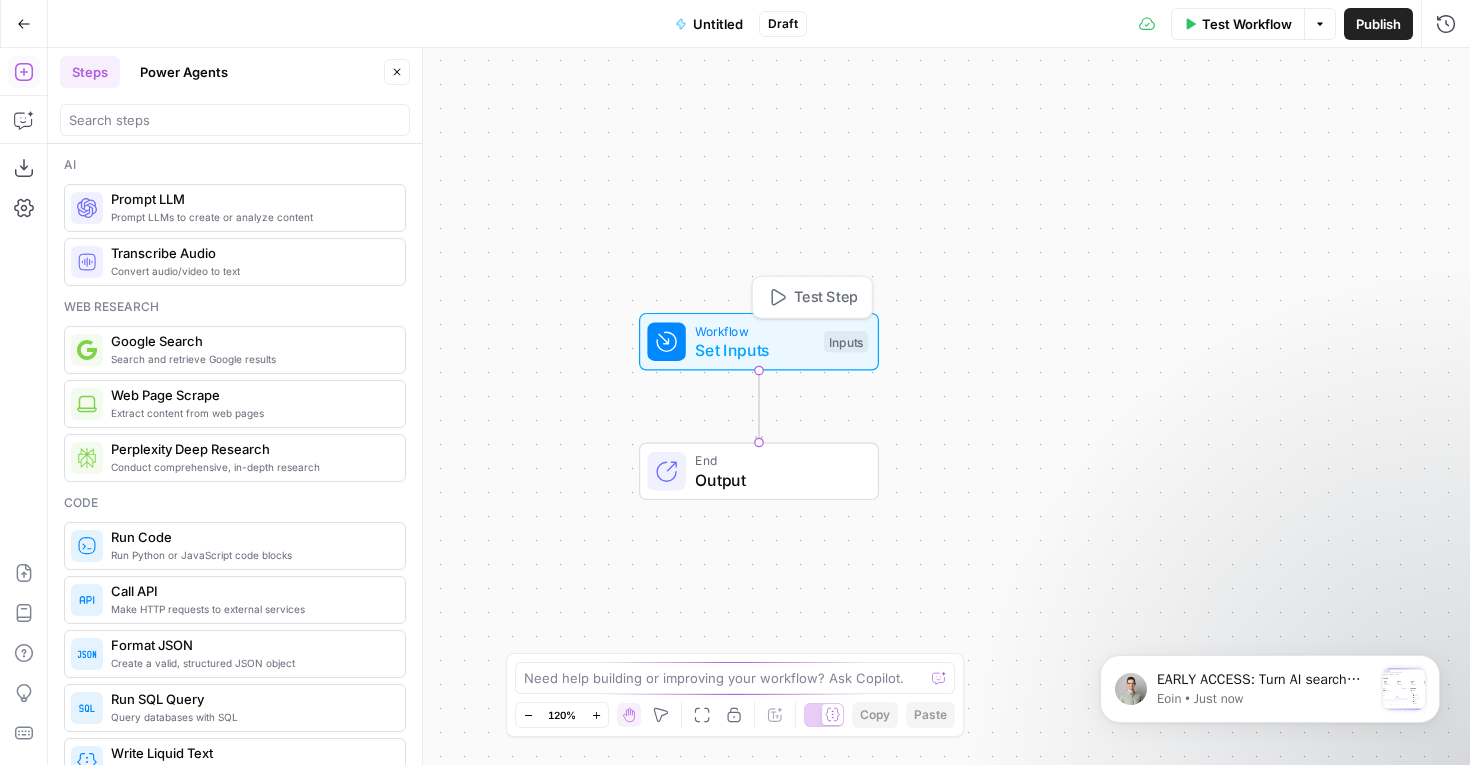 click on "Set Inputs" at bounding box center [754, 350] 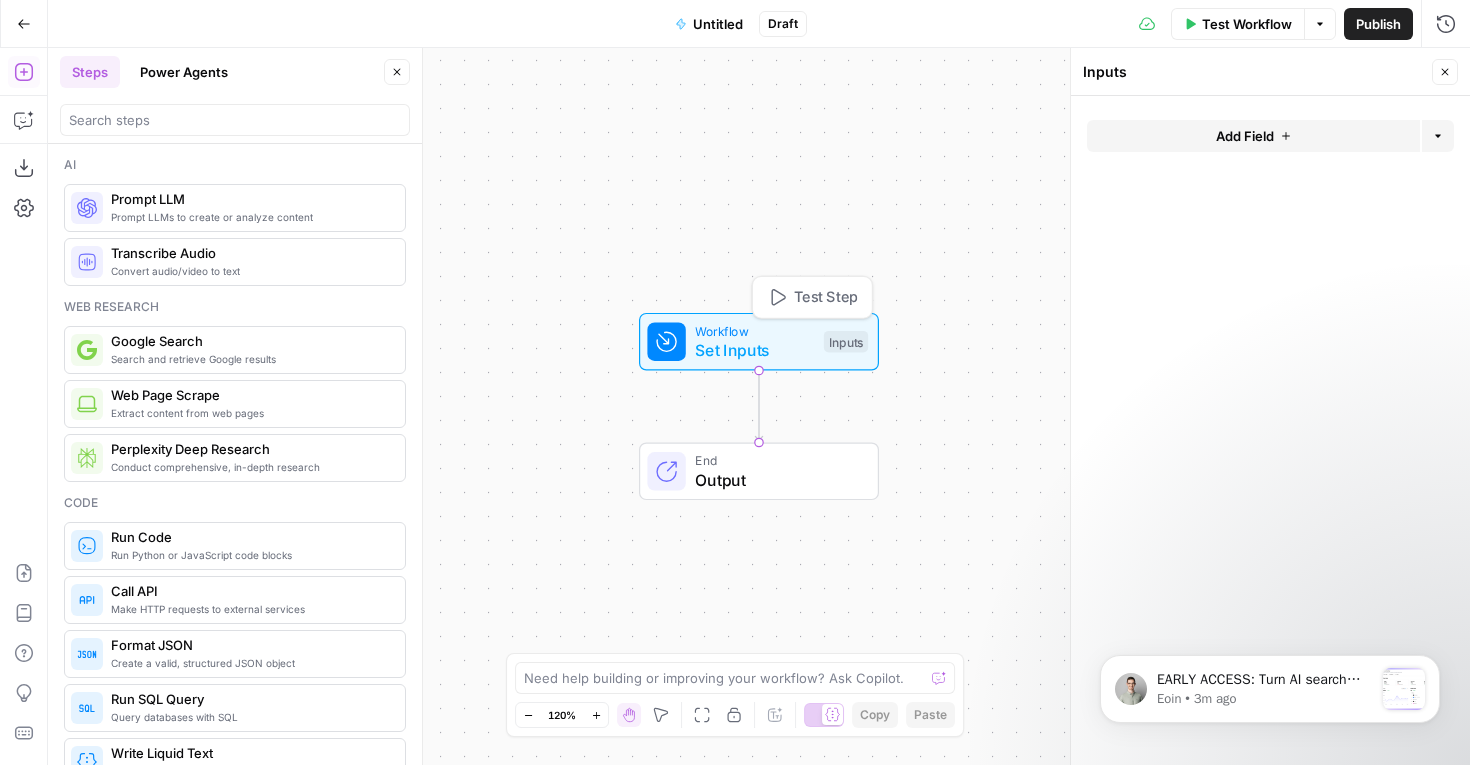 click on "Set Inputs" at bounding box center [754, 350] 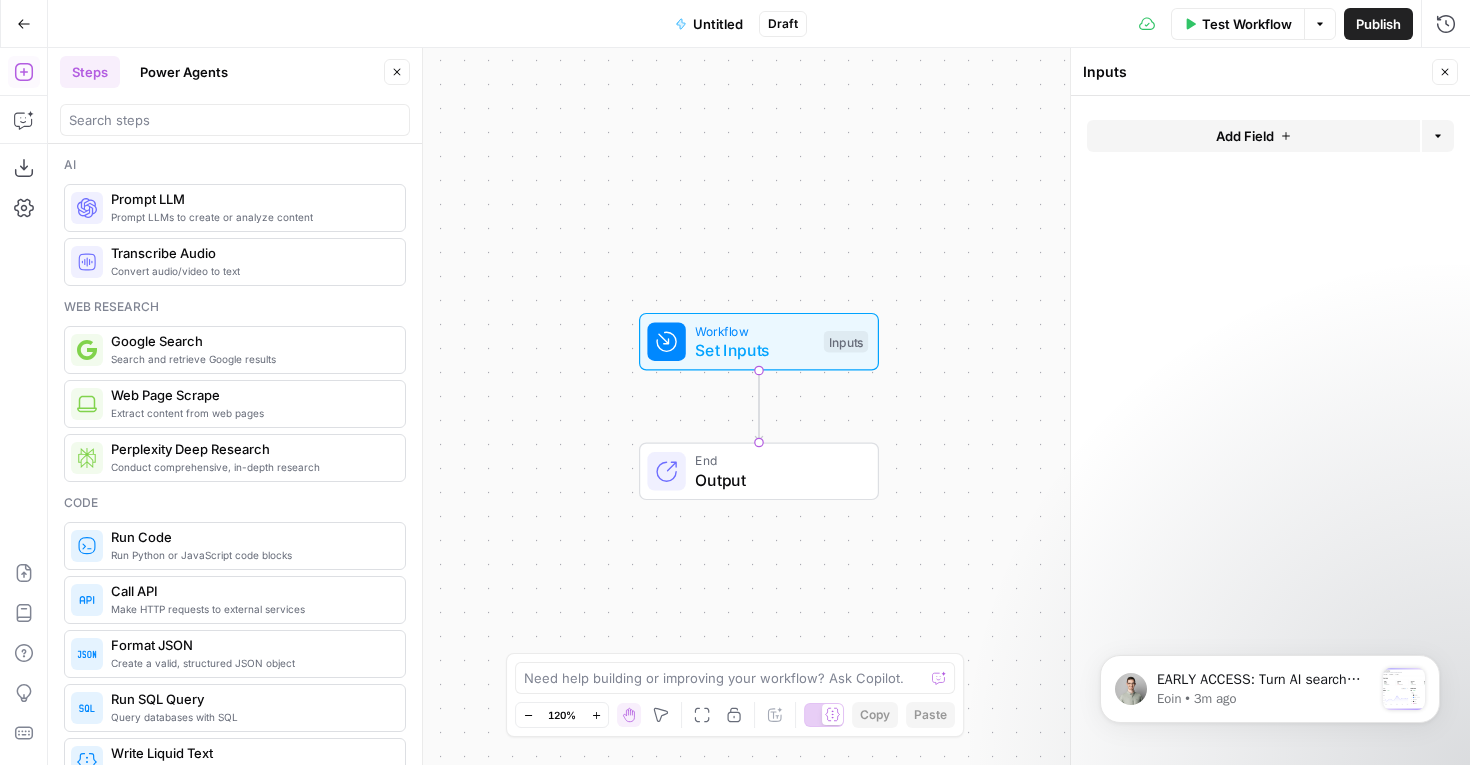 click on "Add Field" at bounding box center (1253, 136) 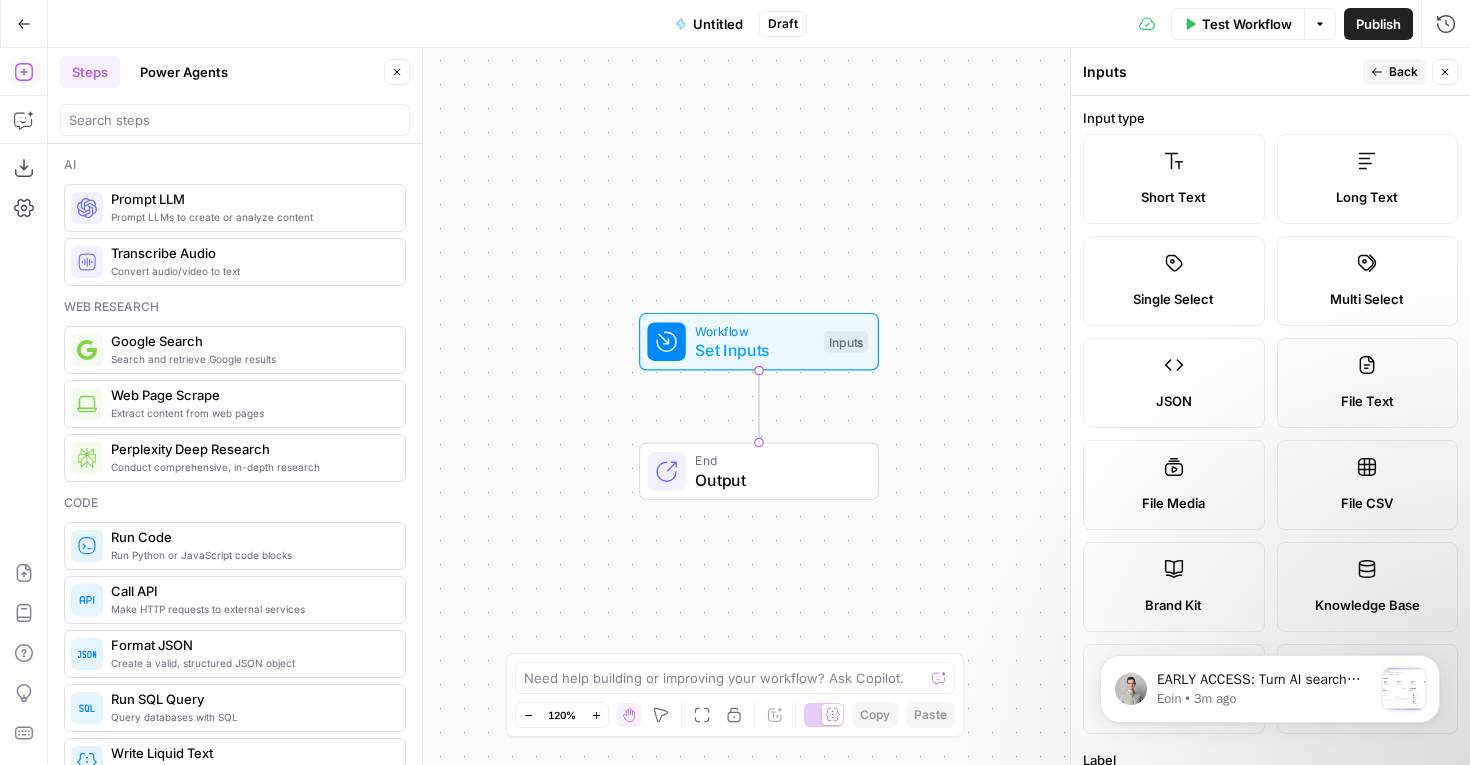 click on "Short Text" at bounding box center [1174, 179] 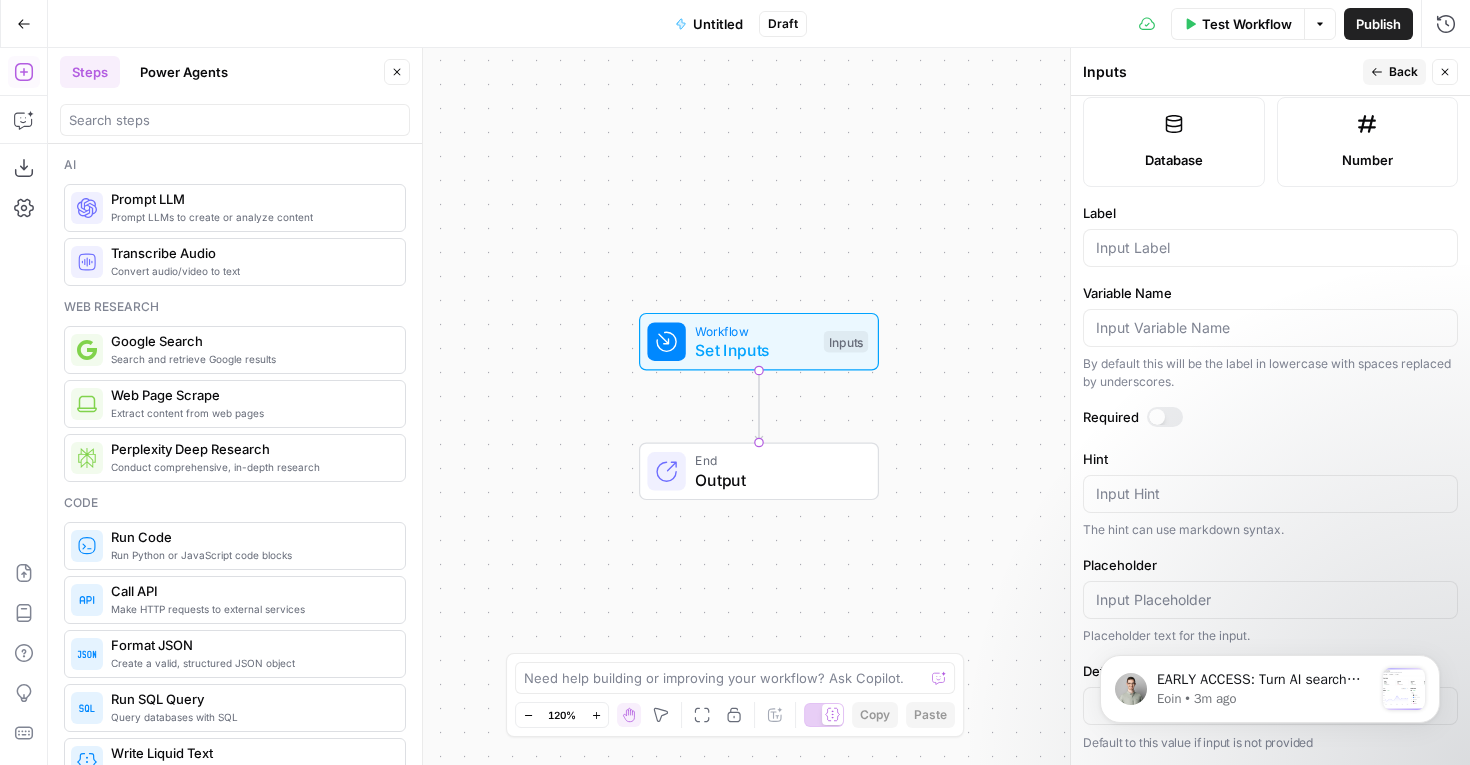scroll, scrollTop: 546, scrollLeft: 0, axis: vertical 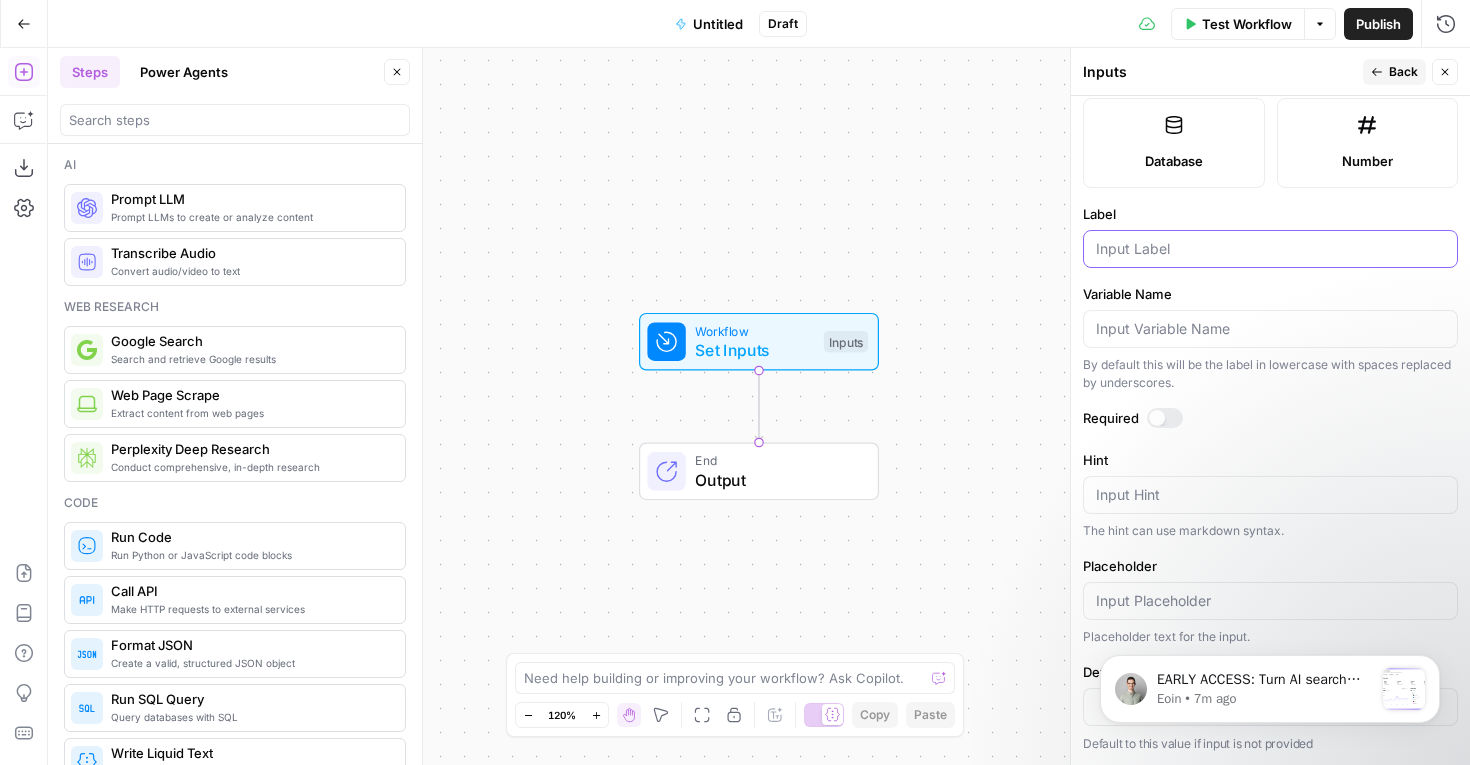 click on "Label" at bounding box center [1270, 249] 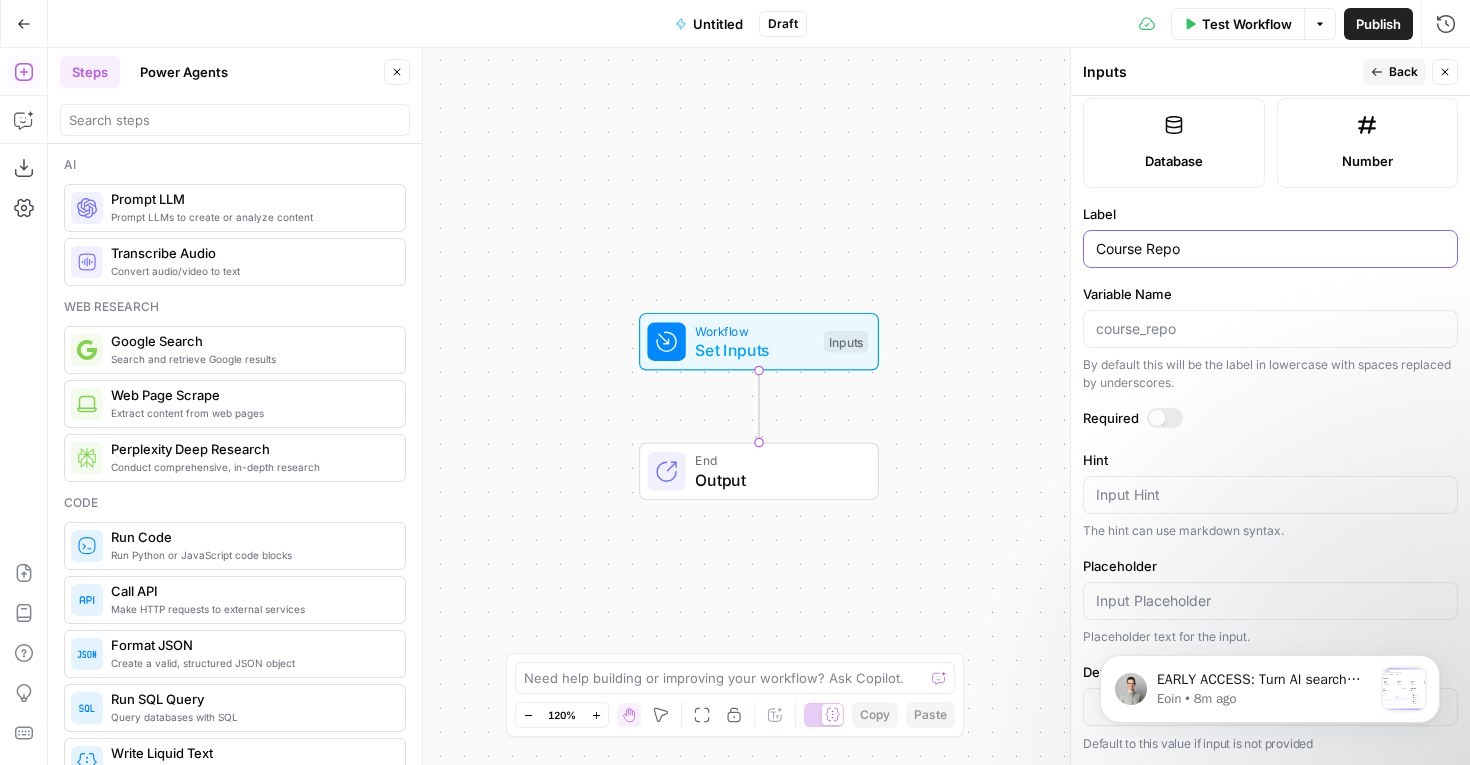 scroll, scrollTop: 0, scrollLeft: 0, axis: both 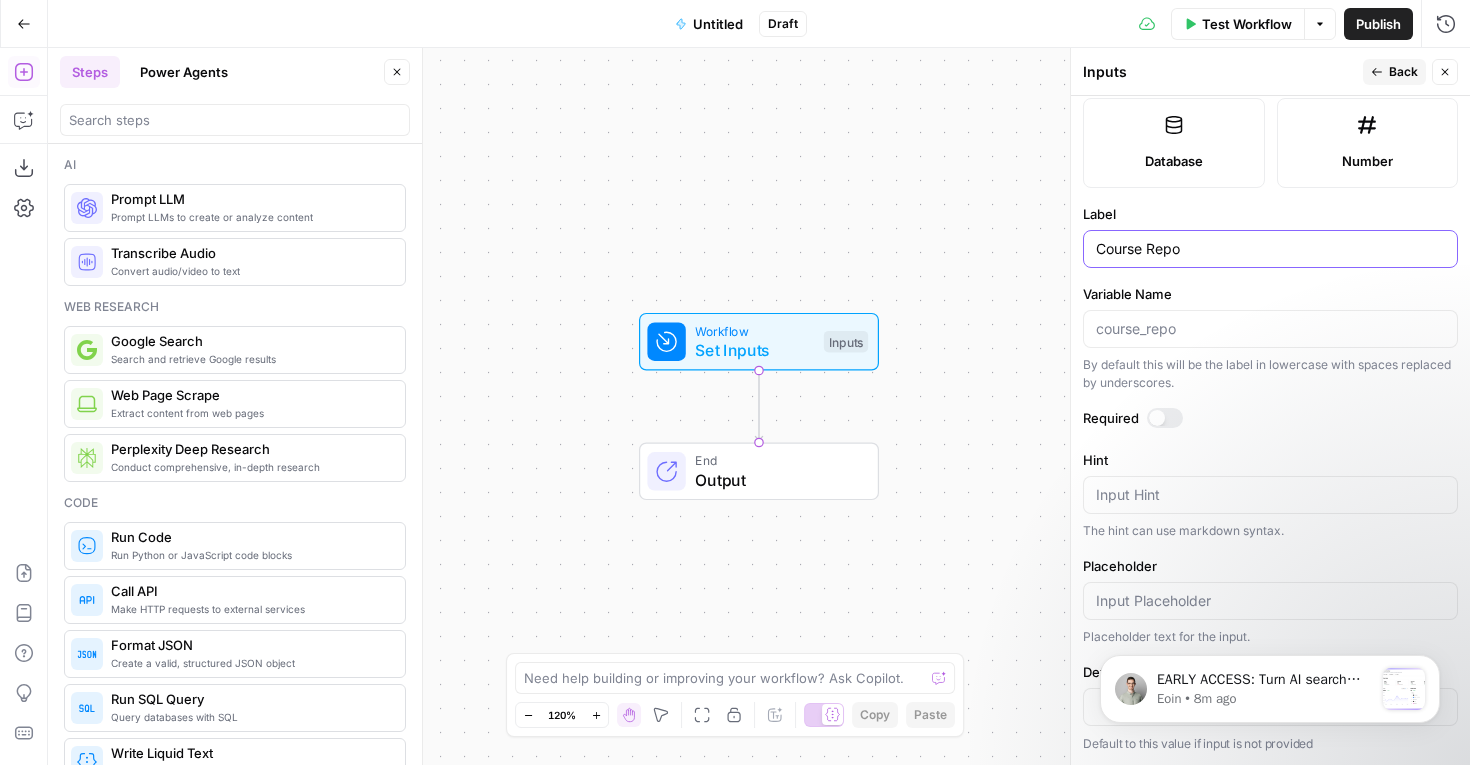 type on "Course Repo" 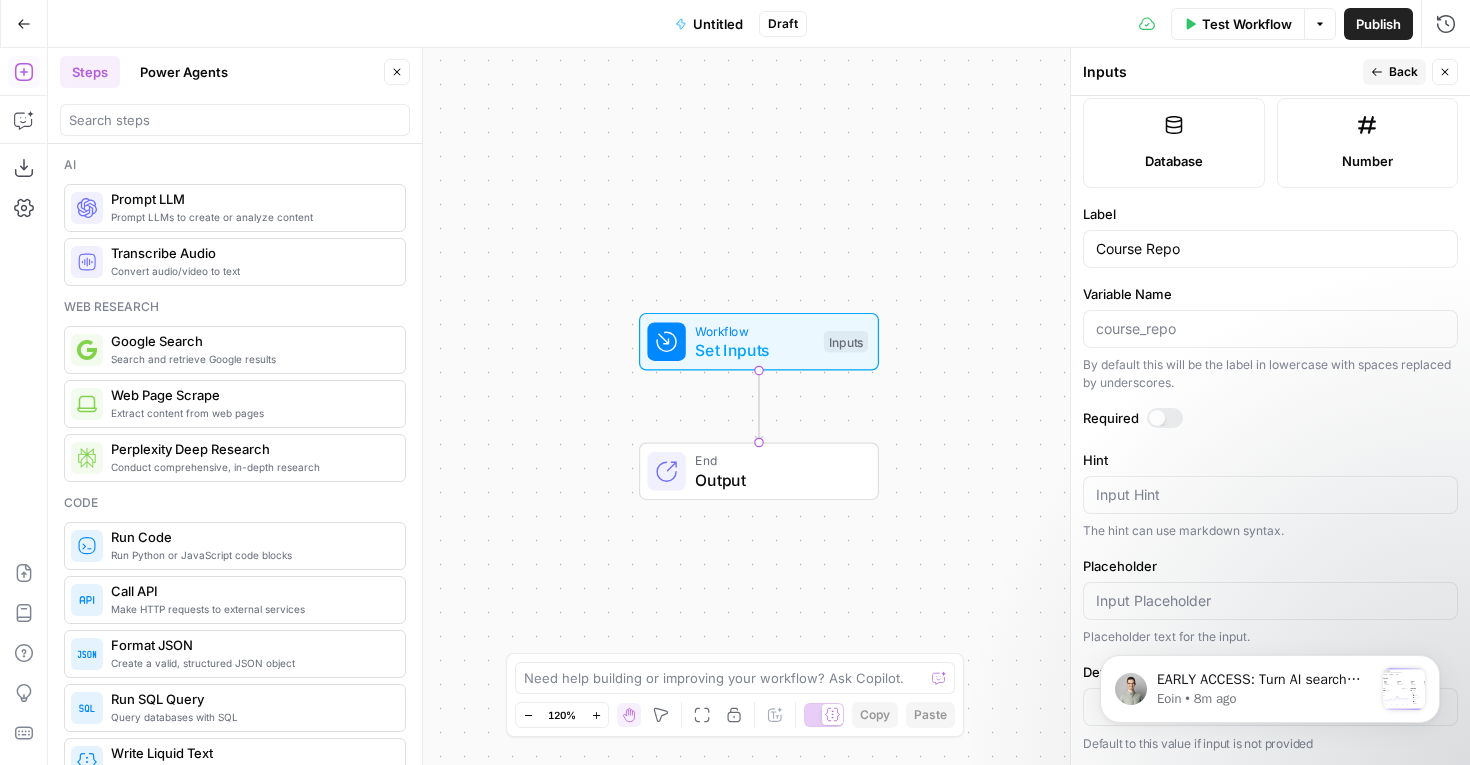 click at bounding box center (1157, 418) 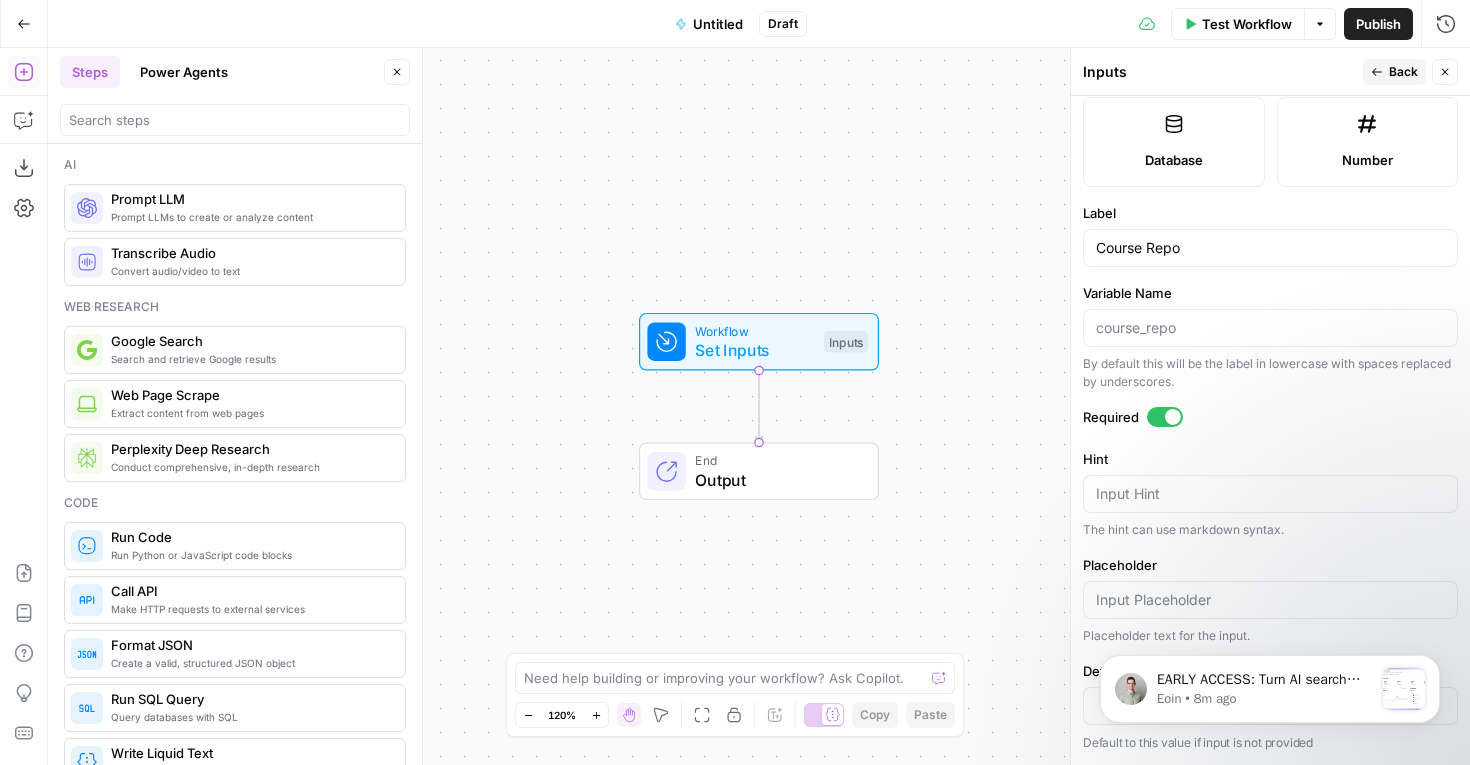 scroll, scrollTop: 546, scrollLeft: 0, axis: vertical 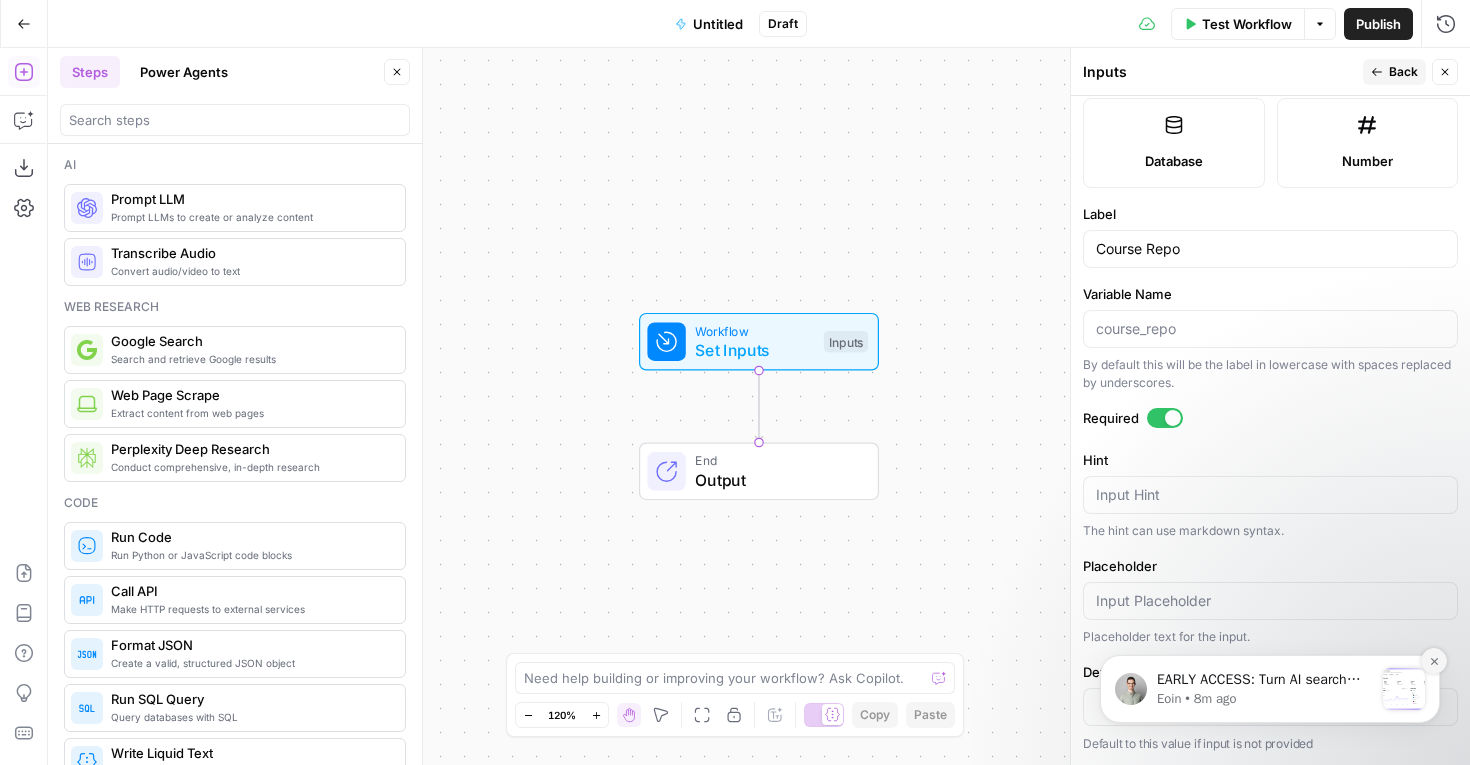 click 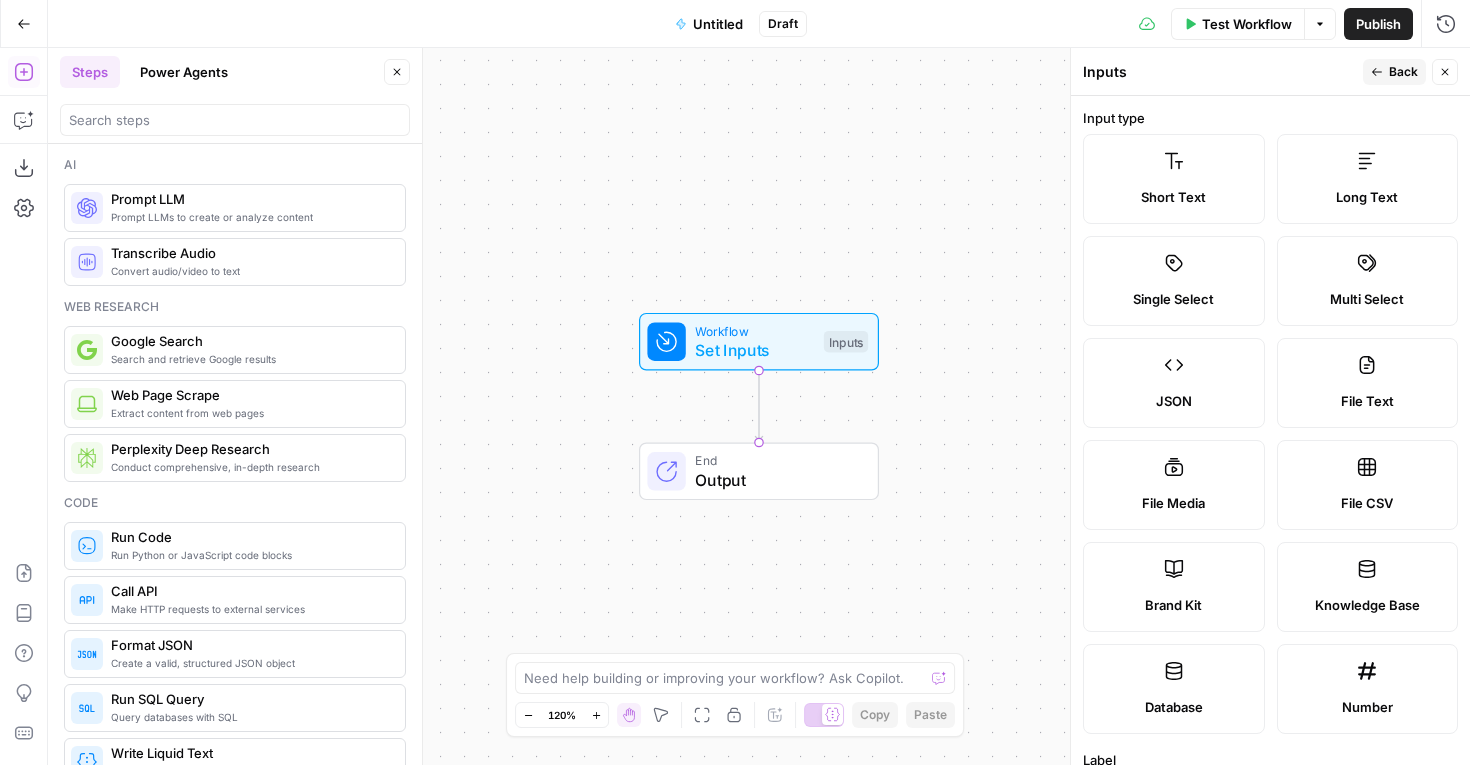 scroll, scrollTop: 0, scrollLeft: 0, axis: both 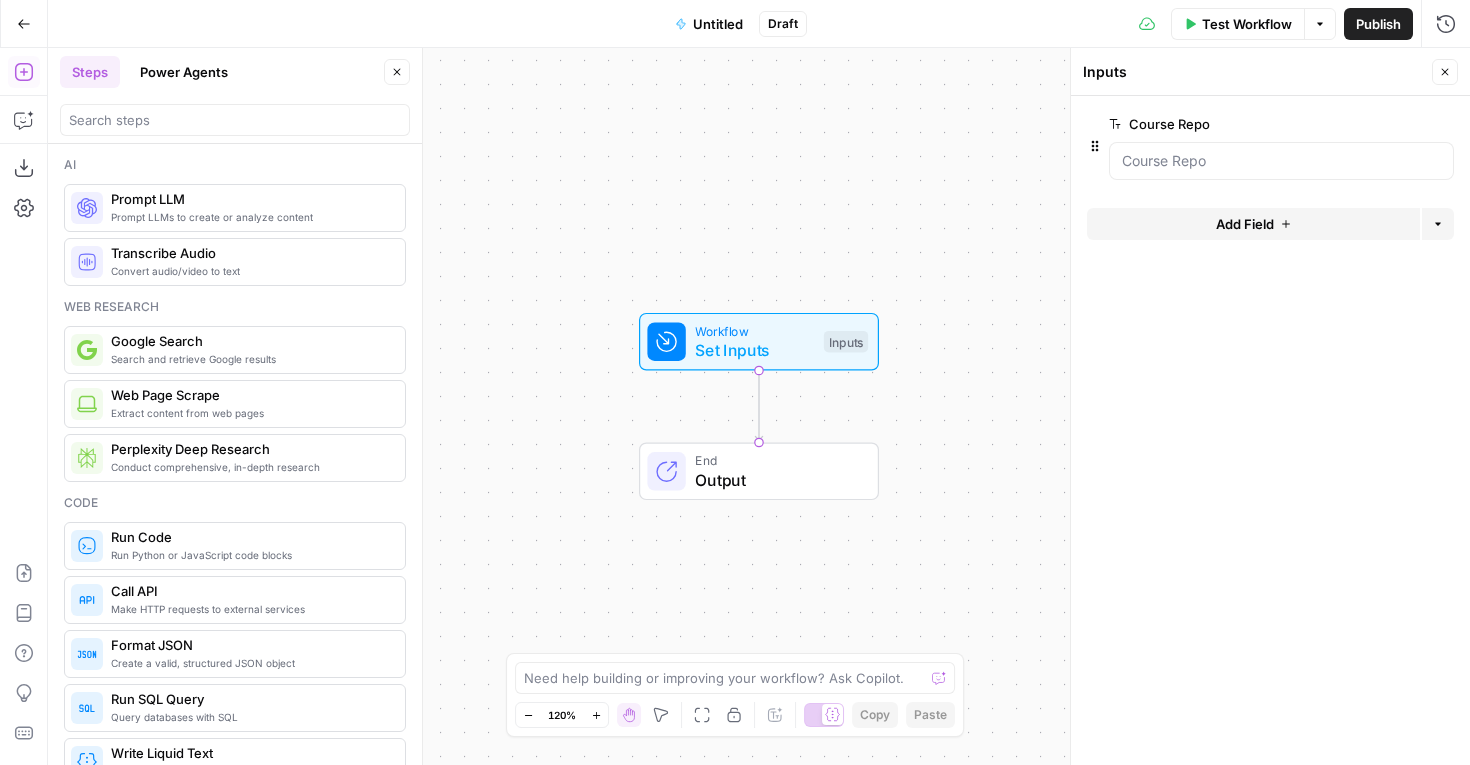 click on "Add Field" at bounding box center [1245, 224] 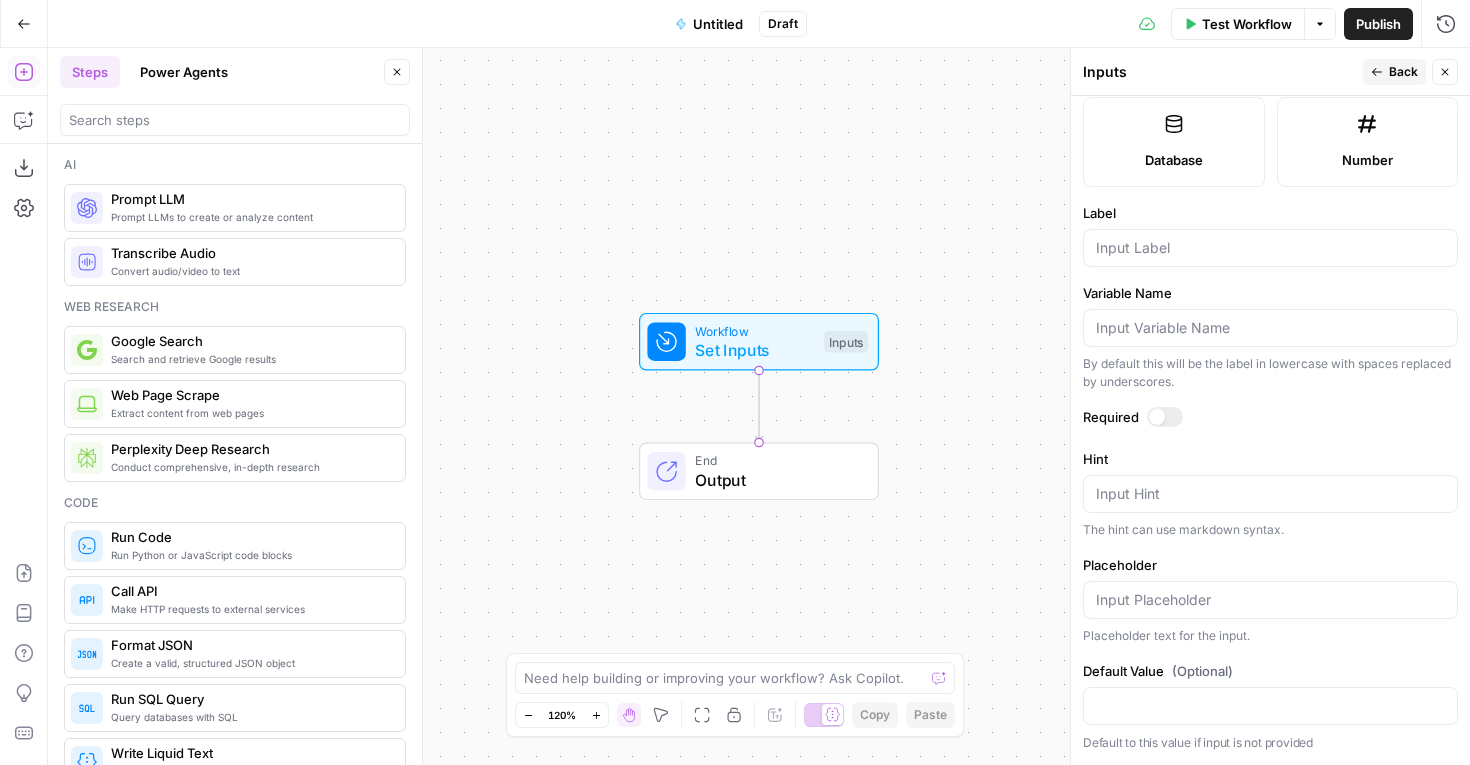 scroll, scrollTop: 546, scrollLeft: 0, axis: vertical 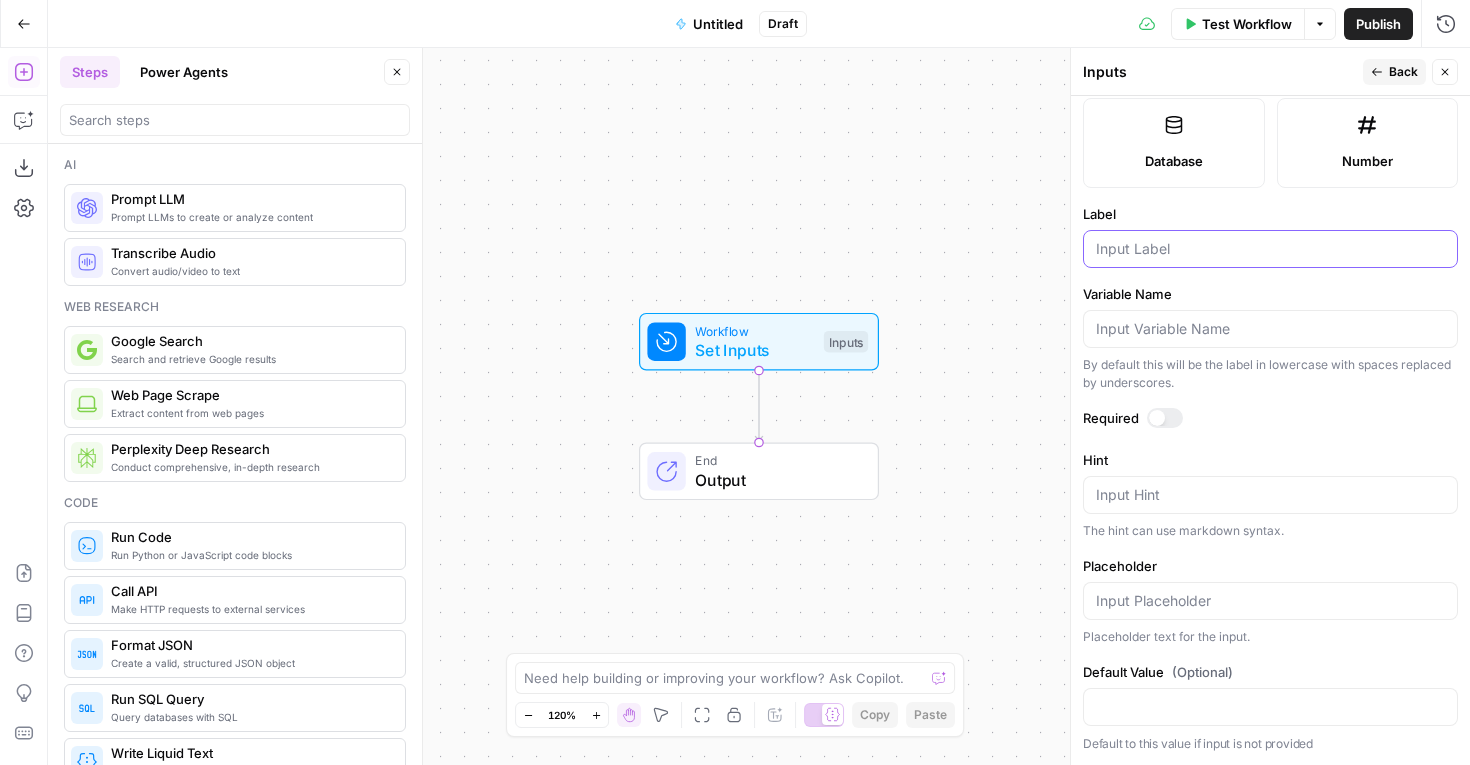 click on "Label" at bounding box center [1270, 249] 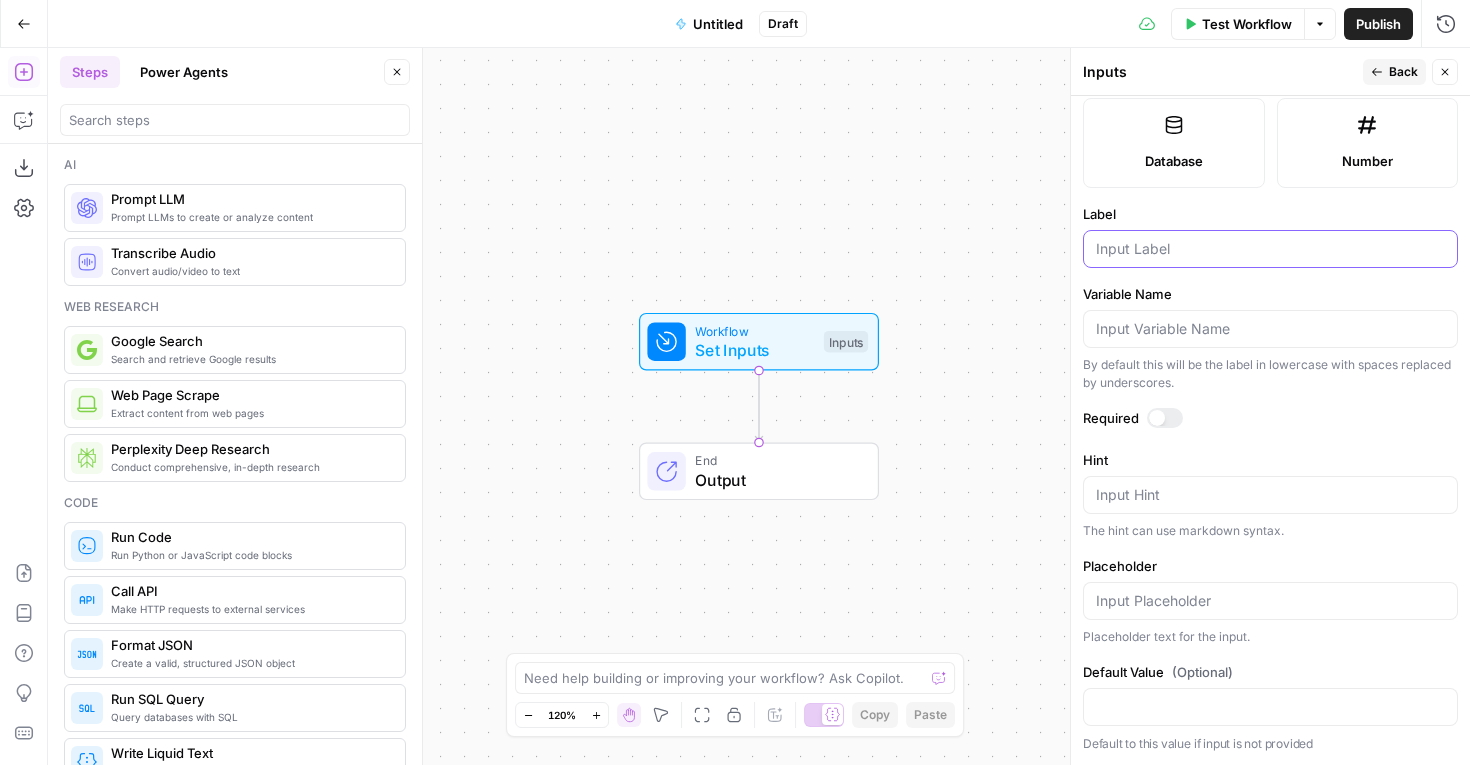 paste on "Course content organization" 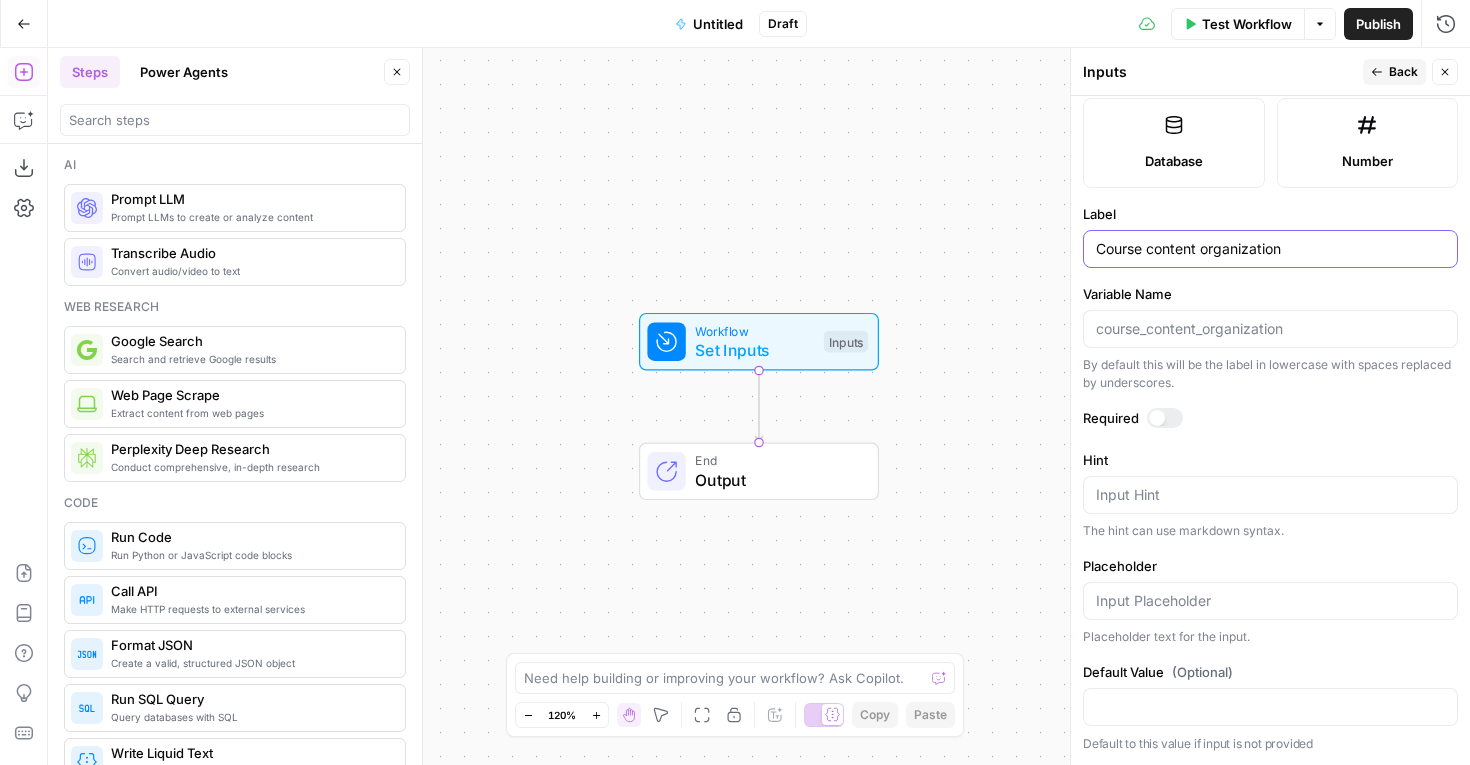 scroll, scrollTop: 0, scrollLeft: 0, axis: both 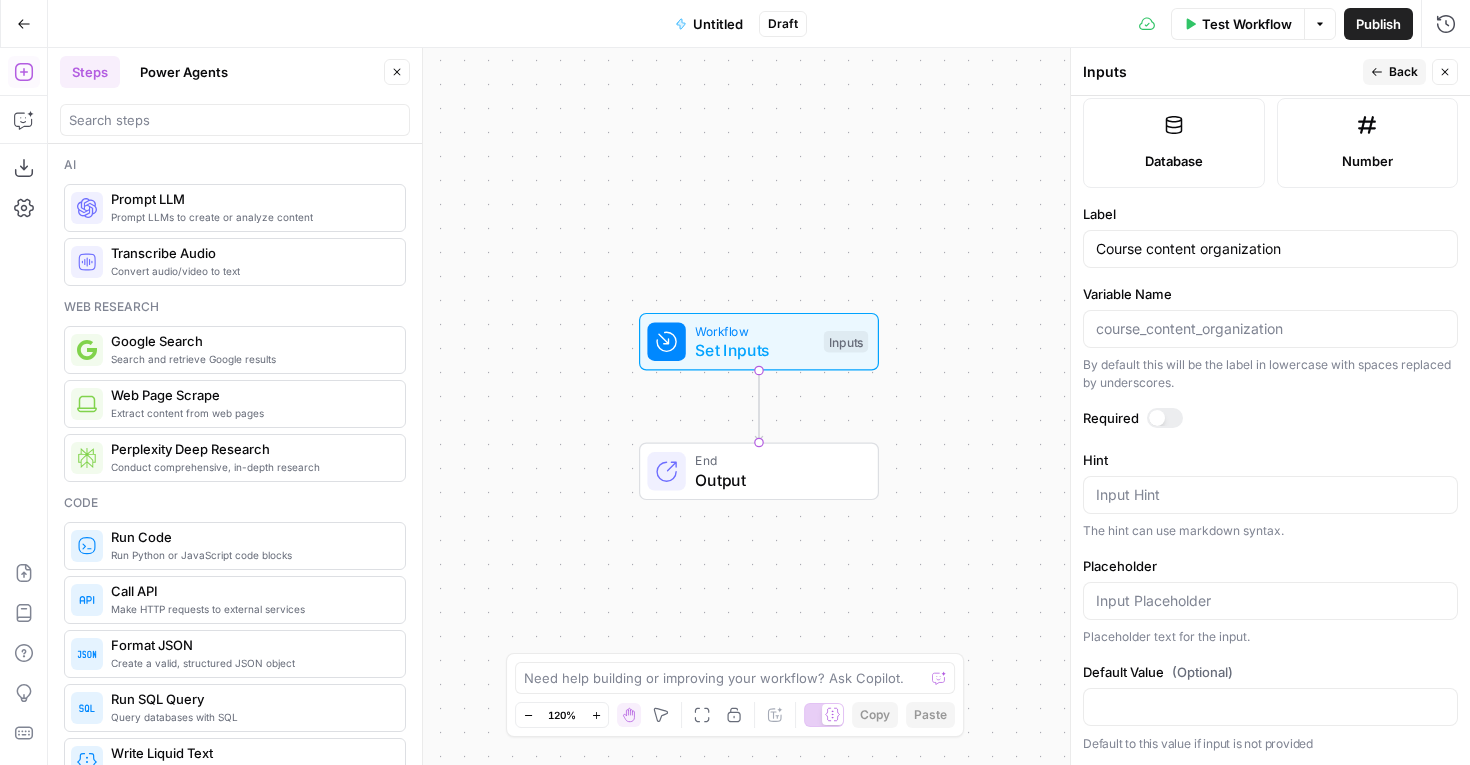 click at bounding box center (1165, 418) 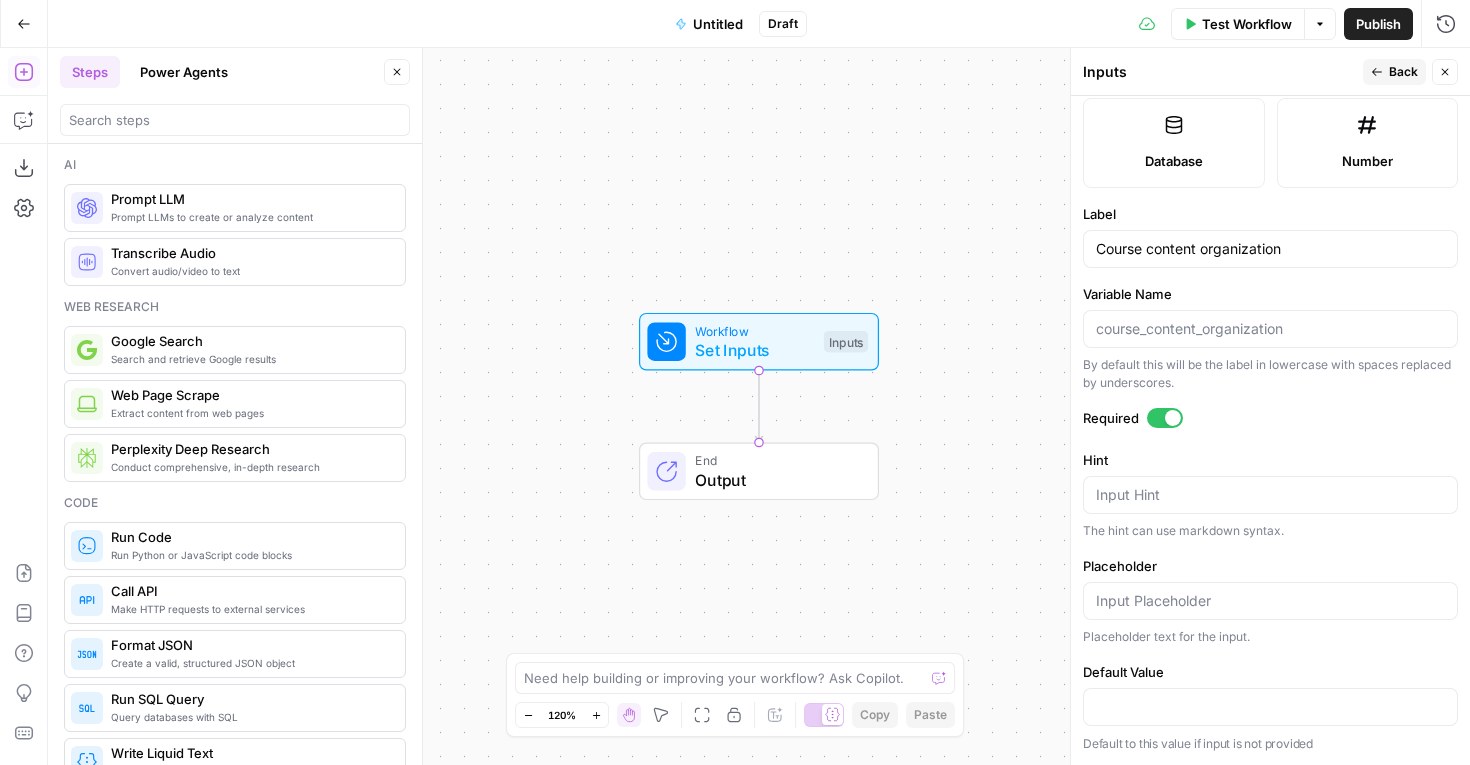 click on "Back" at bounding box center [1403, 72] 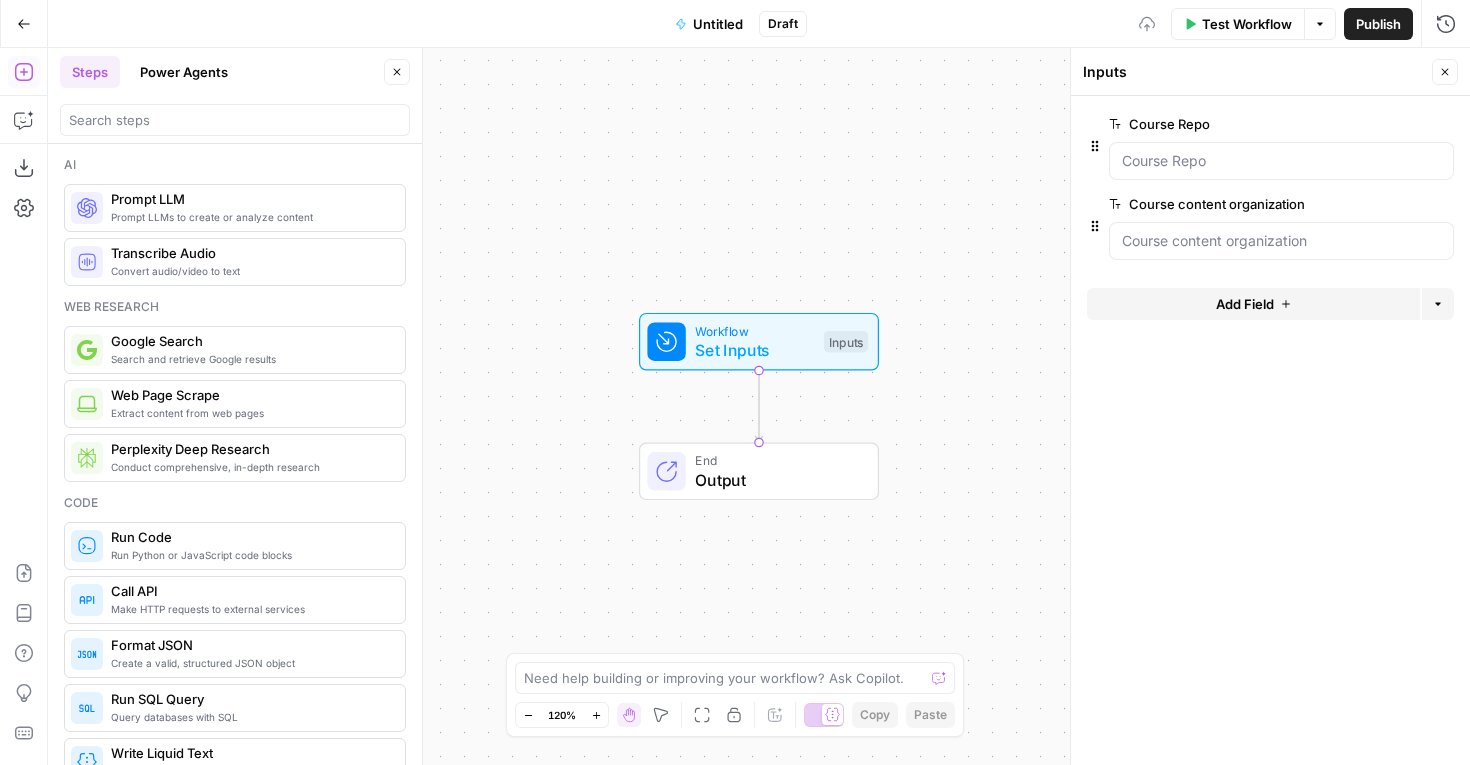 click on "Add Field" at bounding box center [1245, 304] 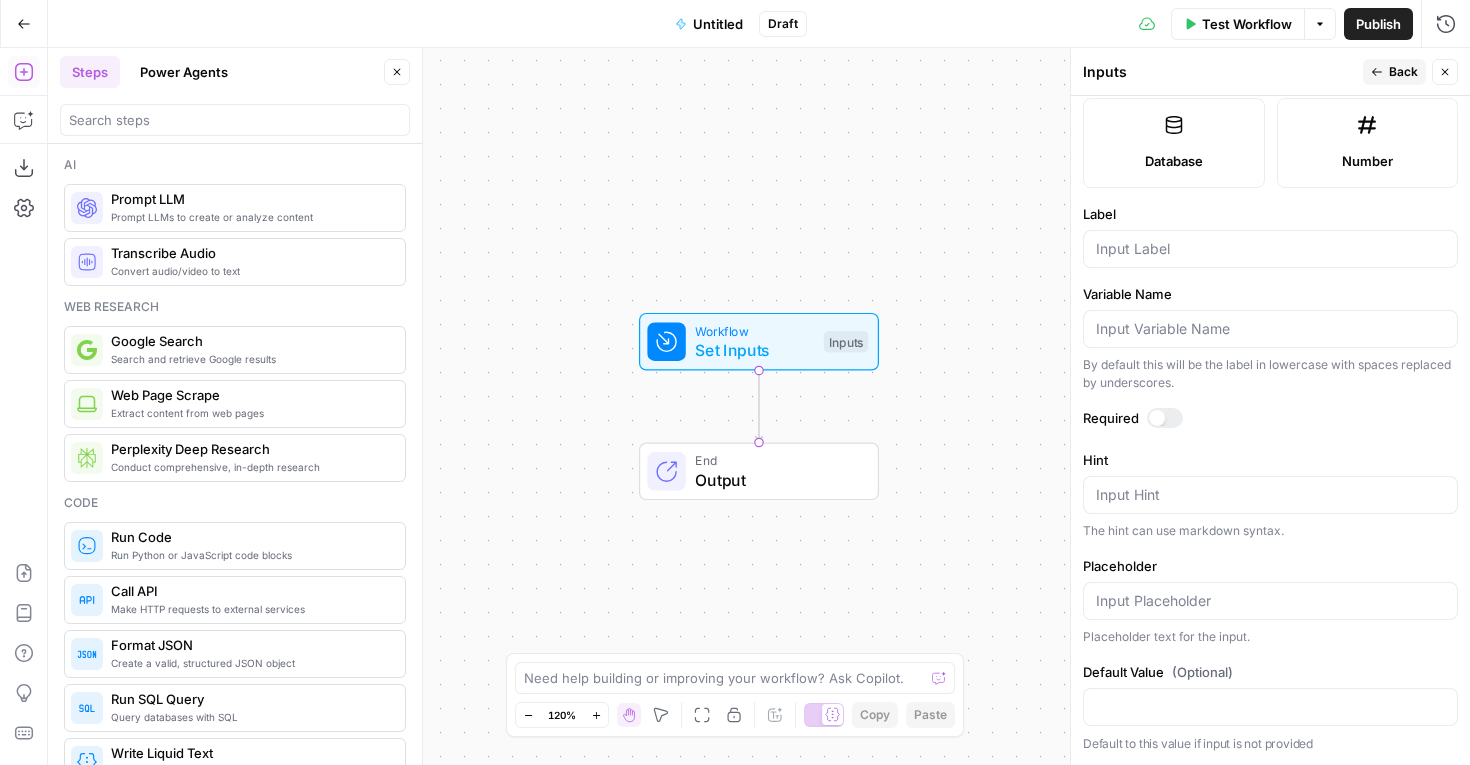 scroll, scrollTop: 522, scrollLeft: 0, axis: vertical 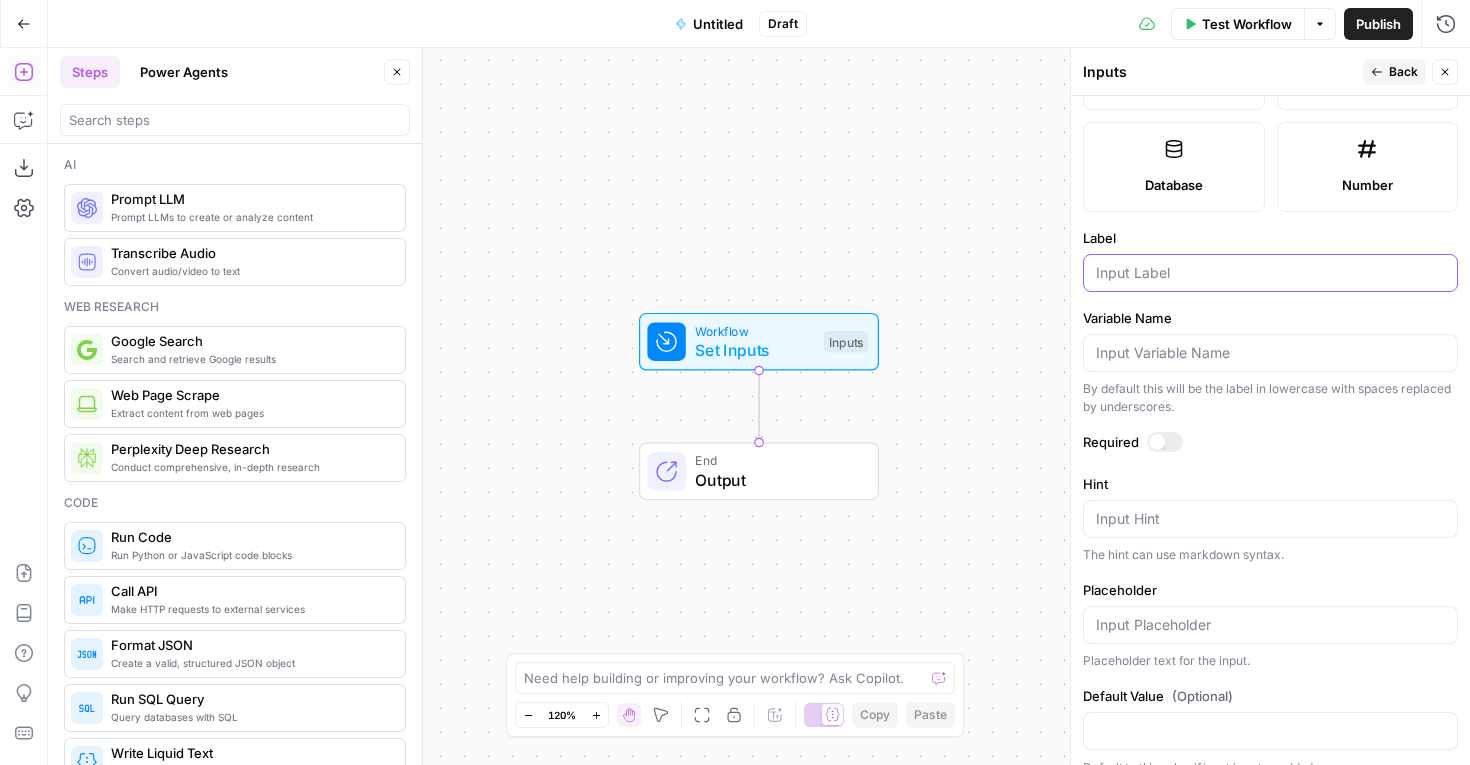 click on "Label" at bounding box center (1270, 273) 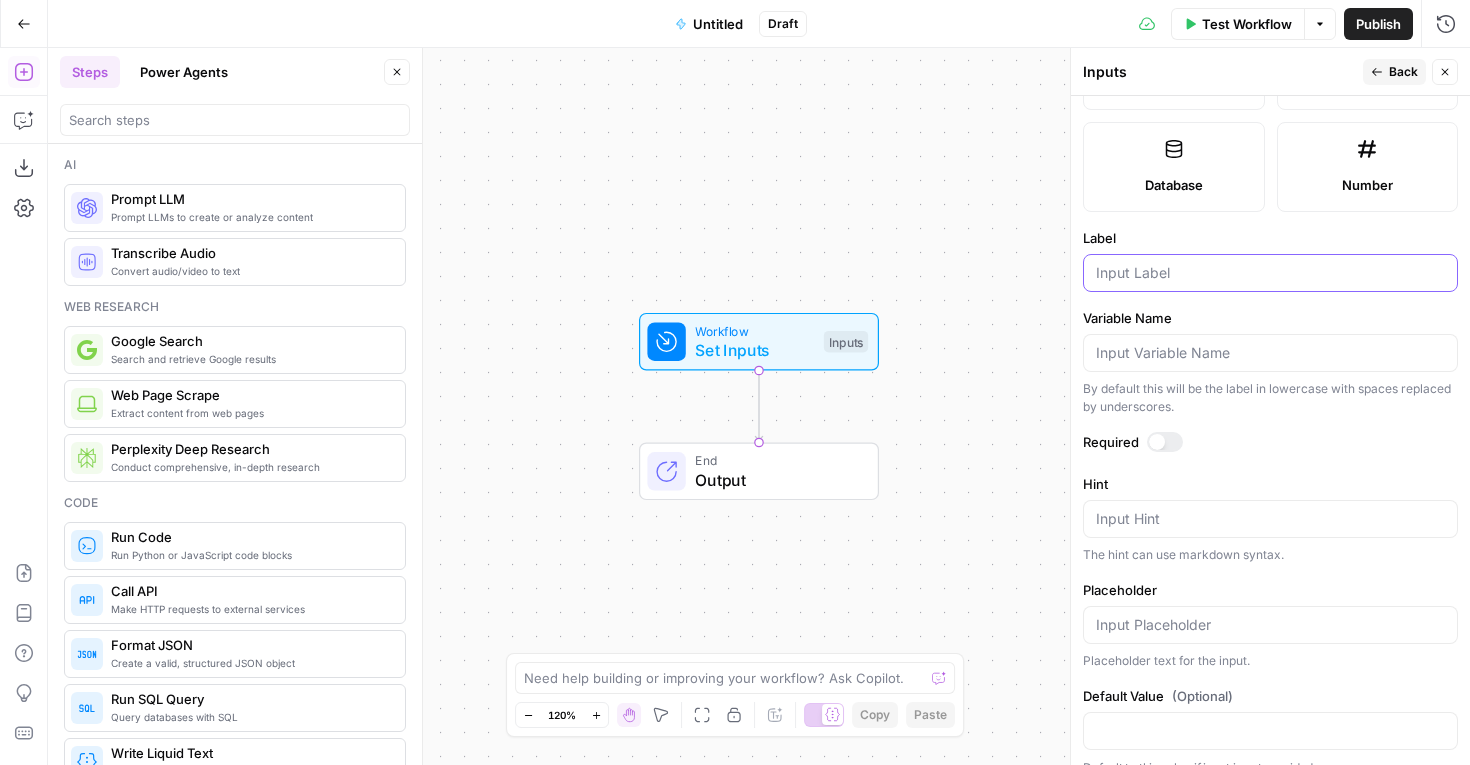 paste on "Target repo" 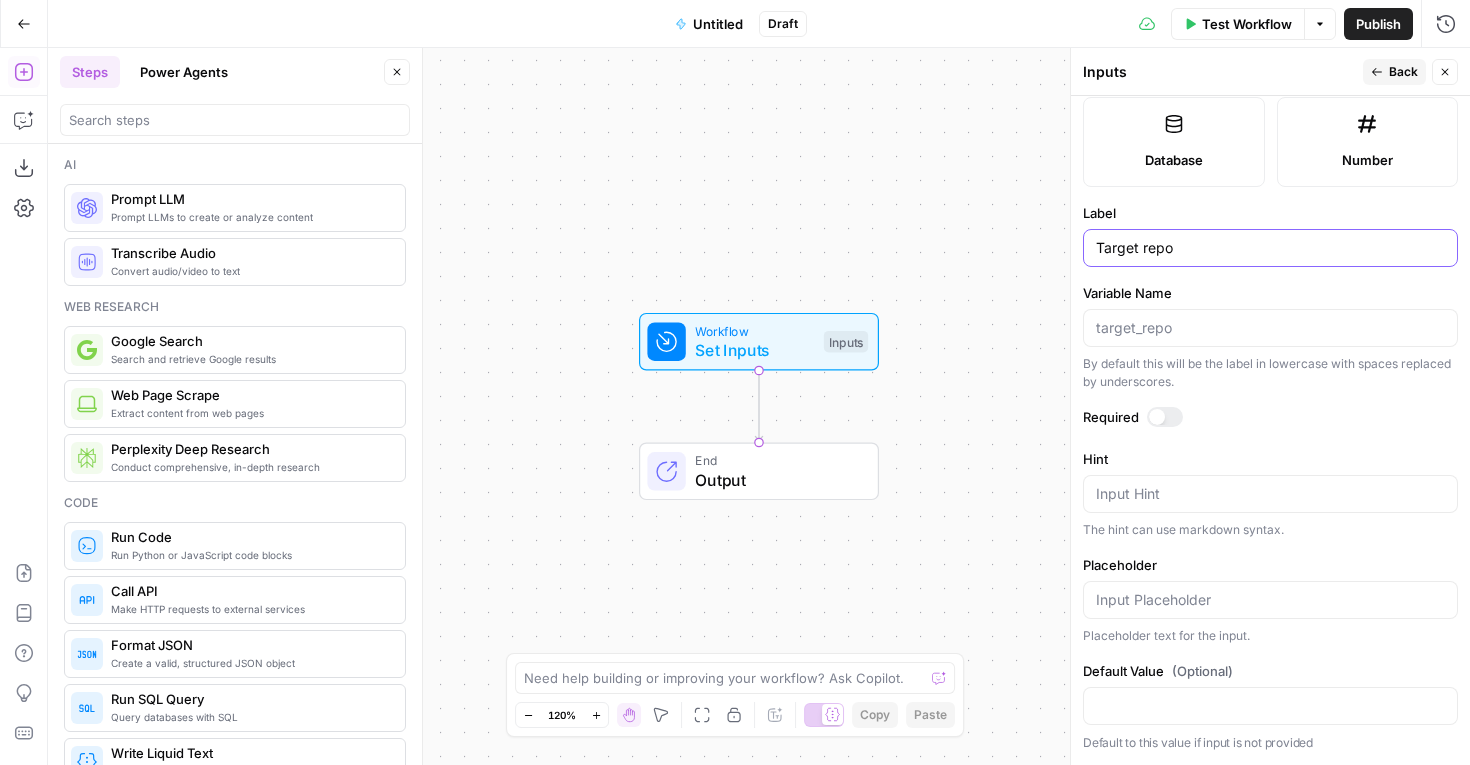 scroll, scrollTop: 546, scrollLeft: 0, axis: vertical 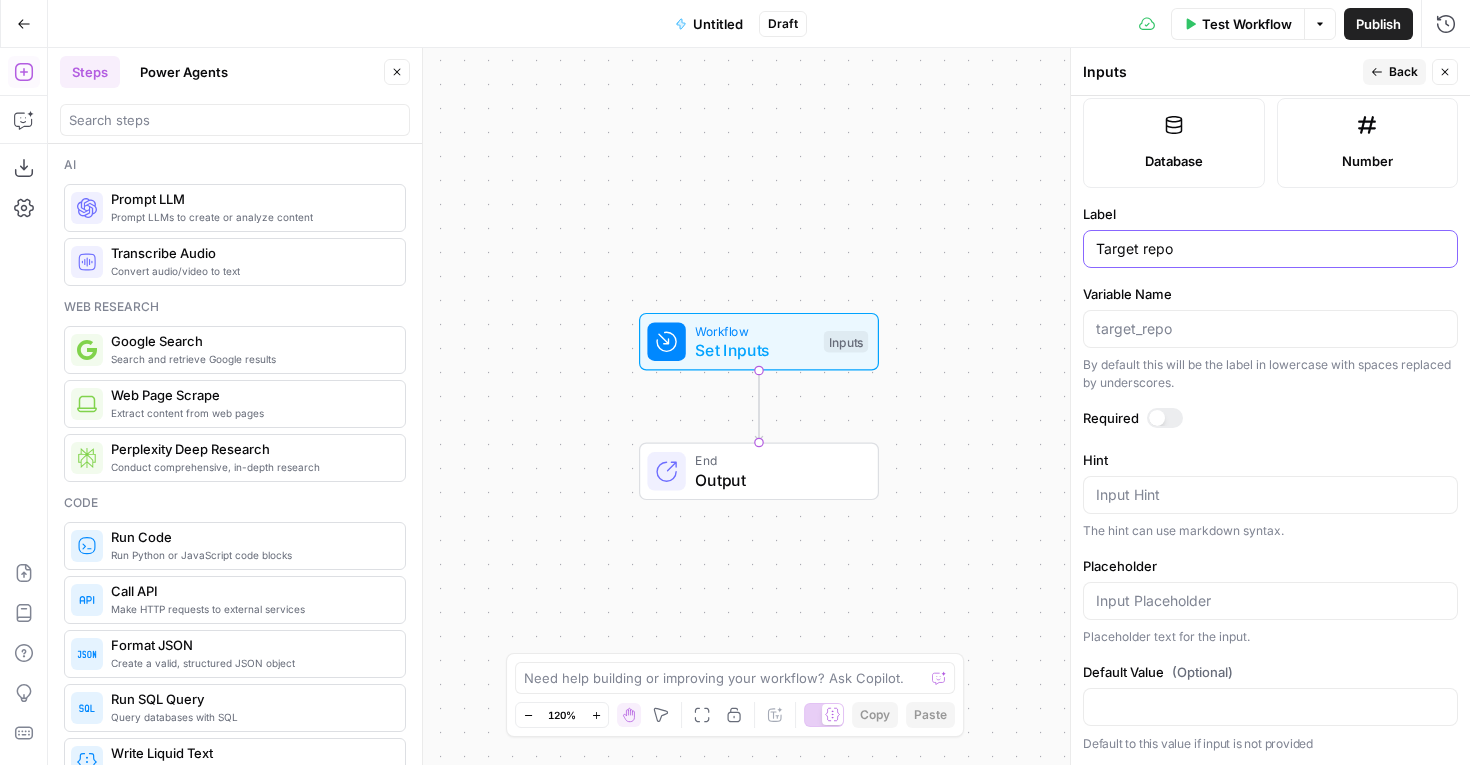 type on "Target repo" 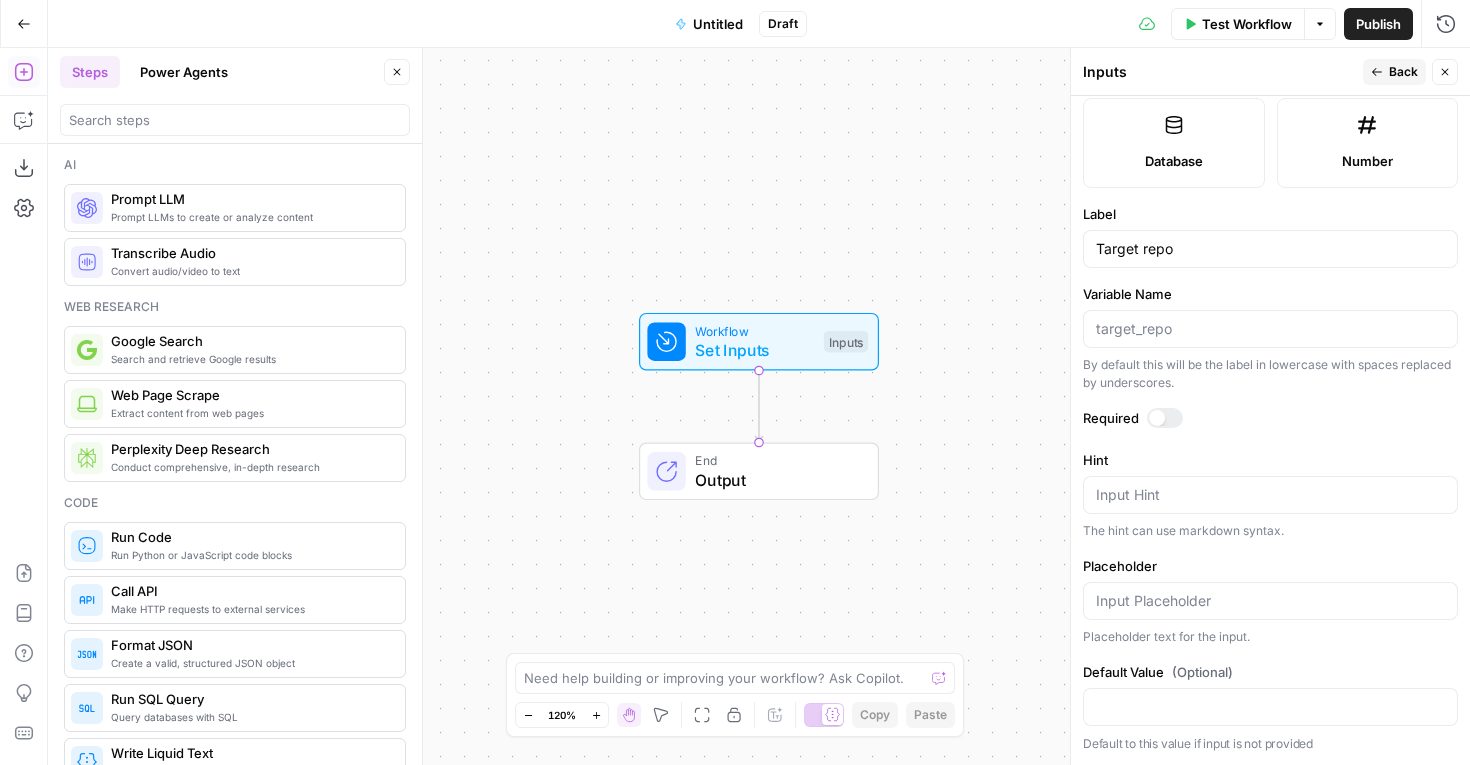 click on "Required" at bounding box center (1270, 418) 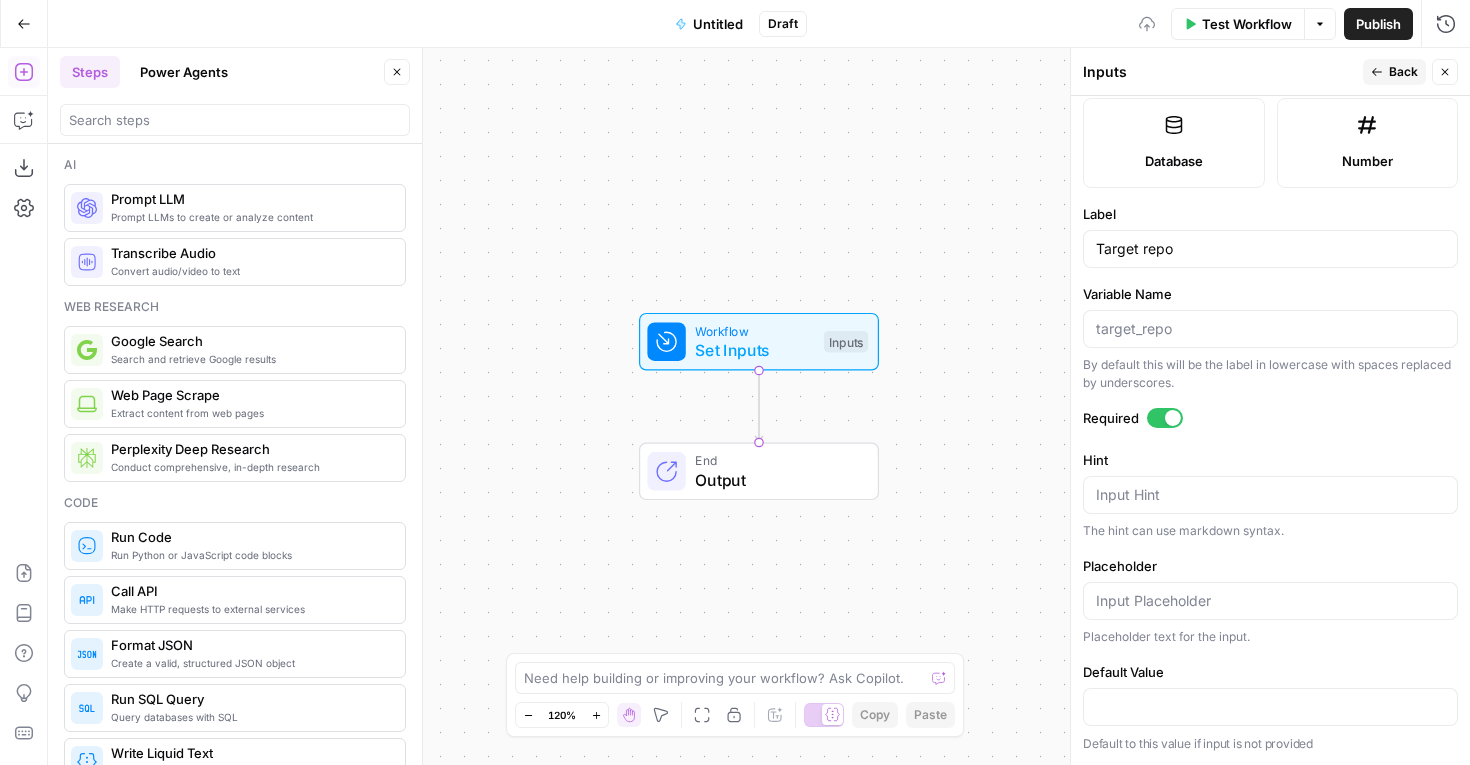 click on "Back" at bounding box center [1403, 72] 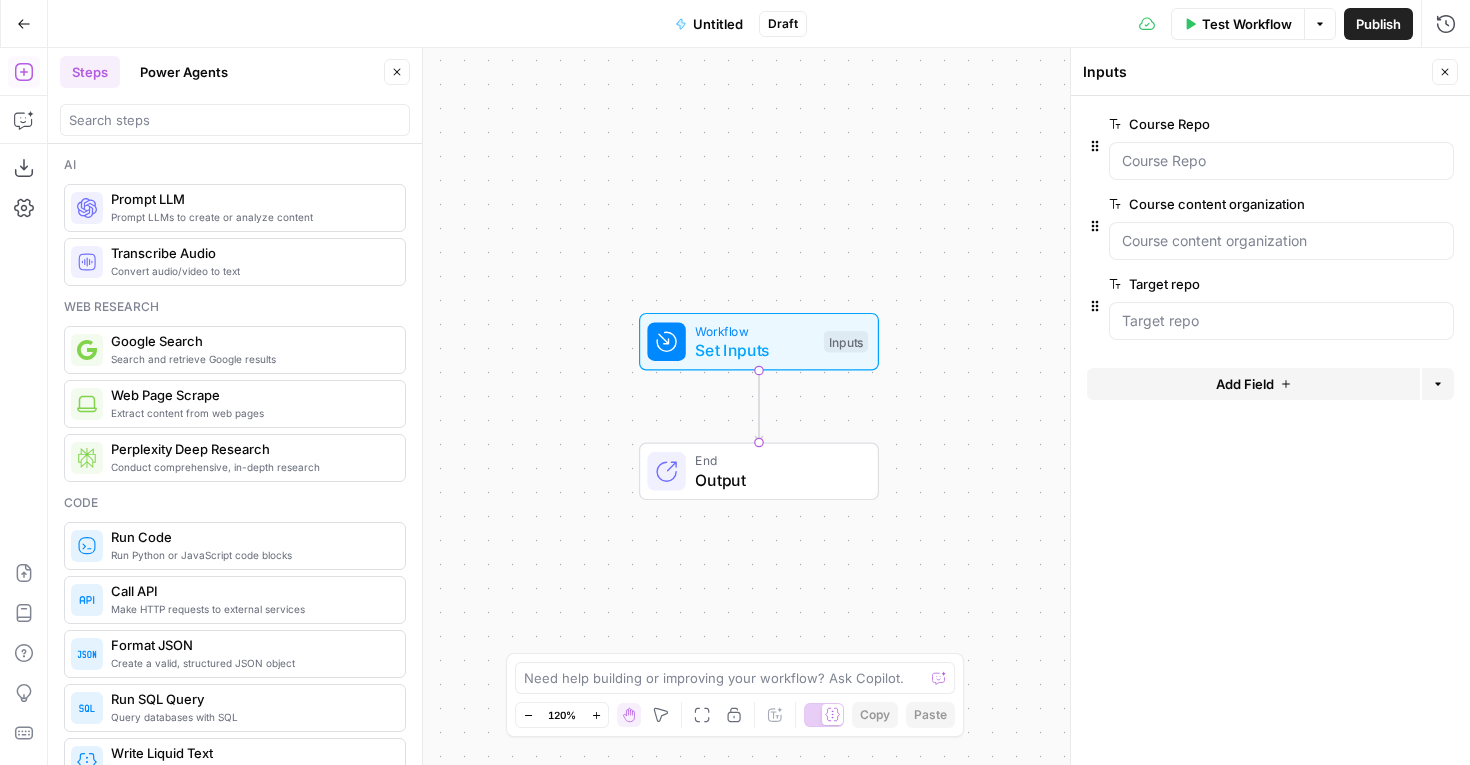 click on "Add Field" at bounding box center (1253, 384) 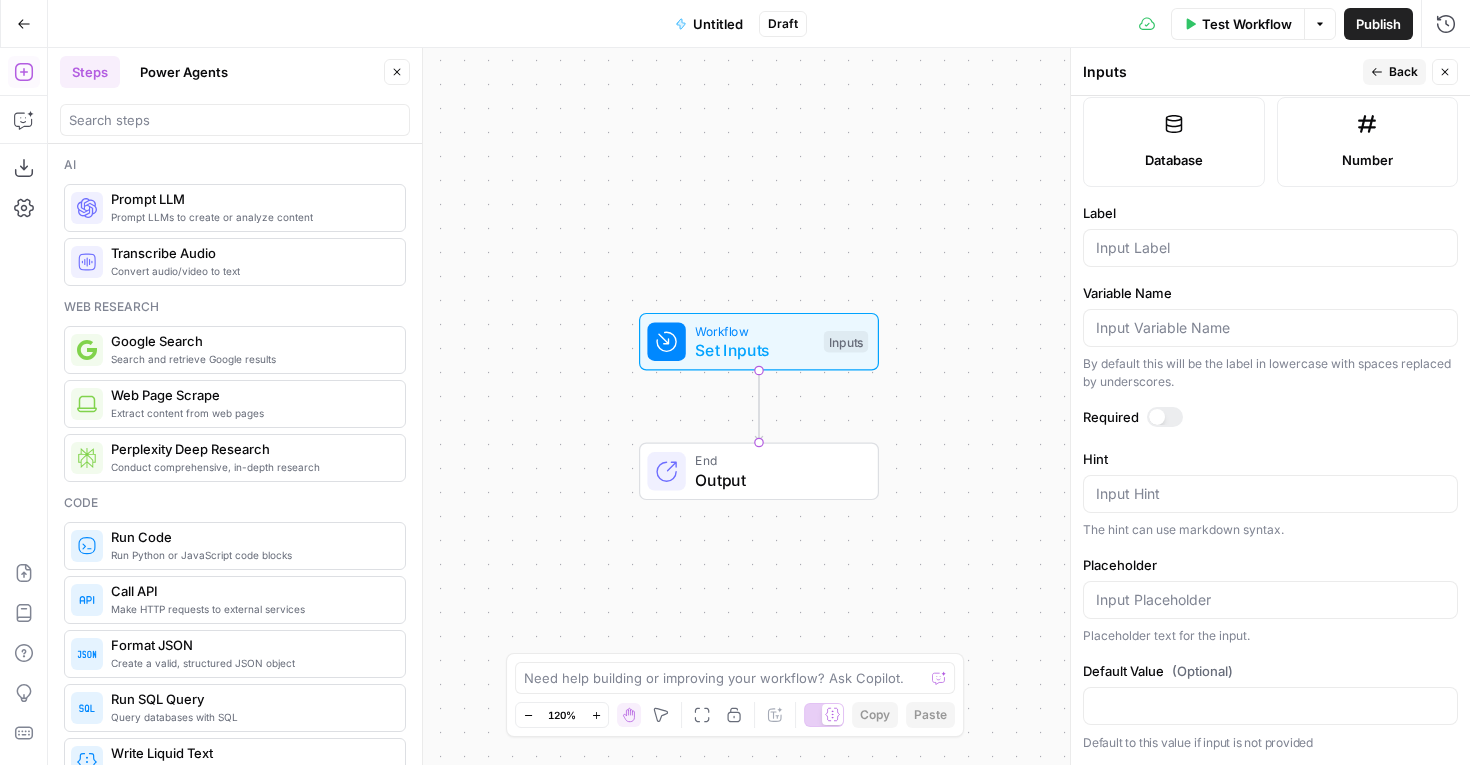 scroll, scrollTop: 546, scrollLeft: 0, axis: vertical 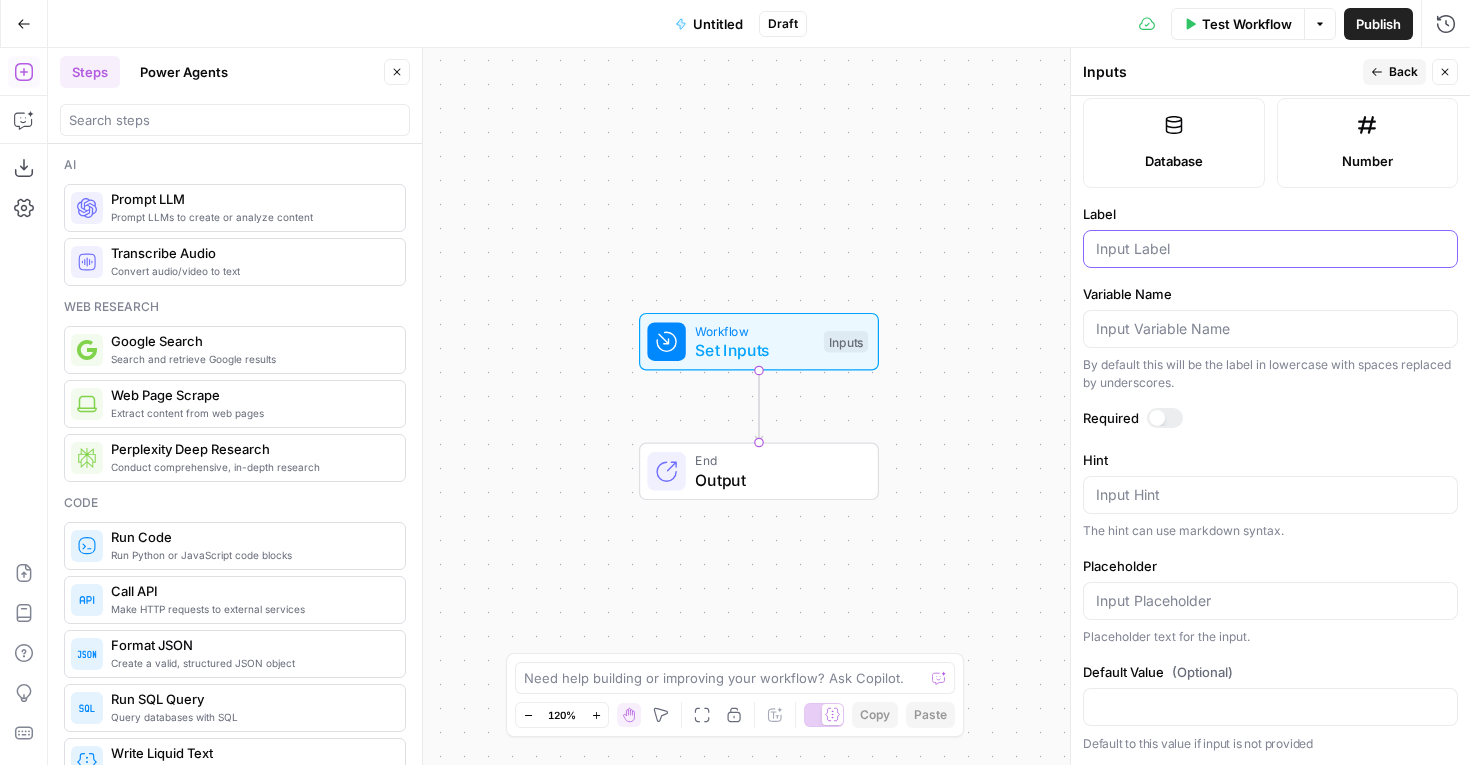 click on "Label" at bounding box center (1270, 249) 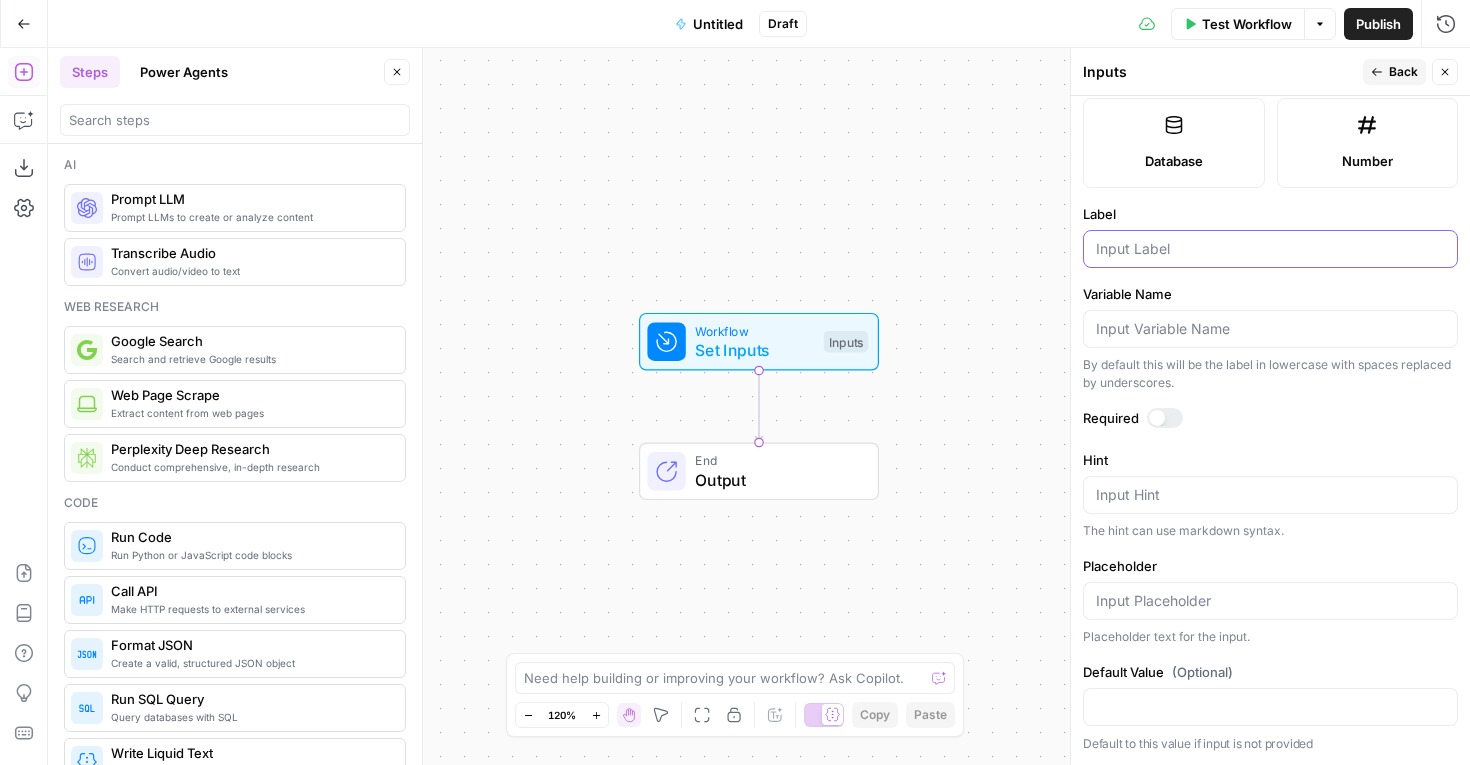 paste on "Target branch" 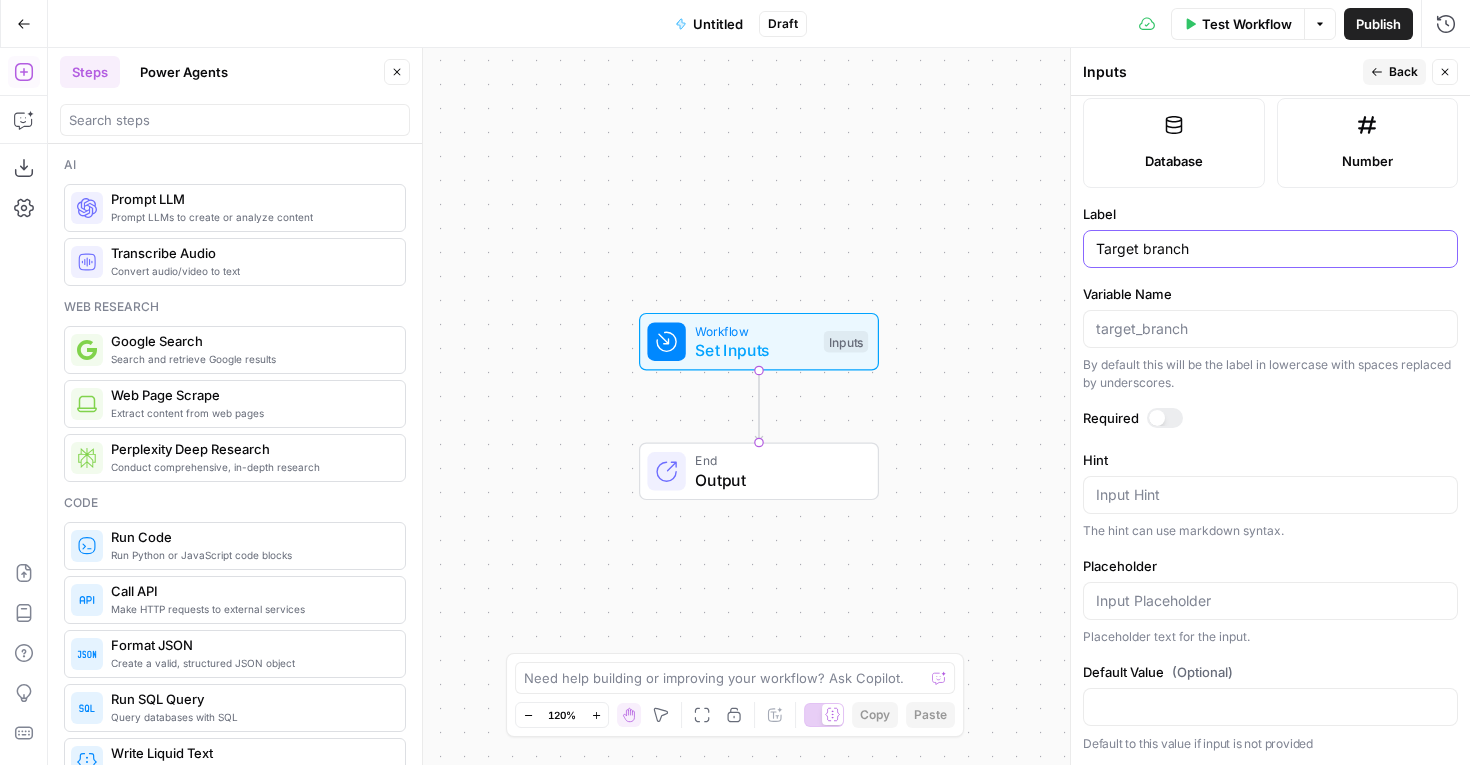 type on "Target branch" 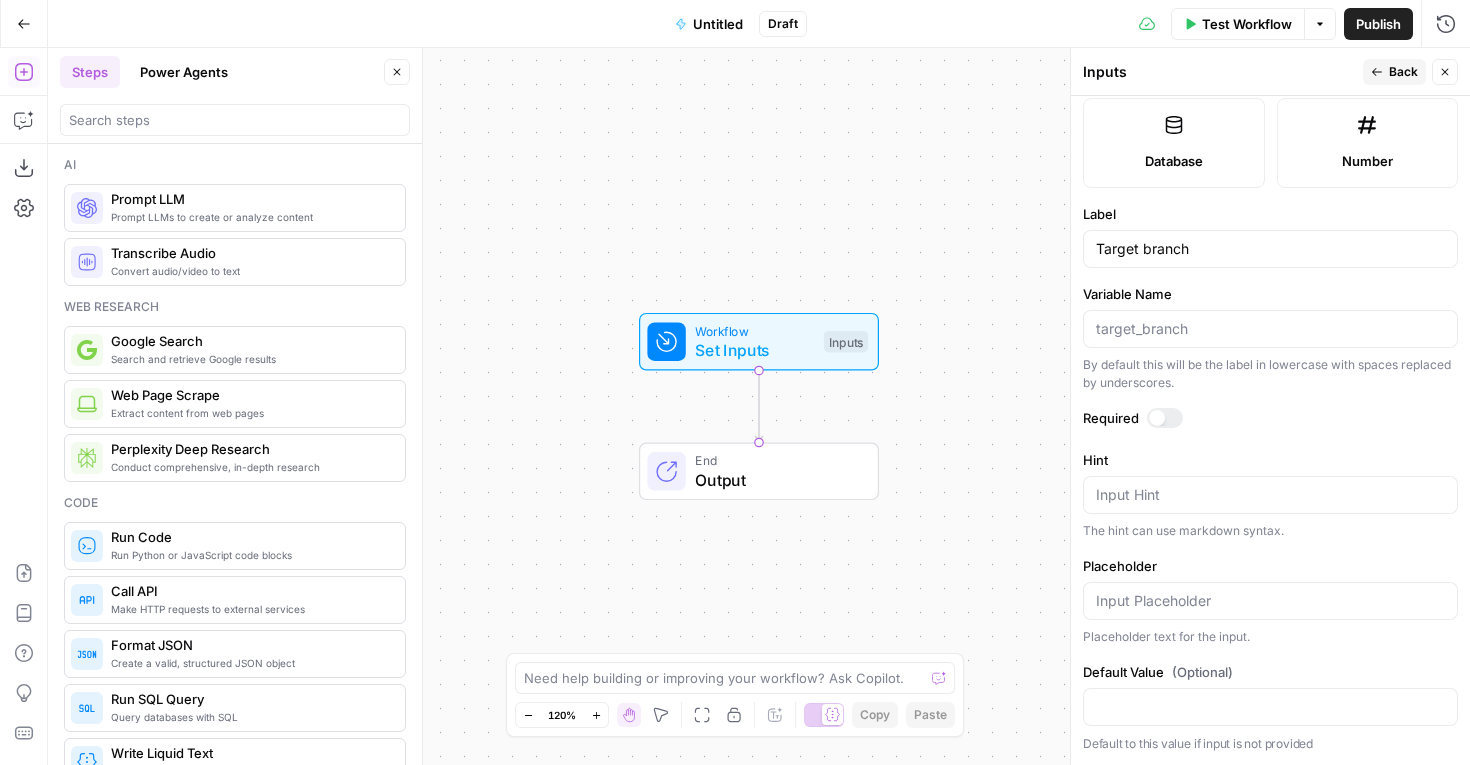 click at bounding box center [1157, 418] 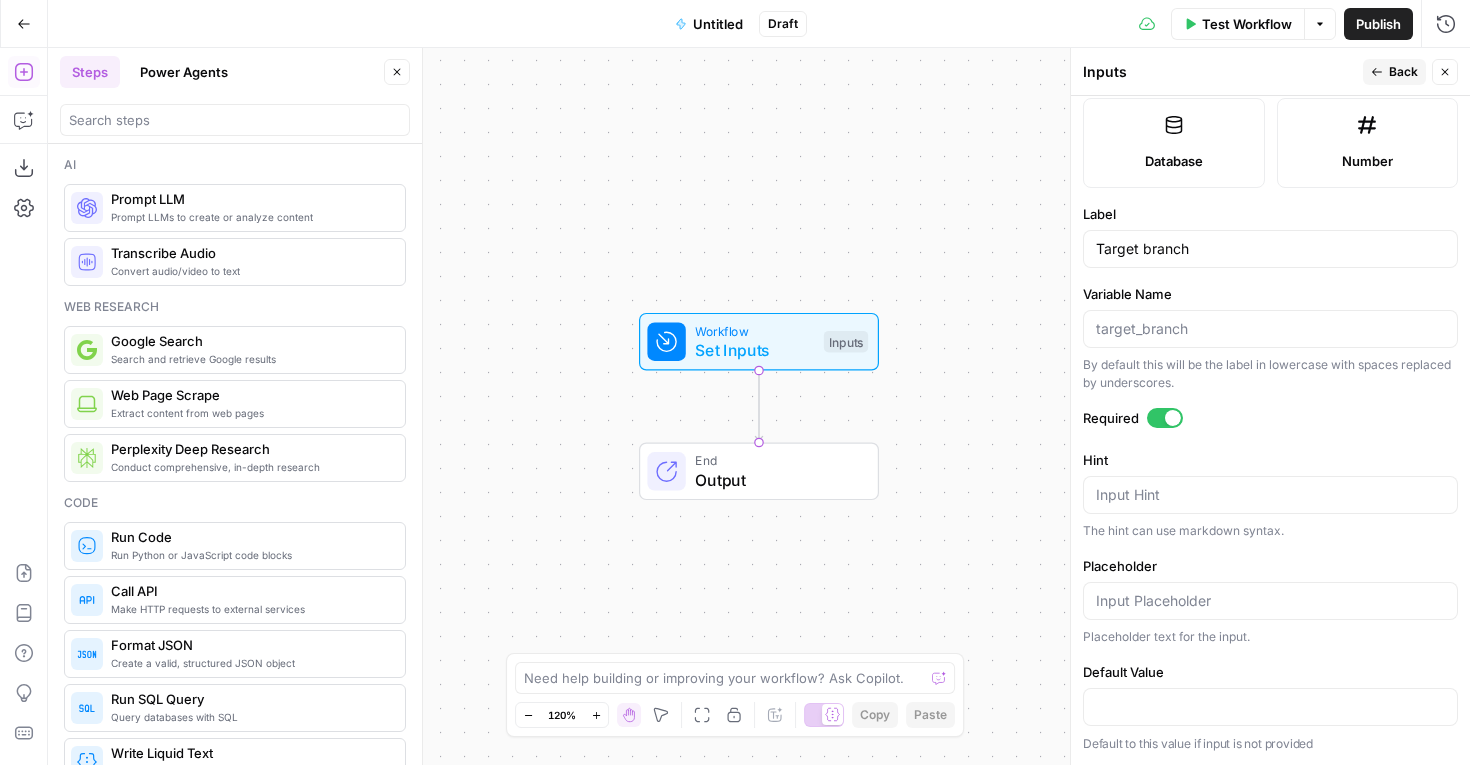 click on "Back" at bounding box center (1394, 72) 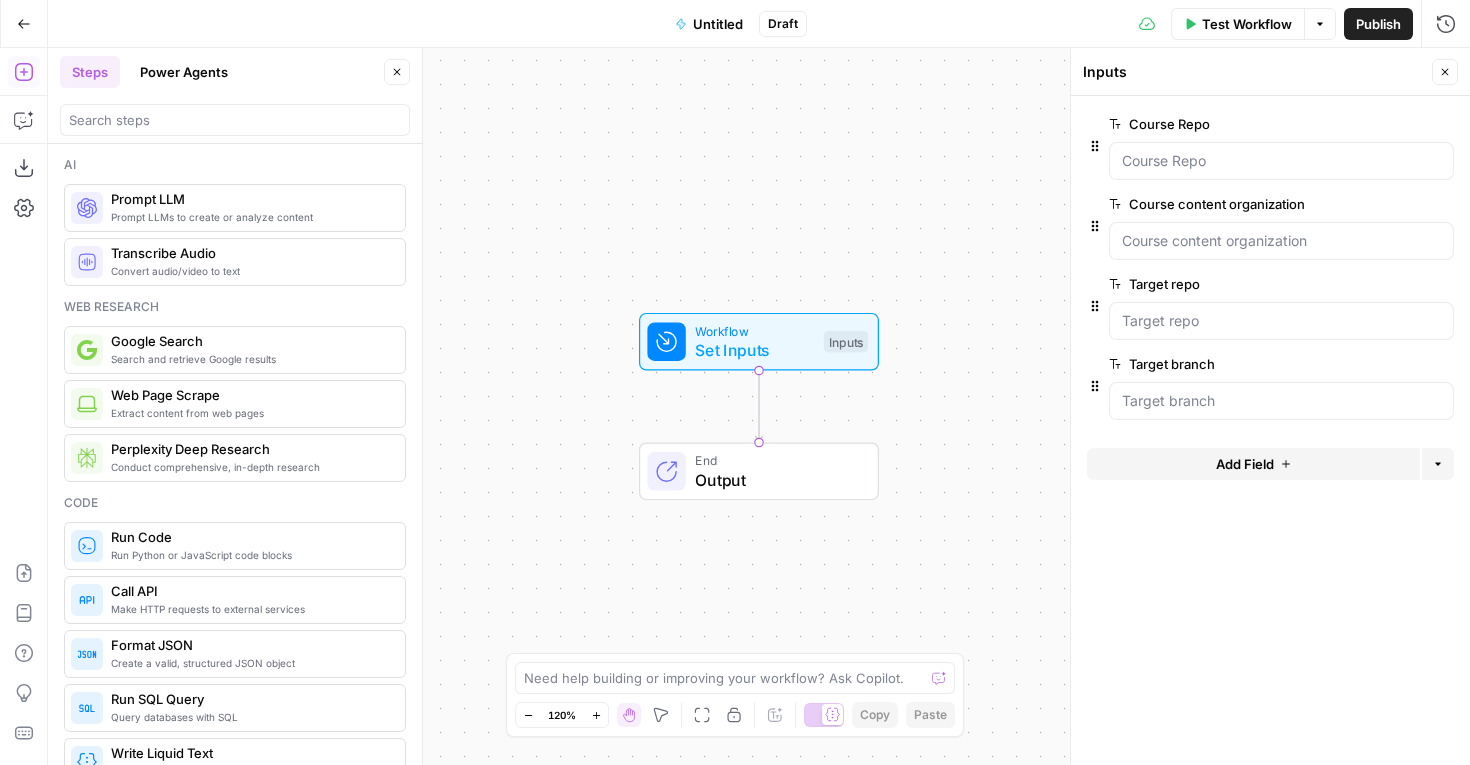 click on "Add Field" at bounding box center (1245, 464) 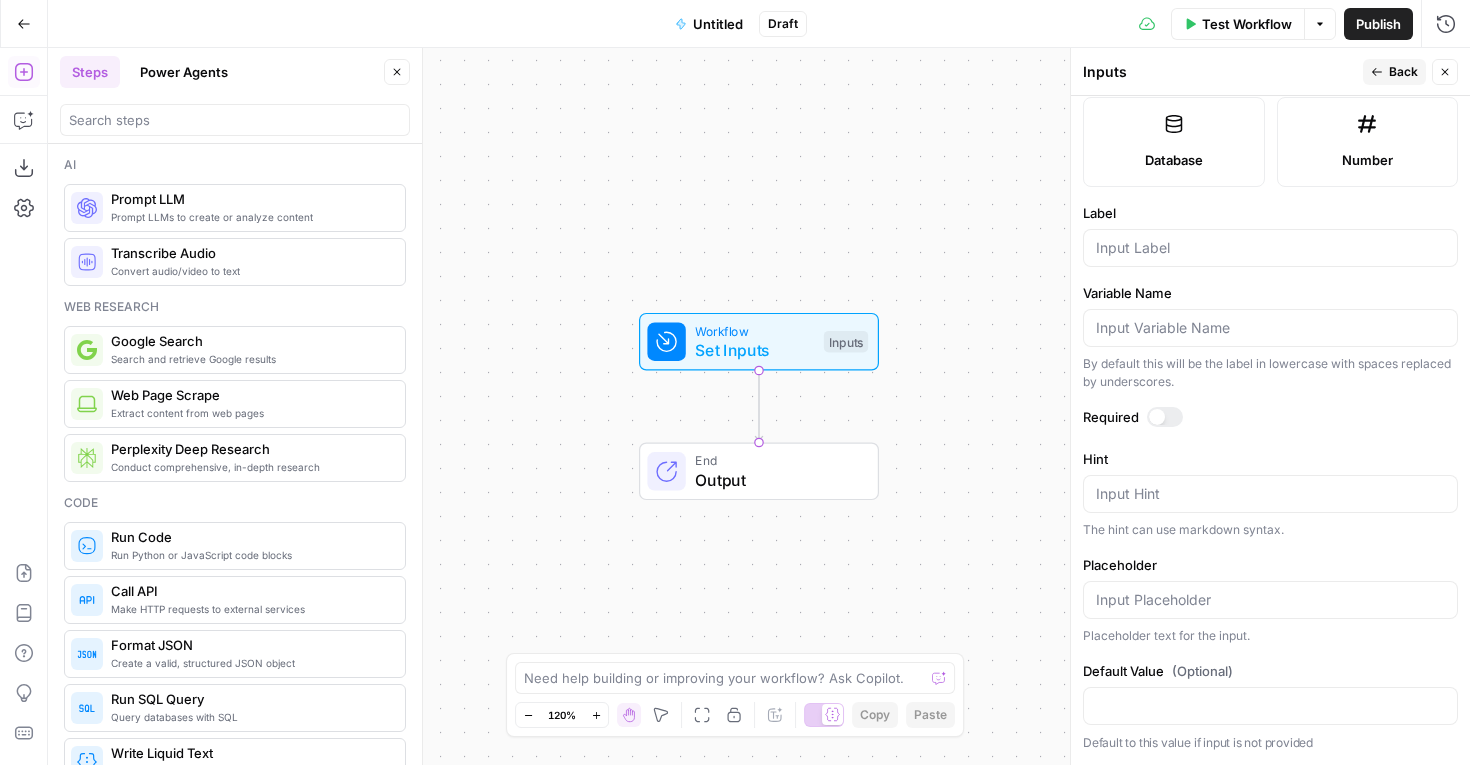 scroll, scrollTop: 546, scrollLeft: 0, axis: vertical 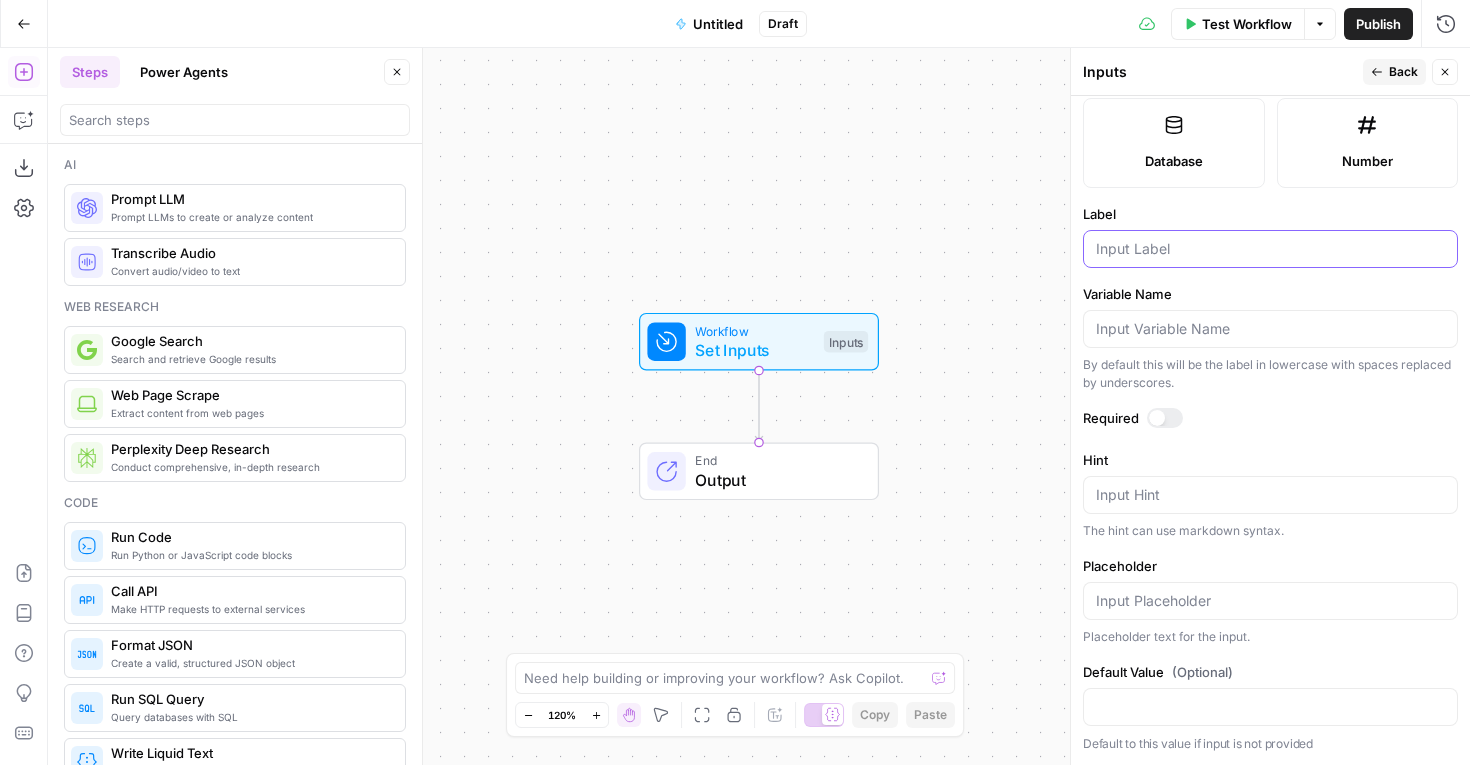 click on "Label" at bounding box center (1270, 249) 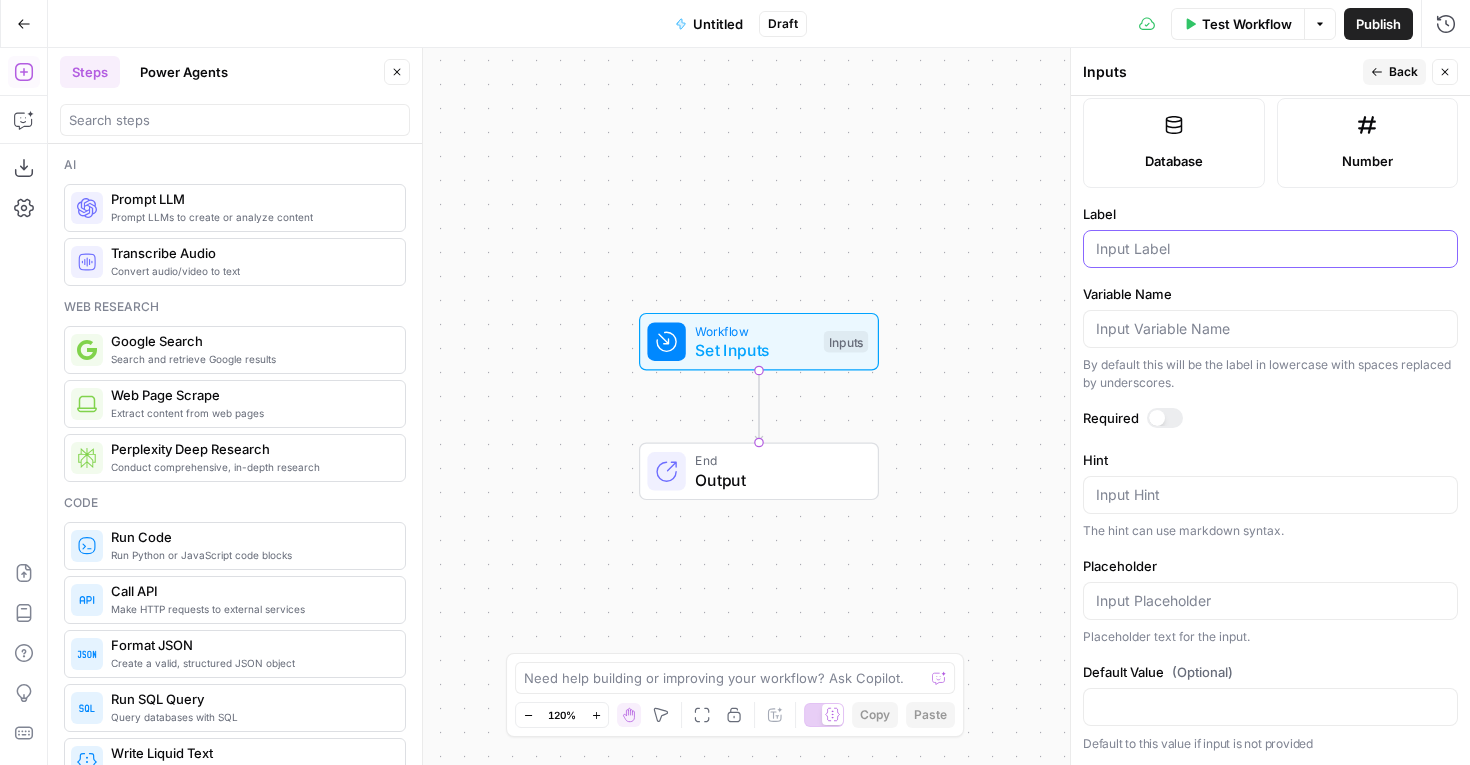 paste on "Target organization" 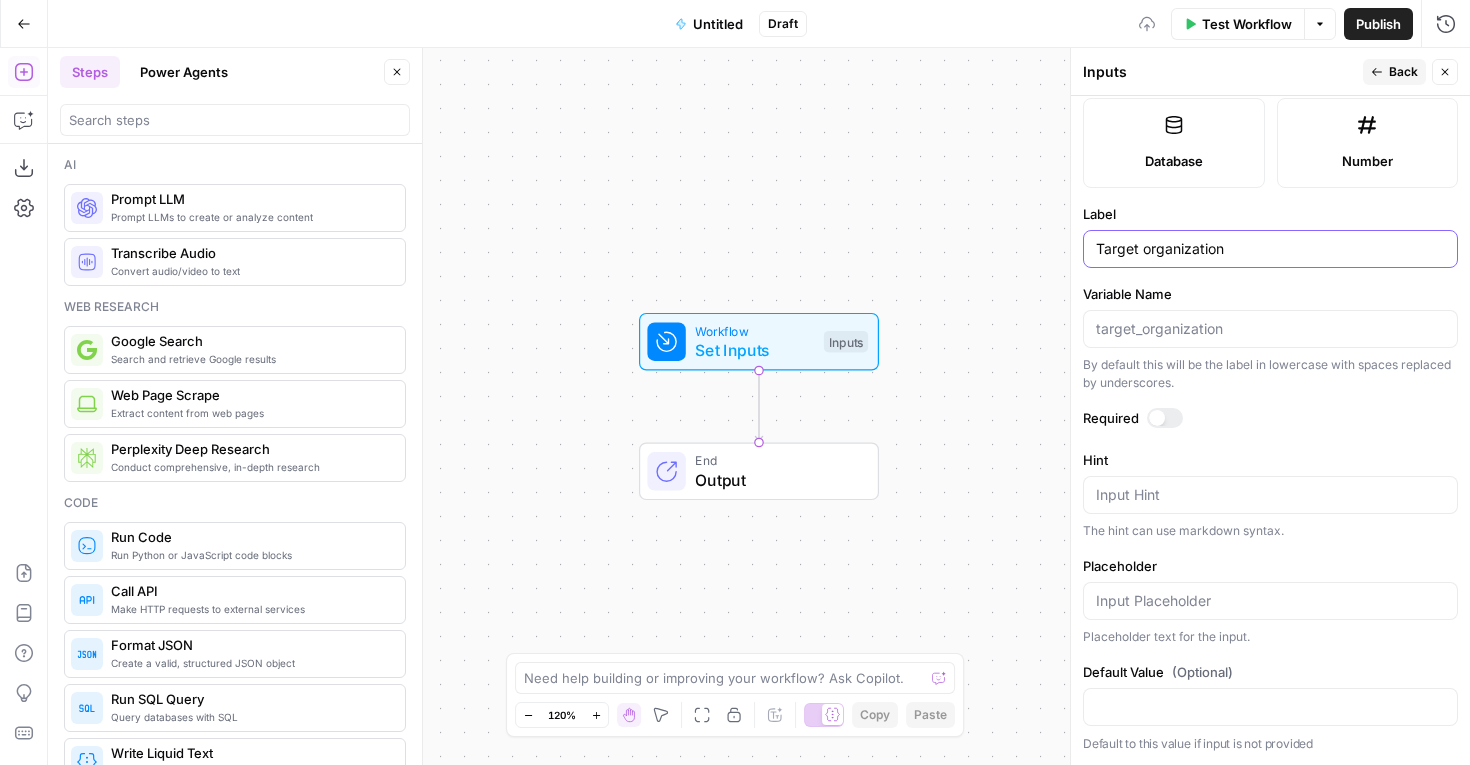 type on "Target organization" 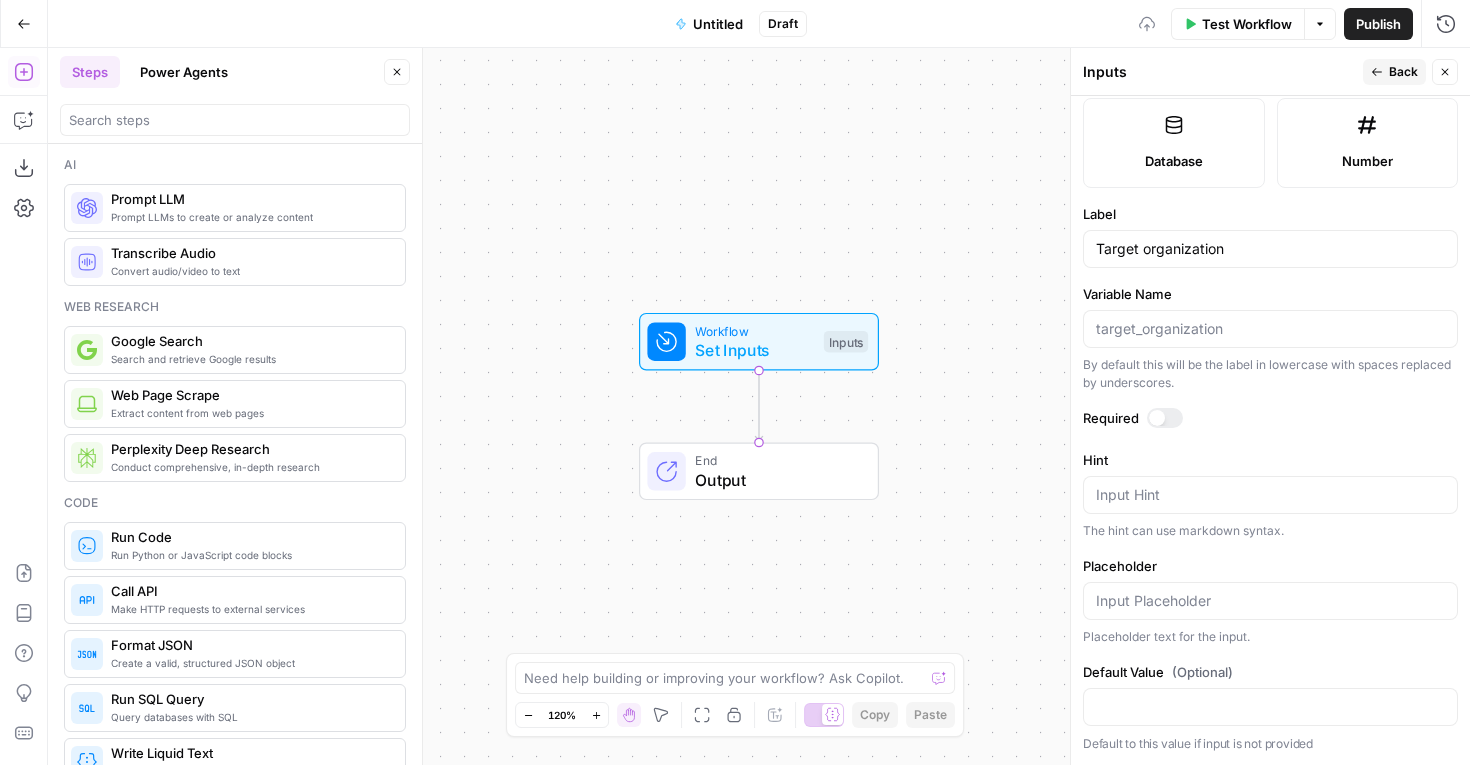 click at bounding box center [1165, 418] 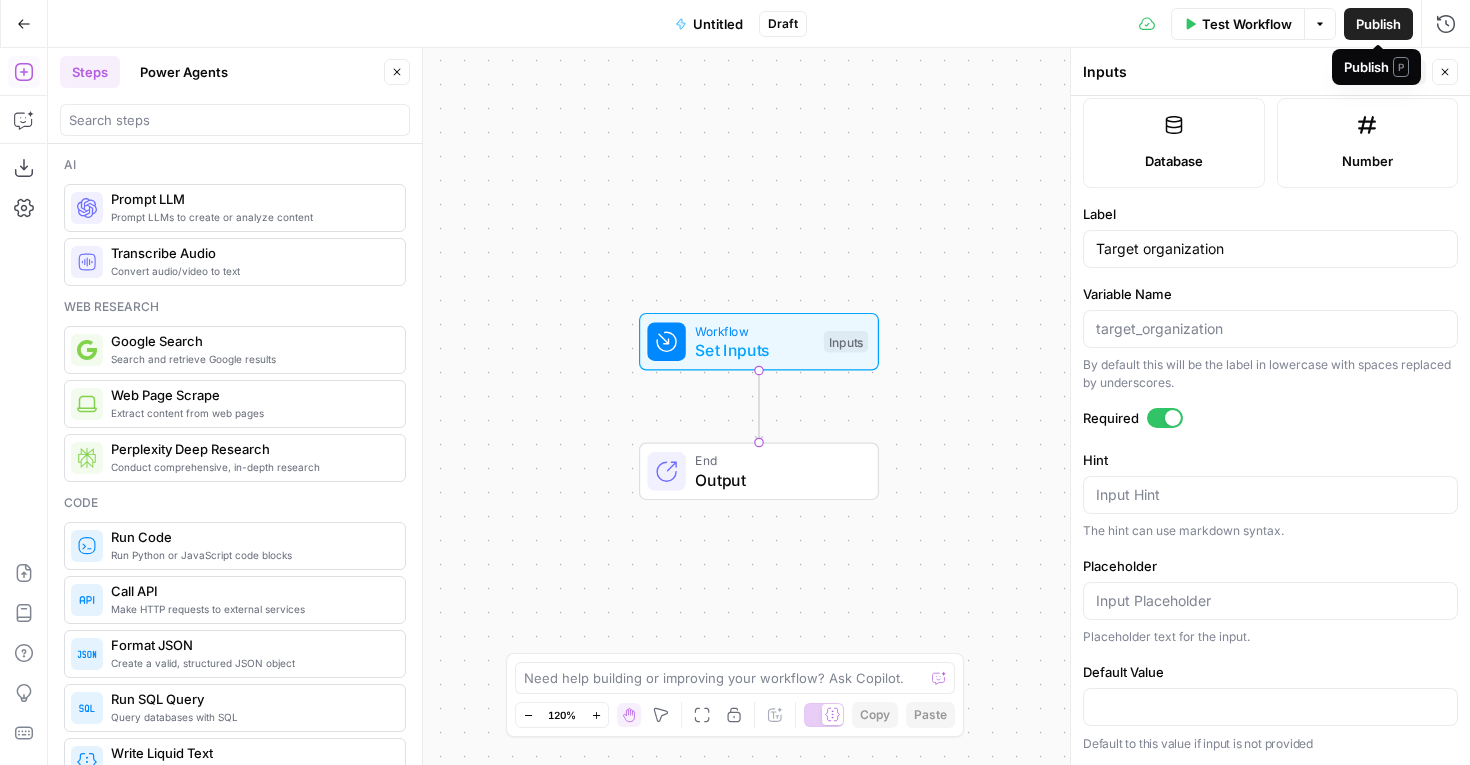 click on "Publish P" at bounding box center [1376, 67] 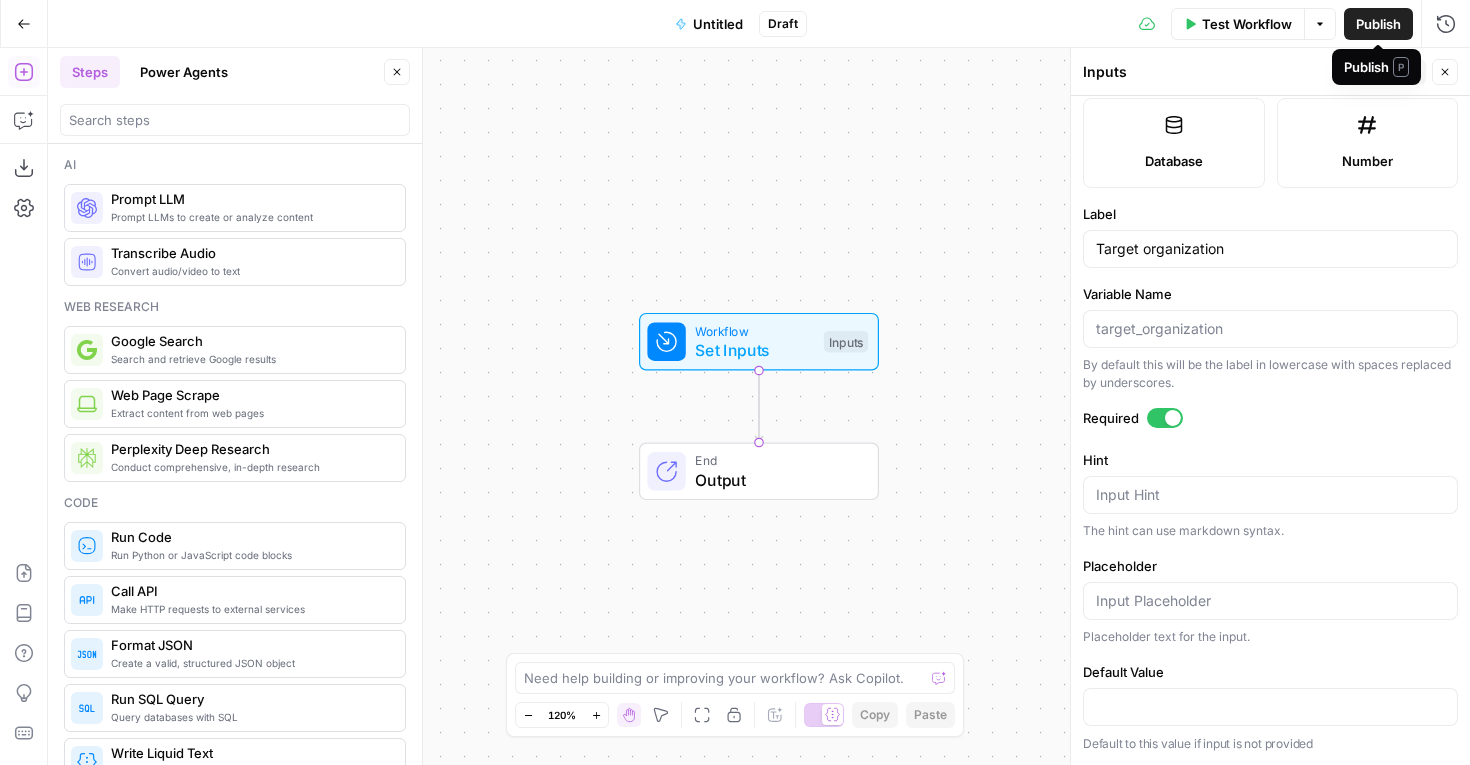 click on "Inputs" at bounding box center (1220, 72) 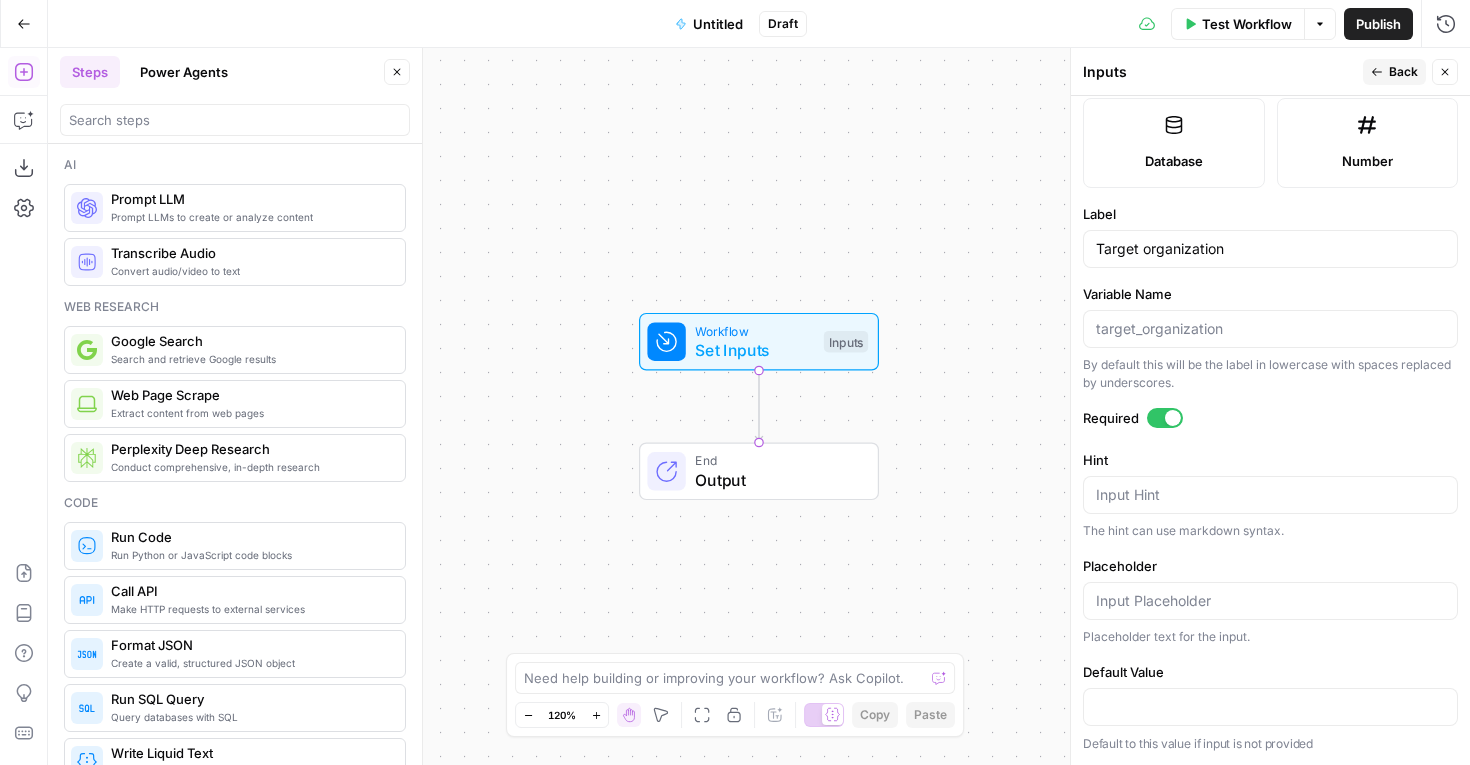 click on "Back" at bounding box center [1403, 72] 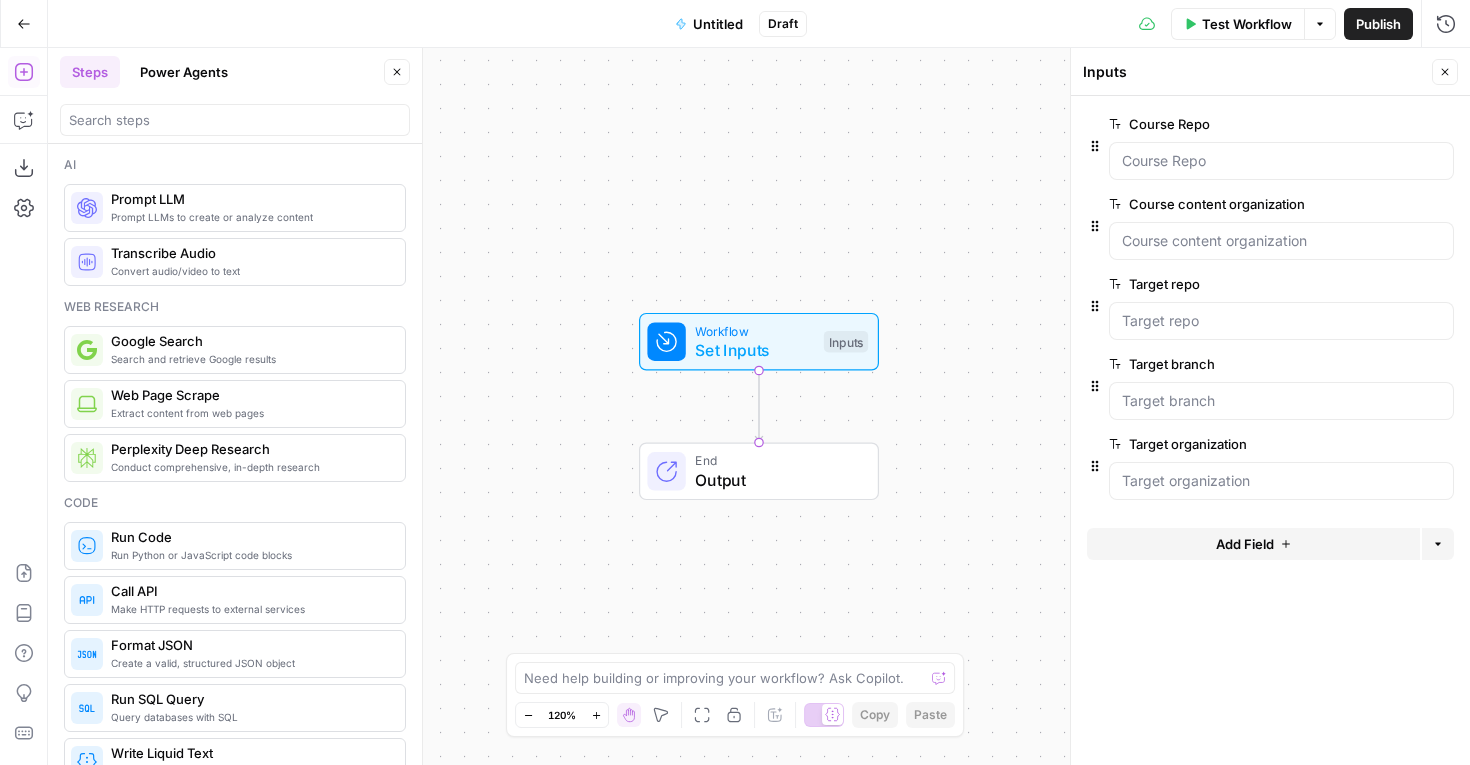 click on "Output" at bounding box center [776, 480] 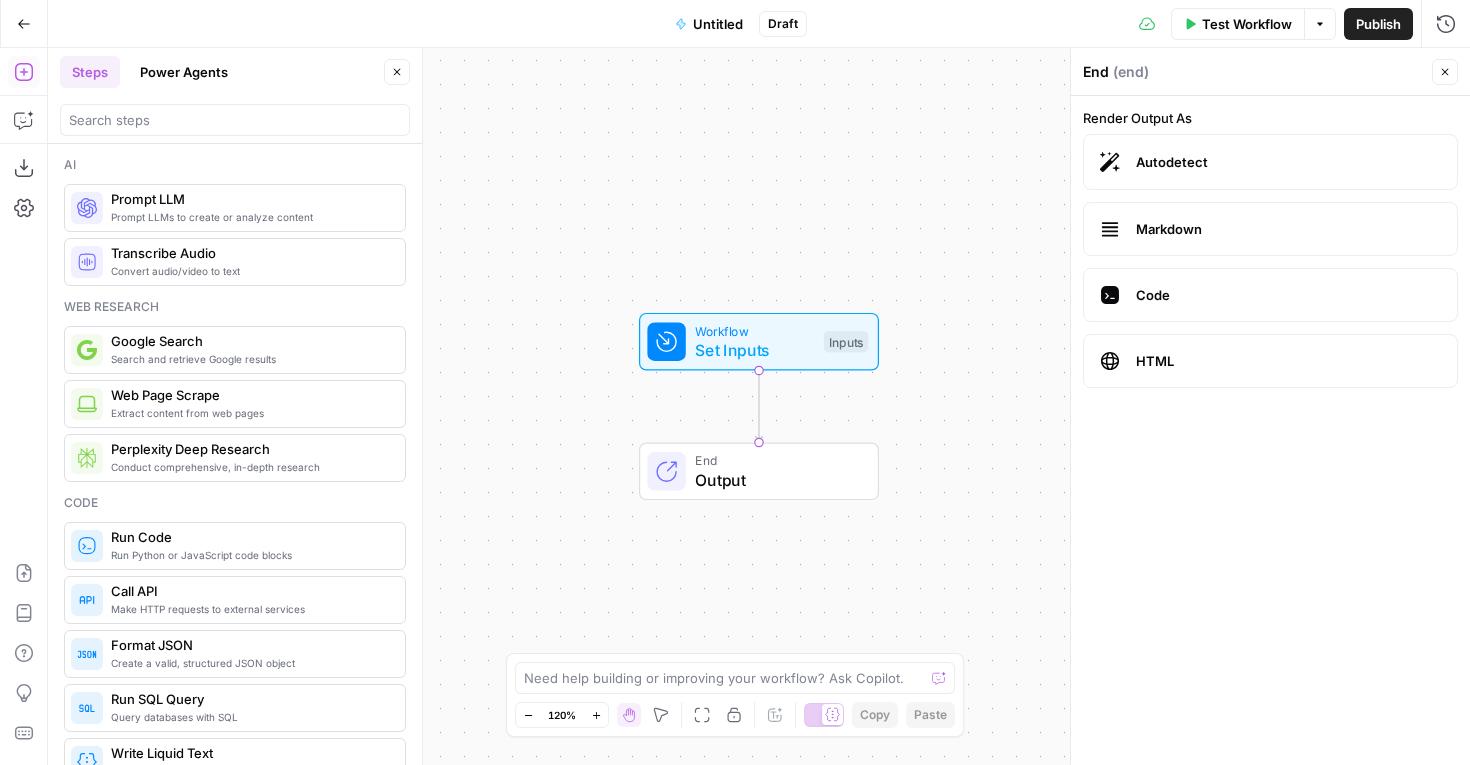 click on "Code" at bounding box center (1270, 295) 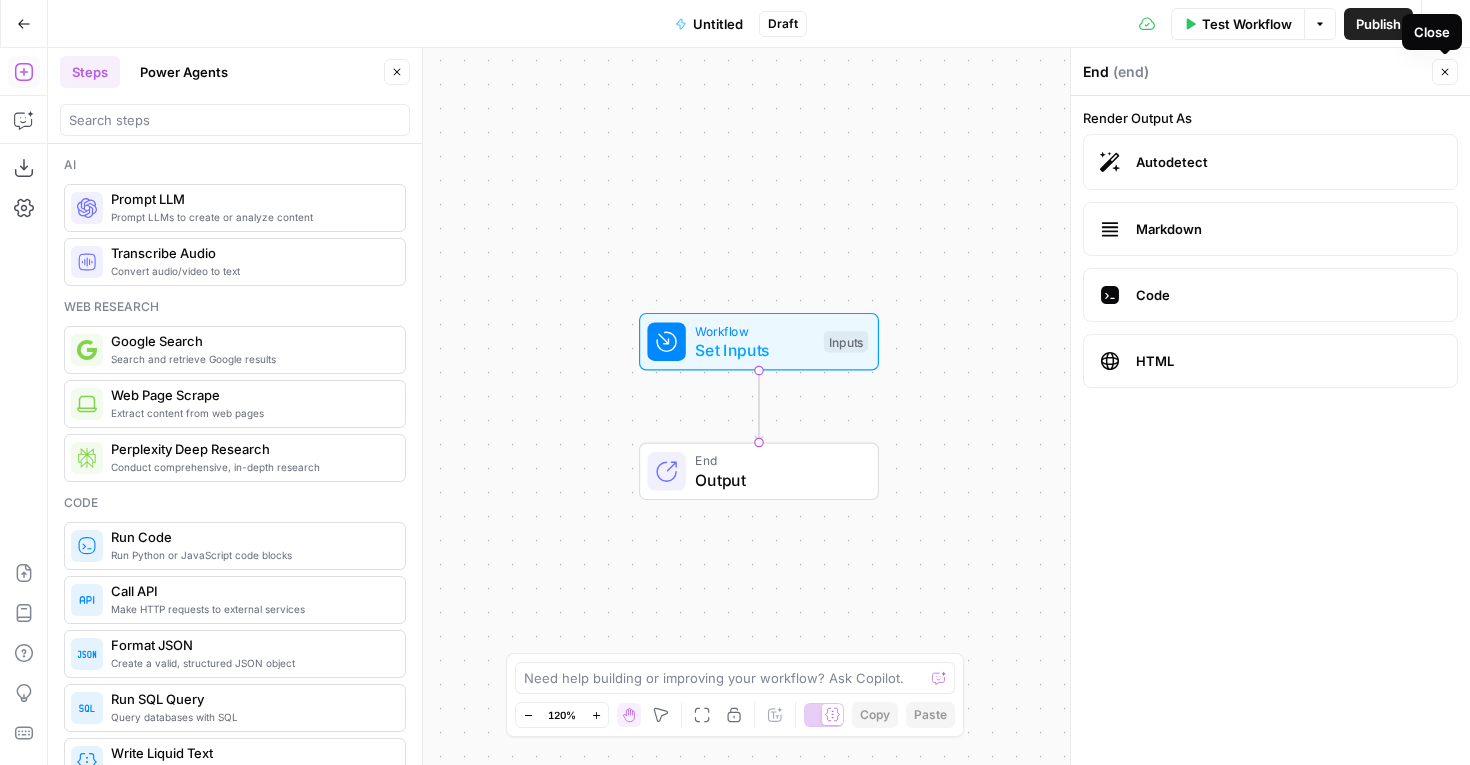 click on "Close" at bounding box center [1445, 72] 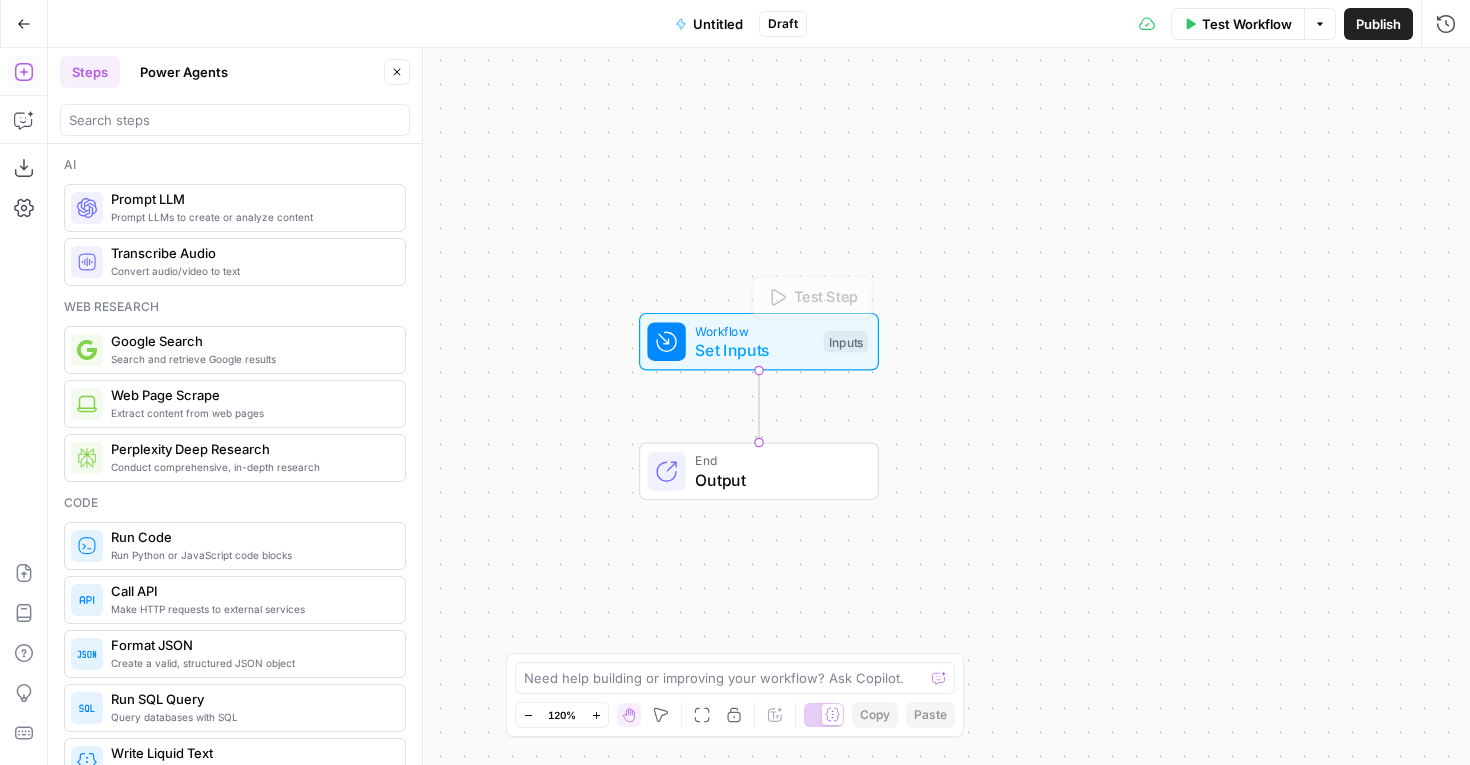 click on "Workflow Set Inputs Inputs Test Step" at bounding box center [759, 342] 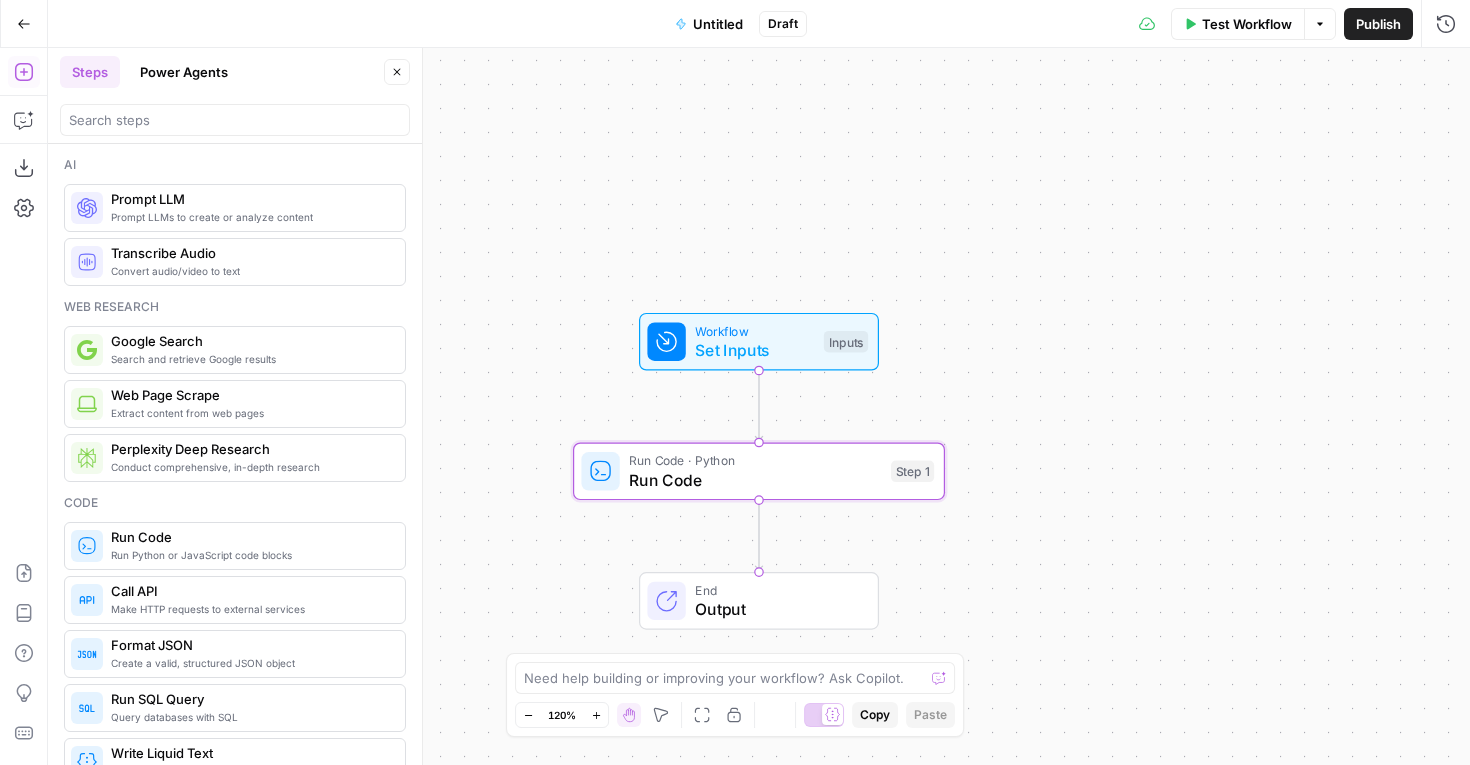 type on "Run Code" 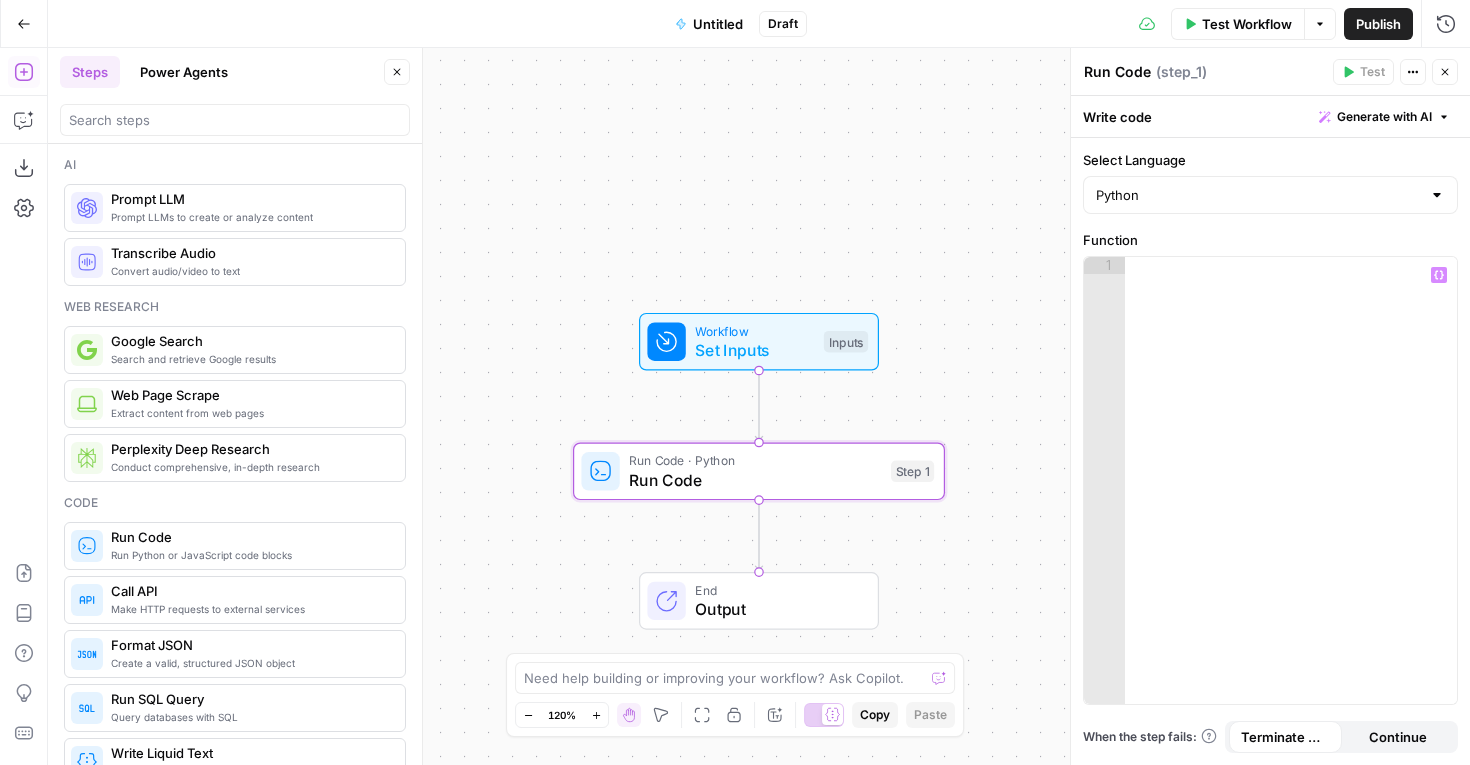 type 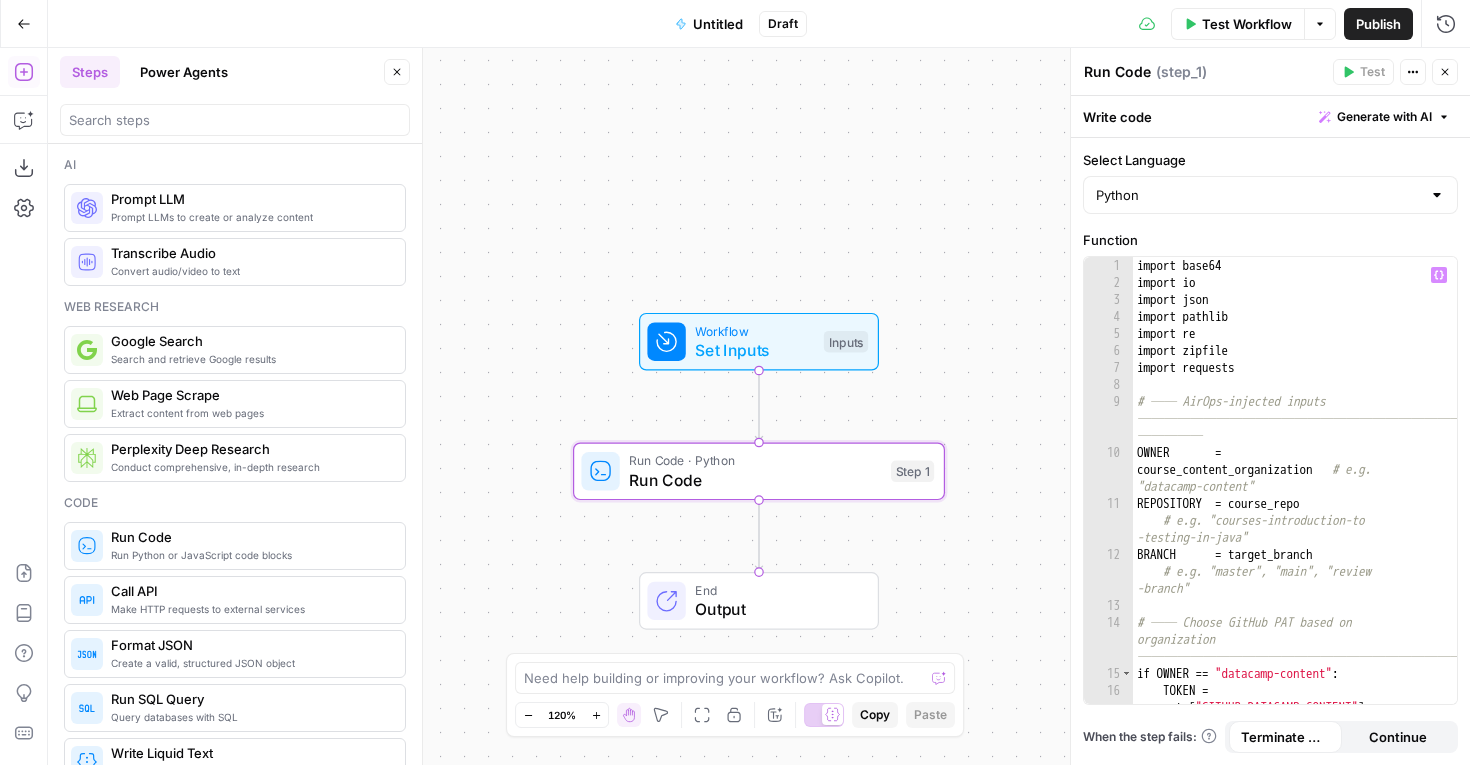 scroll, scrollTop: 0, scrollLeft: 0, axis: both 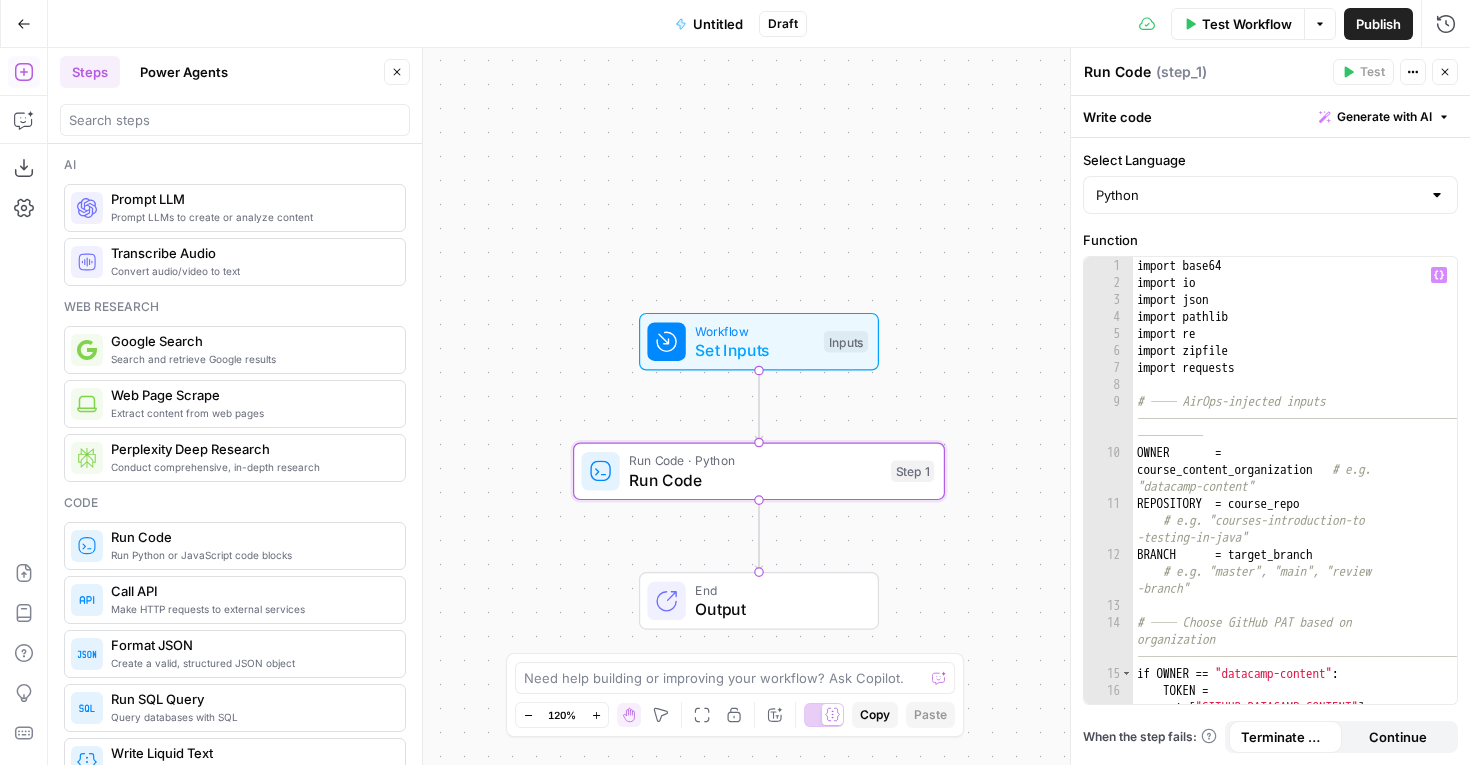 click on "Continue" at bounding box center (1398, 737) 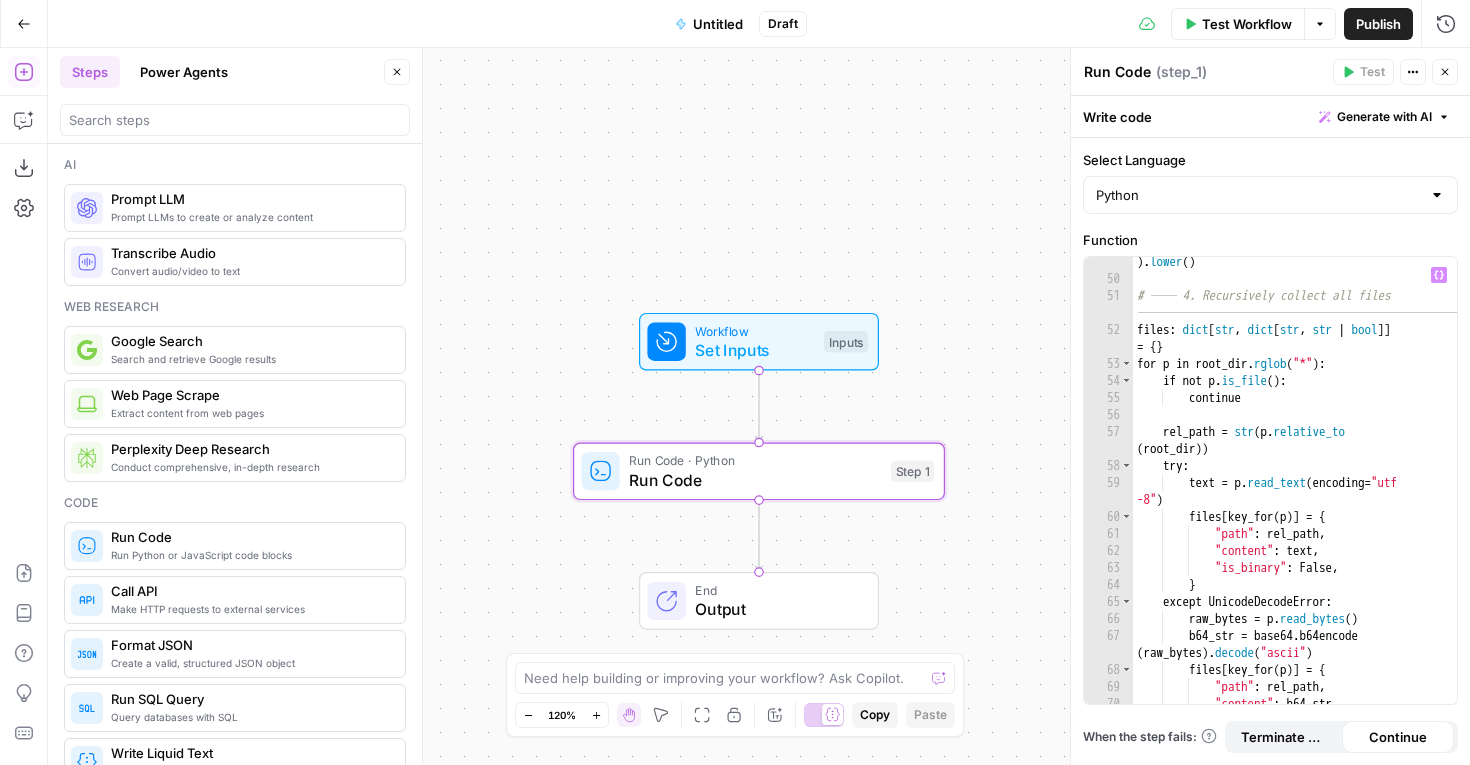 scroll, scrollTop: 1440, scrollLeft: 0, axis: vertical 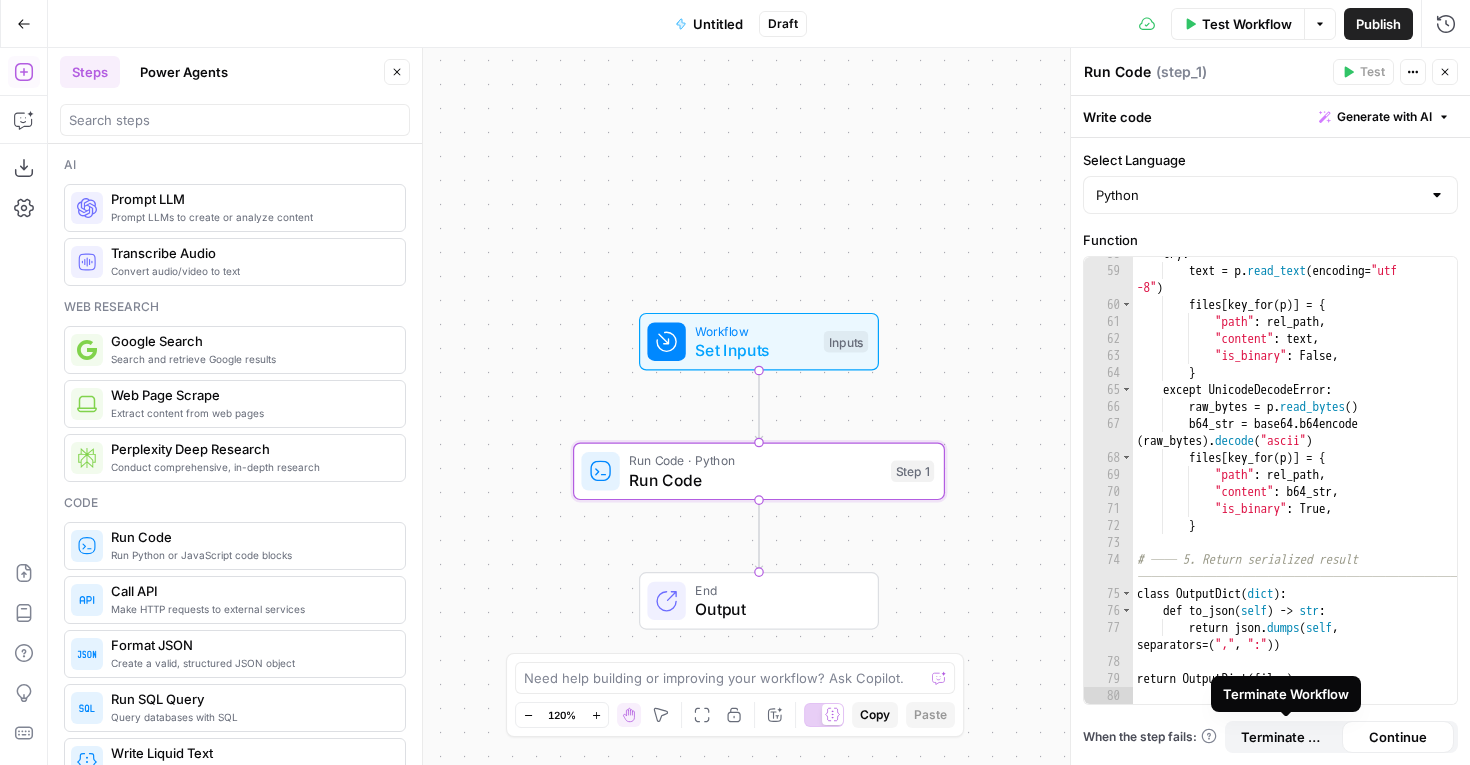click on "Terminate Workflow" at bounding box center [1285, 737] 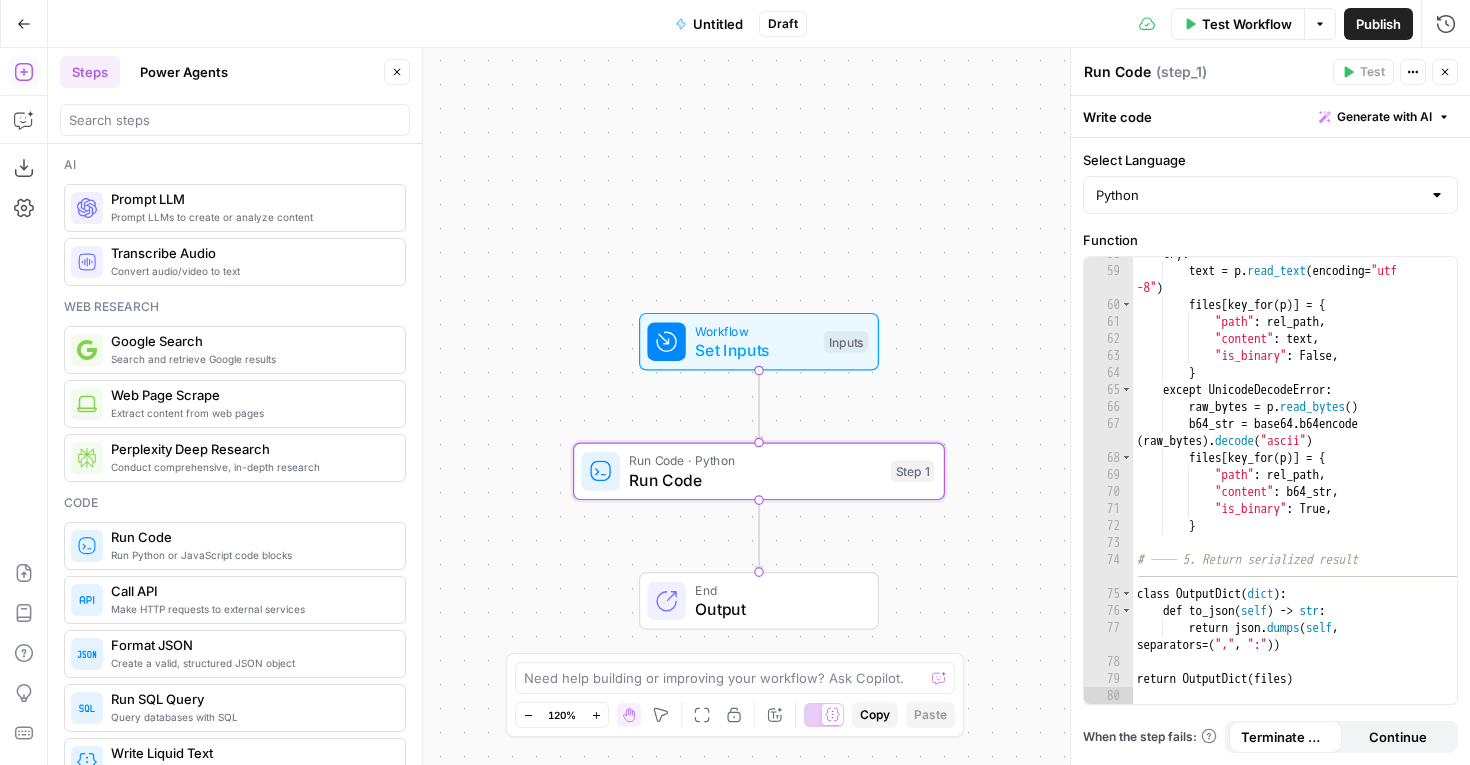 click on "Output" at bounding box center [776, 609] 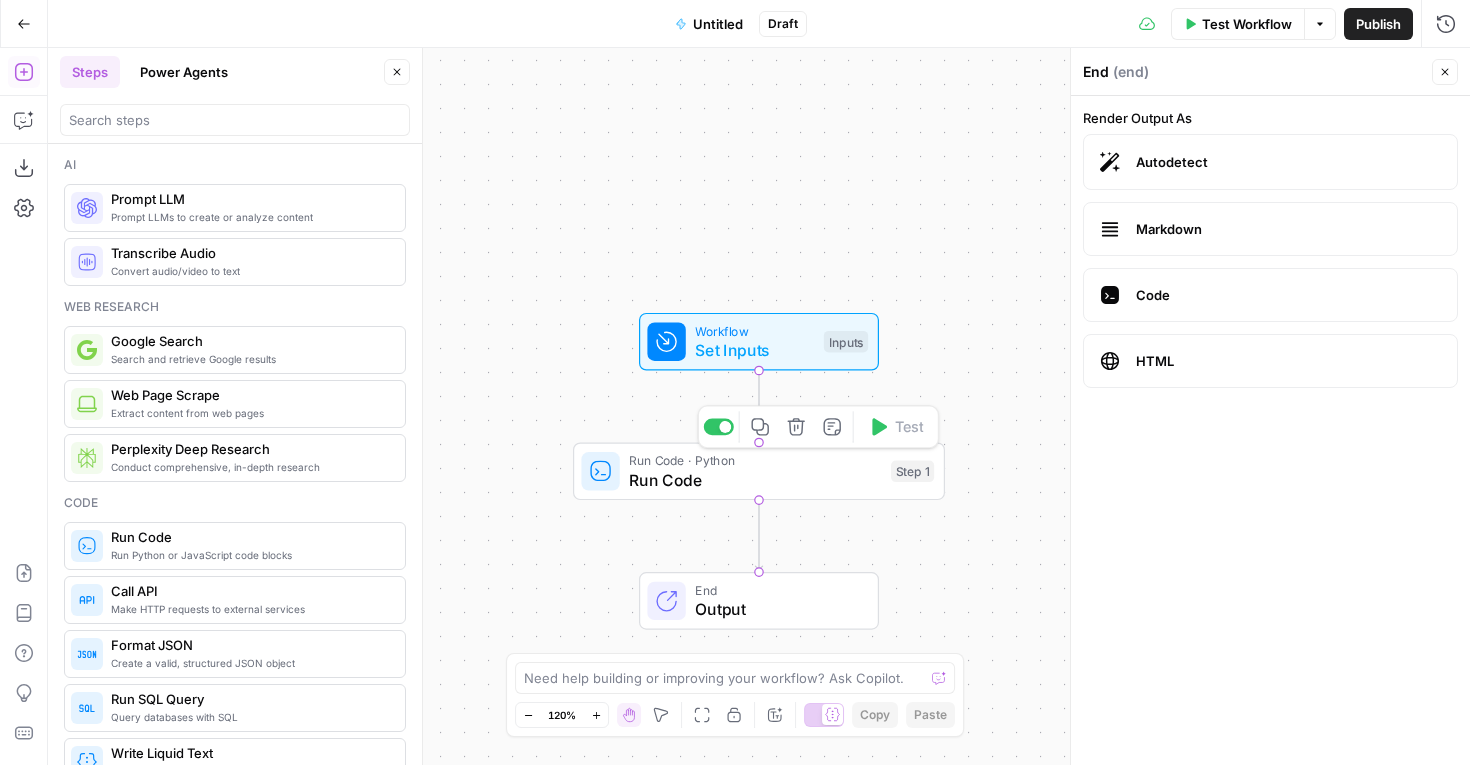 click on "Run Code" at bounding box center (755, 480) 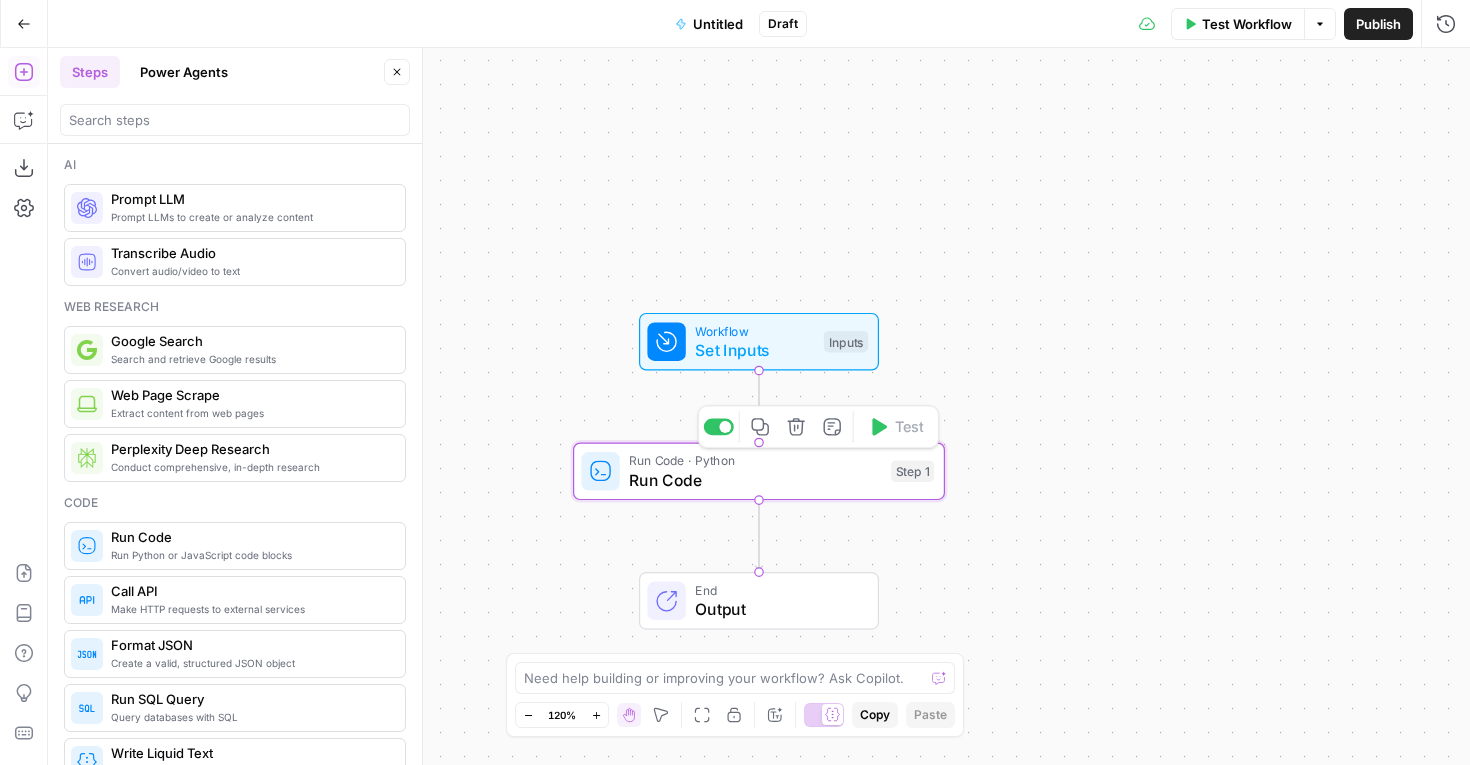 type on "Run Code" 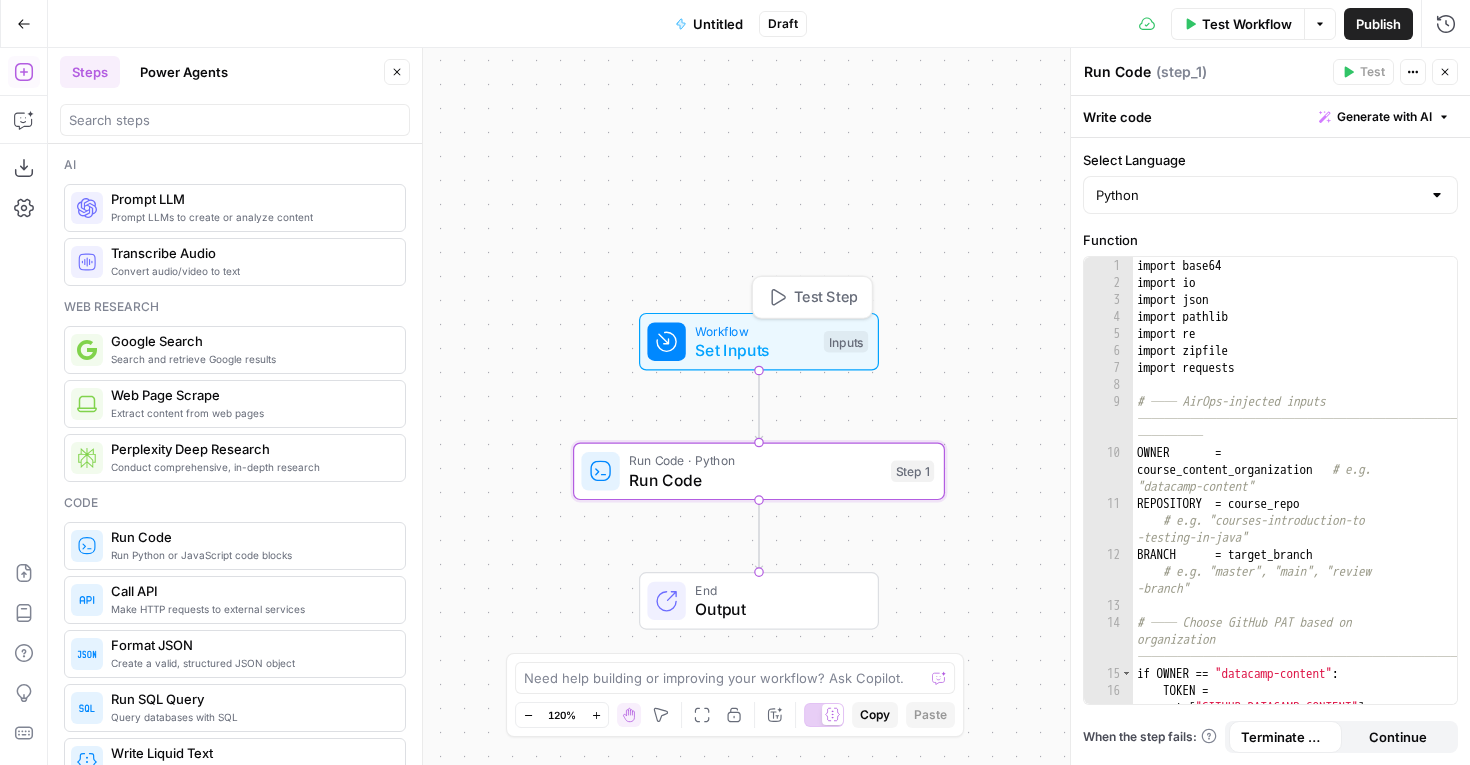 click on "Set Inputs" at bounding box center [754, 350] 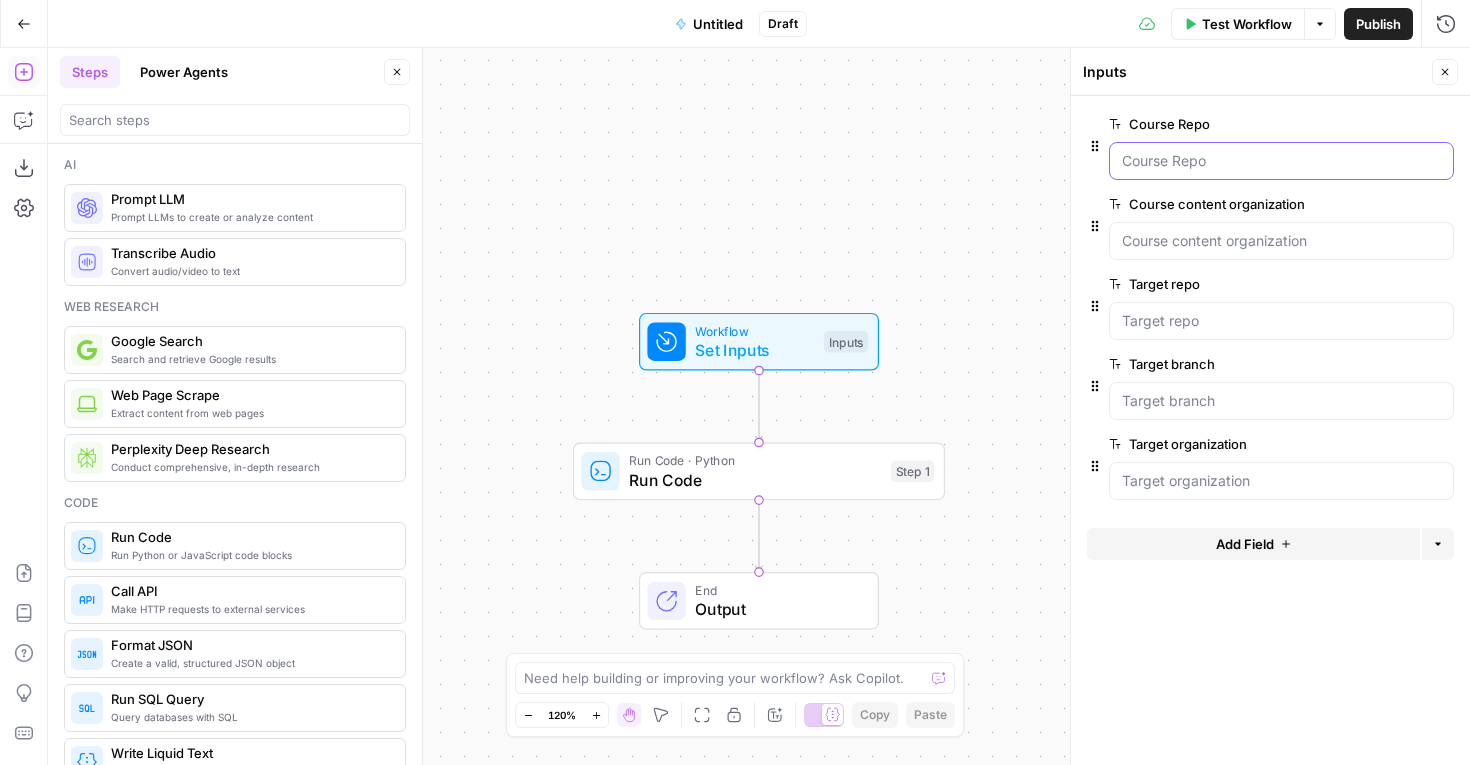 click on "Course Repo" at bounding box center [1281, 161] 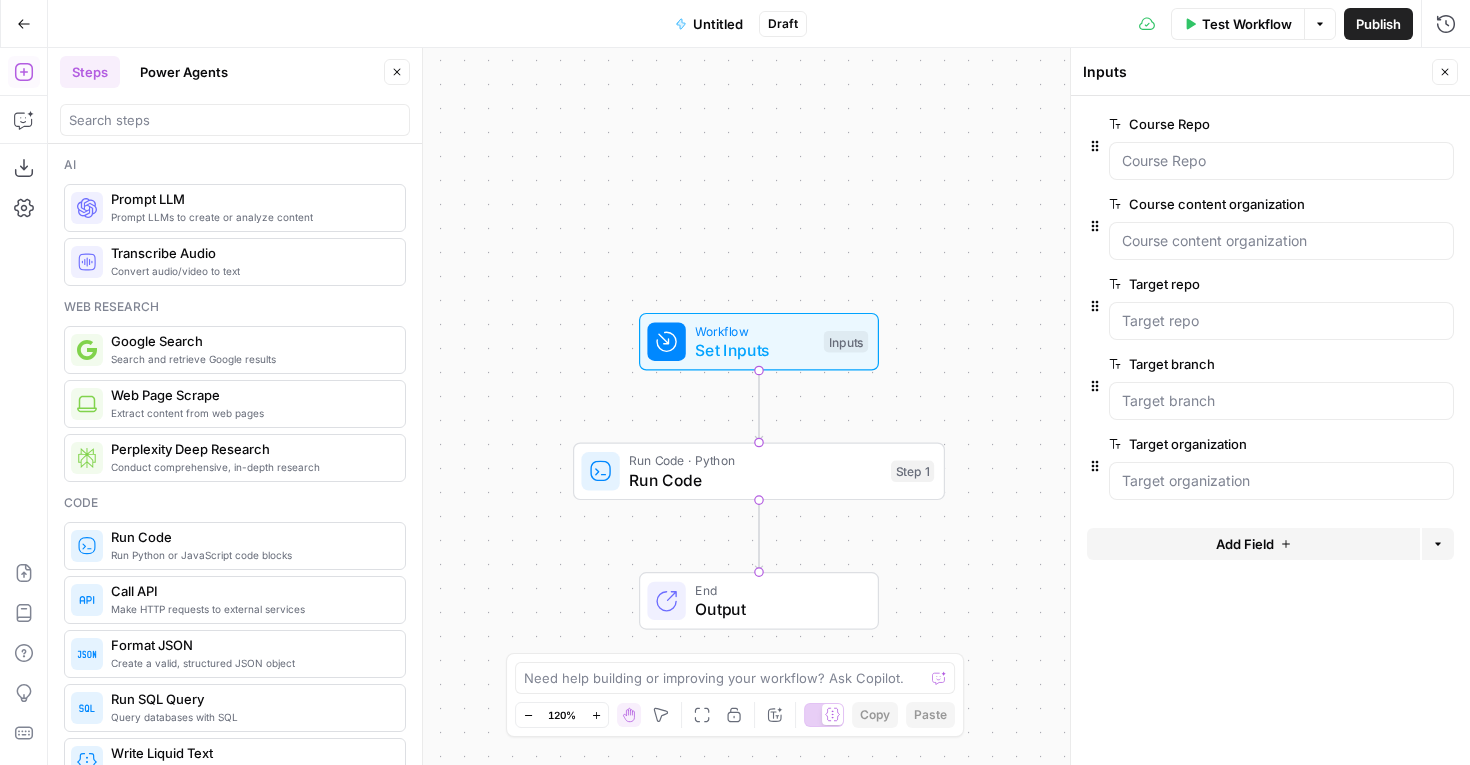 click 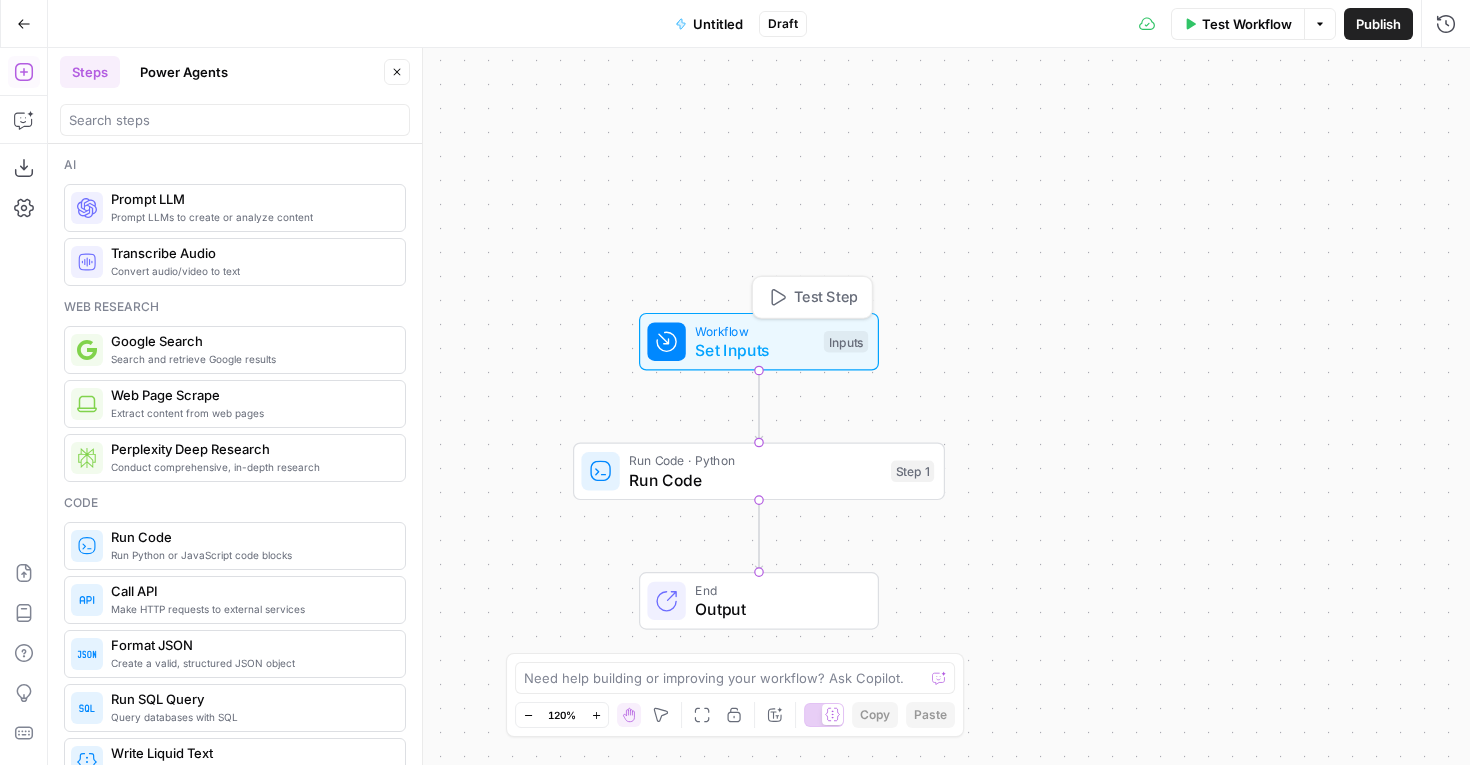 click on "Test Step" at bounding box center (826, 298) 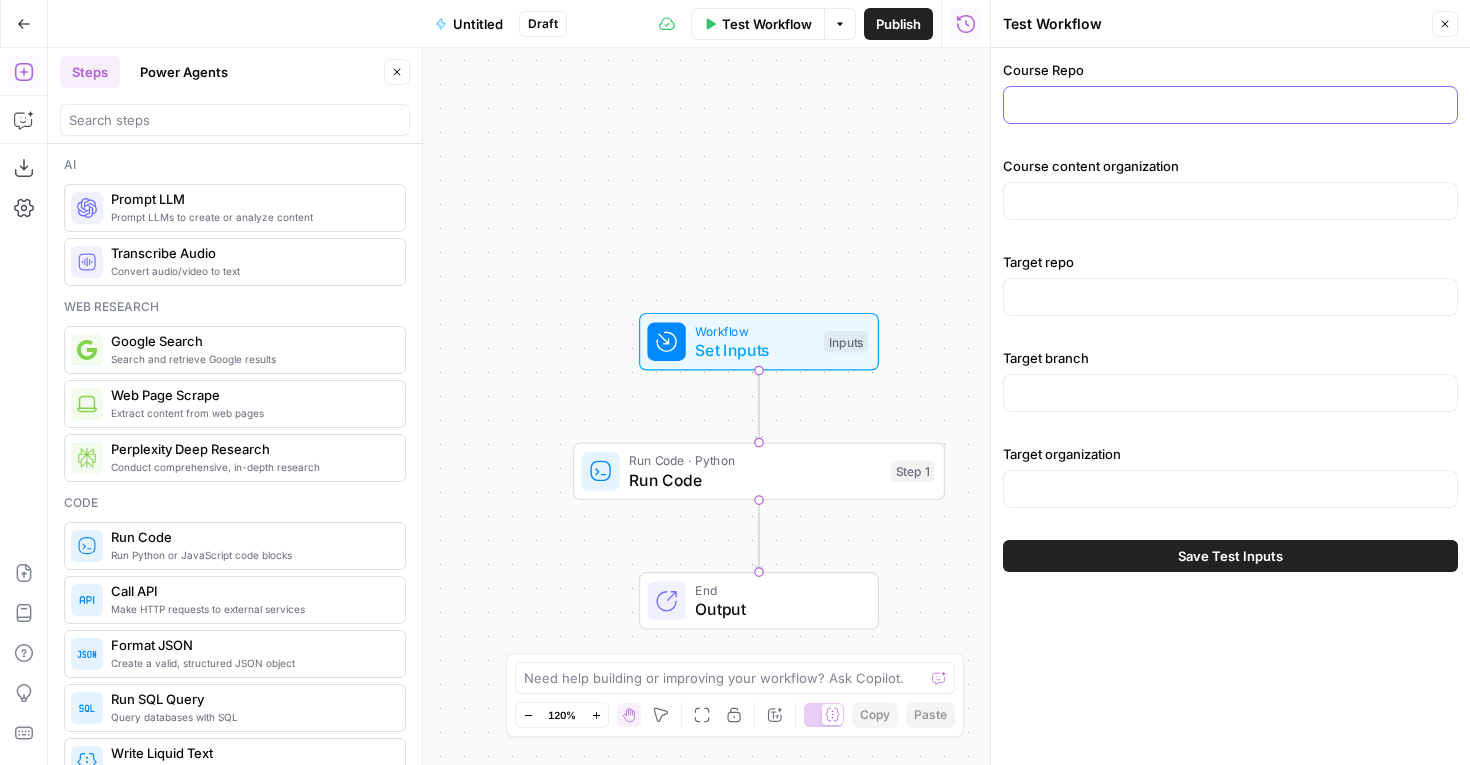 click on "Course Repo" at bounding box center (1230, 105) 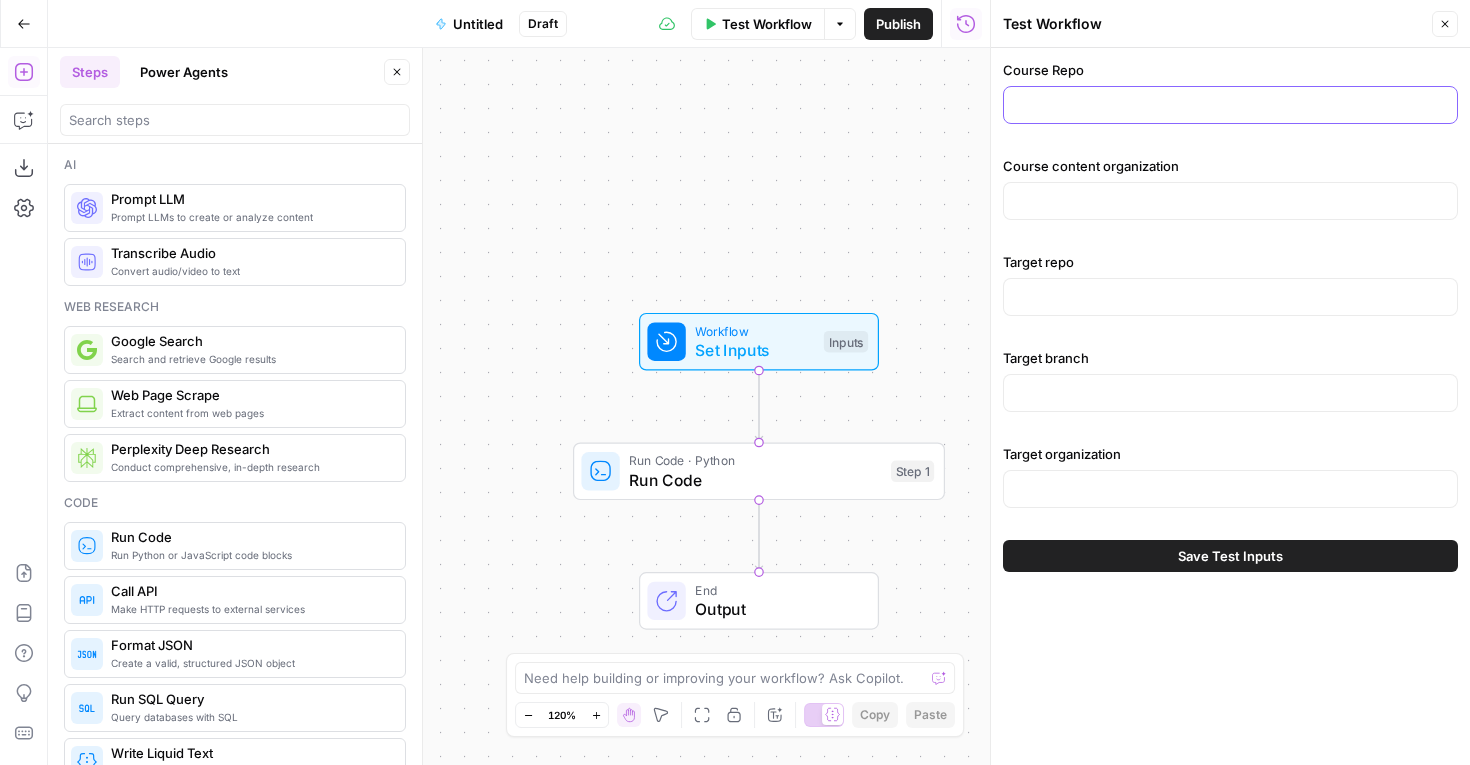 paste on "courses-introduction-to-testing-in-java" 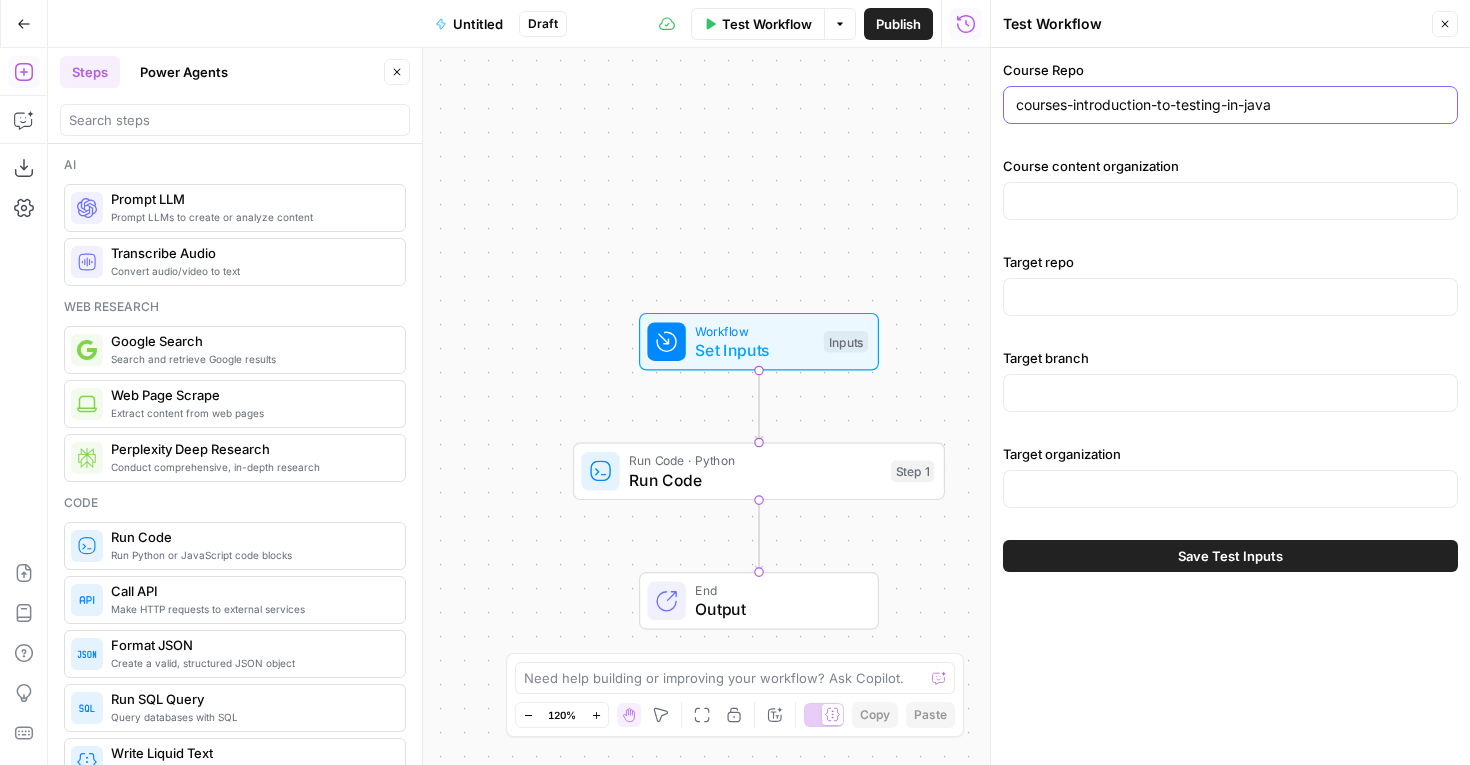 type on "courses-introduction-to-testing-in-java" 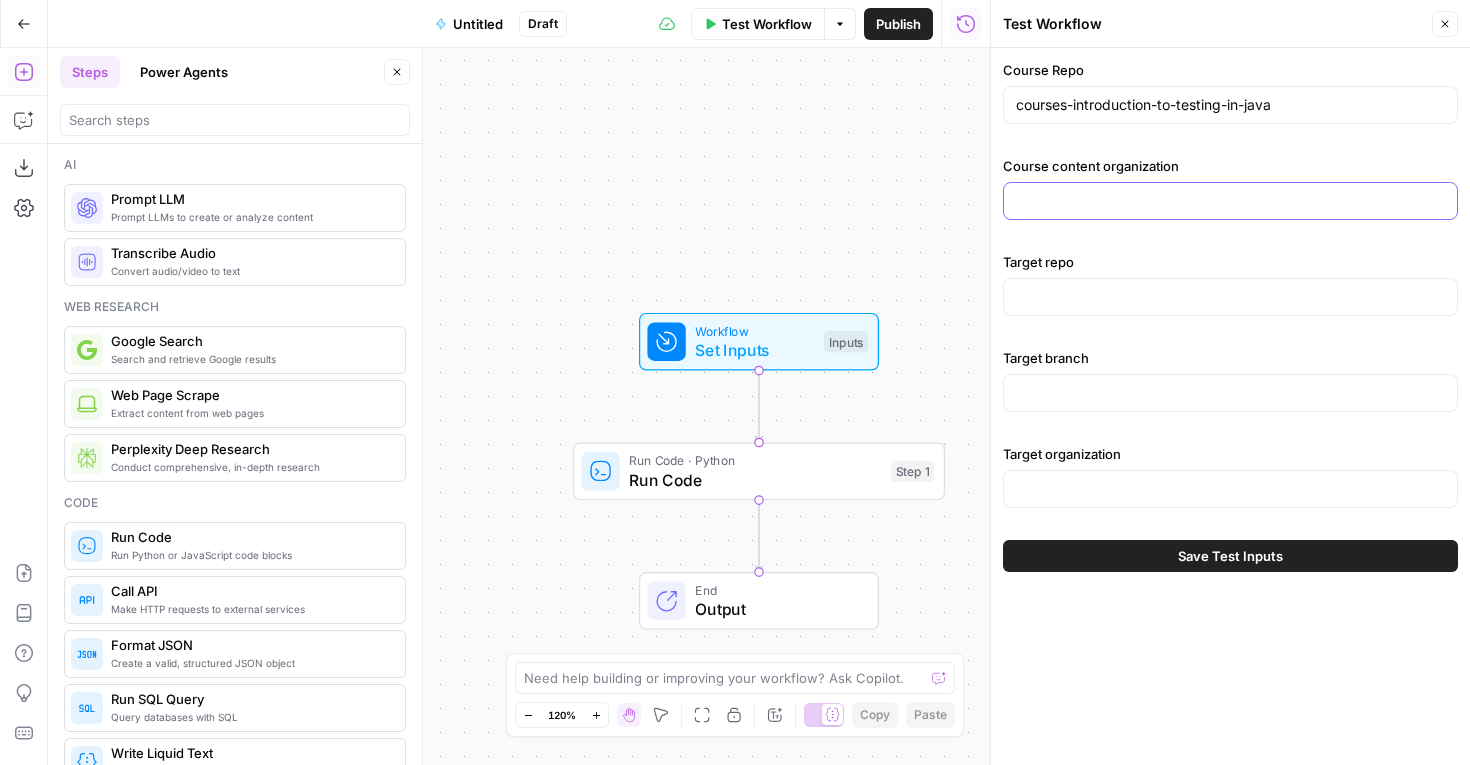 click on "Course content organization" at bounding box center [1230, 201] 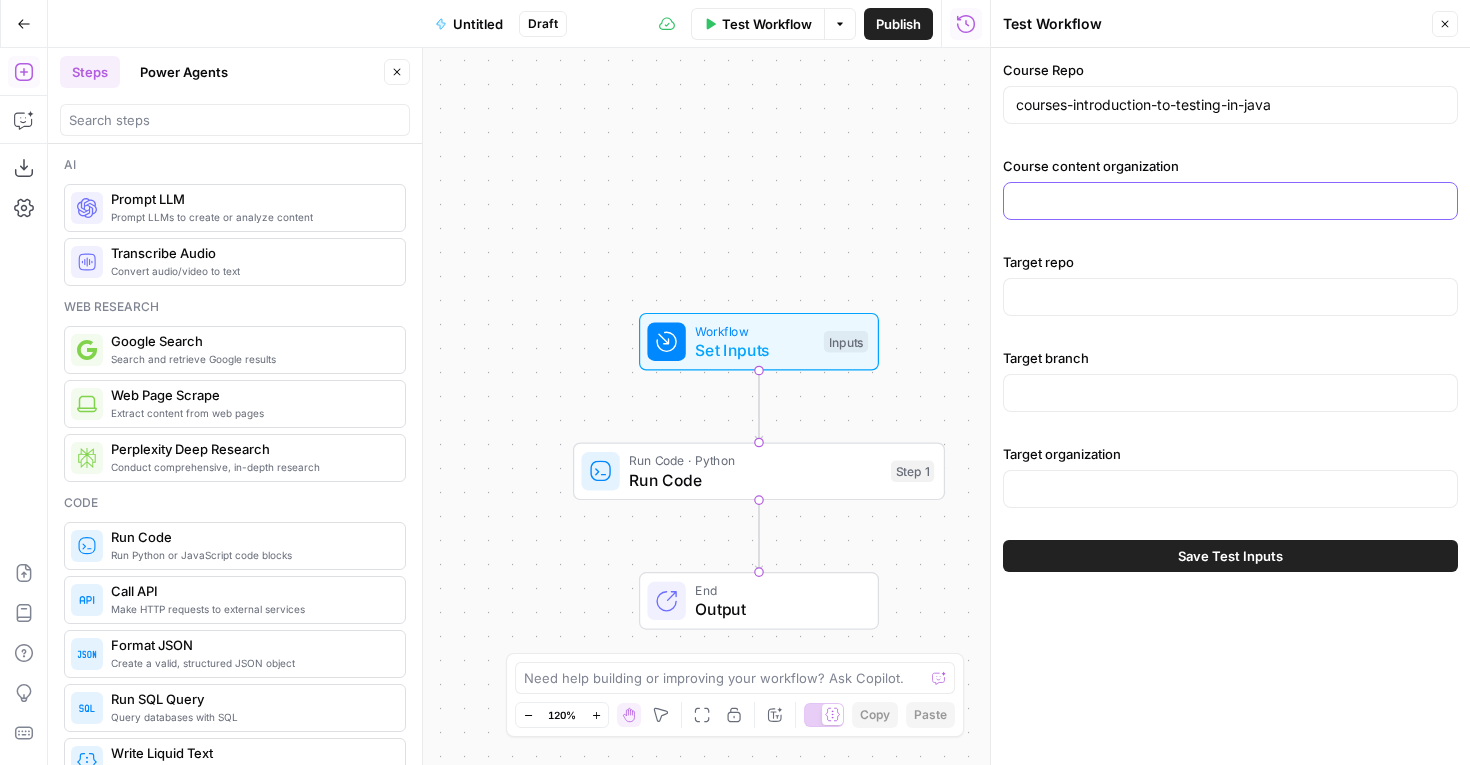 paste on "datacamp-content" 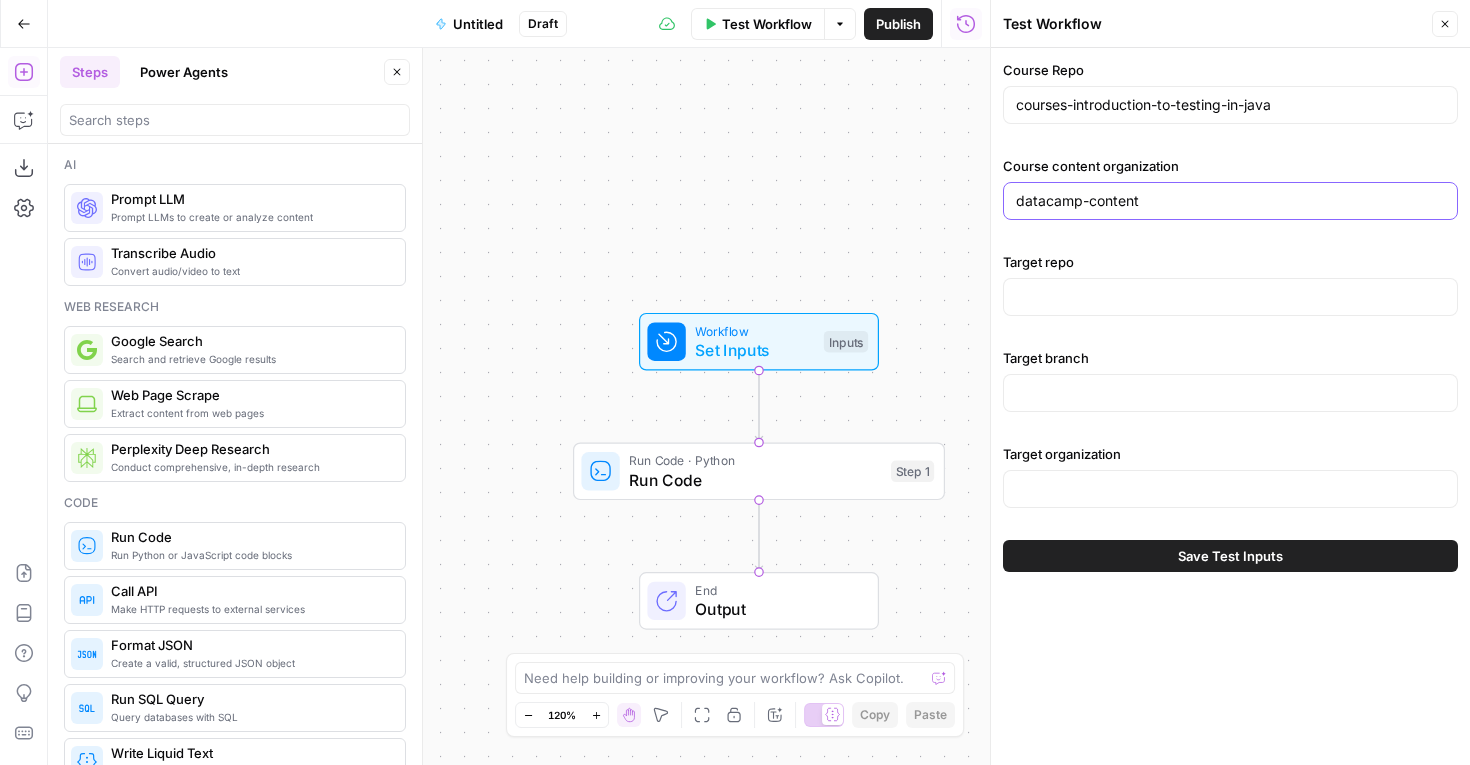 type on "datacamp-content" 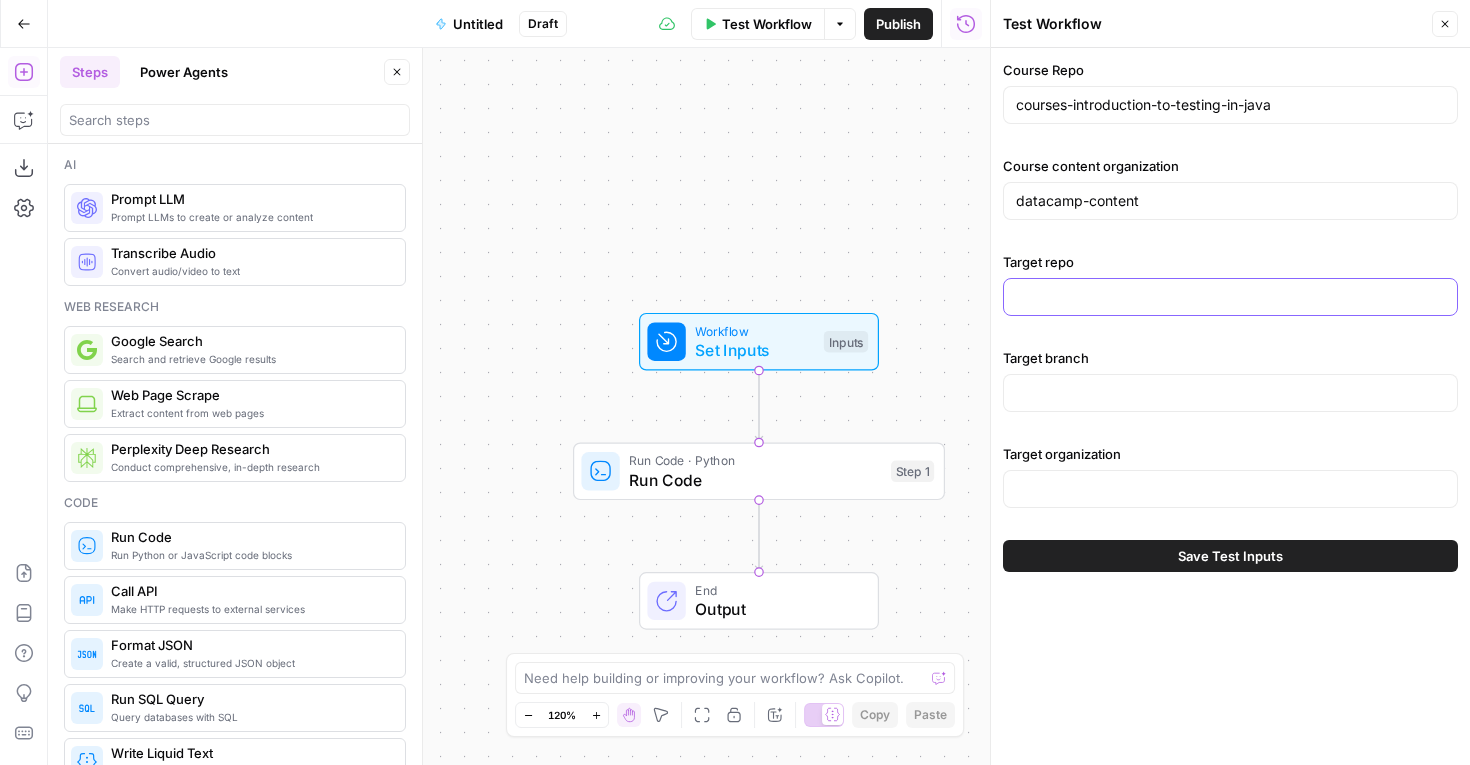 click on "Target repo" at bounding box center [1230, 297] 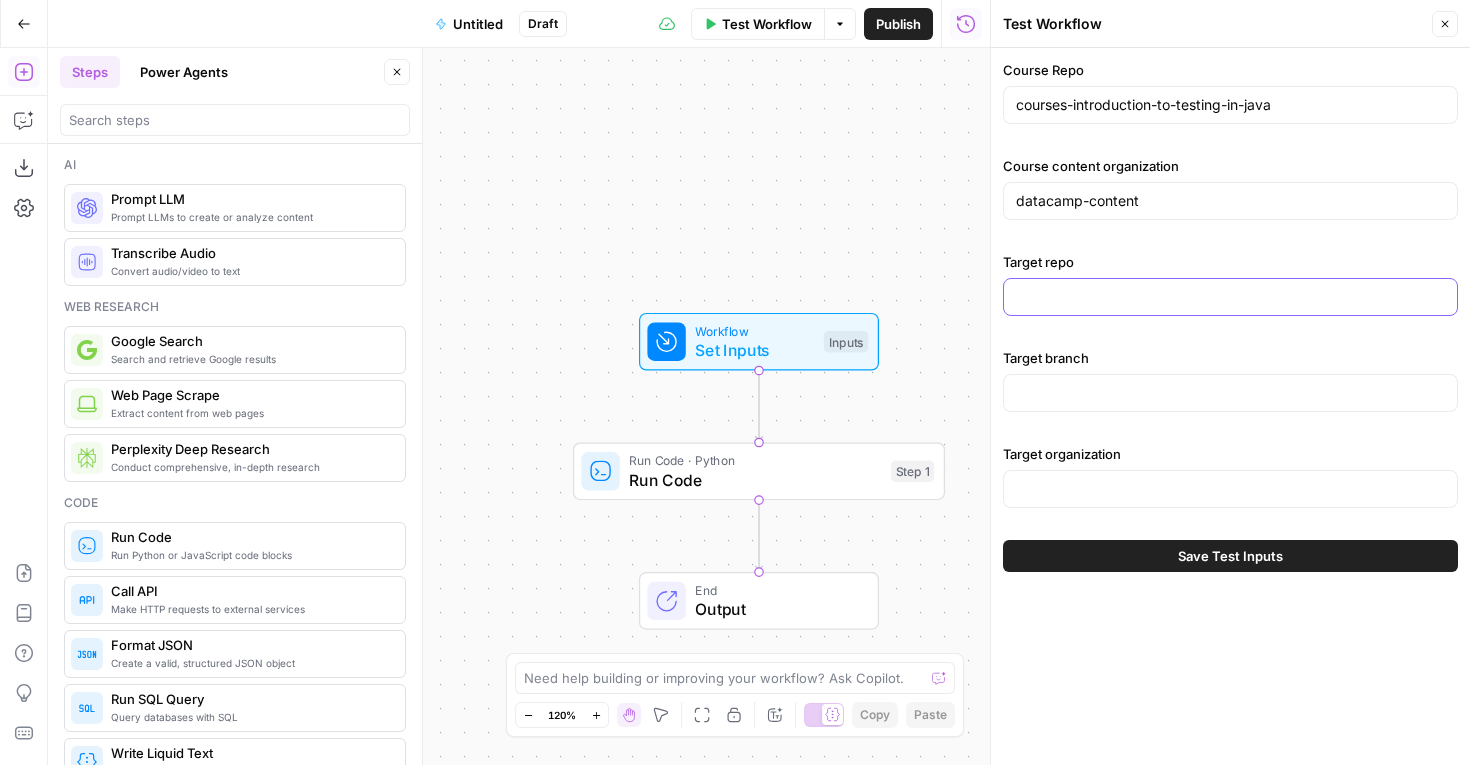 paste on "challenges-sa-introduction-to-data-testing-out" 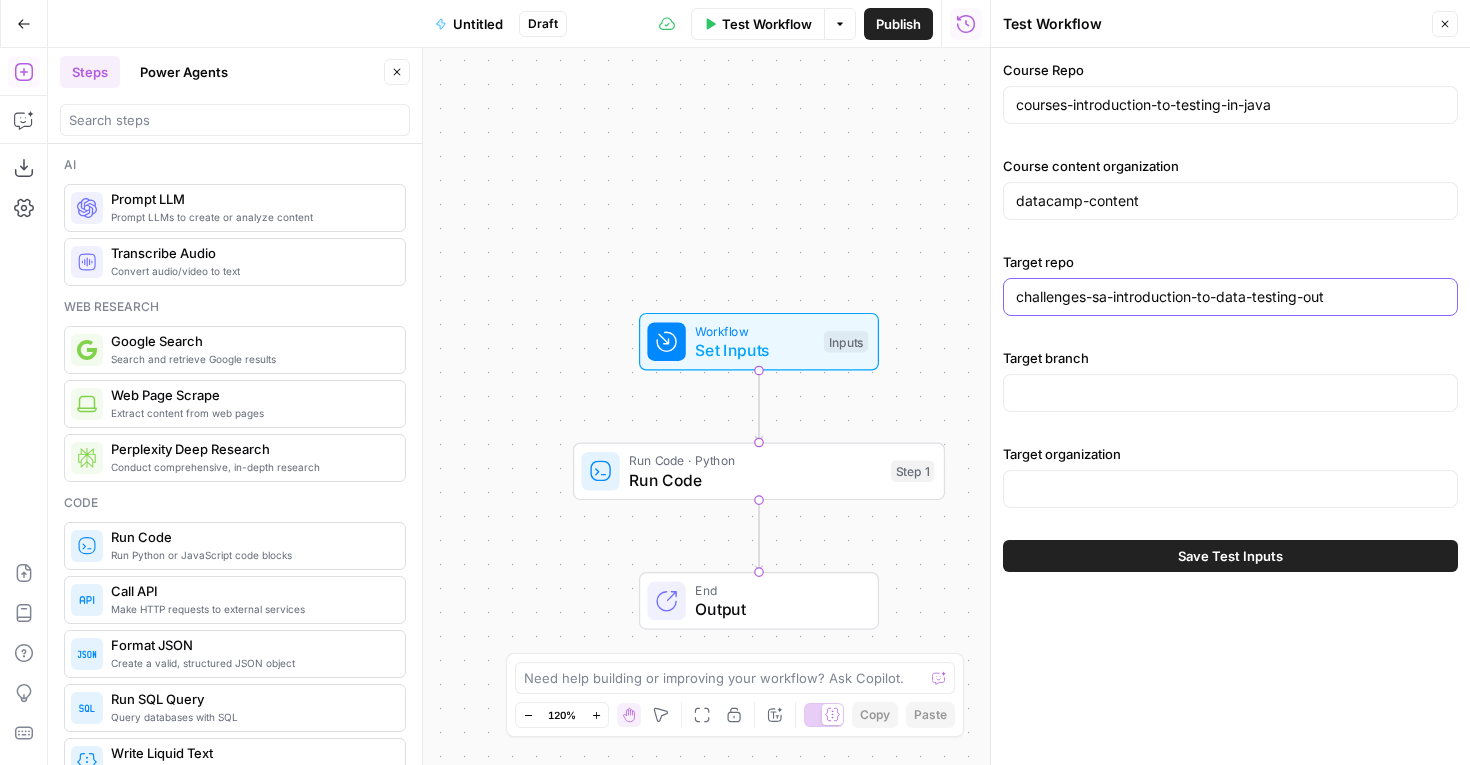 type on "challenges-sa-introduction-to-data-testing-out" 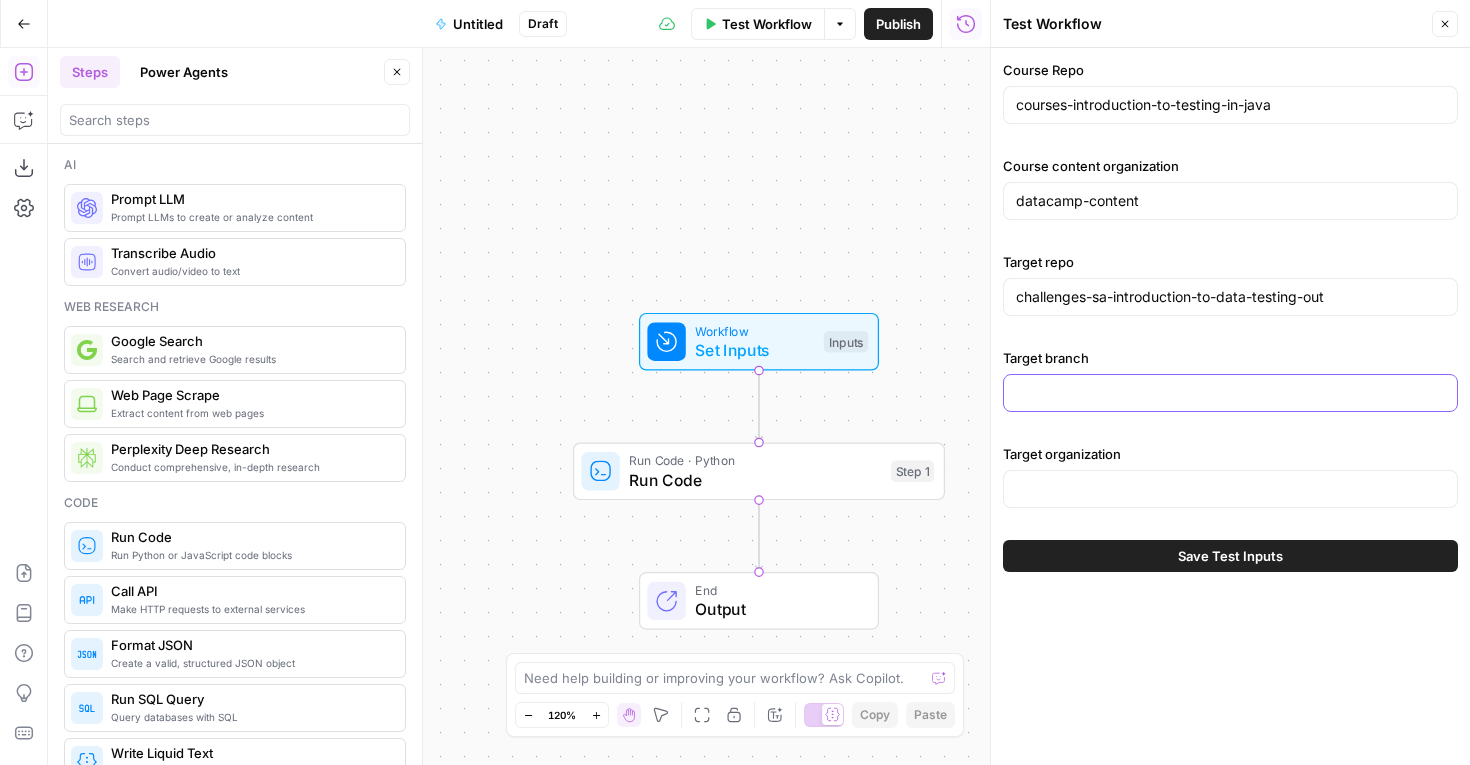 click on "Target branch" at bounding box center (1230, 393) 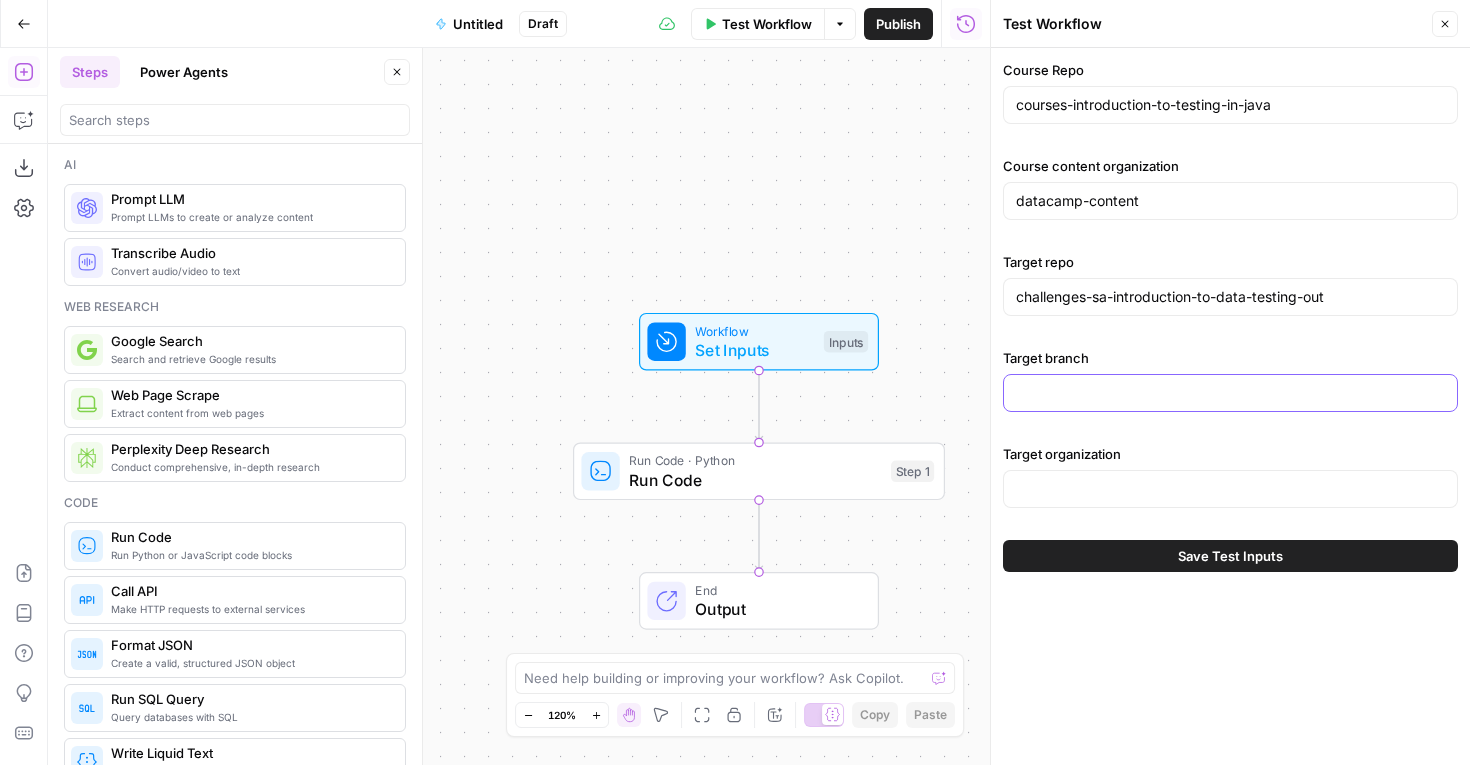 paste on "airops_testing" 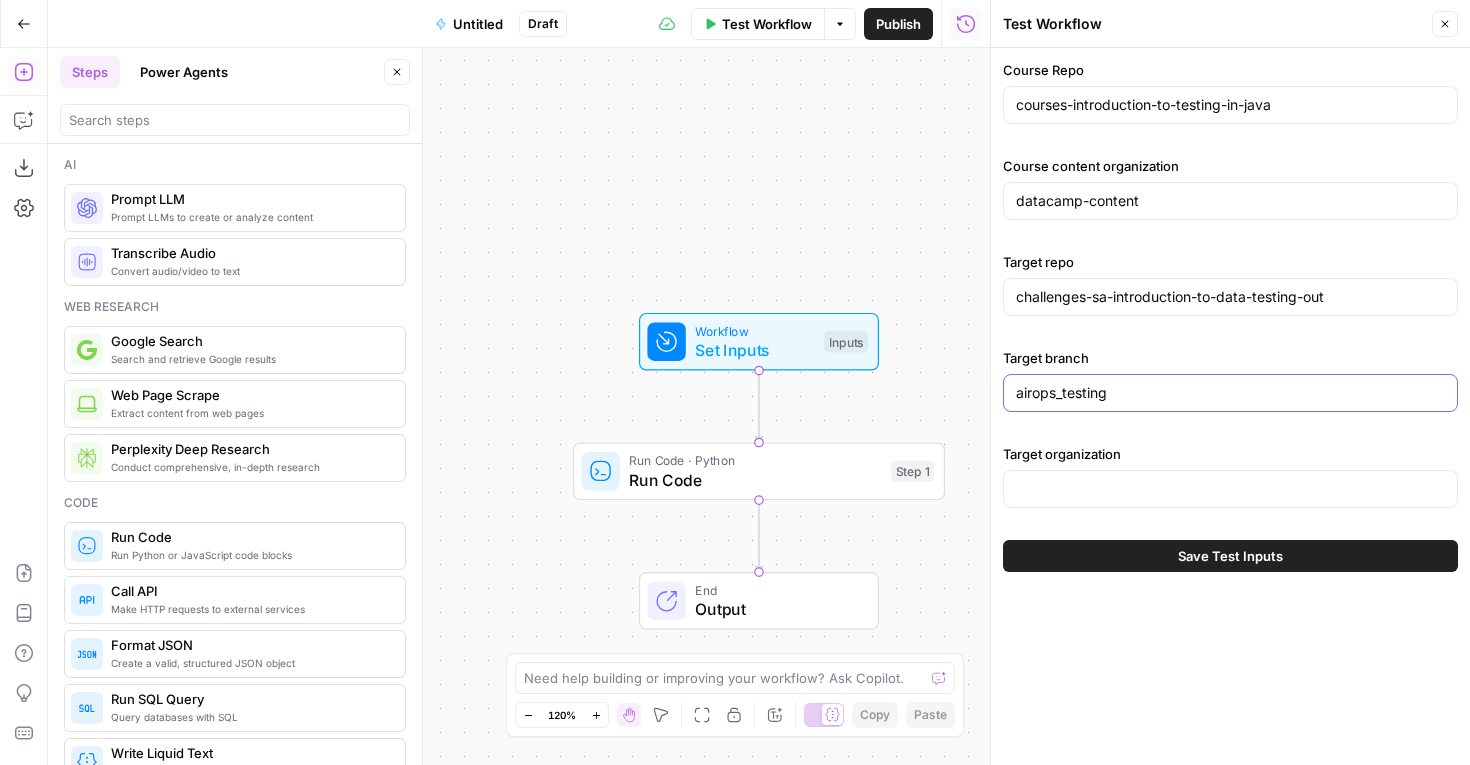 type on "airops_testing" 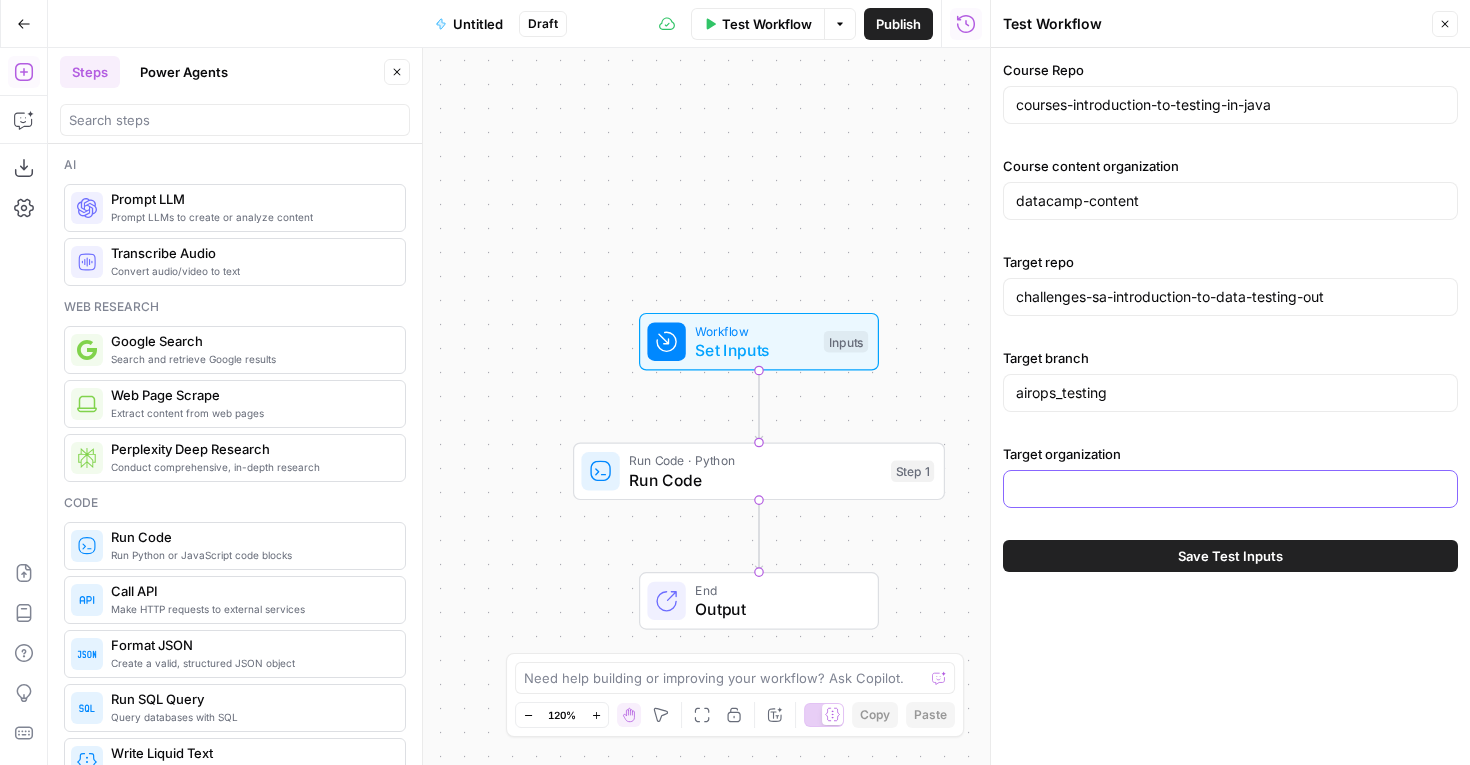 click on "Target organization" at bounding box center (1230, 489) 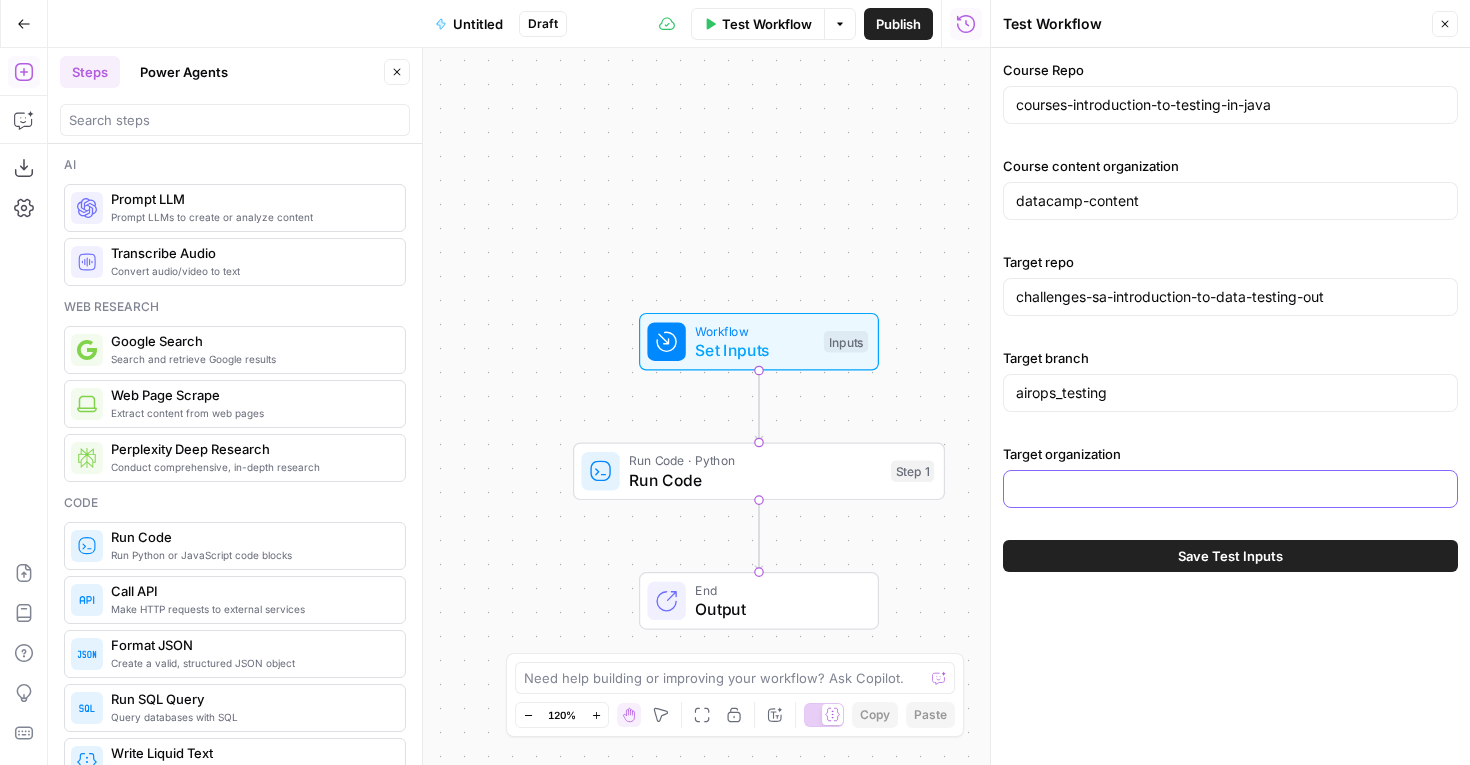 paste on "datacamp" 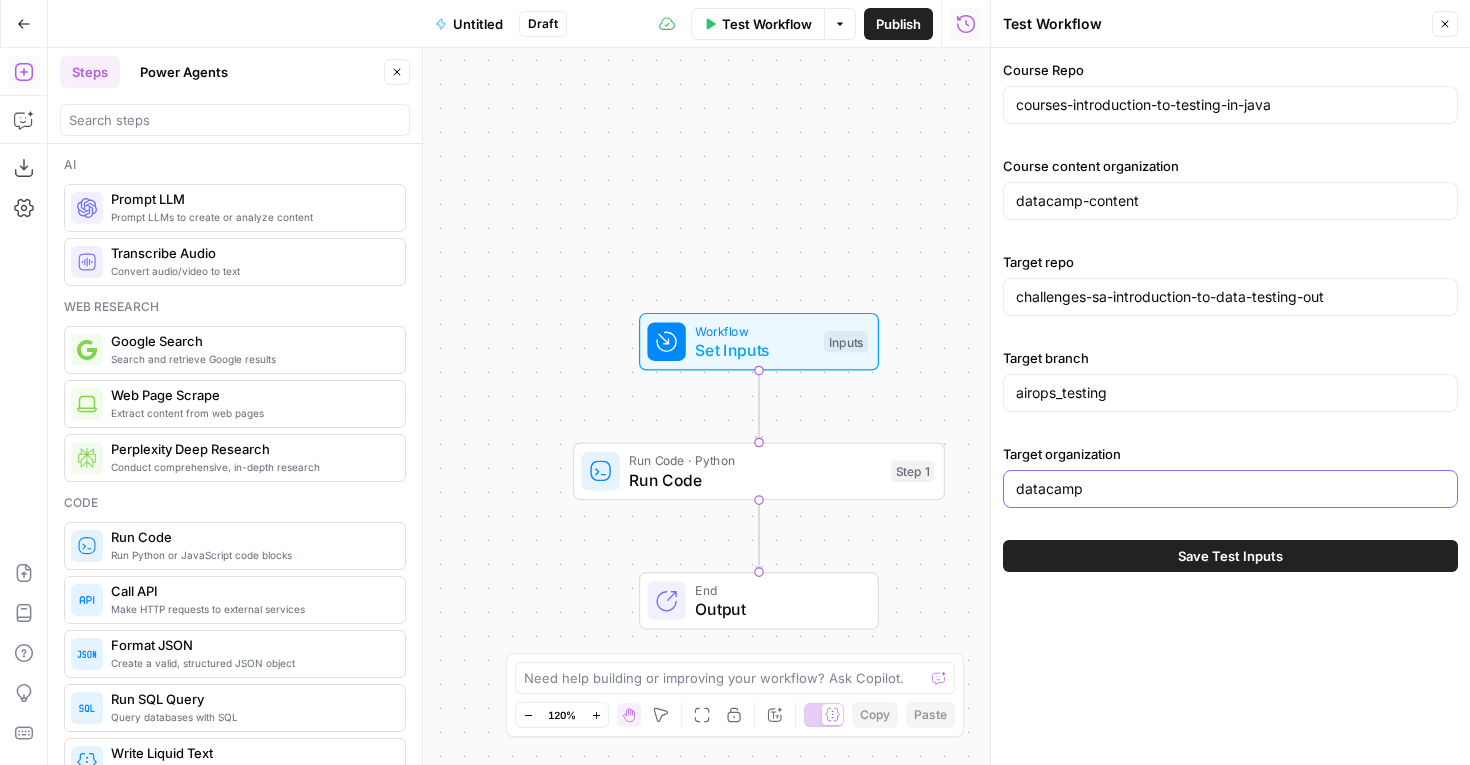 type on "datacamp" 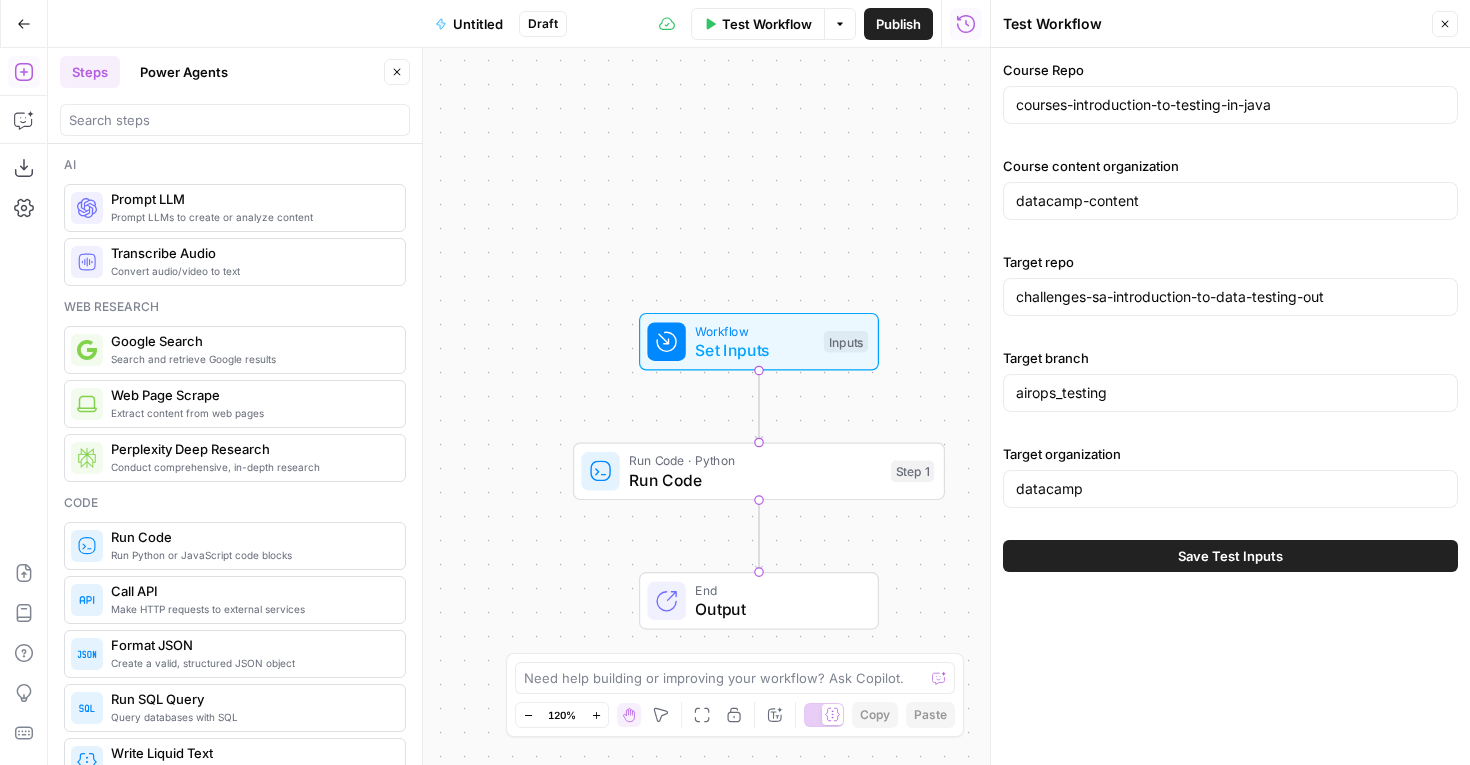 click on "Save Test Inputs" at bounding box center [1230, 556] 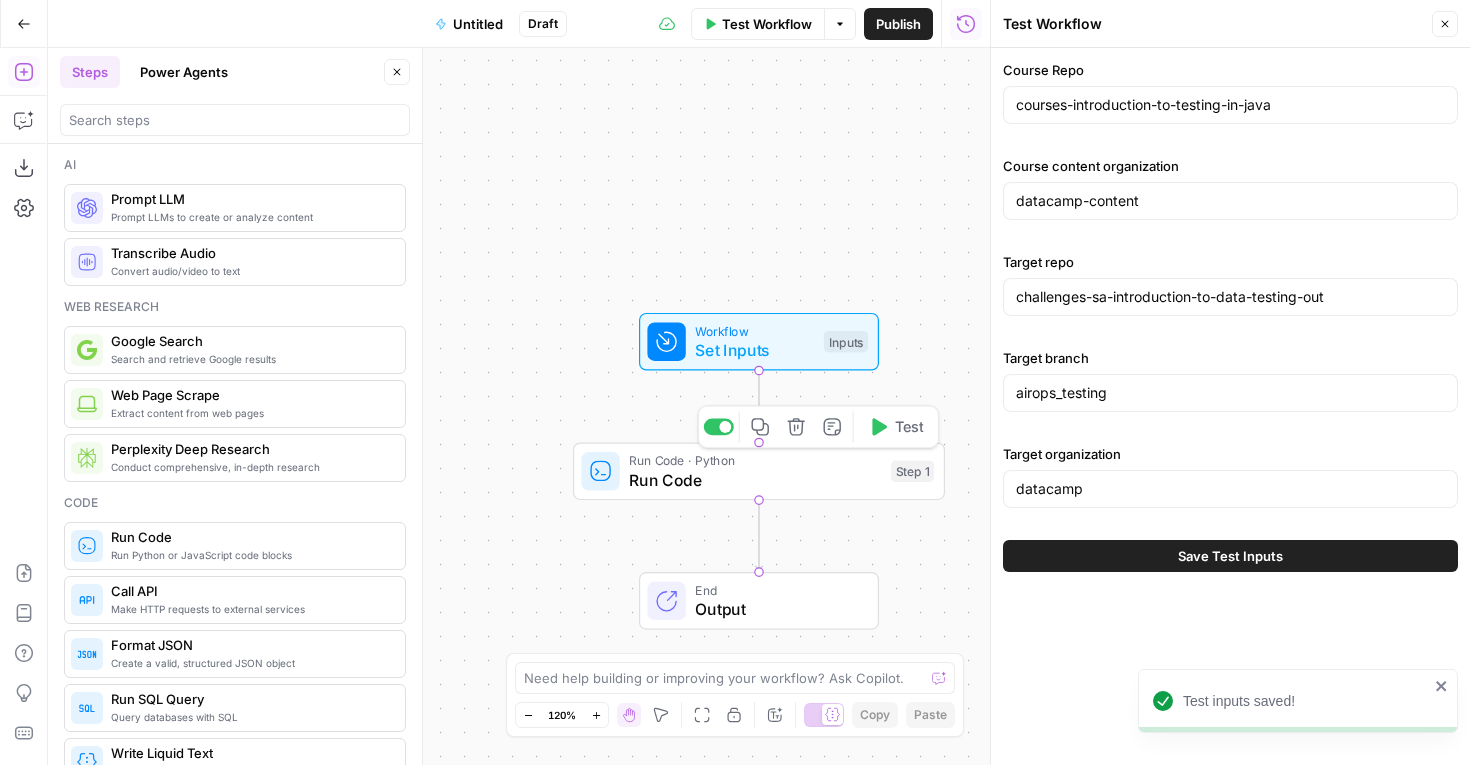 click on "Run Code" at bounding box center (755, 480) 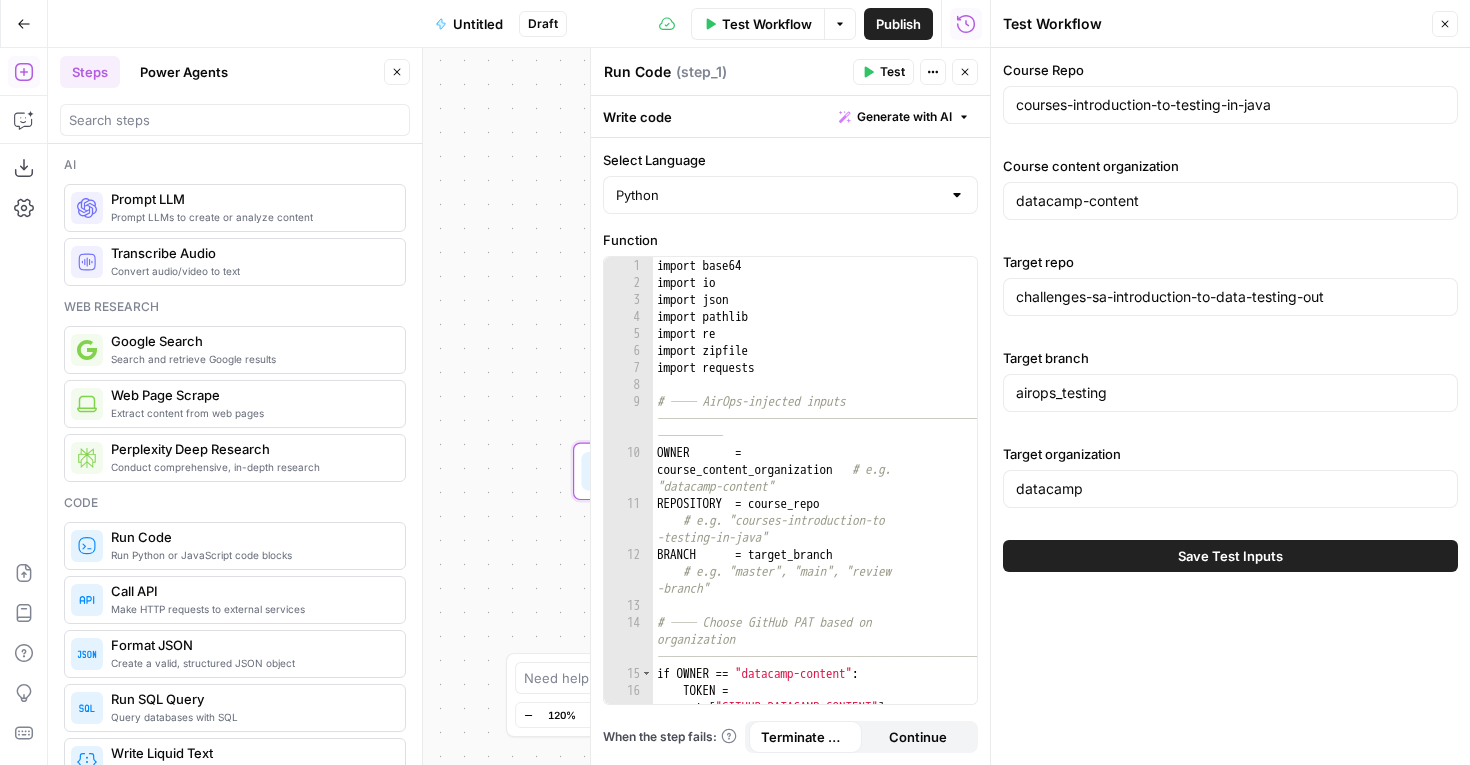 click on "import   base64 import   io import   json import   pathlib import   re import   zipfile import   requests # ── AirOps-injected inputs  ──────────────────────────────────────── ───── OWNER         =   course_content_organization     # e.g.  "datacamp-content" REPOSITORY    =   course_repo                      # e.g. "courses-introduction-to -testing-in-java" BRANCH        =   target_branch                    # e.g. "master", "main", "review -branch" # ── Choose GitHub PAT based on  organization  ──────────────────────────── if   OWNER   ==   "datacamp-content" :      TOKEN   =   _secrets [ "GITHUB_DATACAMP_CONTENT" ] elif   OWNER   ==   "datacamp" :" at bounding box center [815, 497] 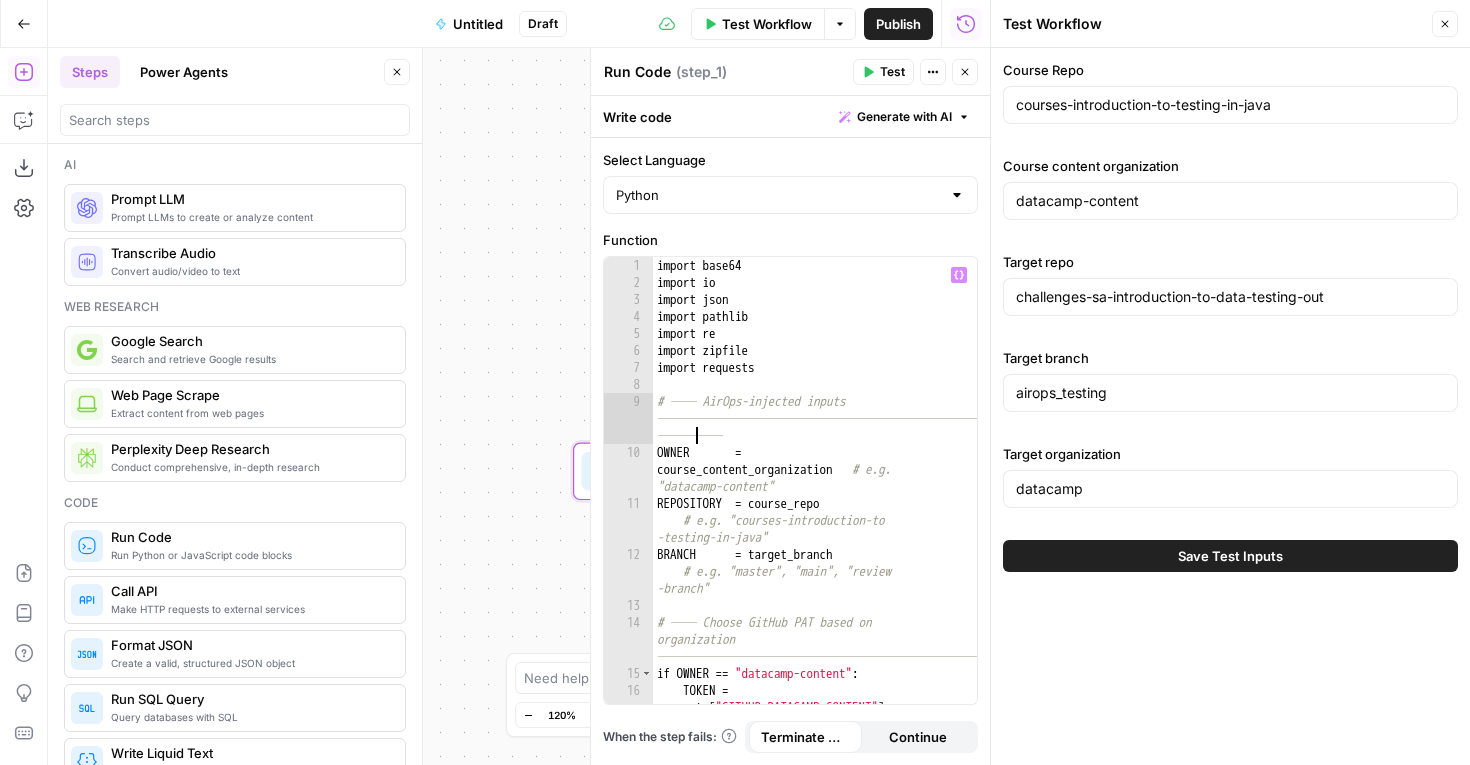 type on "**********" 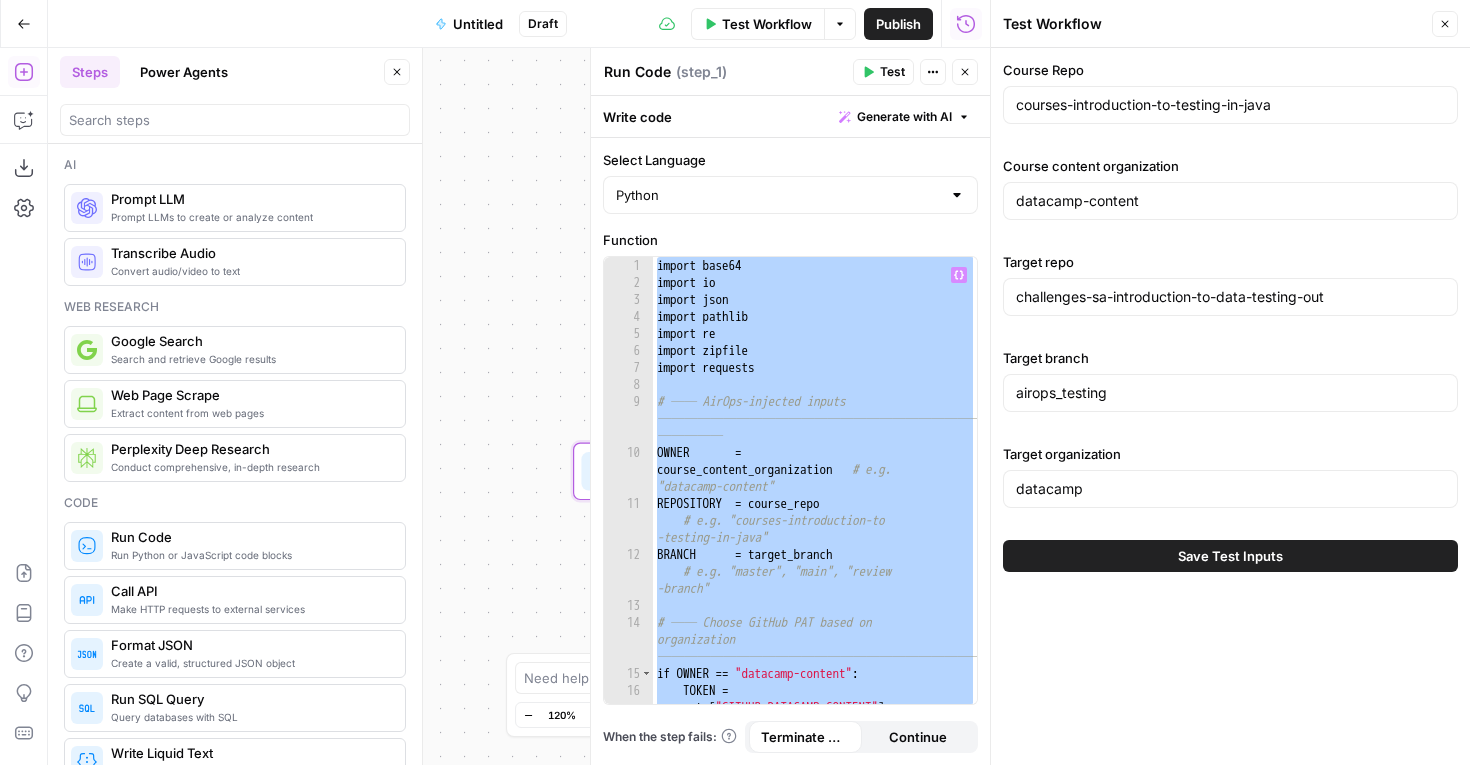 type 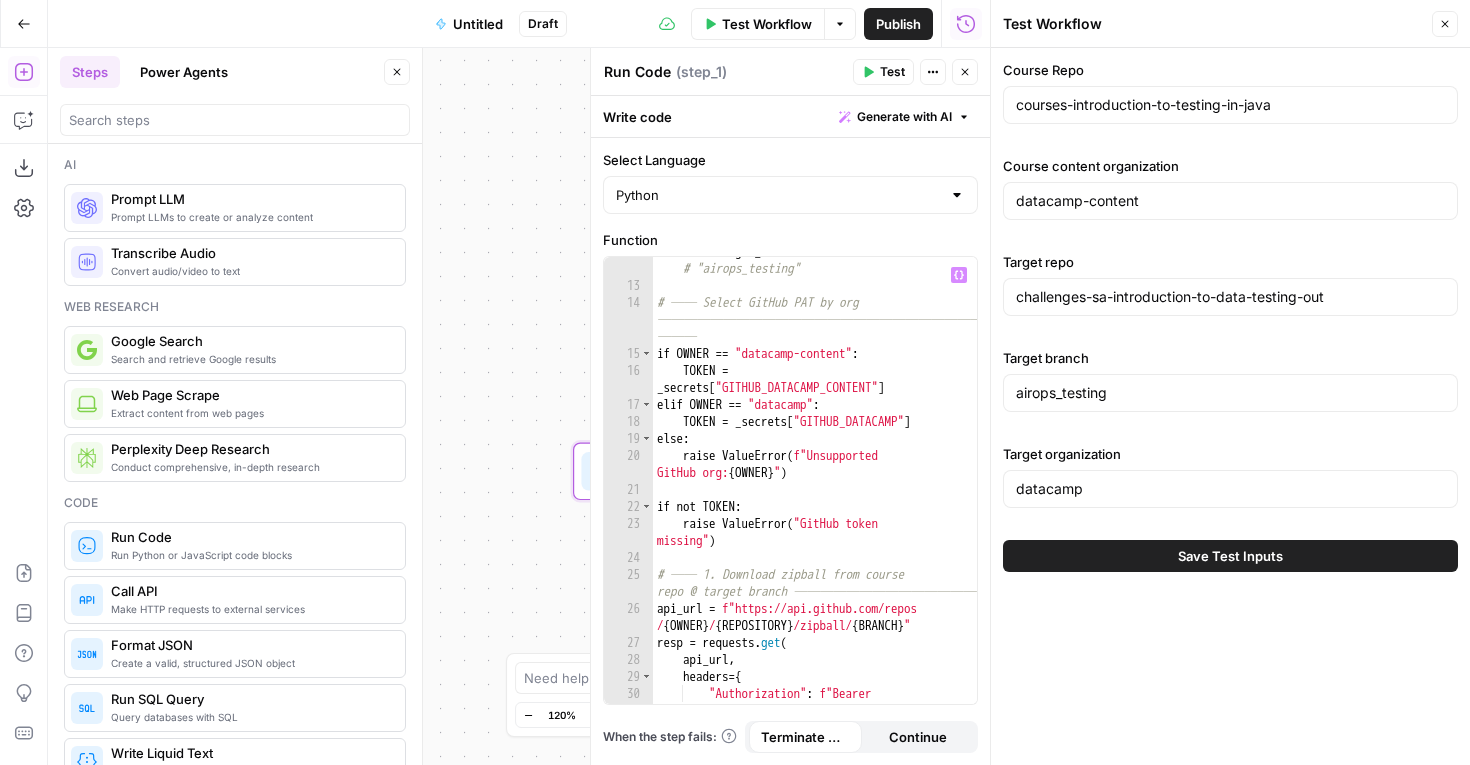 scroll, scrollTop: 0, scrollLeft: 0, axis: both 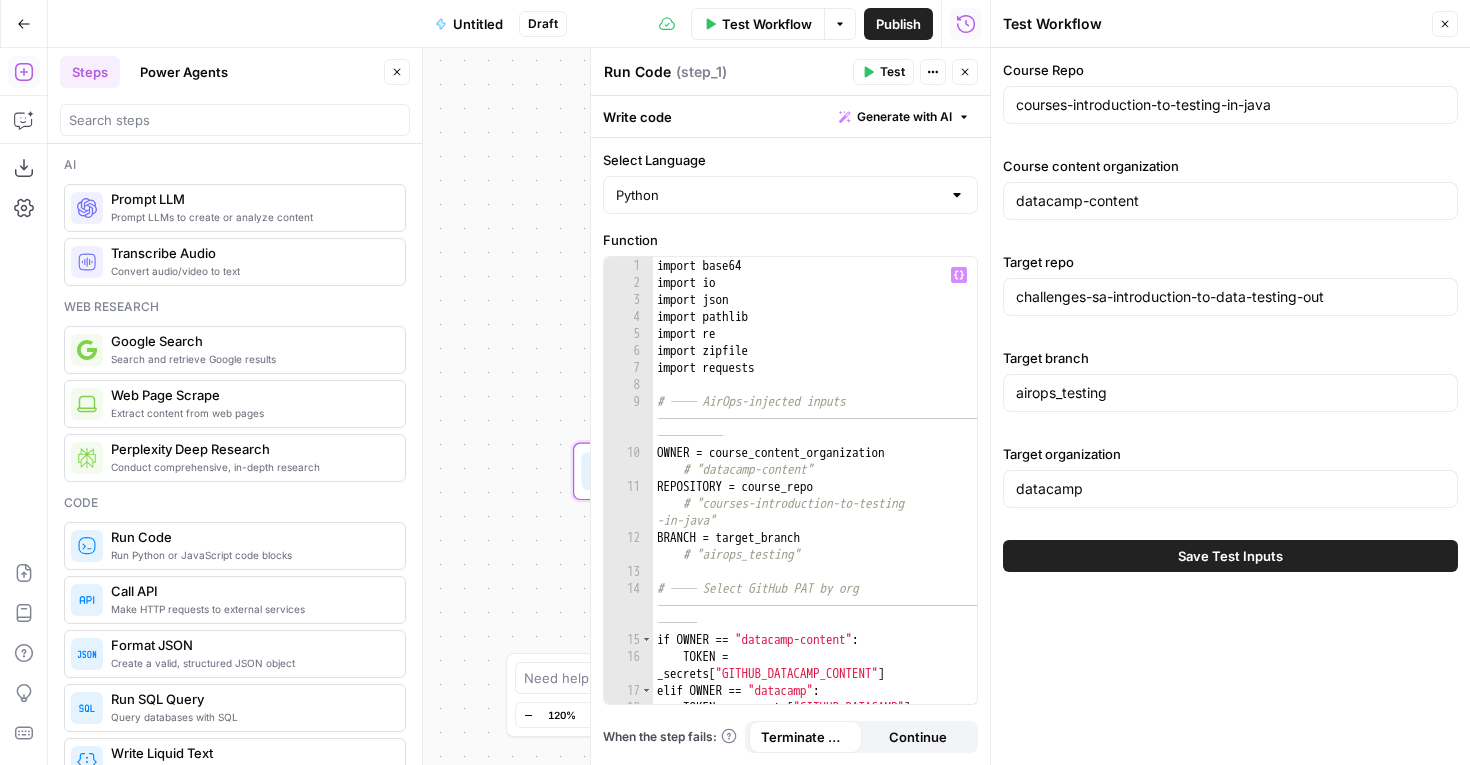 click on "Save Test Inputs" at bounding box center (1230, 556) 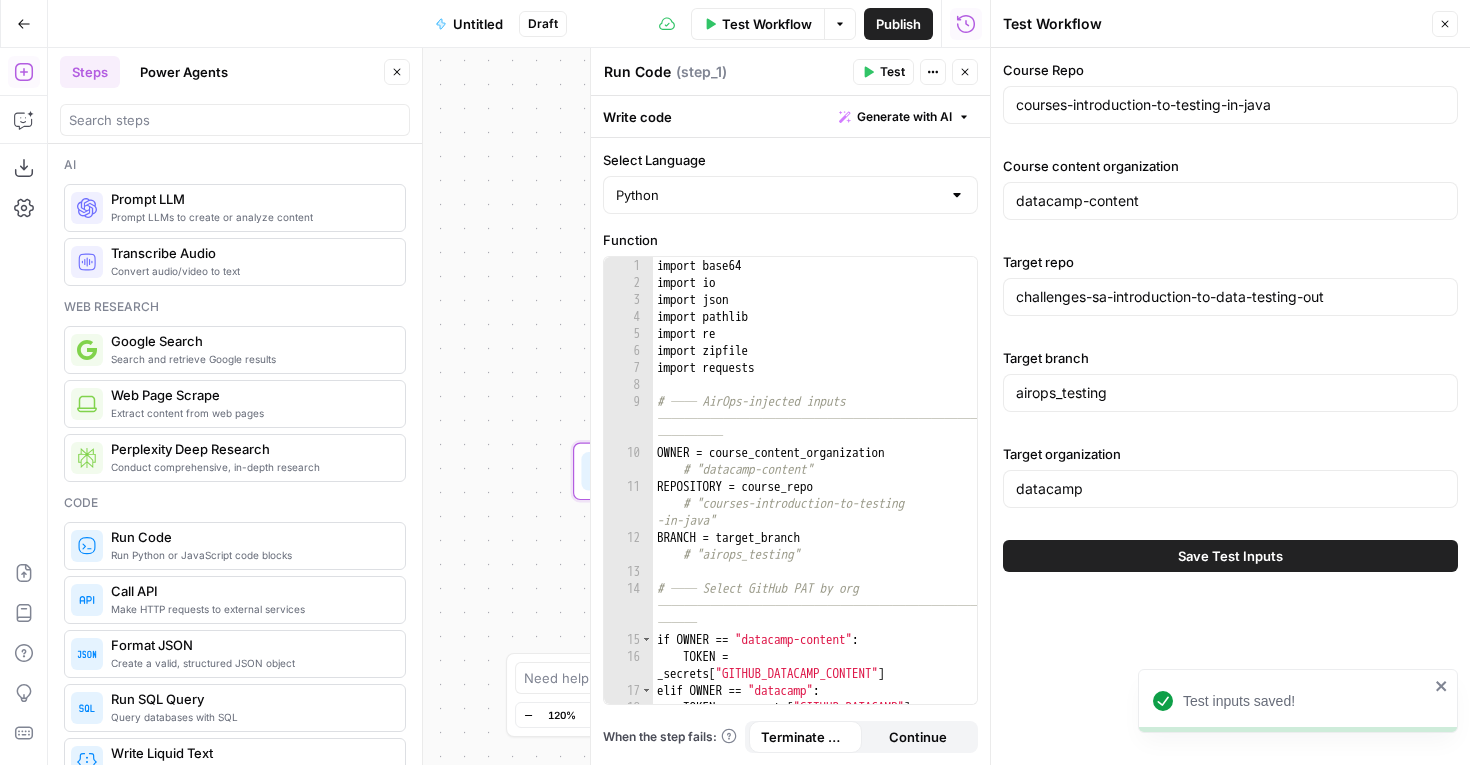 click on "Test" at bounding box center (892, 72) 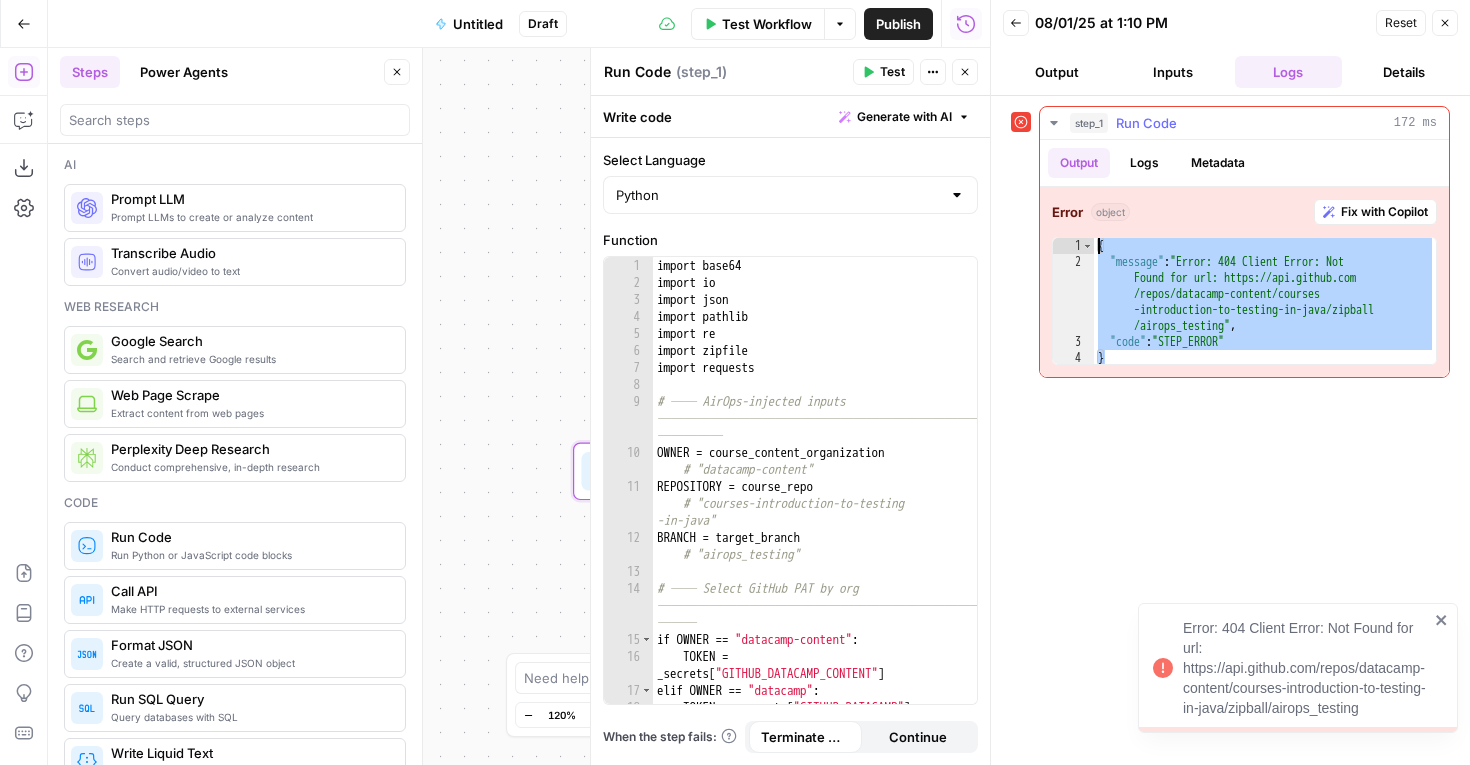 drag, startPoint x: 1126, startPoint y: 361, endPoint x: 1075, endPoint y: 242, distance: 129.46814 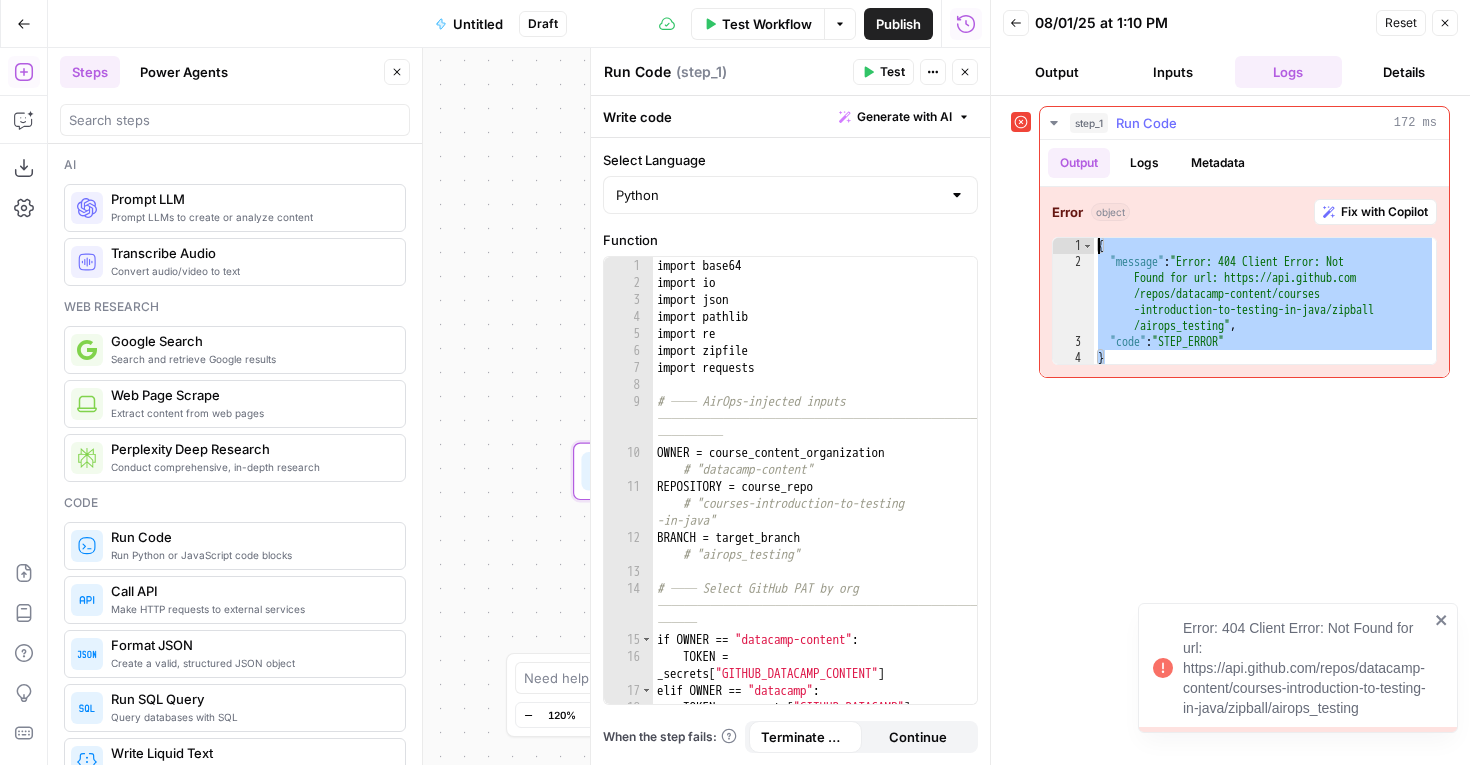 click on "* 1 2 3 4 {    "message" :  "Error: 404 Client Error: Not         Found for url: https://api.github.com        /repos/datacamp-content/courses        -introduction-to-testing-in-java/zipball        /airops_testing" ,    "code" :  "STEP_ERROR" }     XXXXXXXXXXXXXXXXXXXXXXXXXXXXXXXXXXXXXXXXXXXXXXXXXXXXXXXXXXXXXXXXXXXXXXXXXXXXXXXXXXXXXXXXXXXXXXXXXXXXXXXXXXXXXXXXXXXXXXXXXXXXXXXXXXXXXXXXXXXXXXXXXXXXXXXXXXXXXXXXXXXXXXXXXXXXXXXXXXXXXXXXXXXXXXXXXXXXXXXXXXXXXXXXXXXXXXXXXXXXXXXXXXXXXXXXXXXXXXXXXXXXXXXXXXXXXXXXXXXXXXXXXXXXXXXXXXXXXXXXXXXXXXXXXXXXXXXXXXXXXXXXXXXXXXXXXXXXXXXXXXXXXXXXXXXXXXXXXXXXXXXXXXXXXXXXXXXXXXXXXXXXXXXXXXXXXXXXXXXXXXXXXXXXXXXXXXXXXXXXXXXXXXXXXXXXXXXXXXXXXXXXXXXXXXXXXXXXXXXXXXXXXXXXXXXXXXXXXXXXXXXXXXXXXXXXXXXXXXXXXXXXXXXXXXXXXXXXXXXXXXXXXXXXXXXX" at bounding box center (1244, 301) 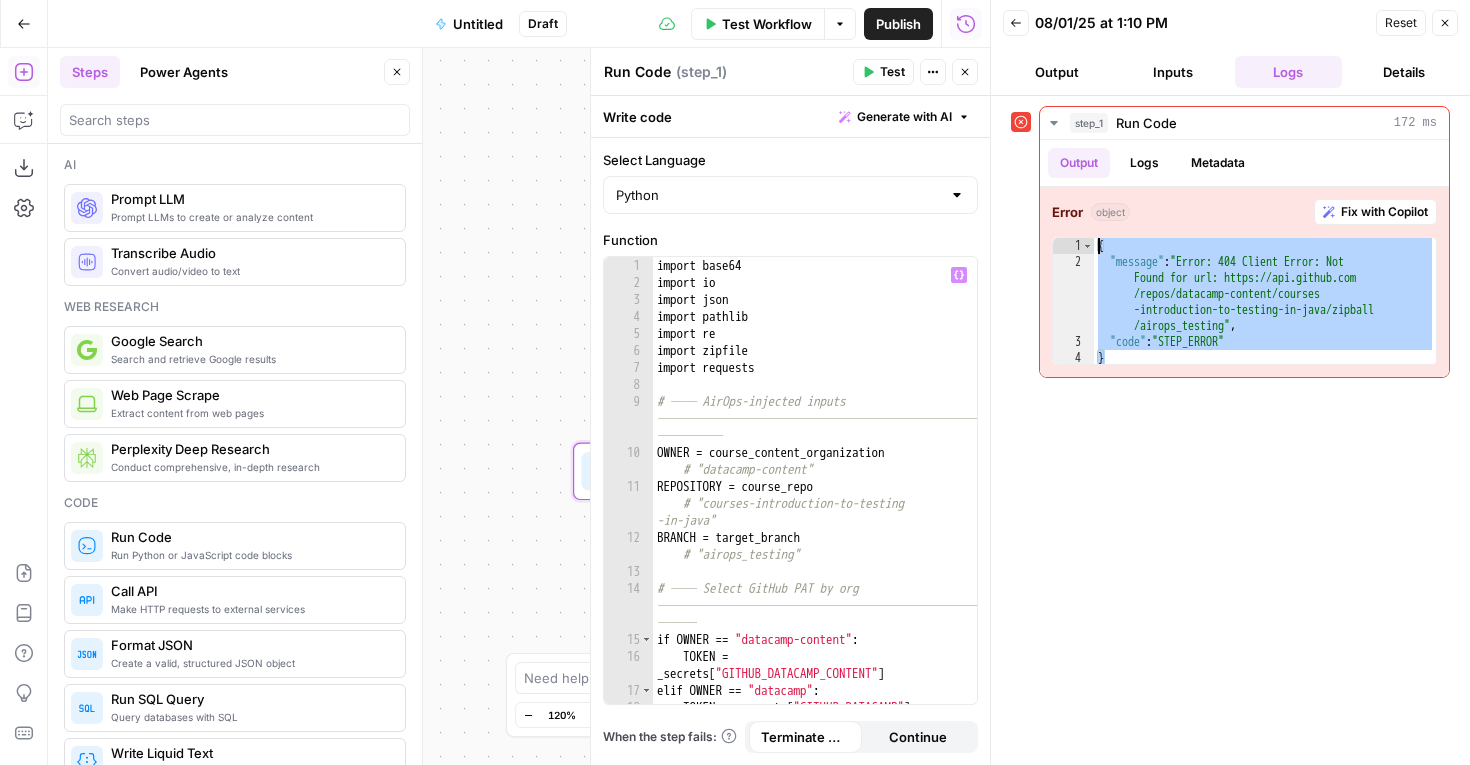 click on "import   base64 import   io import   json import   pathlib import   re import   zipfile import   requests # ── AirOps-injected inputs  ──────────────────────────────────────── ───── OWNER   =   course_content_organization            # "datacamp-content" REPOSITORY   =   course_repo                       # "courses-introduction-to-testing -in-java" BRANCH   =   target_branch                         # "airops_testing" # ── Select GitHub PAT by org  ──────────────────────────────────────── ─── if   OWNER   ==   "datacamp-content" :      TOKEN   =   _secrets [ "GITHUB_DATACAMP_CONTENT" ] elif   OWNER   ==   "datacamp" :      TOKEN   =   _secrets [ "GITHUB_DATACAMP" ] else :" at bounding box center (815, 497) 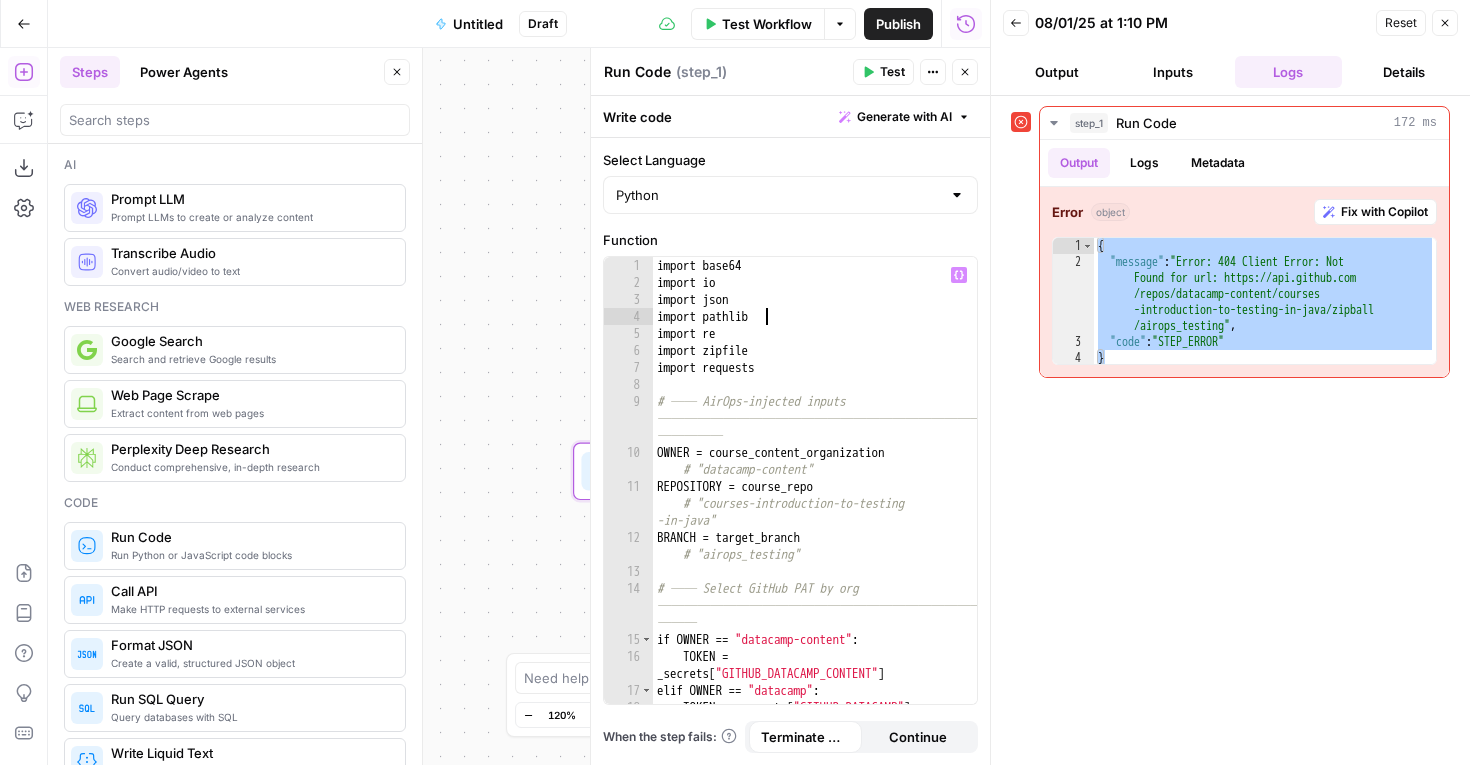 type on "**********" 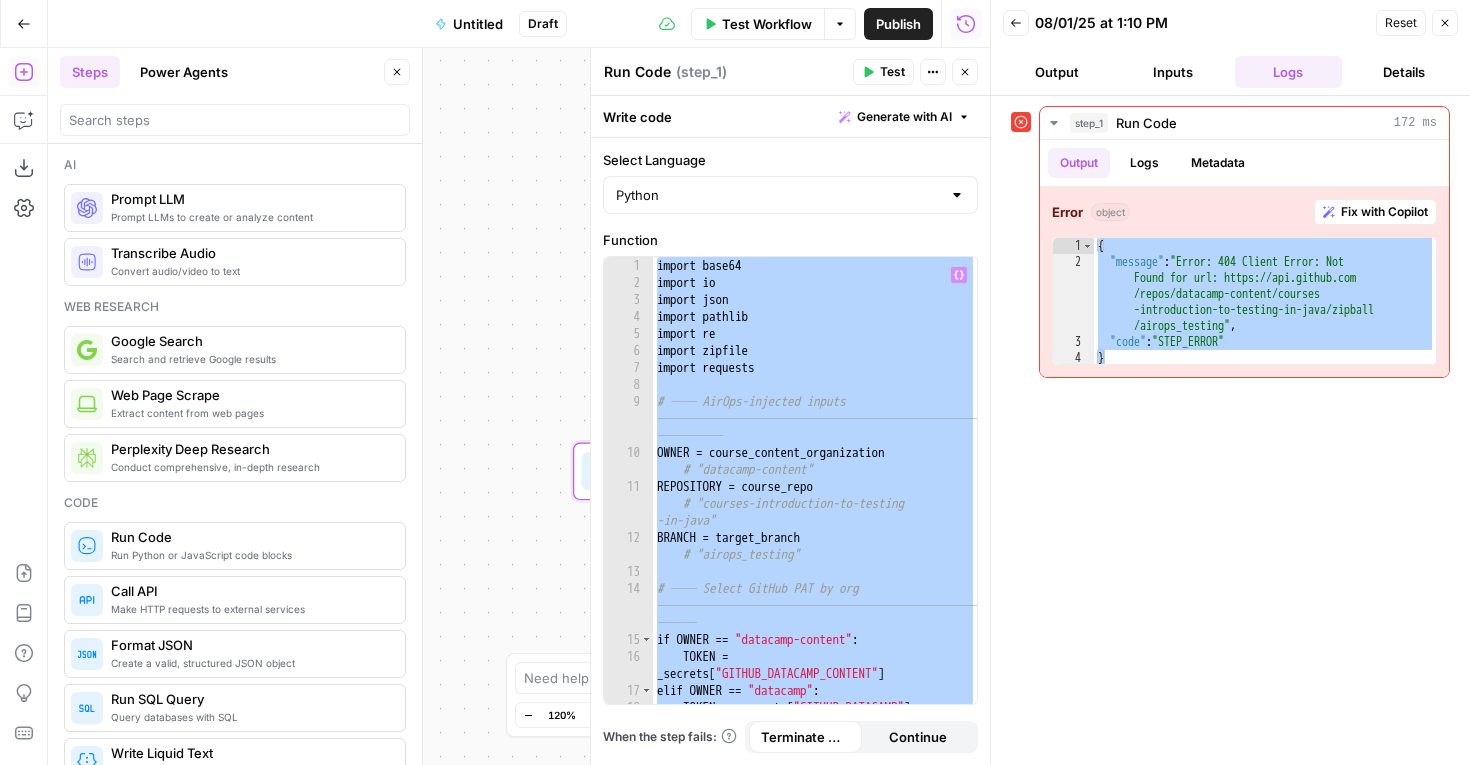 type 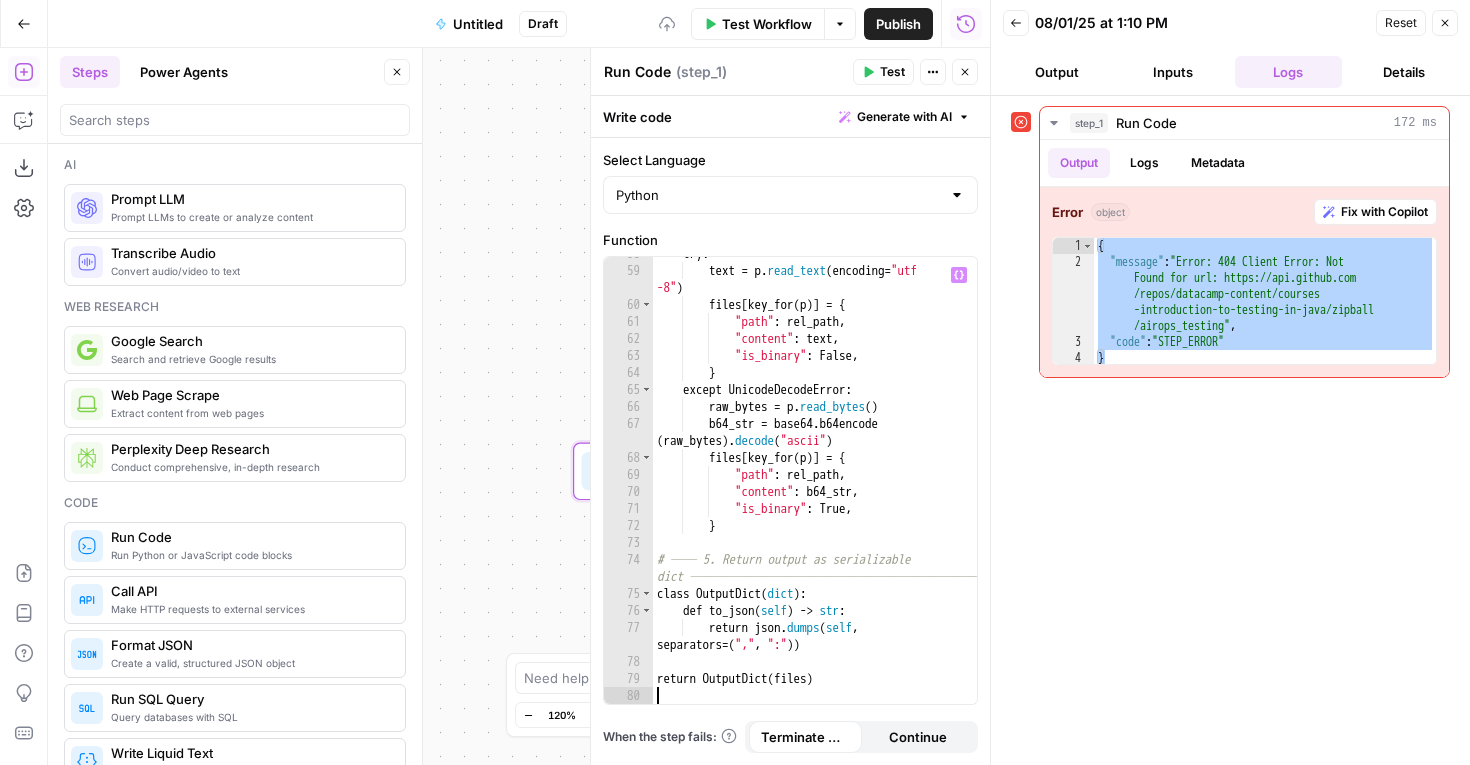 scroll, scrollTop: 1406, scrollLeft: 0, axis: vertical 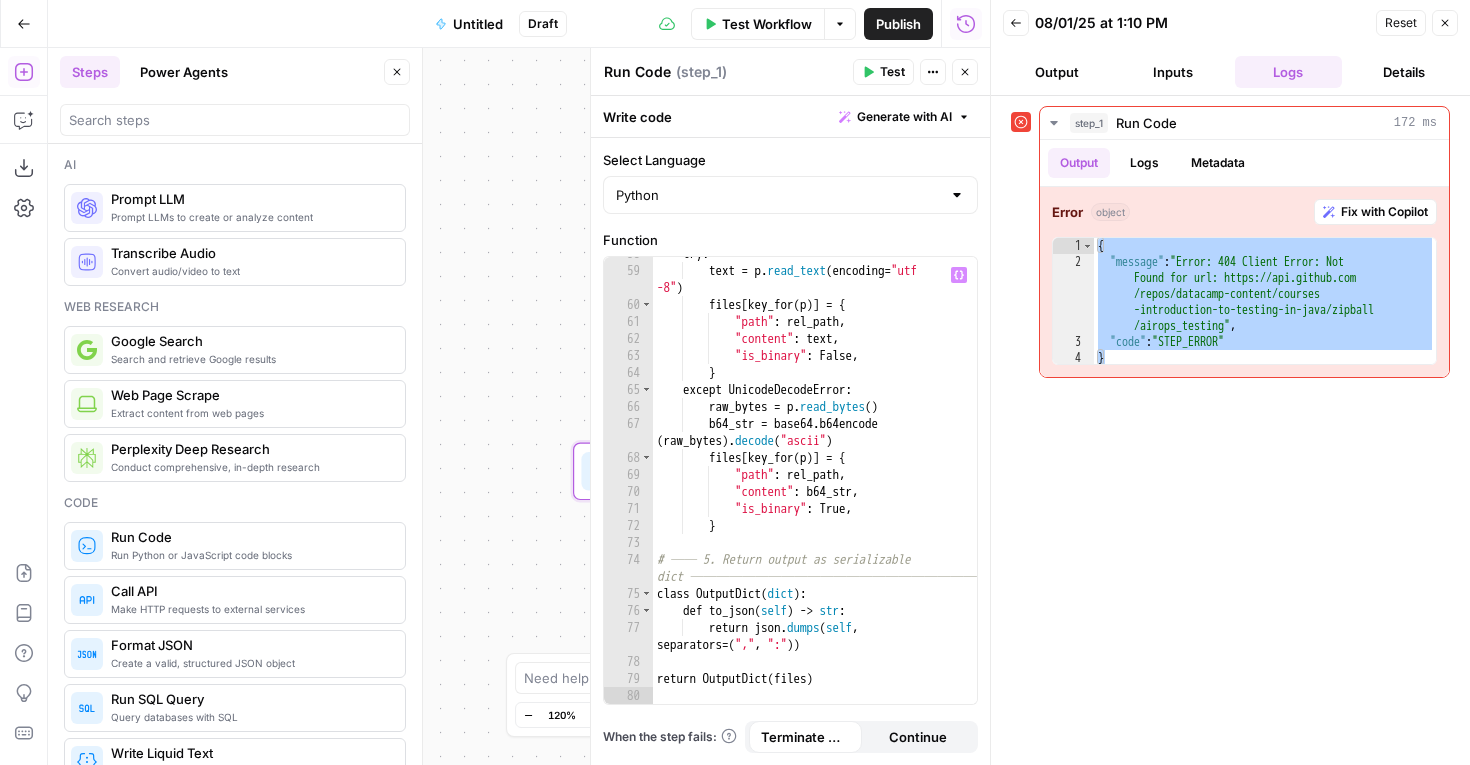 click on "Test" at bounding box center (883, 72) 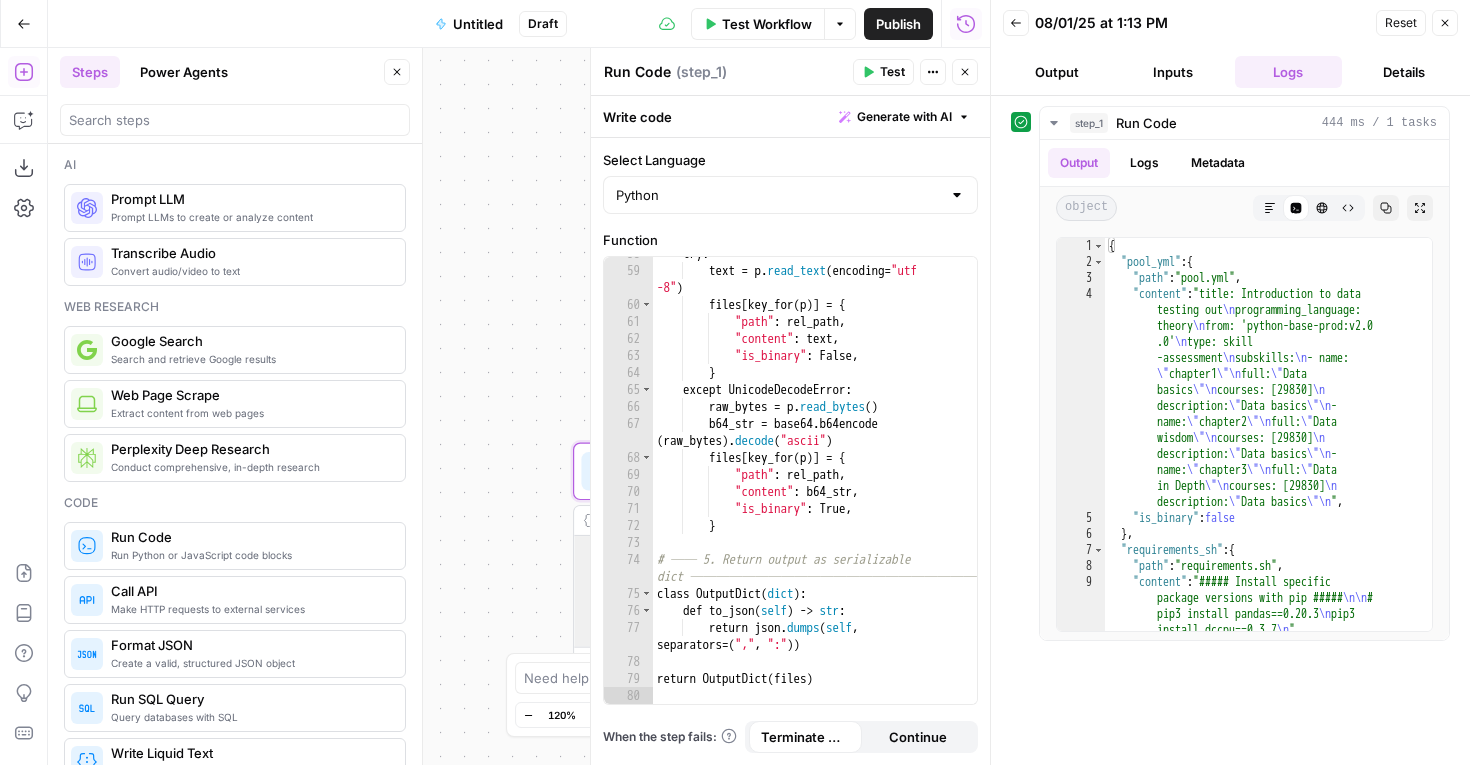 click on "Inputs" at bounding box center [1173, 72] 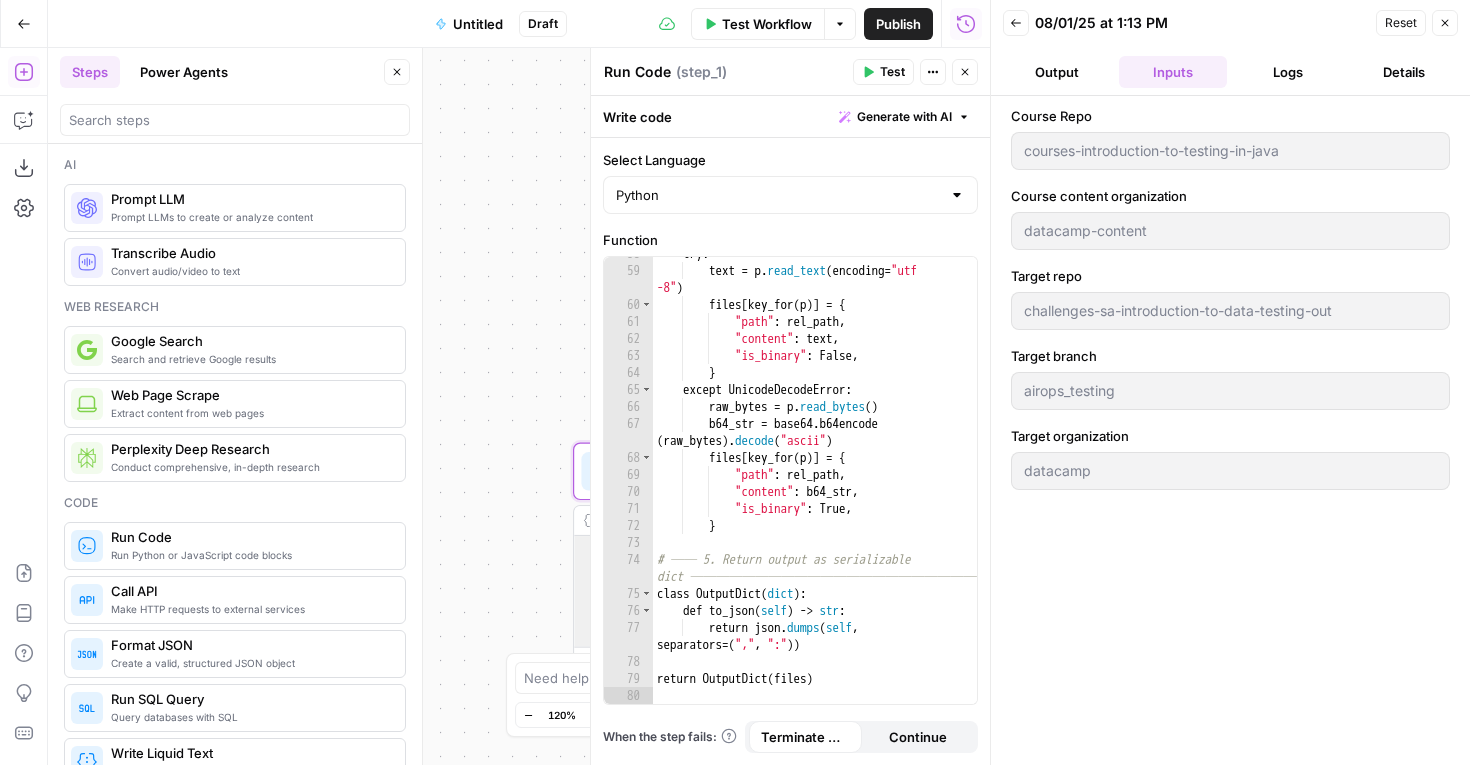 click on "Output" at bounding box center (1057, 72) 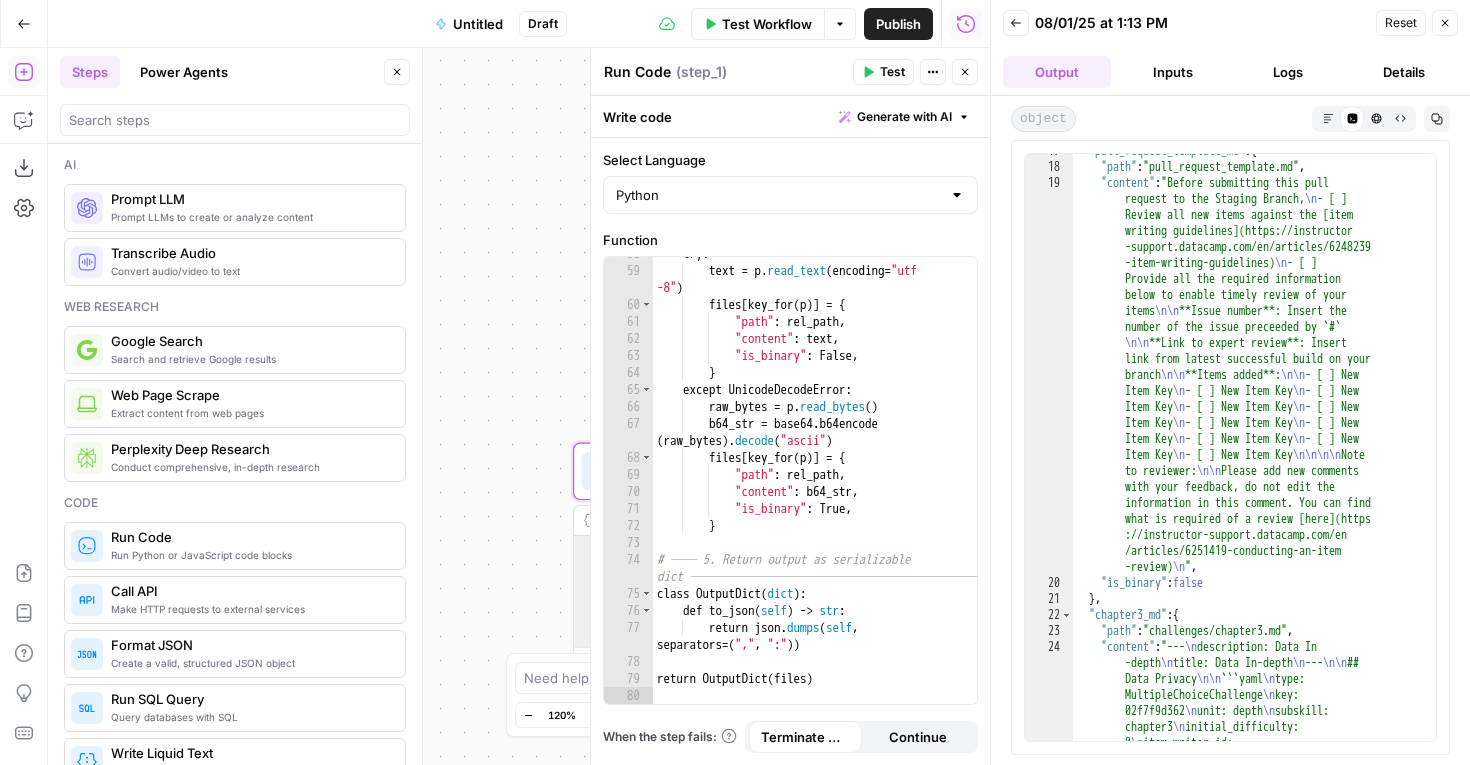 scroll, scrollTop: 539, scrollLeft: 0, axis: vertical 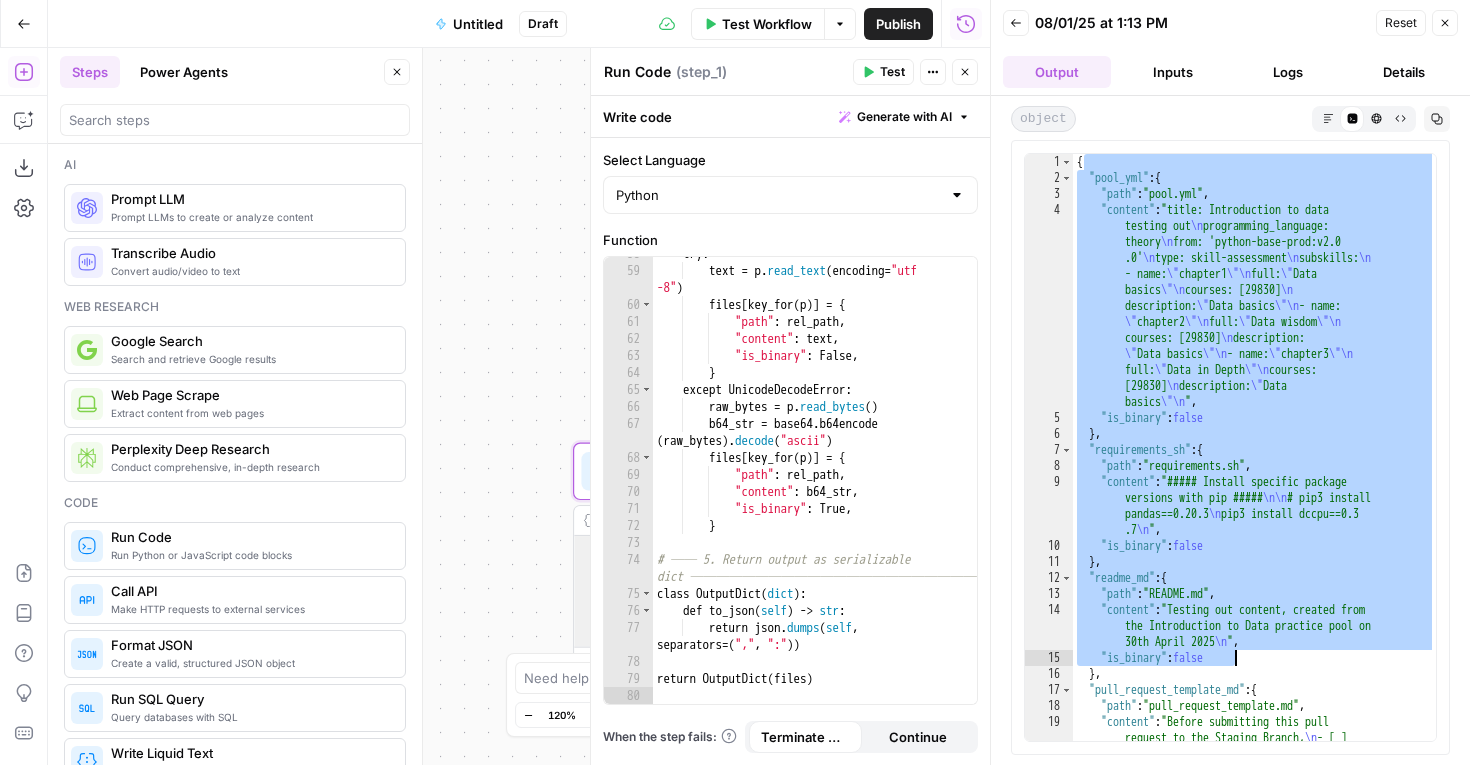drag, startPoint x: 1081, startPoint y: 164, endPoint x: 1301, endPoint y: 656, distance: 538.94714 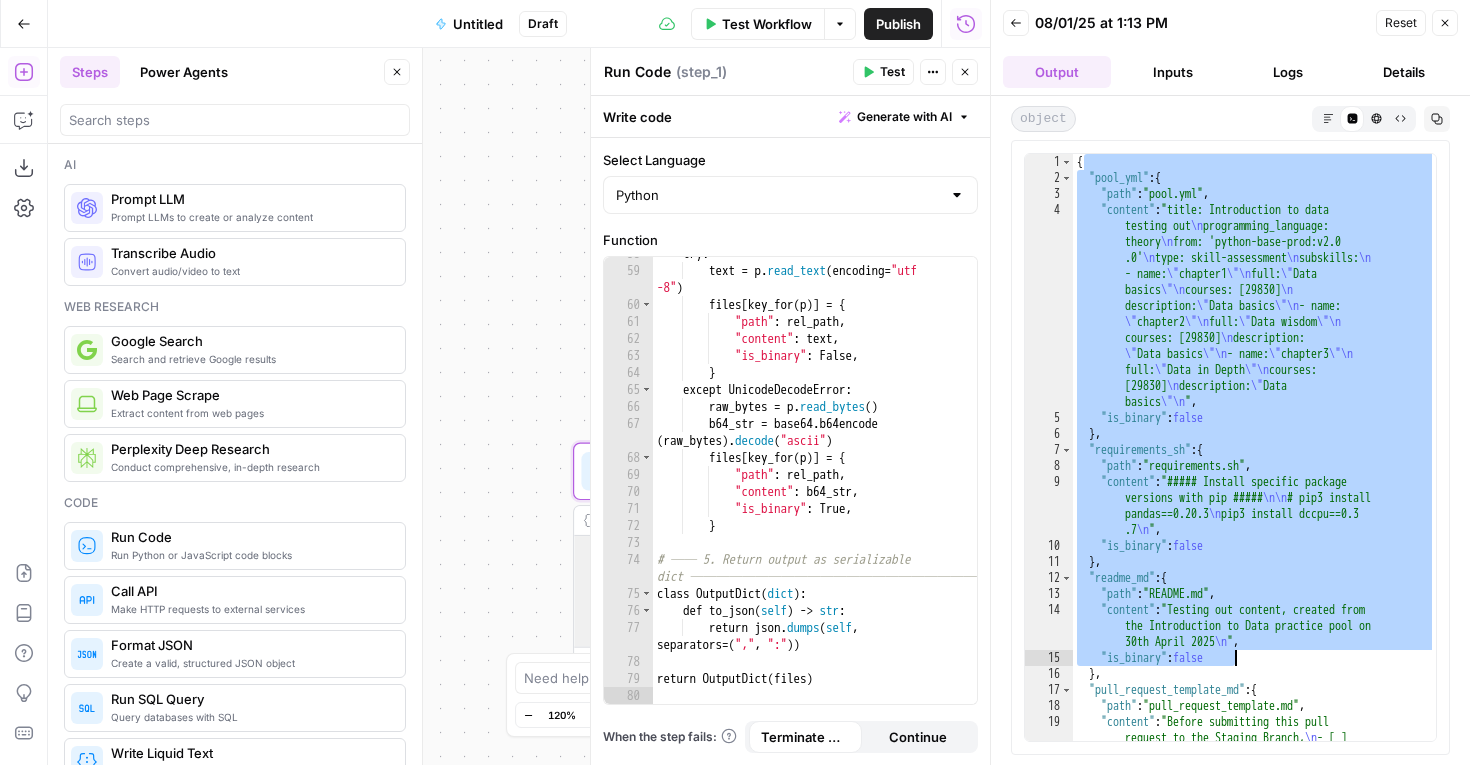 click on "{    "pool_yml" :  {      "path" :  "pool.yml" ,      "content" :  "title: Introduction to data           testing out \n programming_language:           theory \n from: 'python-base-prod:v2.0          .0' \n type: skill-assessment \n subskills: \n             - name:  \" chapter1 \"\n     full:  \" Data           basics \"\n     courses: [29830] \n               description:  \" Data basics \"\n   - name:           \" chapter2 \"\n     full:  \" Data wisdom \"\n               courses: [29830] \n     description:           \" Data basics \"\n   - name:  \" chapter3 \"\n               full:  \" Data in Depth \"\n     courses:           [29830] \n     description:  \" Data           basics \"\n " ,      "is_binary" :  false    } ,    "requirements_sh" :  {      "path" :  "requirements.sh" ,      "content" :  "##### Install specific package           versions with pip ##### \n\n # pip3 install" at bounding box center (1254, 655) 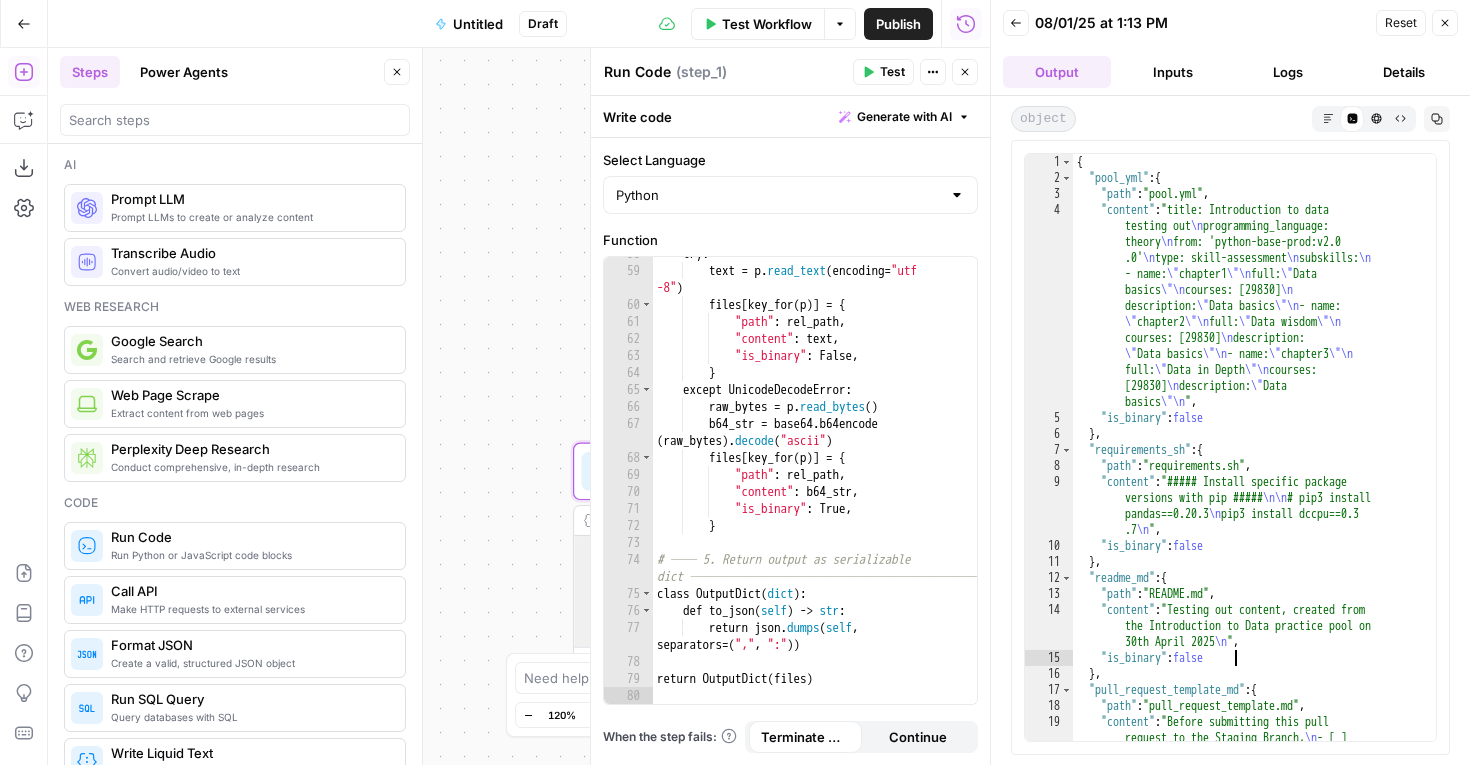 type on "*
*" 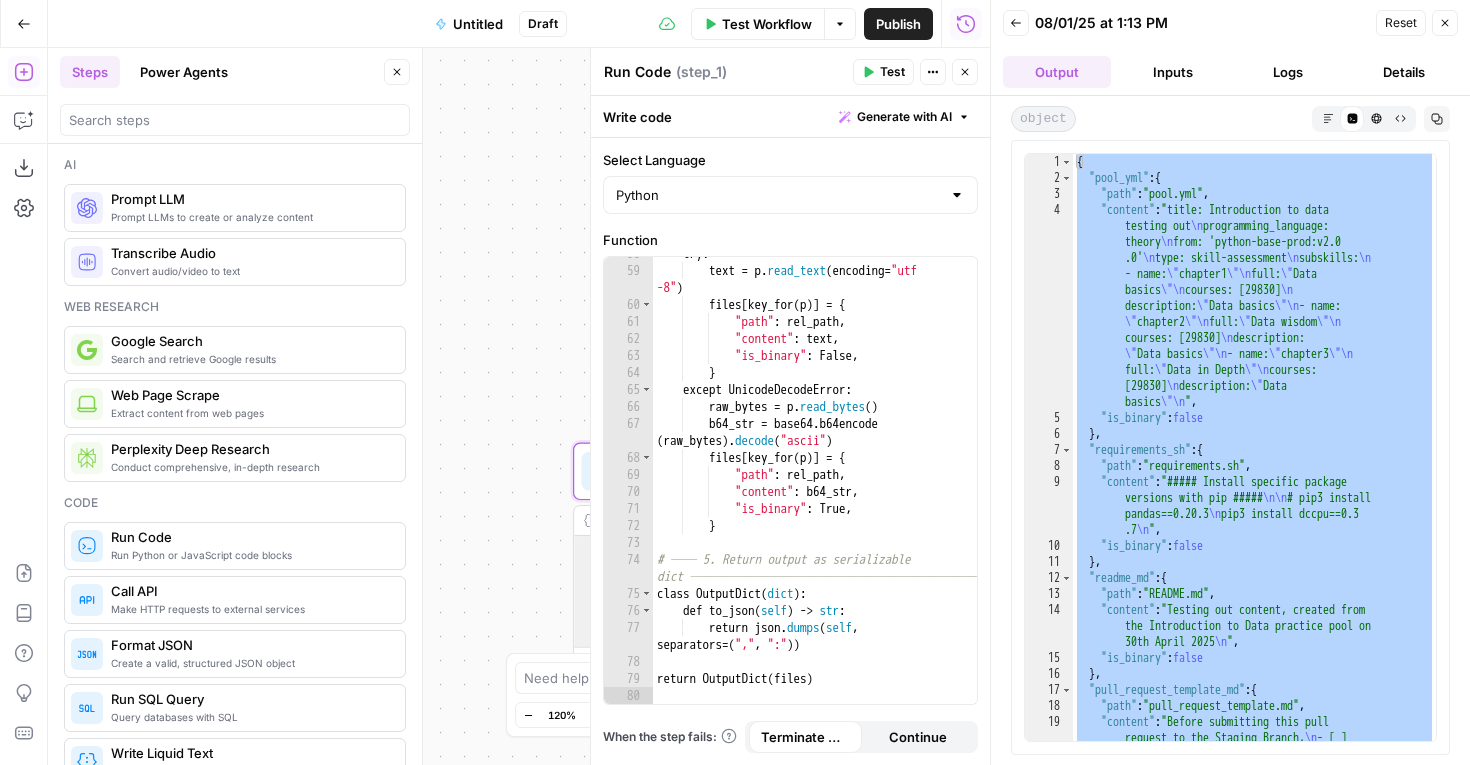 click on "Inputs" at bounding box center (1173, 72) 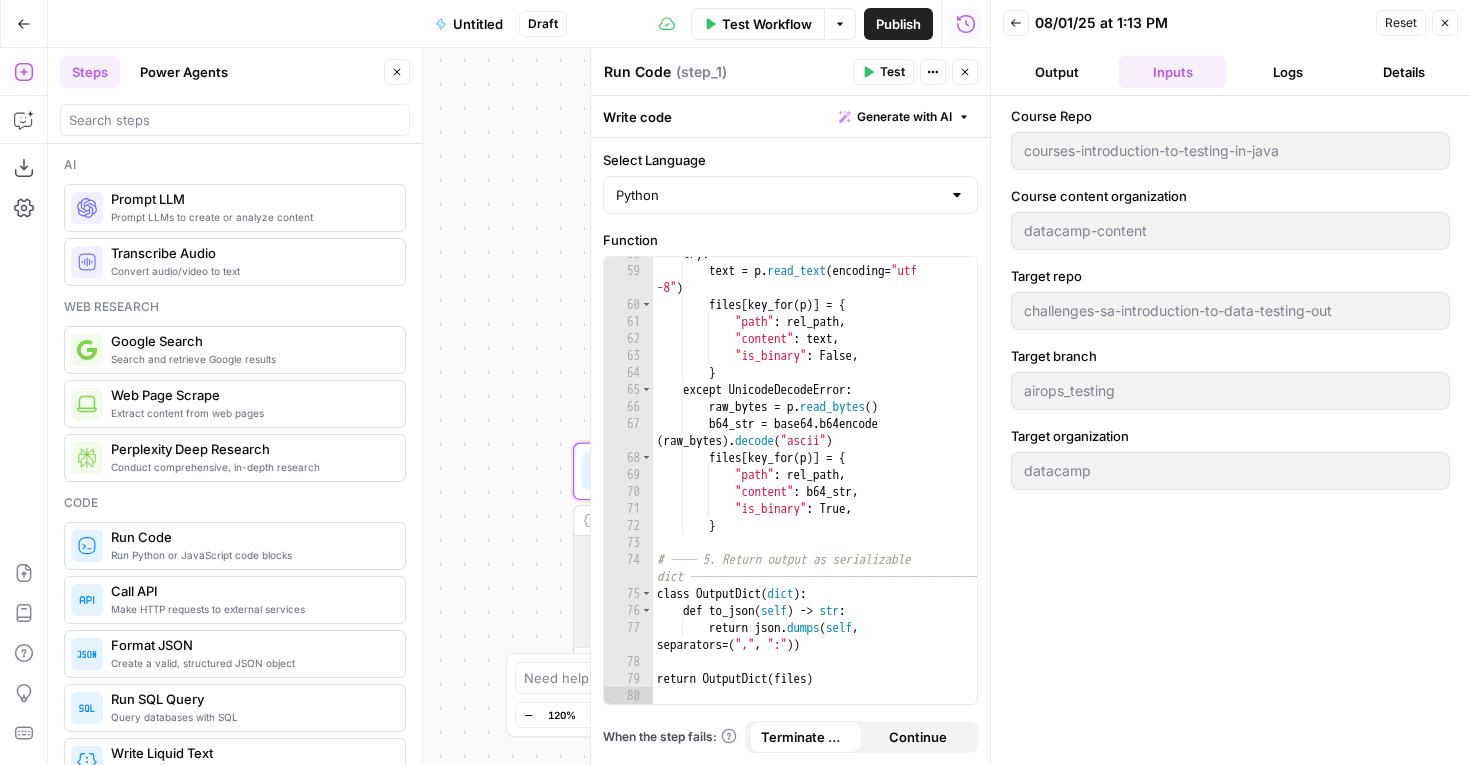 click on "Course Repo courses-introduction-to-testing-in-java Course content organization datacamp-content Target repo challenges-sa-introduction-to-data-testing-out Target branch airops_testing Target organization datacamp" at bounding box center (1230, 430) 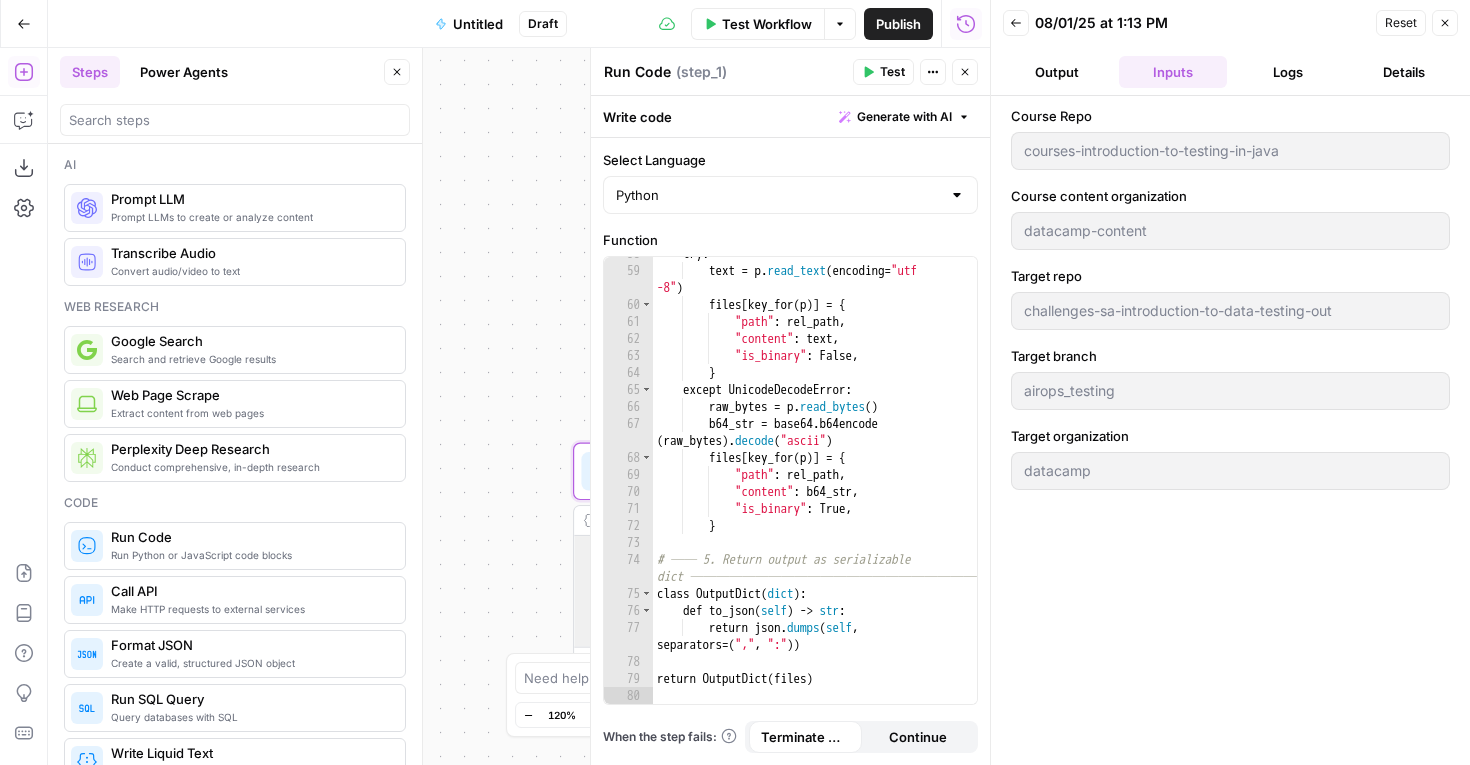 drag, startPoint x: 1007, startPoint y: 109, endPoint x: 1053, endPoint y: 517, distance: 410.58496 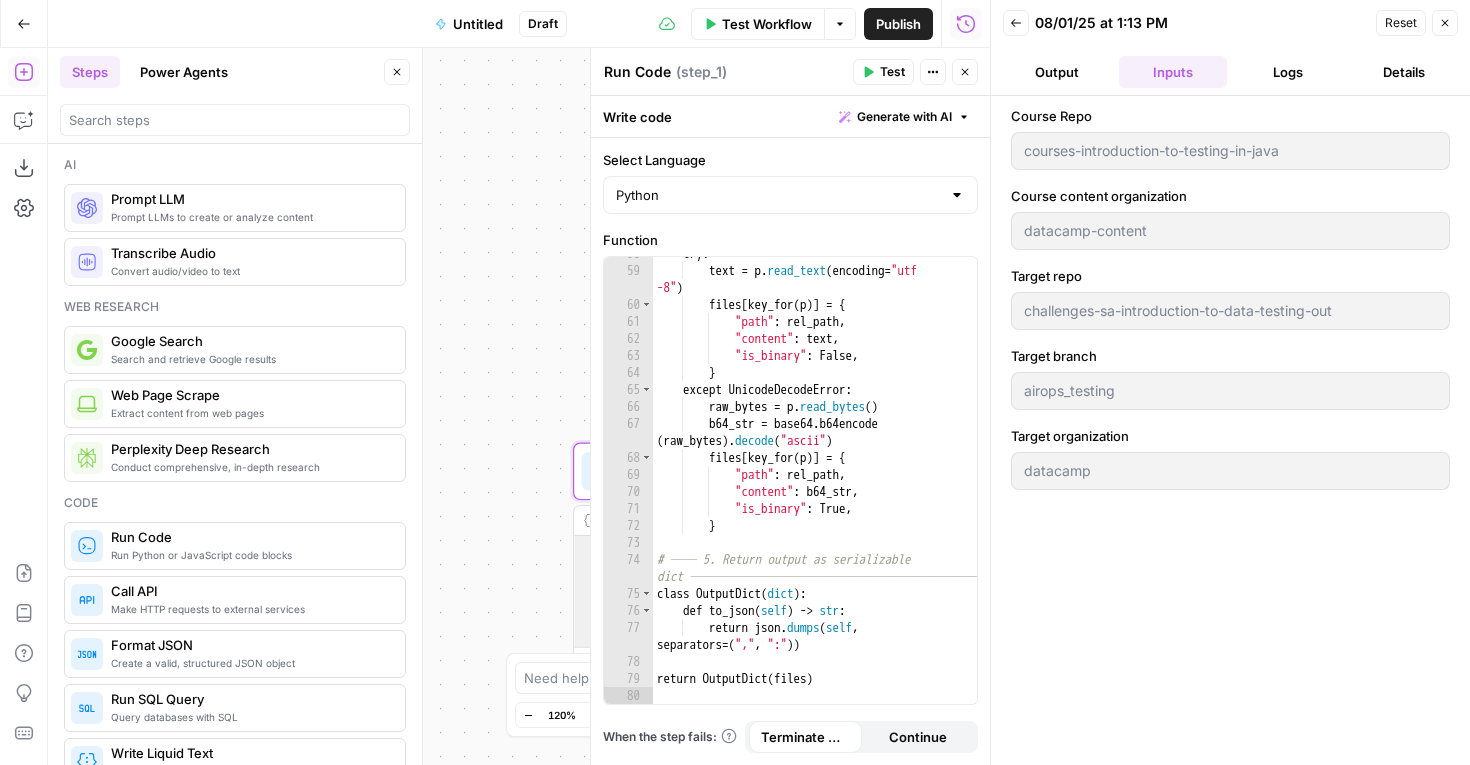 click on "Course Repo courses-introduction-to-testing-in-java Course content organization datacamp-content Target repo challenges-sa-introduction-to-data-testing-out Target branch airops_testing Target organization datacamp" at bounding box center (1230, 430) 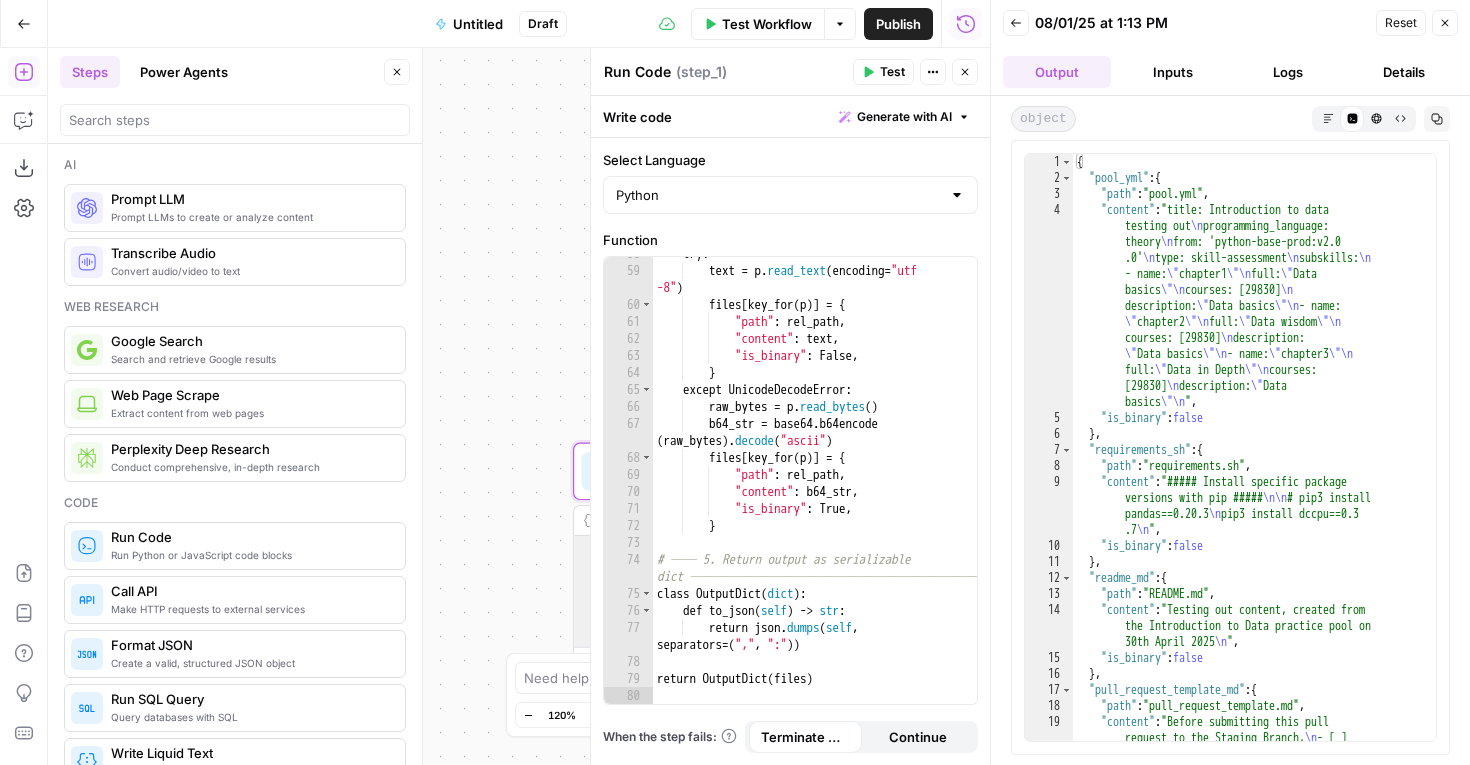 click on "Inputs" at bounding box center (1173, 72) 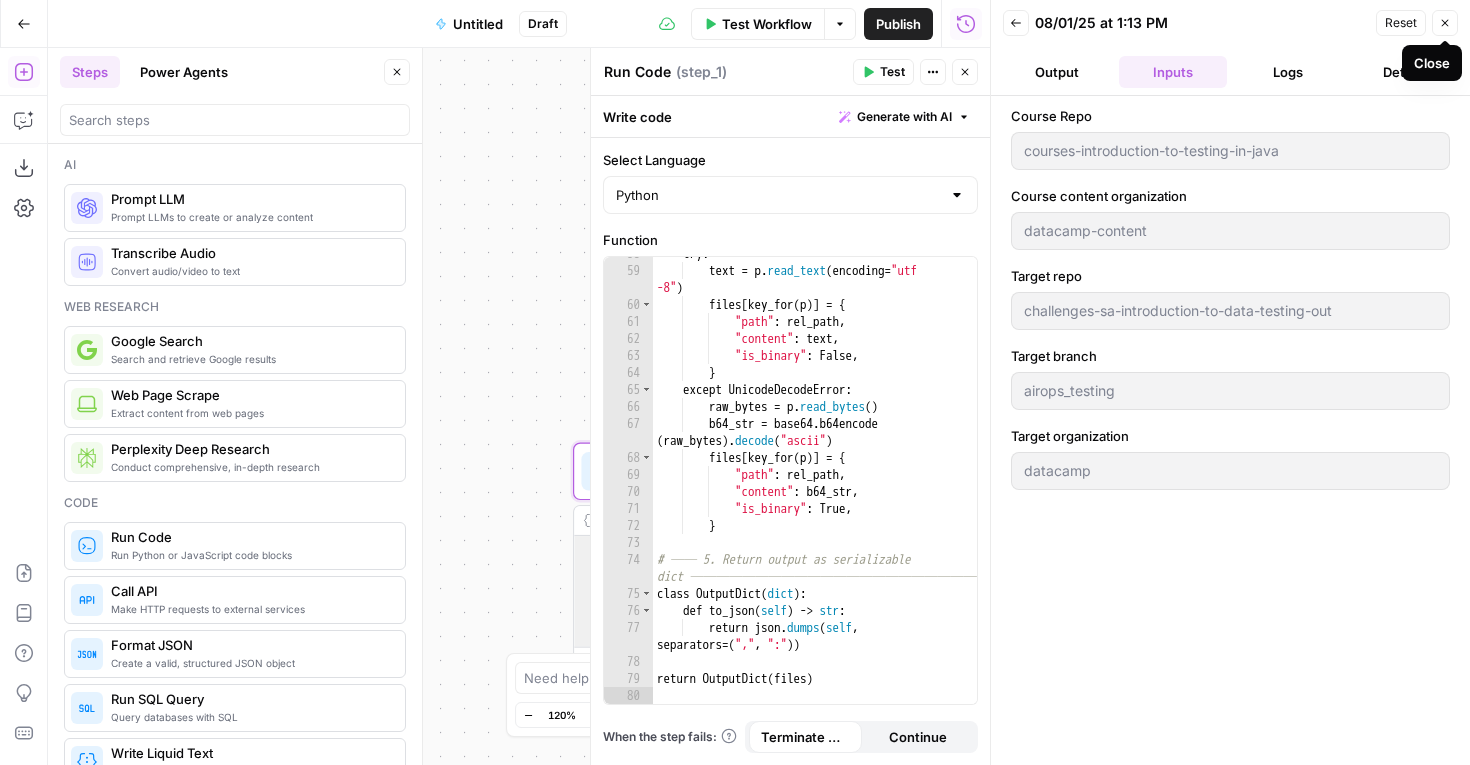 click on "Close" at bounding box center [1445, 23] 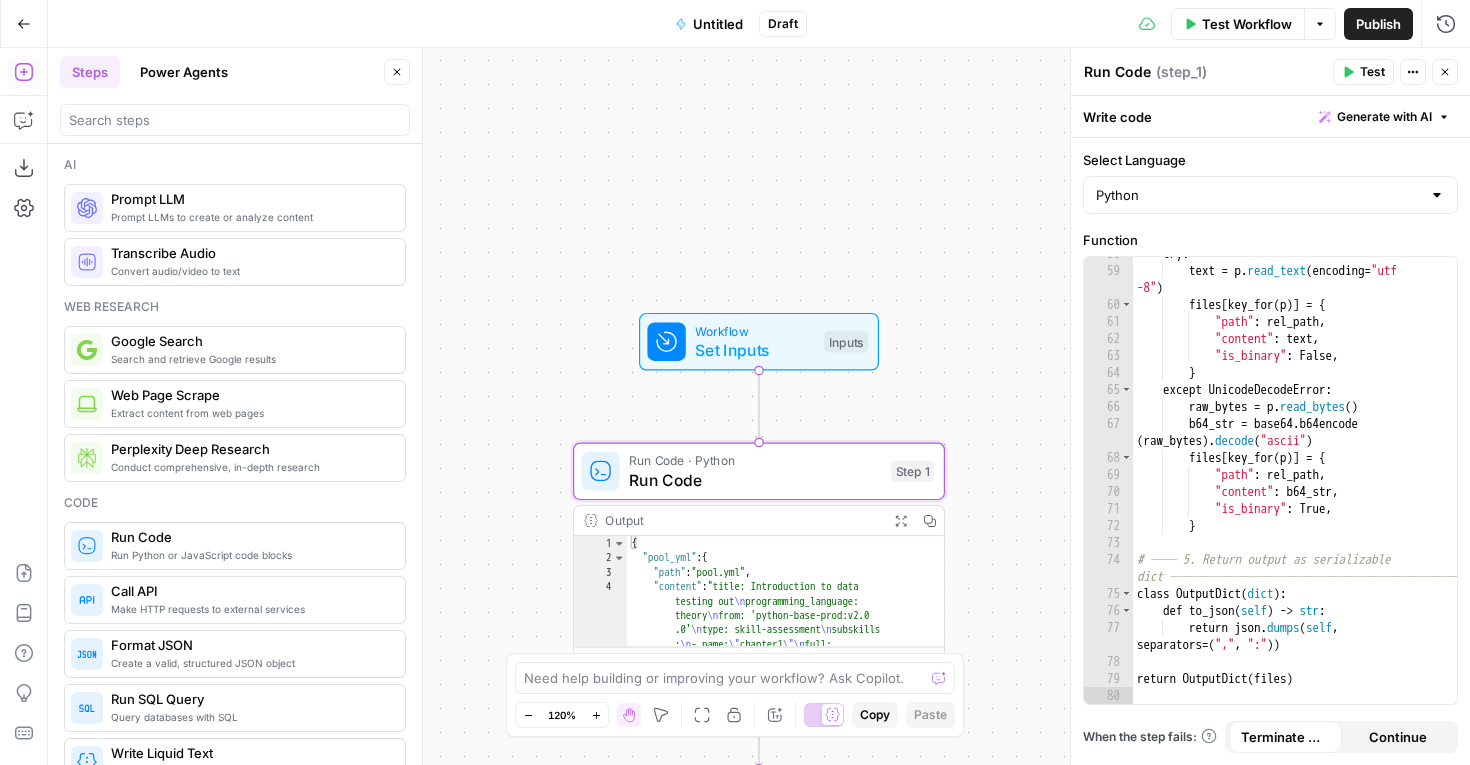 scroll, scrollTop: 0, scrollLeft: 0, axis: both 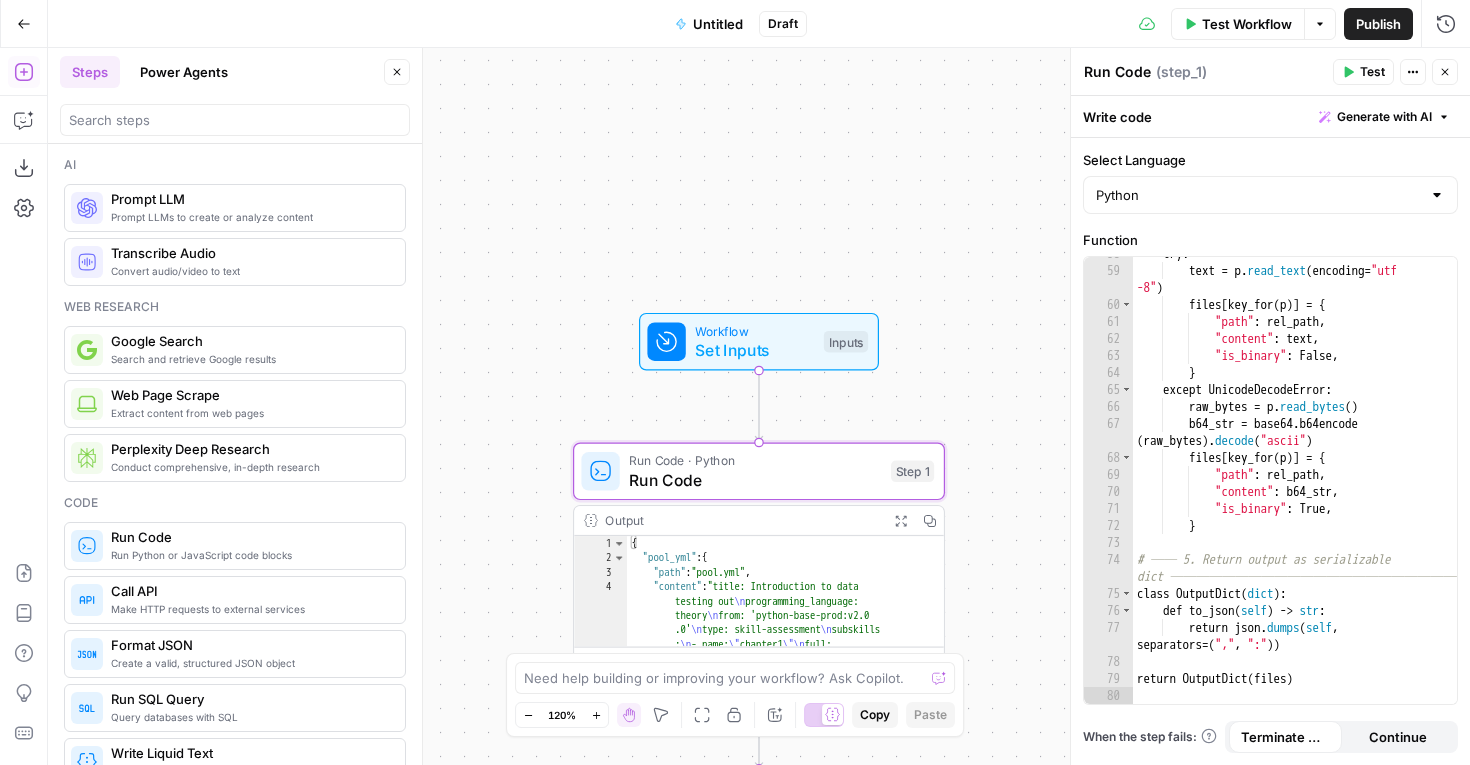 click on "Set Inputs" at bounding box center (754, 350) 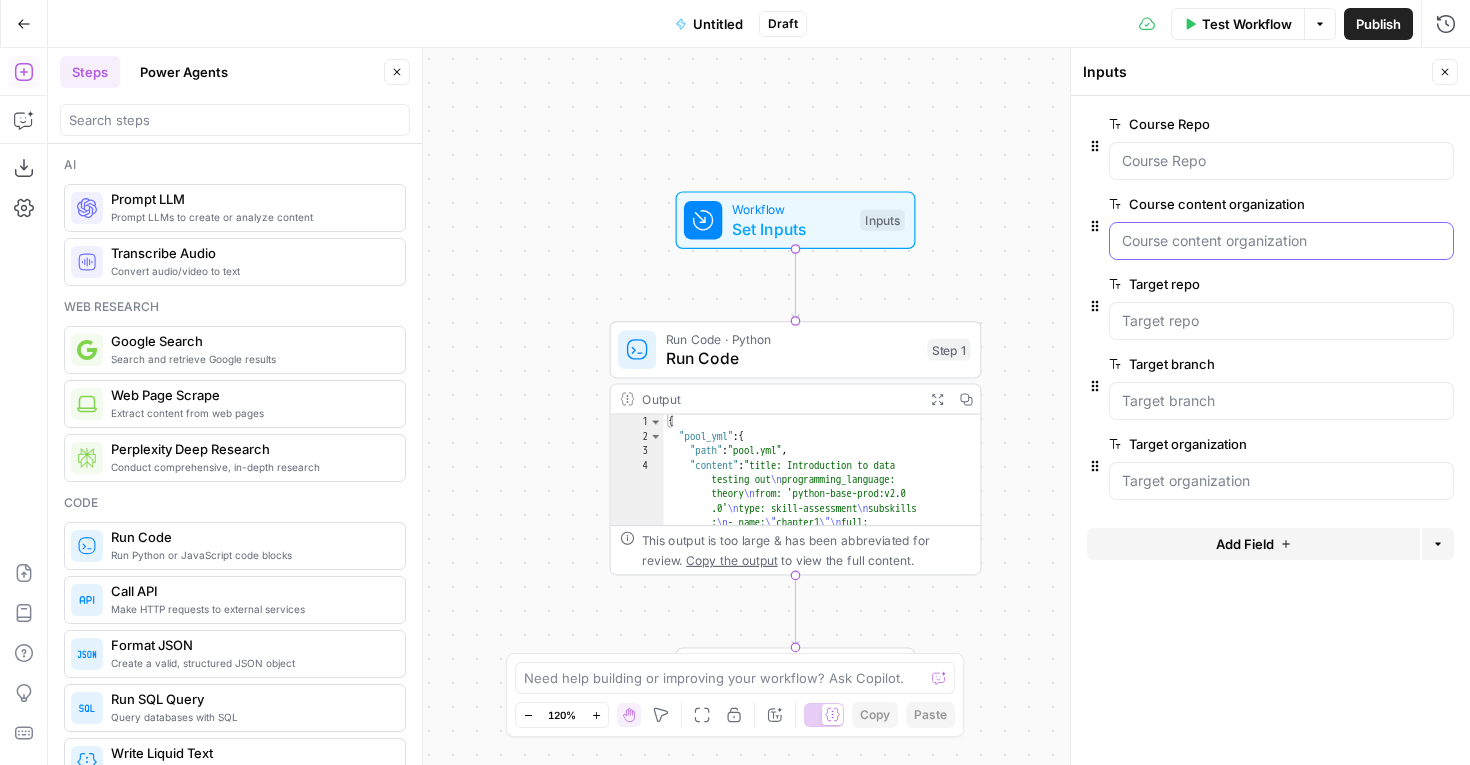 click on "Course content organization" at bounding box center [1281, 241] 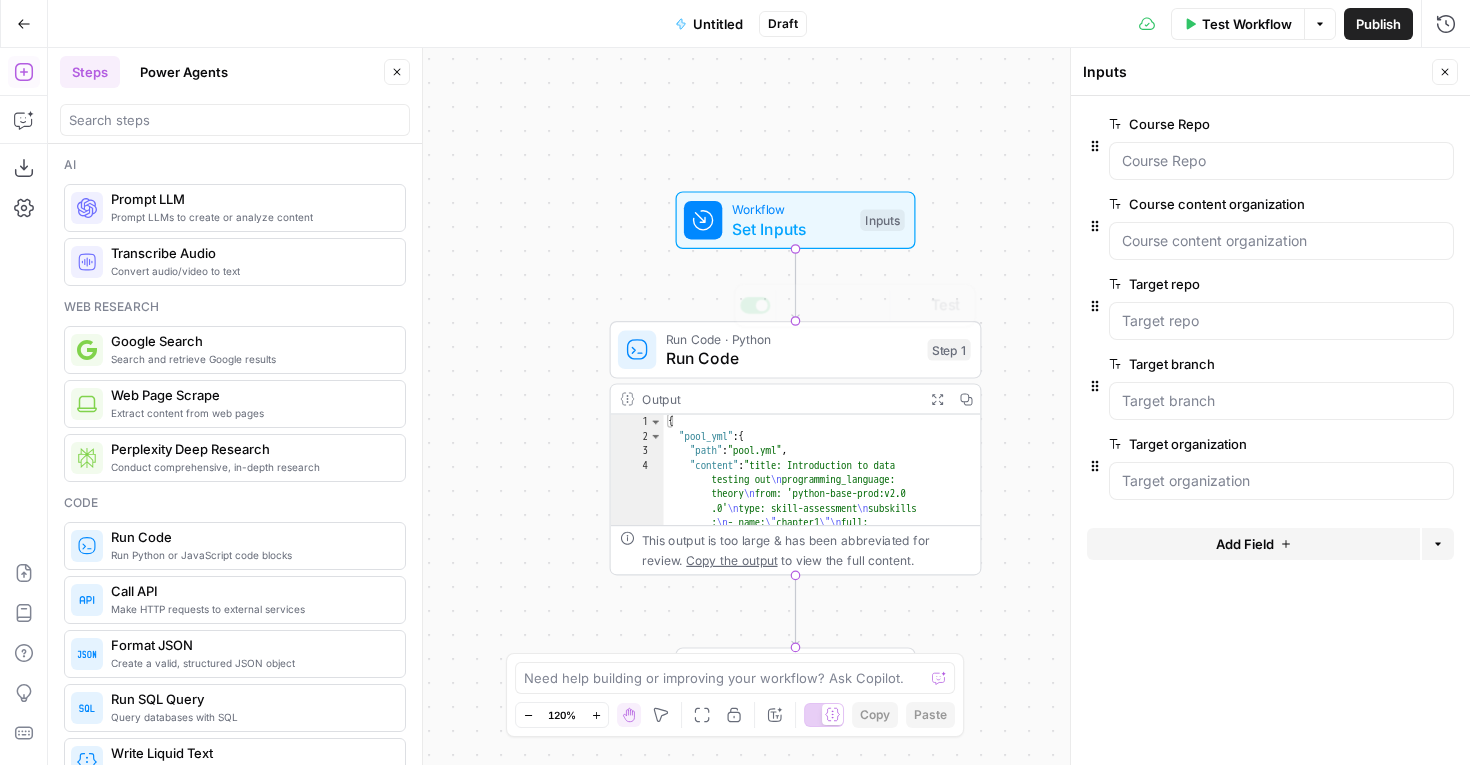 type on "**********" 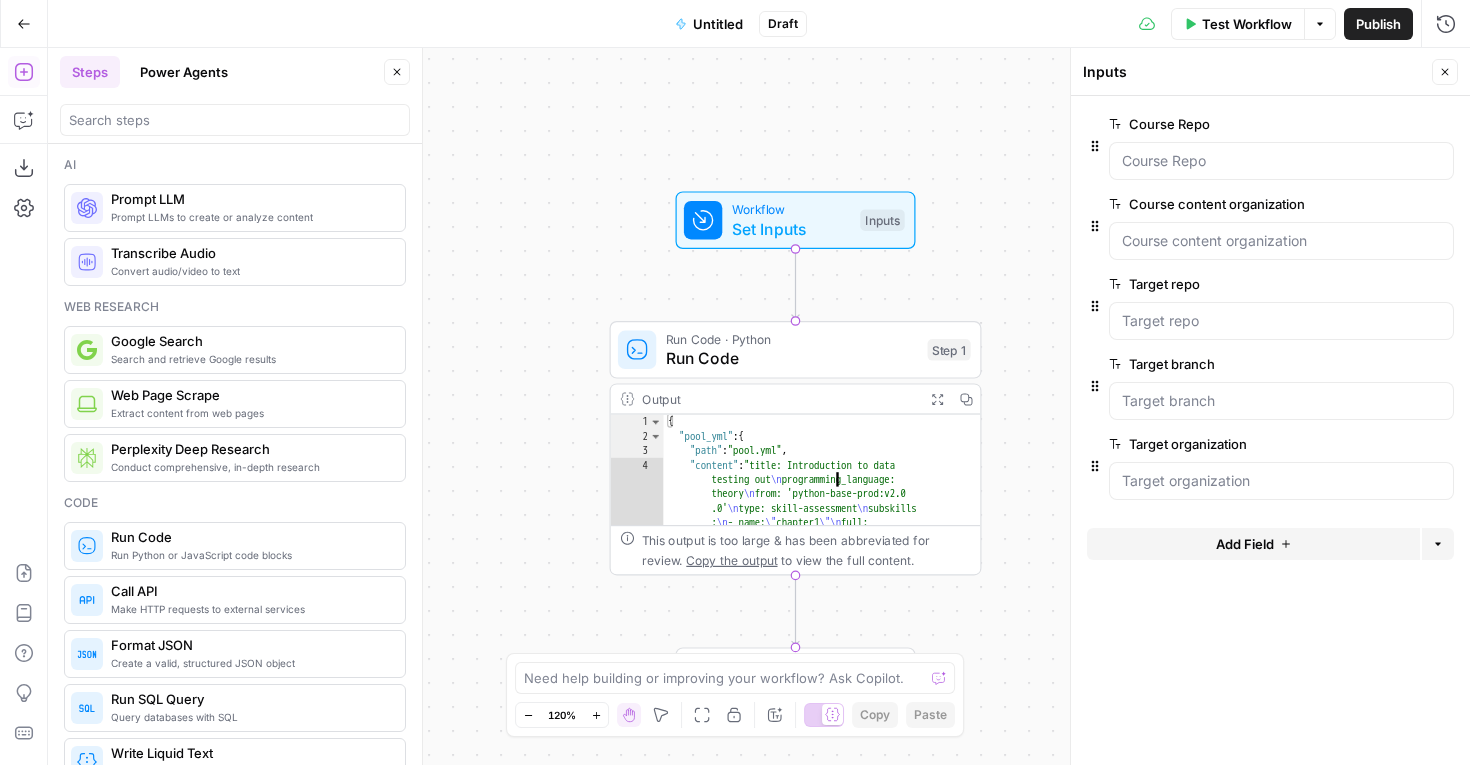 click on "{    "pool_yml" :  {      "path" :  "pool.yml" ,      "content" :  "title: Introduction to data           testing out \n programming_language:           theory \n from: 'python-base-prod:v2.0          .0' \n type: skill-assessment \n subskills          : \n   - name:  \" chapter1 \"\n     full:           \" Data basics \"\n     courses: [29830] \n               description:  \" Data basics \"\n   -           name:  \" chapter2 \"\n     full:  \" Data           wisdom \"\n     courses: [29830] \n               description:  \" Data basics \"\n   - name:           \" chapter3 \"\n     full:  \" Data in           Depth \"\n     courses: [29830] \n               description:  \" Data basics \"\n " ," at bounding box center (823, 572) 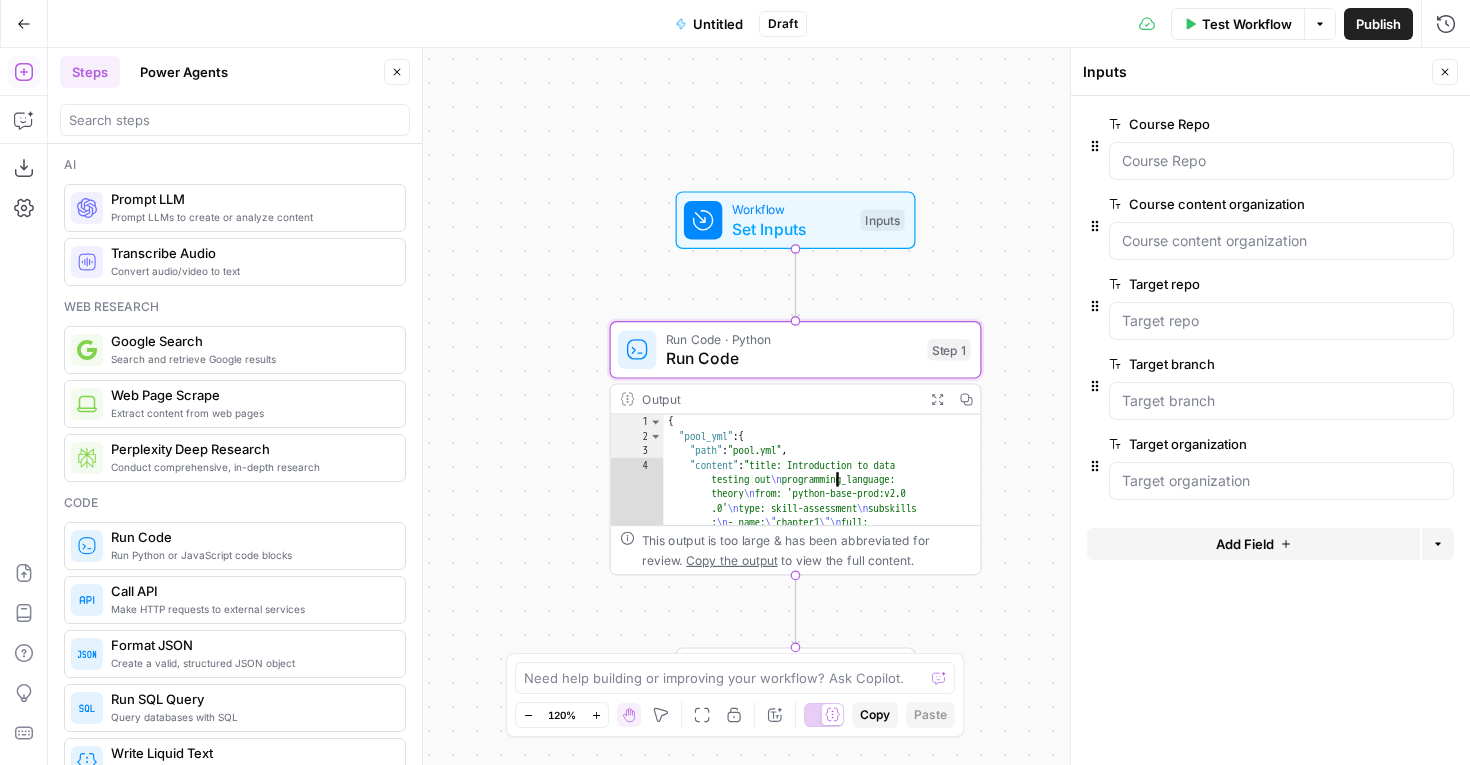 click on "Run Code" at bounding box center [792, 358] 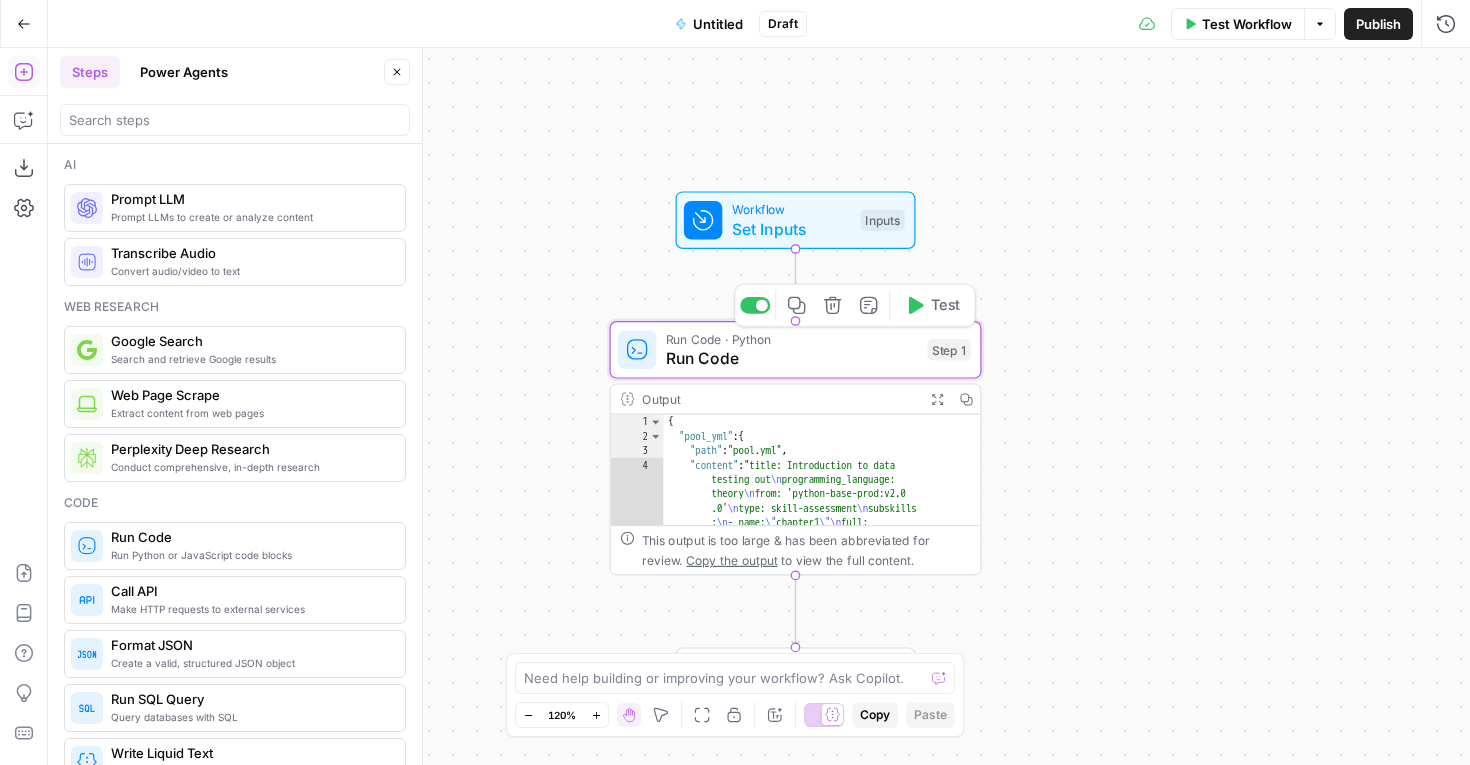 type on "Run Code" 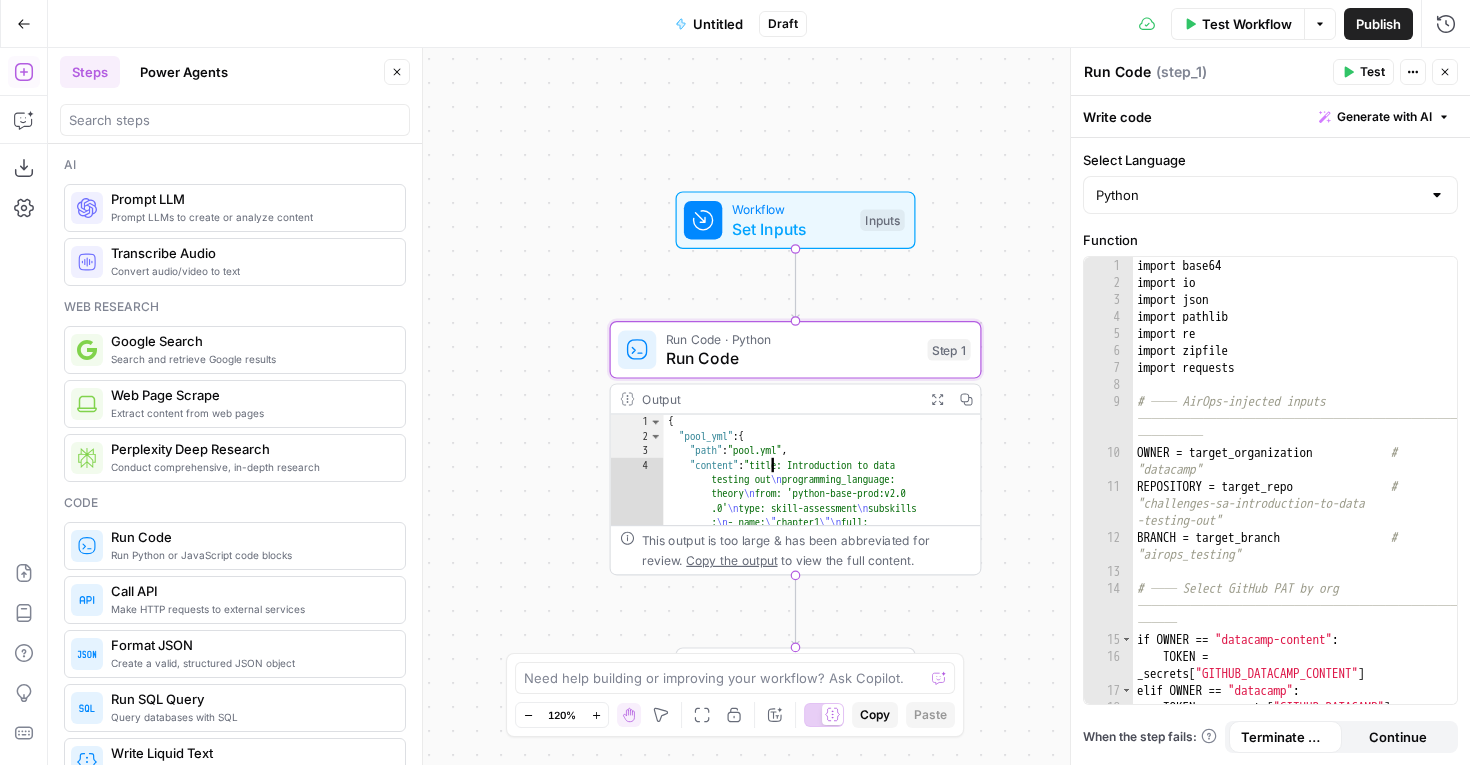click on "{    "pool_yml" :  {      "path" :  "pool.yml" ,      "content" :  "title: Introduction to data           testing out \n programming_language:           theory \n from: 'python-base-prod:v2.0          .0' \n type: skill-assessment \n subskills          : \n   - name:  \" chapter1 \"\n     full:           \" Data basics \"\n     courses: [29830] \n               description:  \" Data basics \"\n   -           name:  \" chapter2 \"\n     full:  \" Data           wisdom \"\n     courses: [29830] \n               description:  \" Data basics \"\n   - name:           \" chapter3 \"\n     full:  \" Data in           Depth \"\n     courses: [29830] \n               description:  \" Data basics \"\n " ," at bounding box center (823, 572) 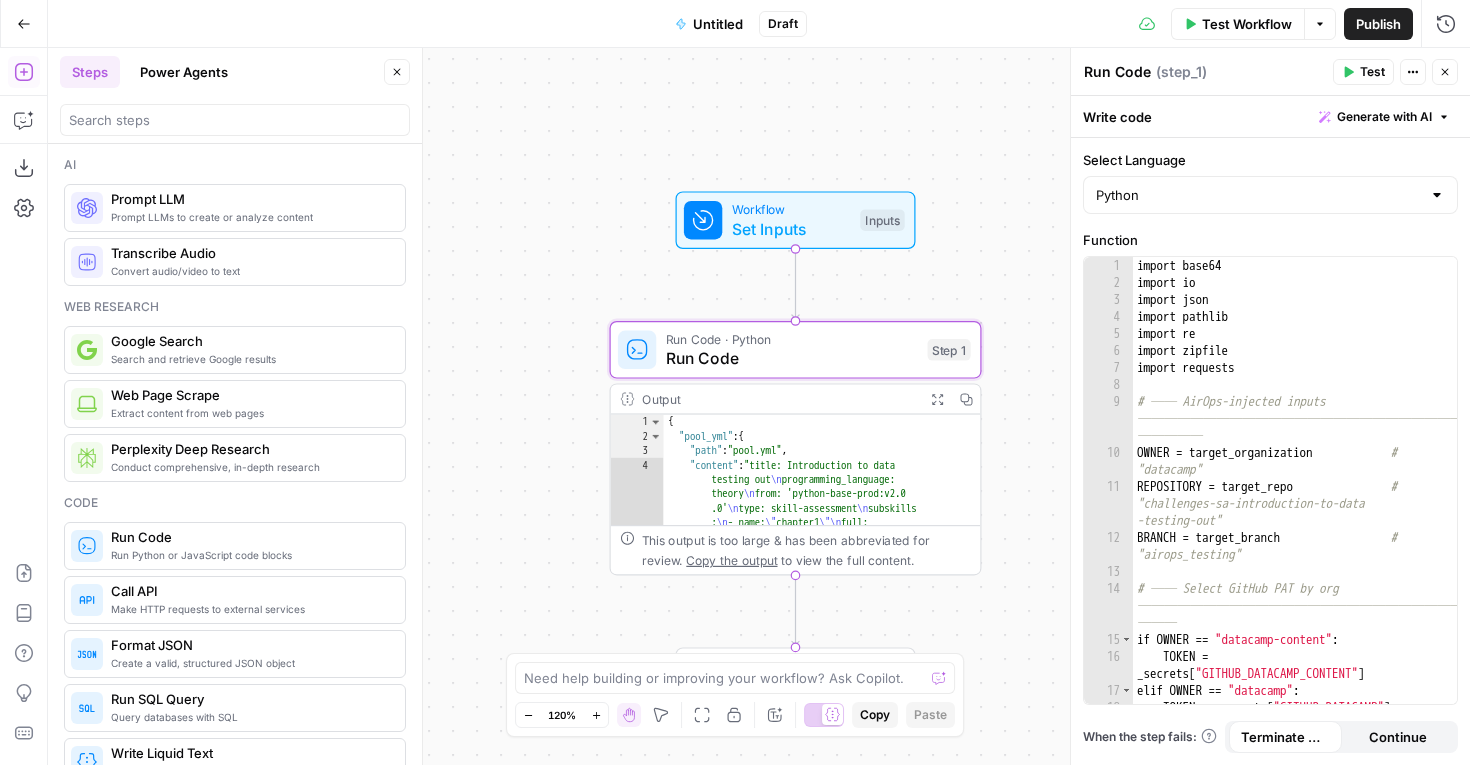 click on "import   base64 import   io import   json import   pathlib import   re import   zipfile import   requests # ── AirOps-injected inputs  ──────────────────────────────────────── ───── OWNER   =   target_organization              #  "datacamp" REPOSITORY   =   target_repo                 #  "challenges-sa-introduction-to-data -testing-out" BRANCH   =   target_branch                   #  "airops_testing" # ── Select GitHub PAT by org  ──────────────────────────────────────── ─── if   OWNER   ==   "datacamp-content" :      TOKEN   =   _secrets [ "GITHUB_DATACAMP_CONTENT" ] elif   OWNER   ==   "datacamp" :      TOKEN   =   _secrets [ "GITHUB_DATACAMP" ] else :" at bounding box center (1295, 497) 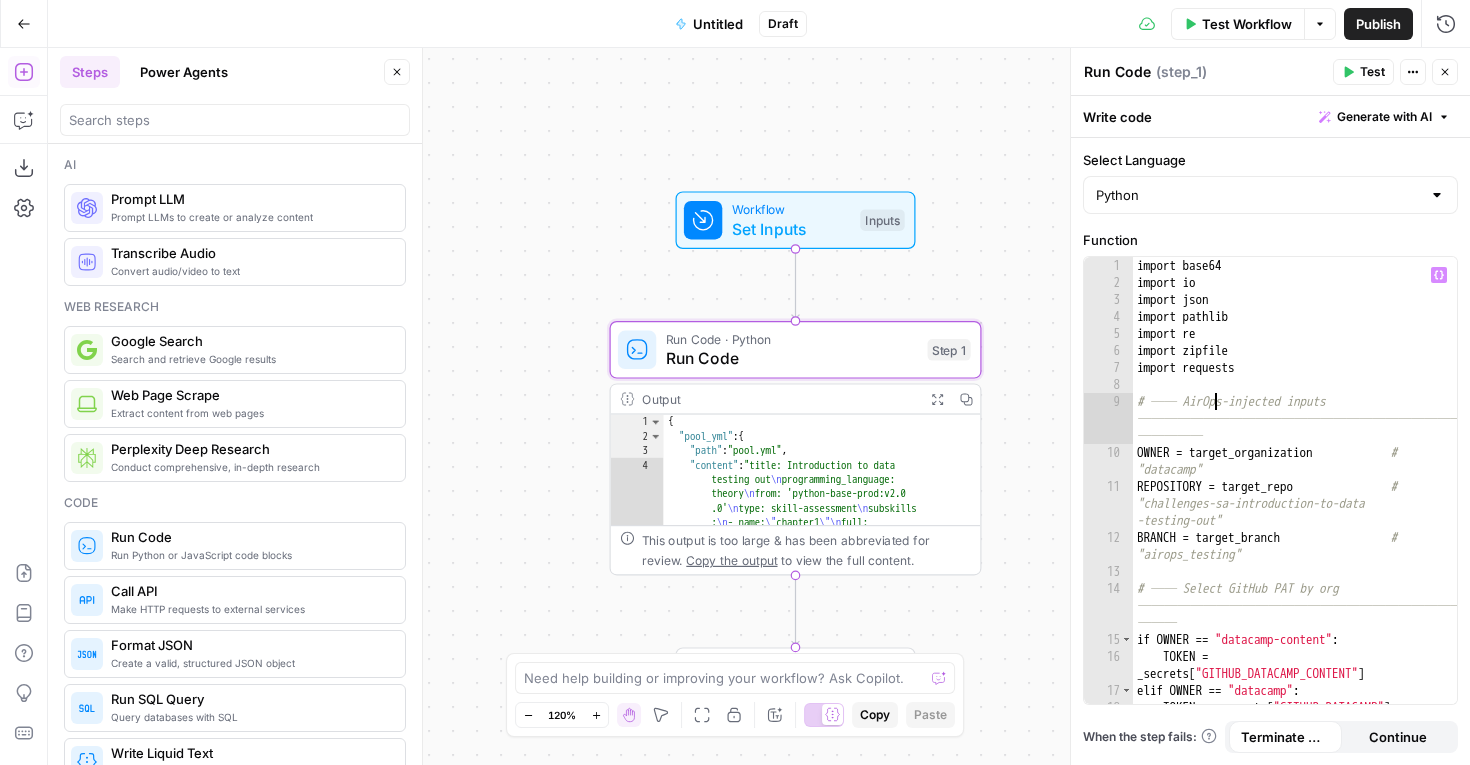 type on "**********" 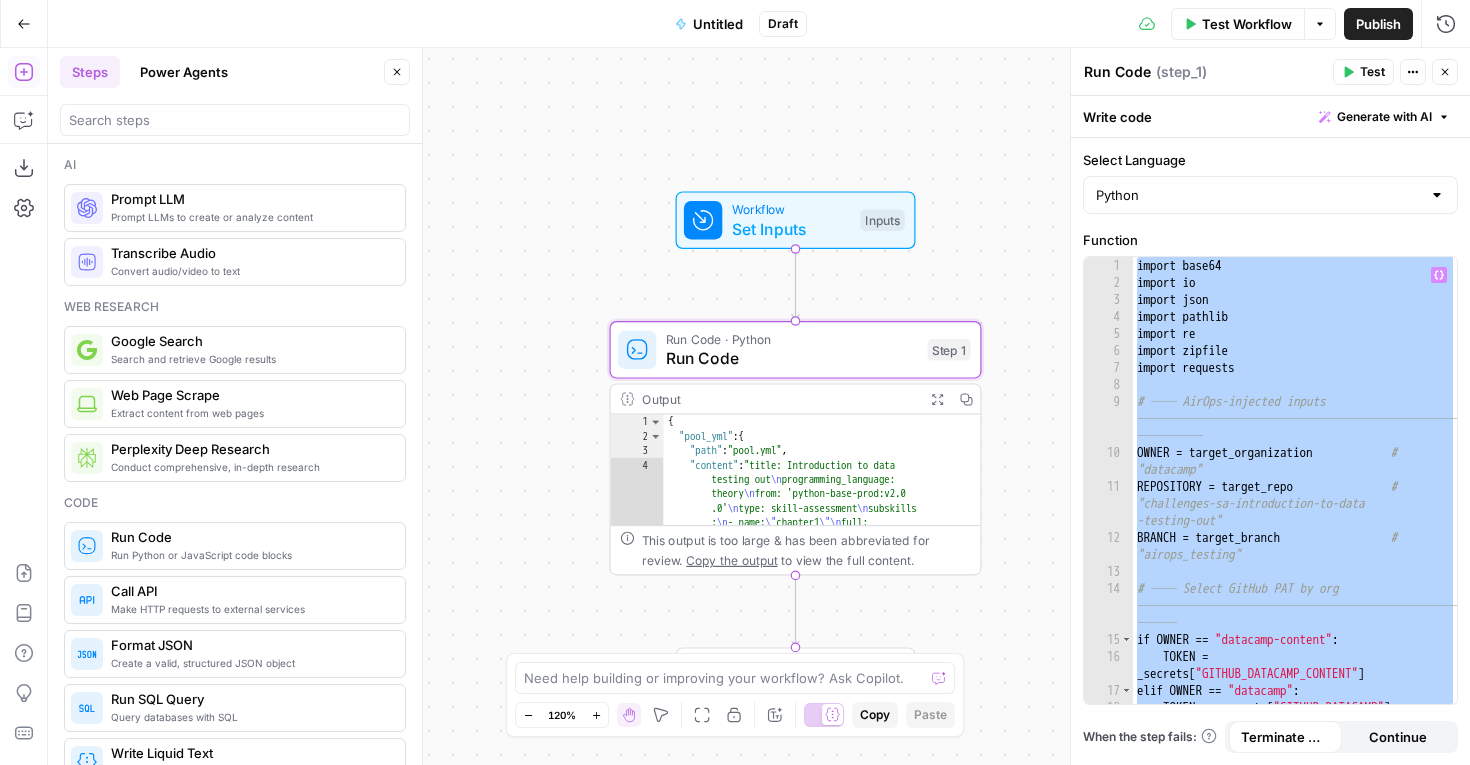 type 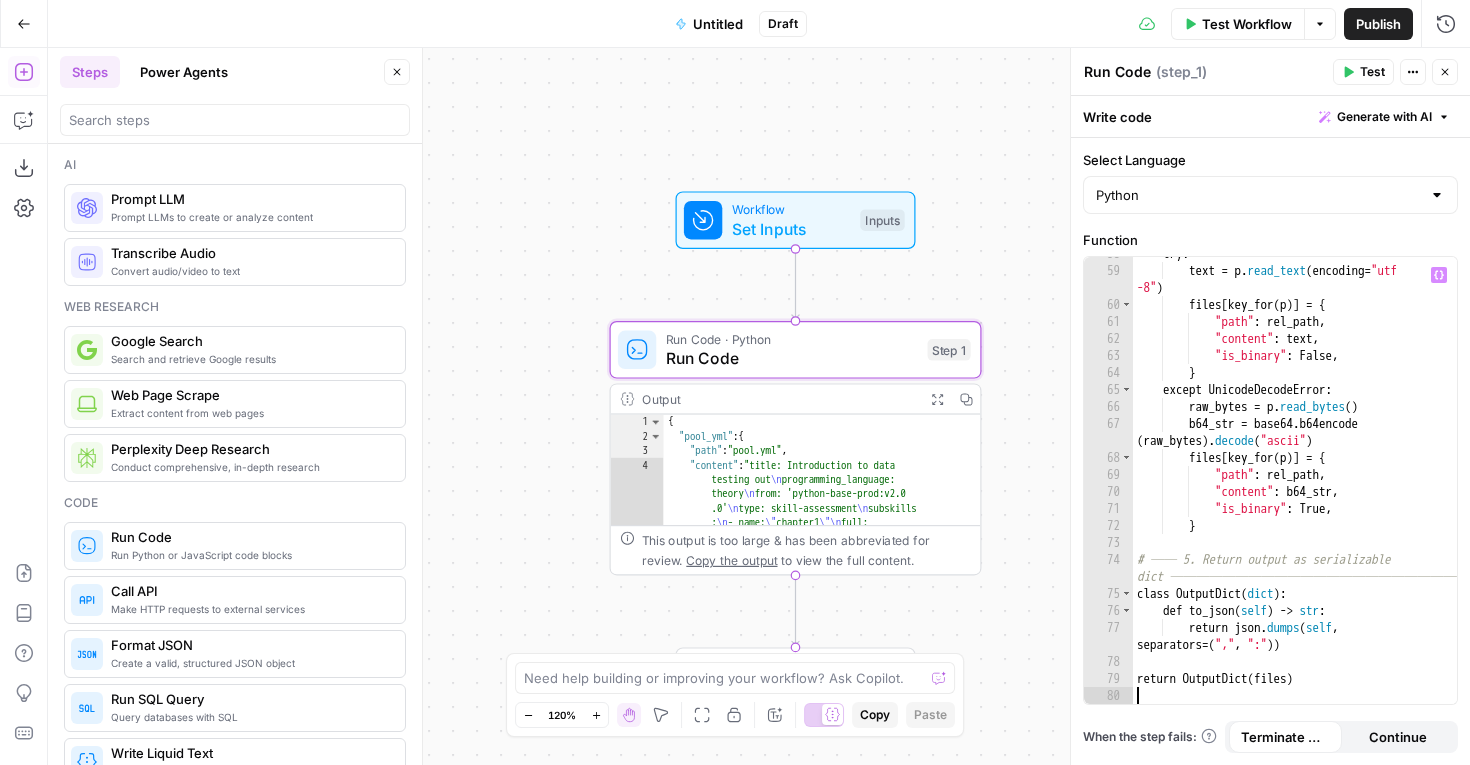 scroll, scrollTop: 1389, scrollLeft: 0, axis: vertical 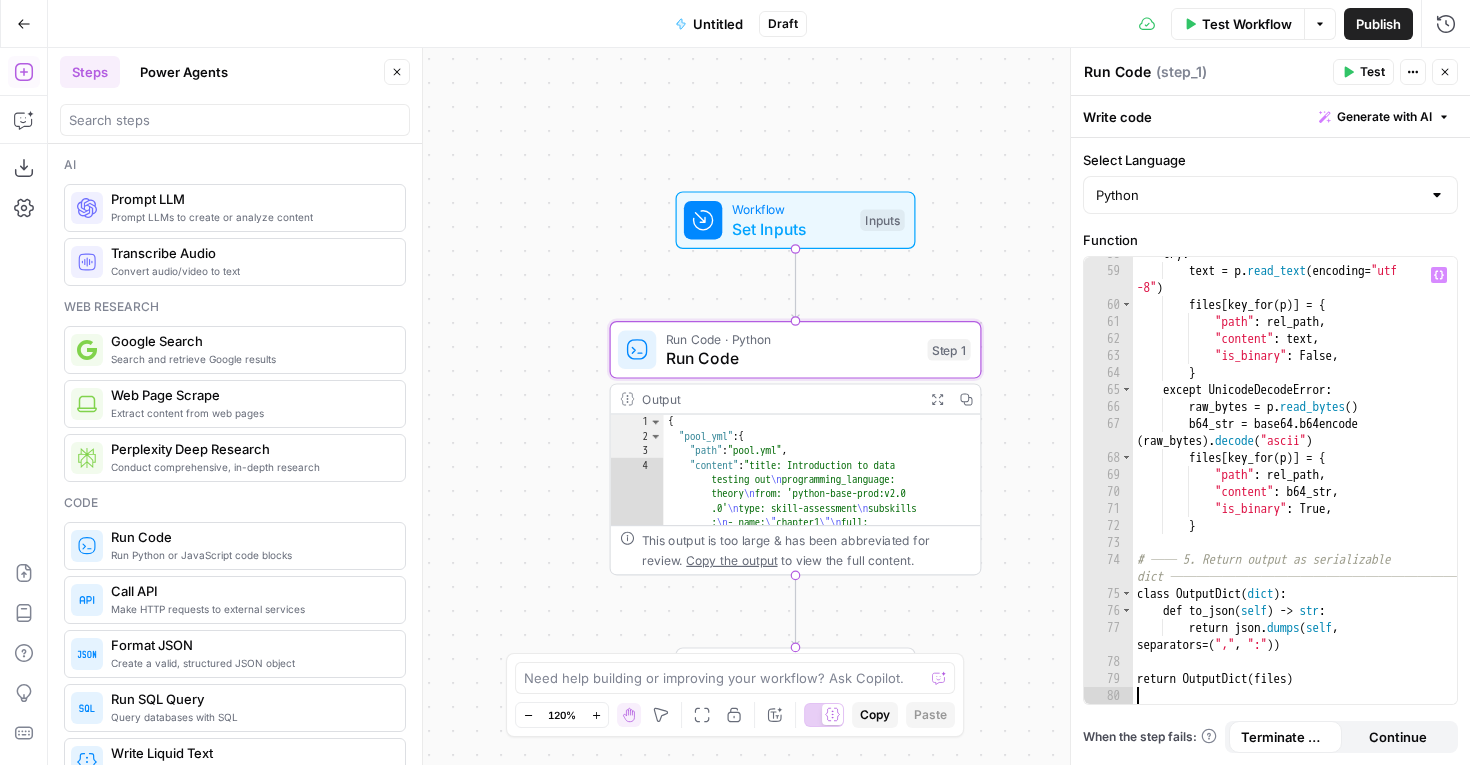 click on "Test Workflow" at bounding box center [1247, 24] 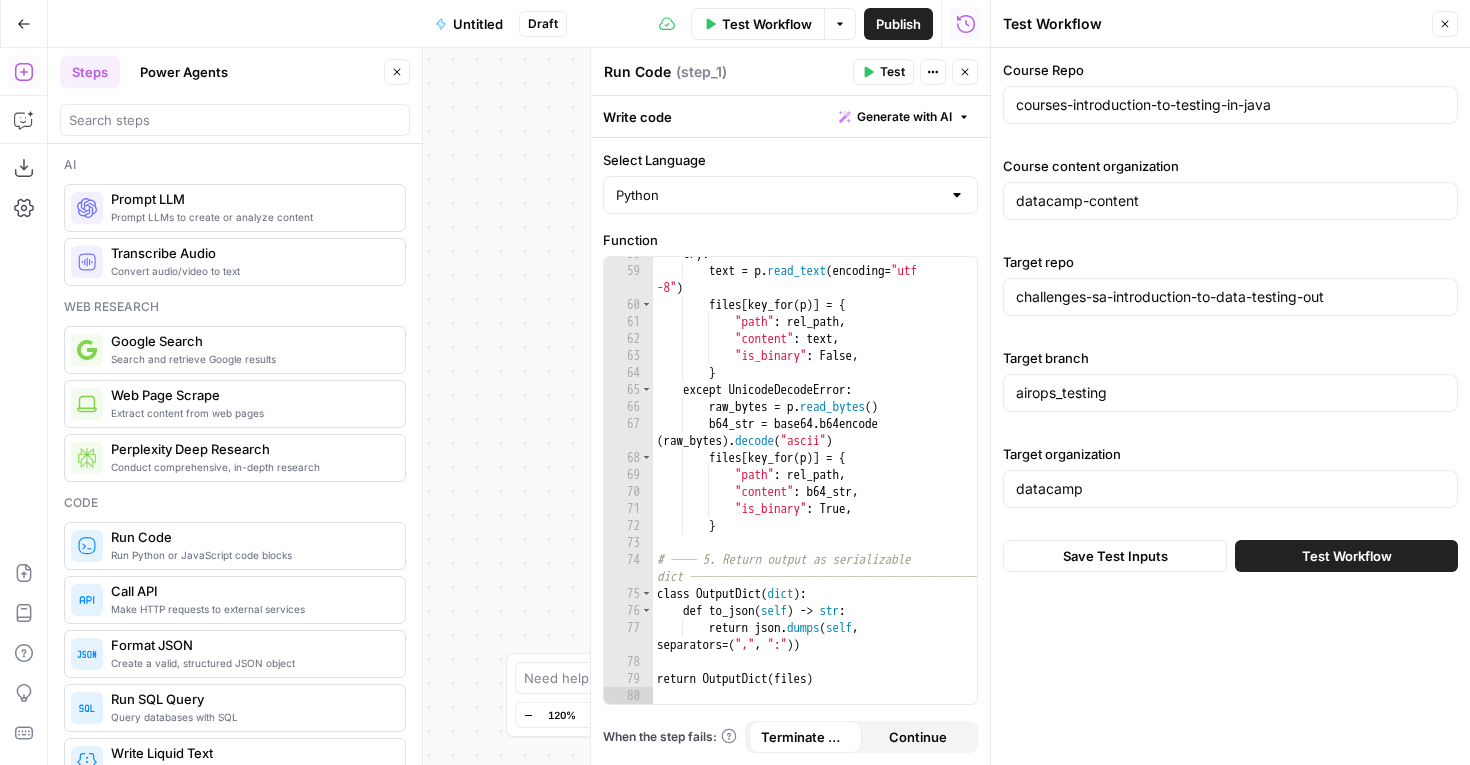 click on "Test Workflow" at bounding box center (1346, 556) 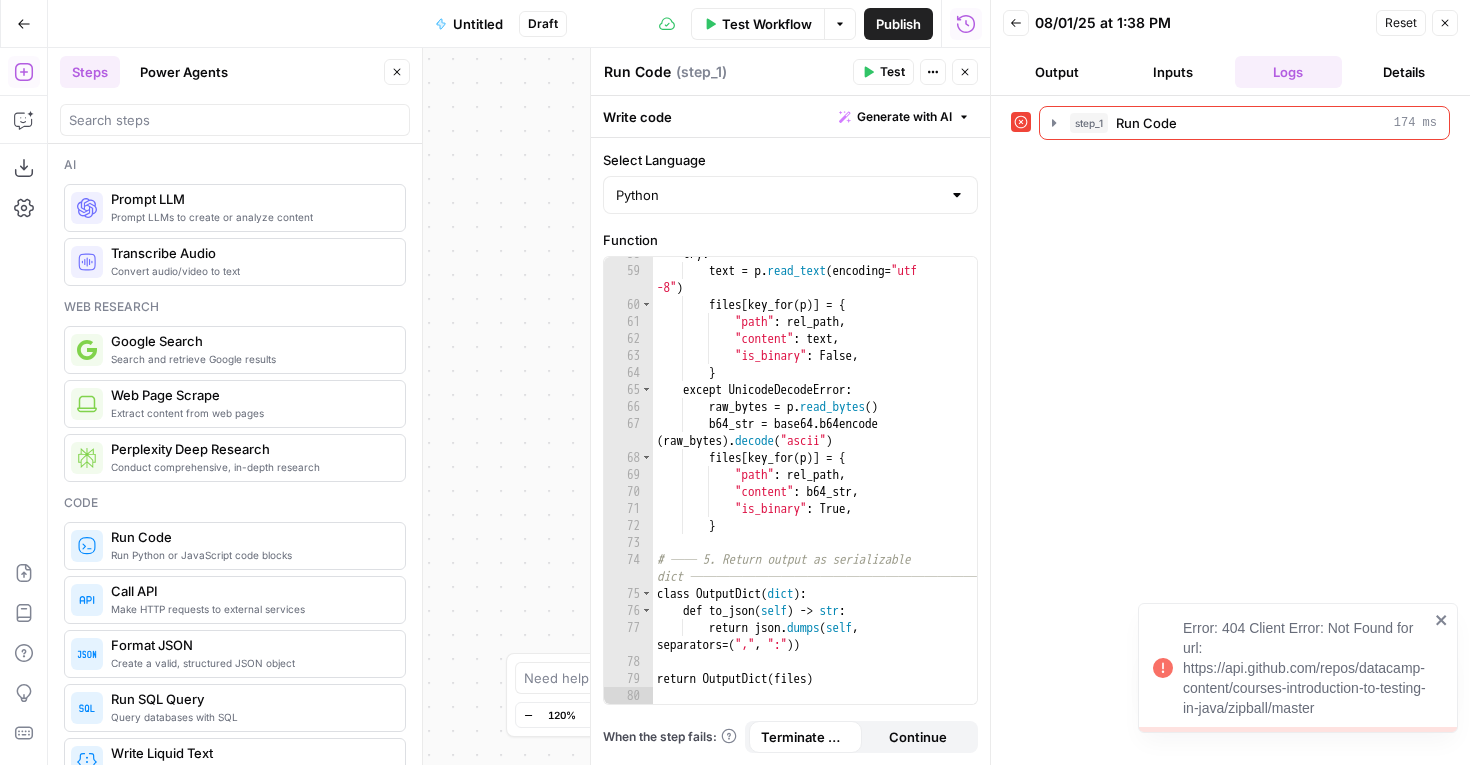 click on "Inputs" at bounding box center [1173, 72] 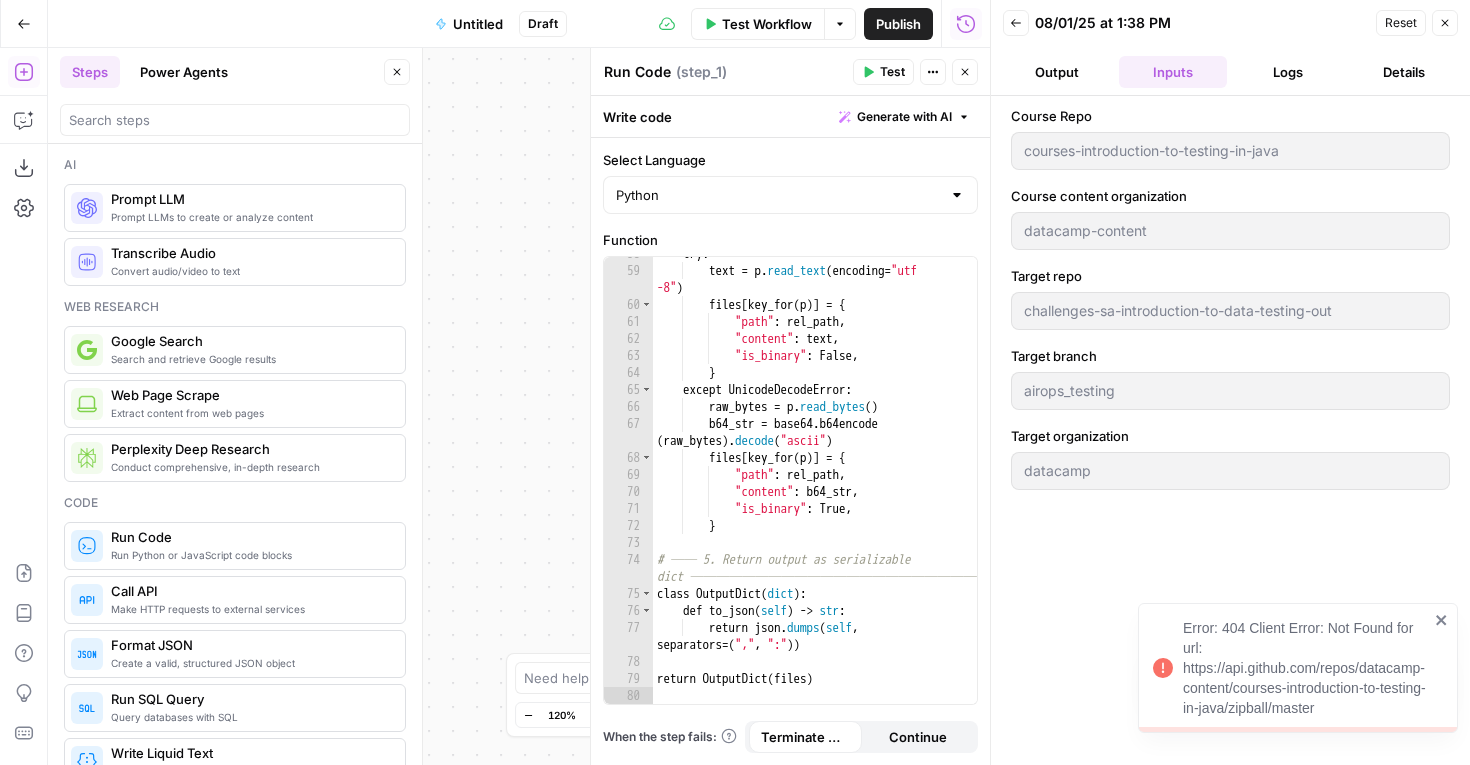 click on "Logs" at bounding box center (1289, 72) 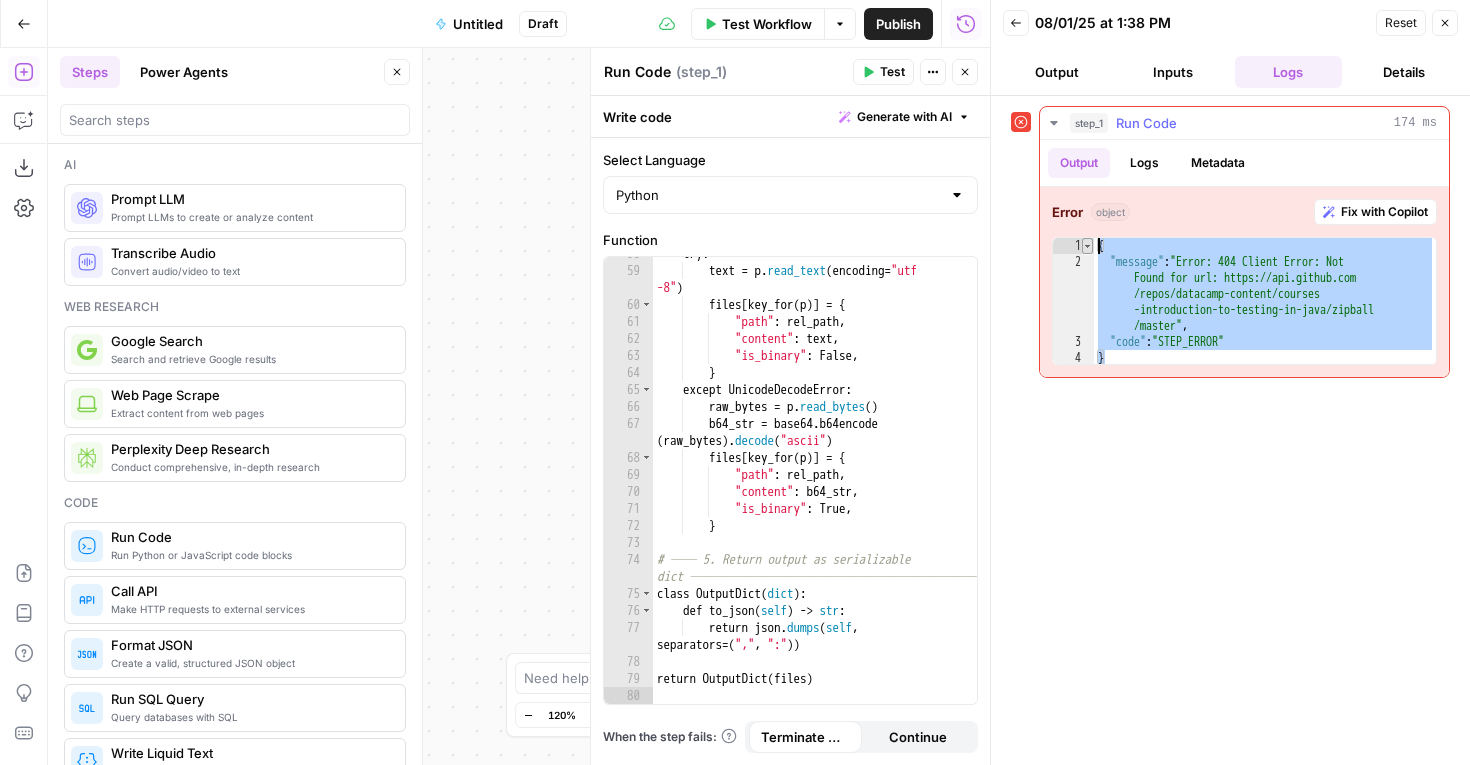 drag, startPoint x: 1130, startPoint y: 358, endPoint x: 1087, endPoint y: 244, distance: 121.84006 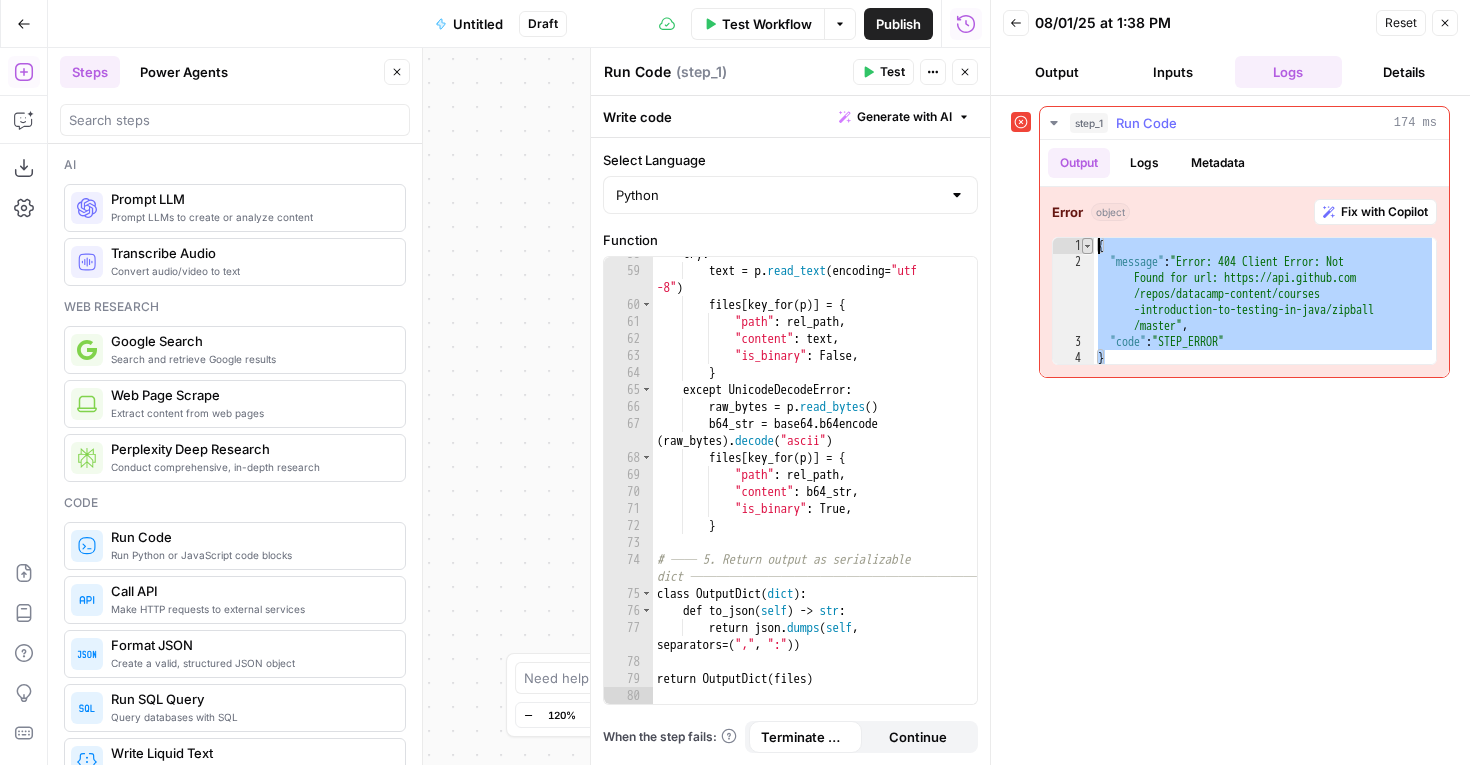 click on "* 1 2 3 4 {    "message" :  "Error: 404 Client Error: Not         Found for url: https://api.github.com        /repos/datacamp-content/courses        -introduction-to-testing-in-java/zipball        /master" ,    "code" :  "STEP_ERROR" }     XXXXXXXXXXXXXXXXXXXXXXXXXXXXXXXXXXXXXXXXXXXXXXXXXXXXXXXXXXXXXXXXXXXXXXXXXXXXXXXXXXXXXXXXXXXXXXXXXXXXXXXXXXXXXXXXXXXXXXXXXXXXXXXXXXXXXXXXXXXXXXXXXXXXXXXXXXXXXXXXXXXXXXXXXXXXXXXXXXXXXXXXXXXXXXXXXXXXXXXXXXXXXXXXXXXXXXXXXXXXXXXXXXXXXXXXXXXXXXXXXXXXXXXXXXXXXXXXXXXXXXXXXXXXXXXXXXXXXXXXXXXXXXXXXXXXXXXXXXXXXXXXXXXXXXXXXXXXXXXXXXXXXXXXXXXXXXXXXXXXXXXXXXXXXXXXXXXXXXXXXXXXXXXXXXXXXXXXXXXXXXXXXXXXXXXXXXXXXXXXXXXXXXXXXXXXXXXXXXXXXXXXXXXXXXXXXXXXXXXXXXXXXXXXXXXXXXXXXXXXXXXXXXXXXXXXXXXXXXXXXXXXXXXXXXXXXXXXXXXXXXXXXXXXXXXX" at bounding box center [1244, 301] 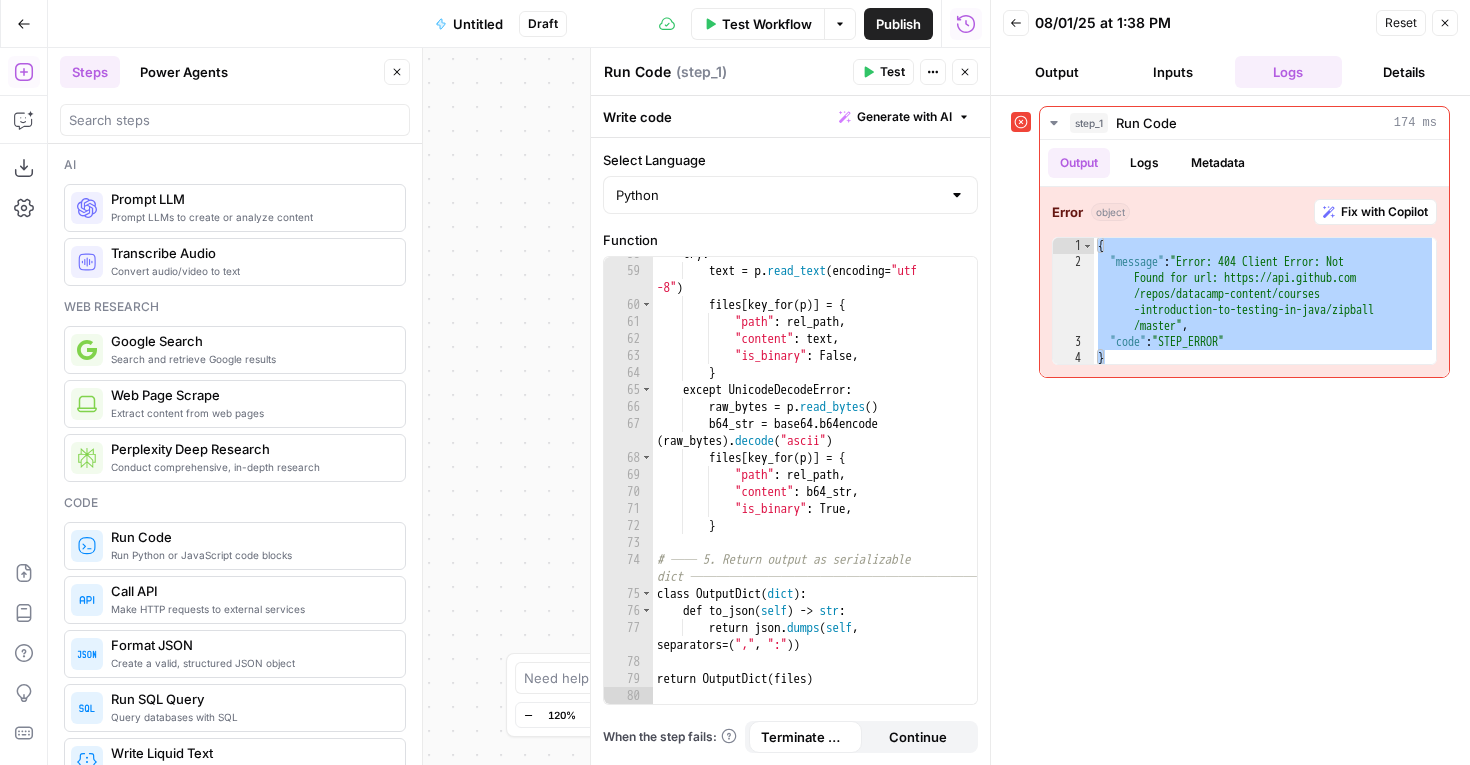 click on "Inputs" at bounding box center [1173, 72] 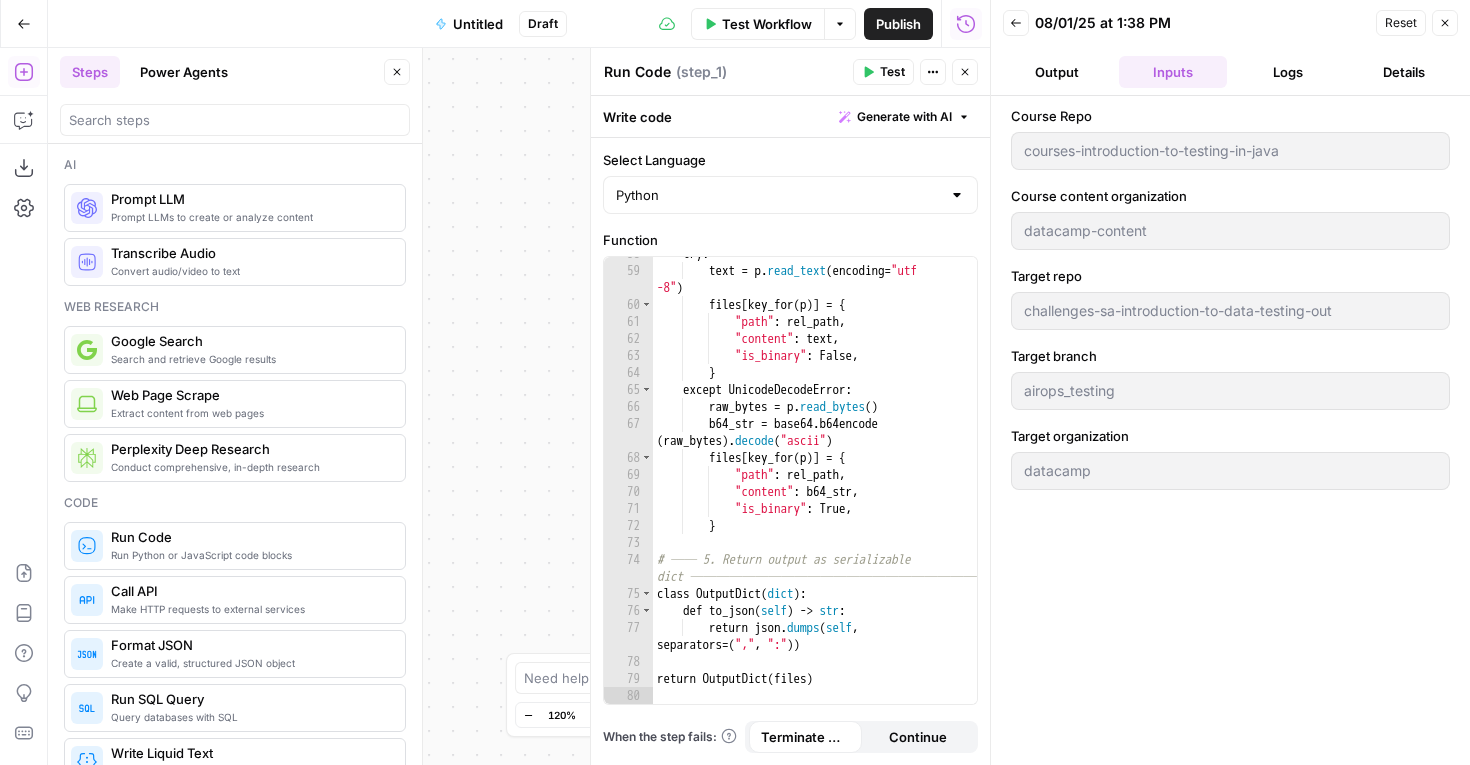 click on "Output" at bounding box center [1057, 72] 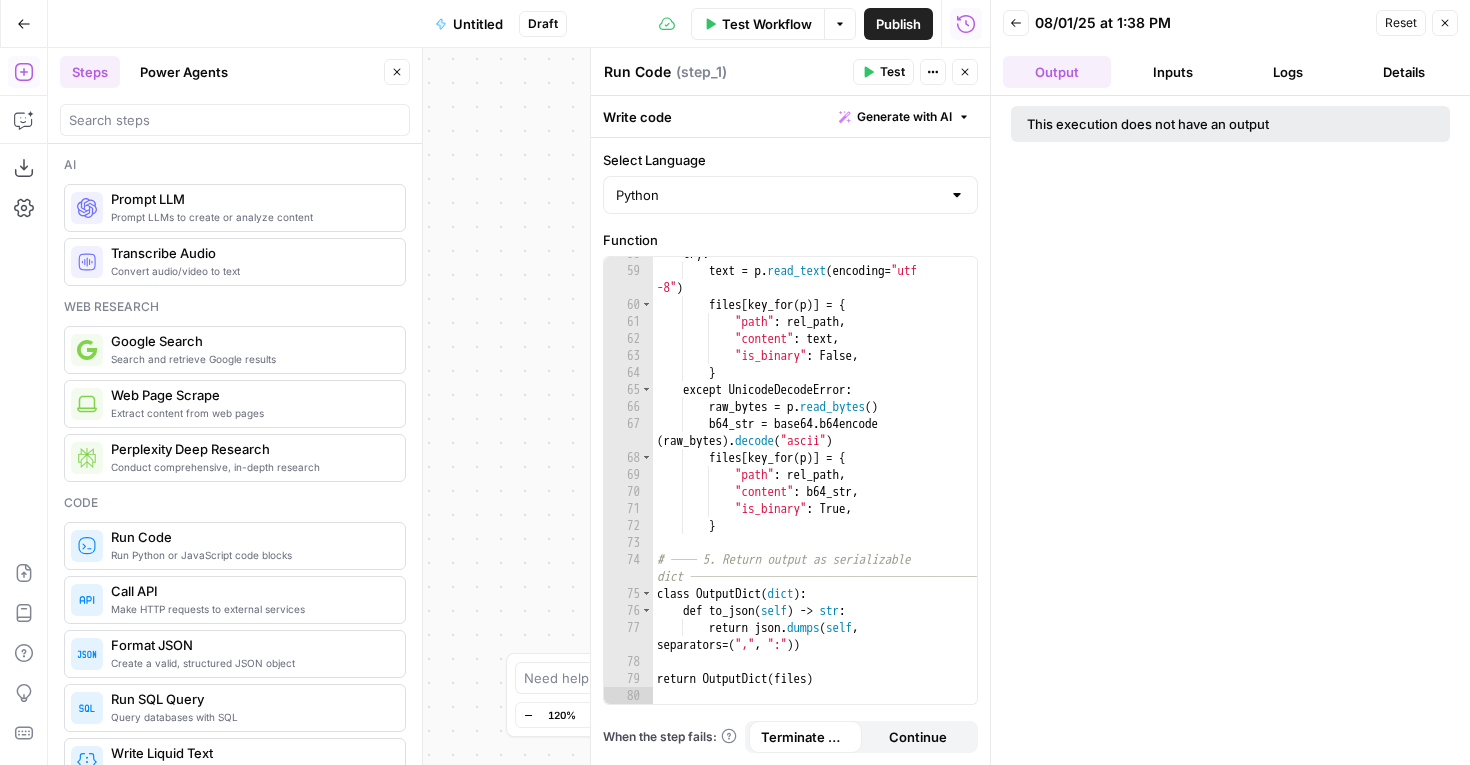 click 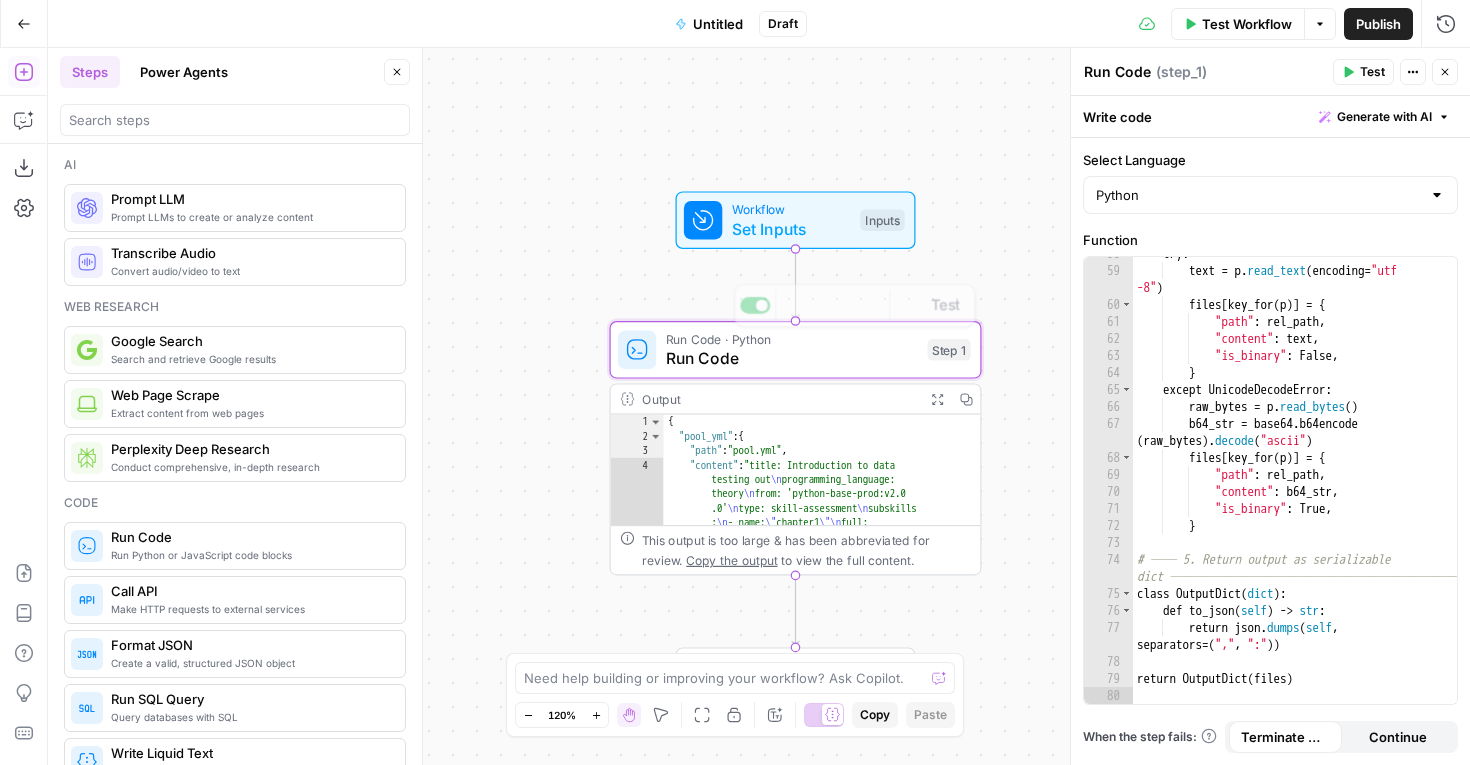 click on "Workflow Set Inputs Inputs Test Step" at bounding box center (794, 220) 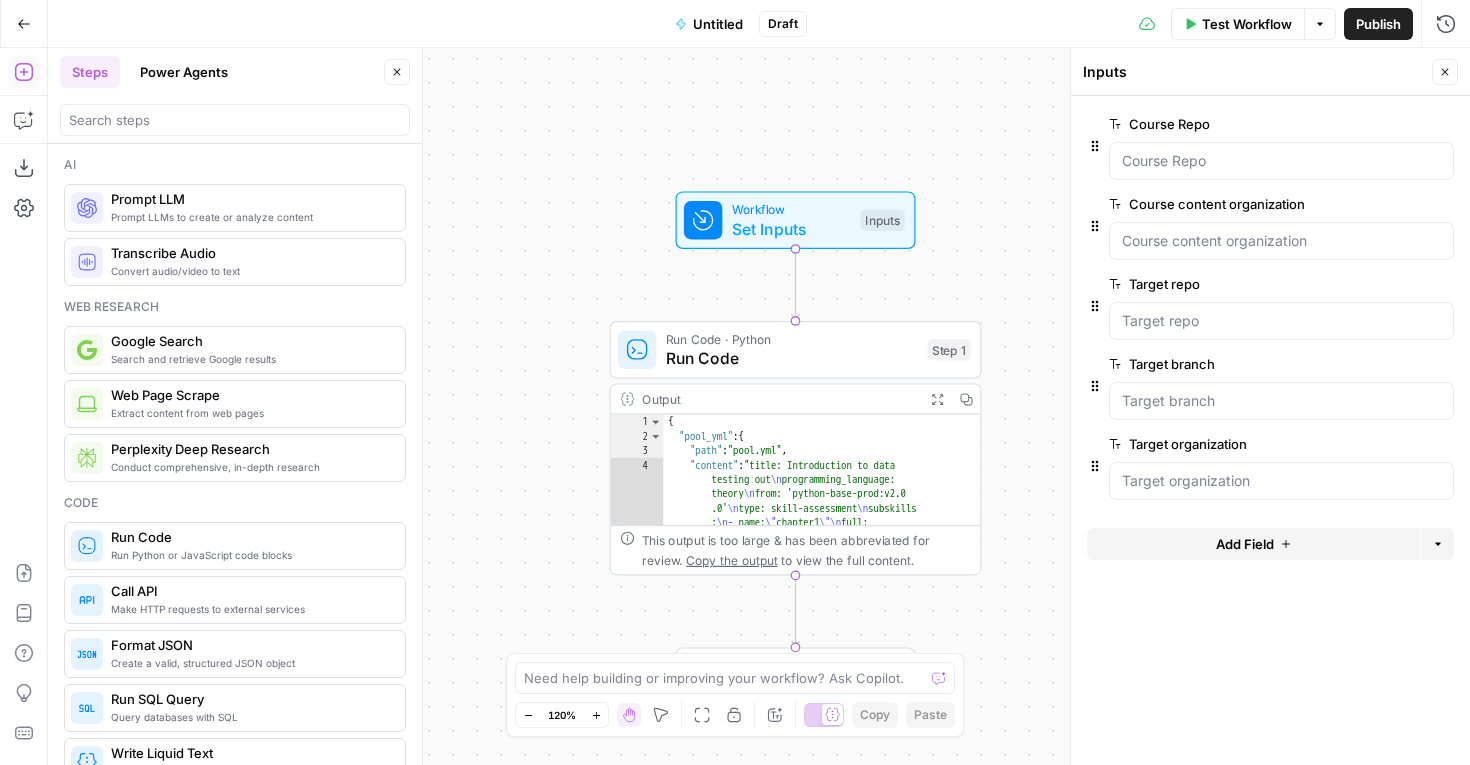 click at bounding box center [1281, 241] 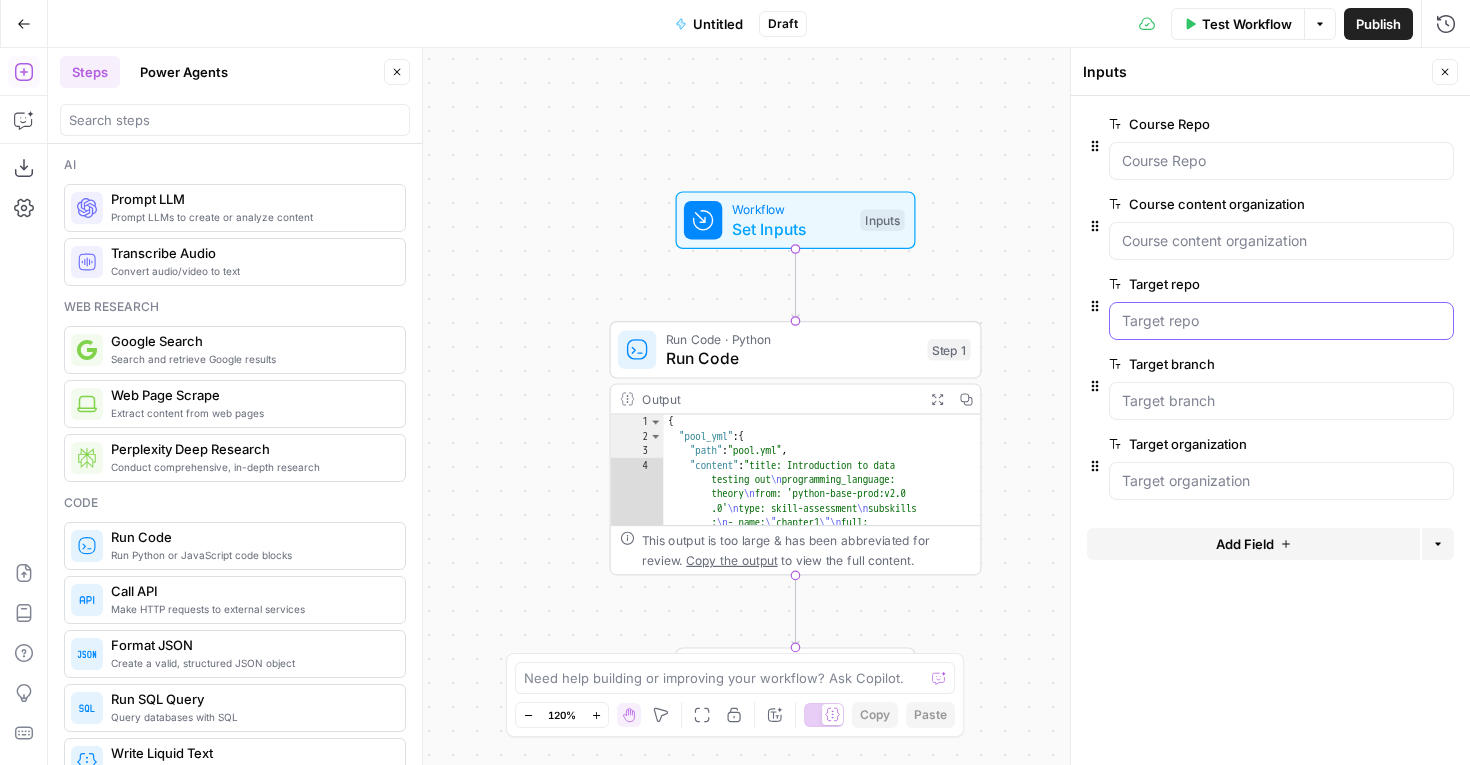 click on "Target repo" at bounding box center [1281, 321] 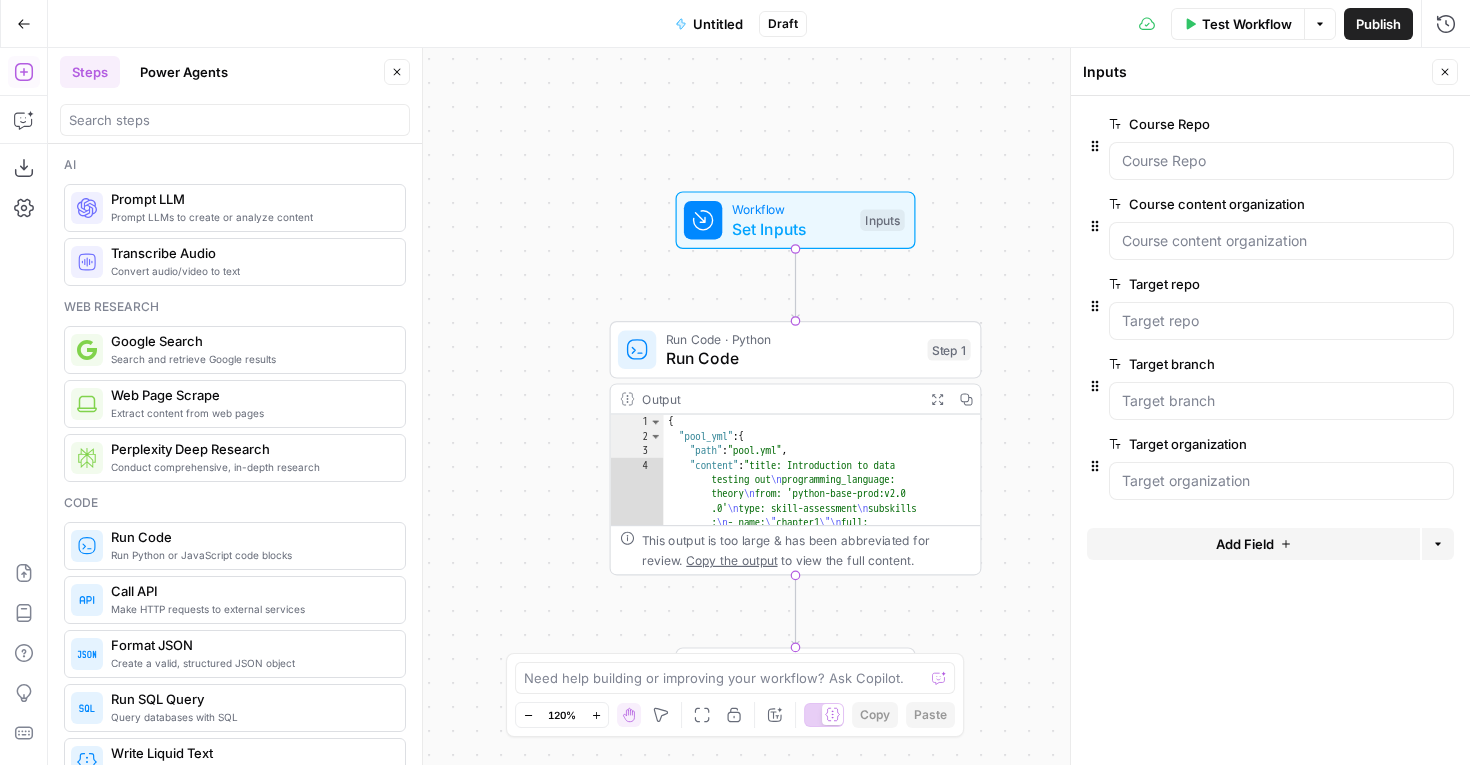 click on "Run Code" at bounding box center (792, 358) 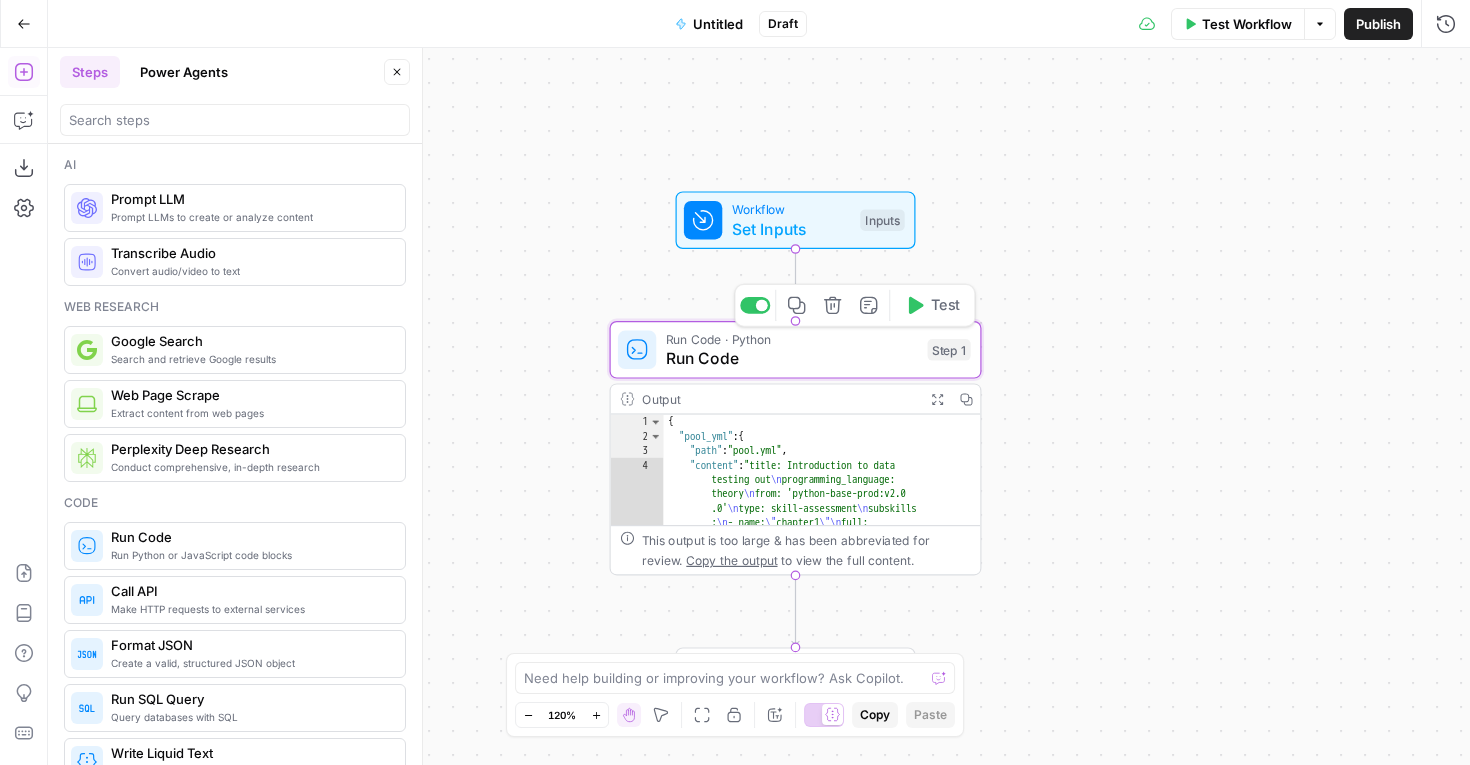 type on "Run Code" 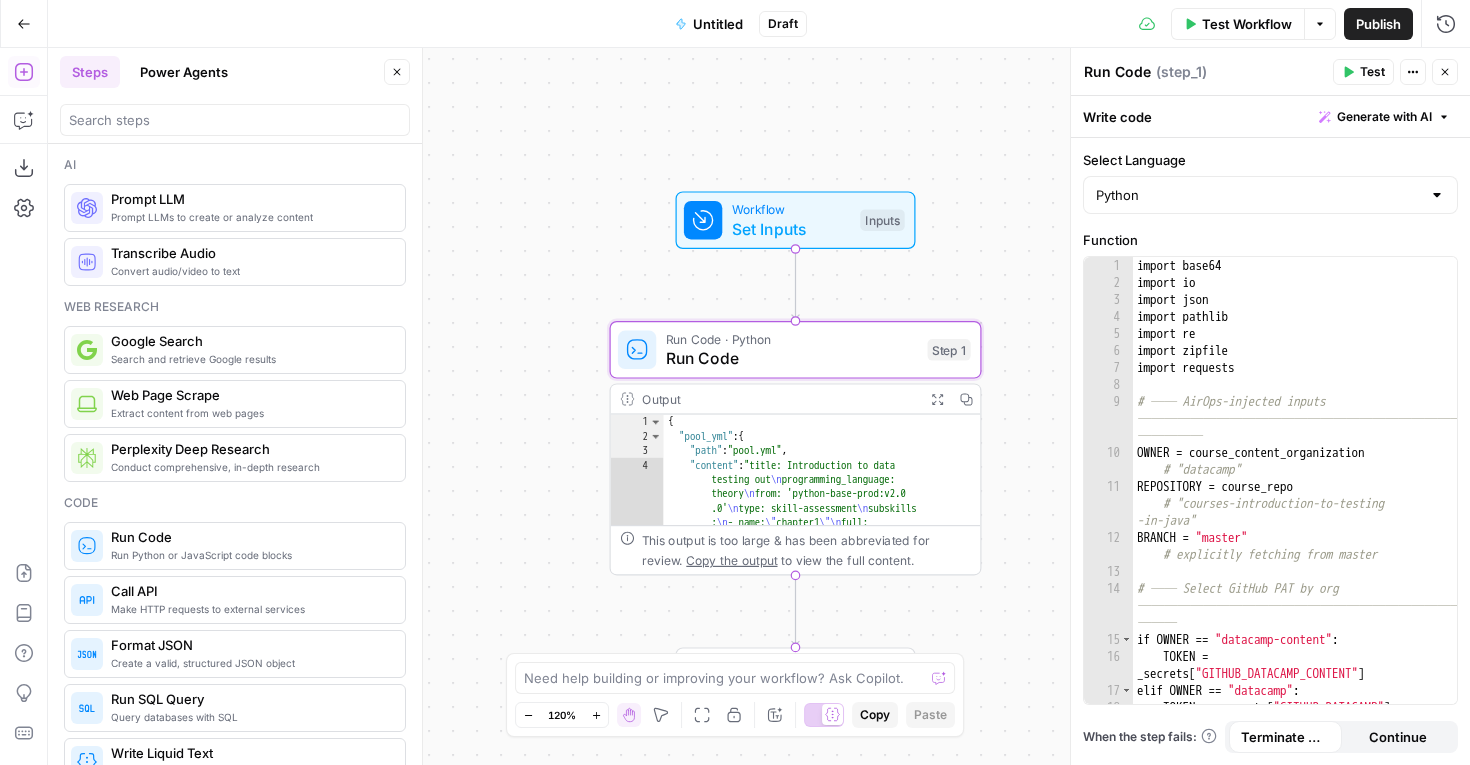 scroll, scrollTop: 0, scrollLeft: 0, axis: both 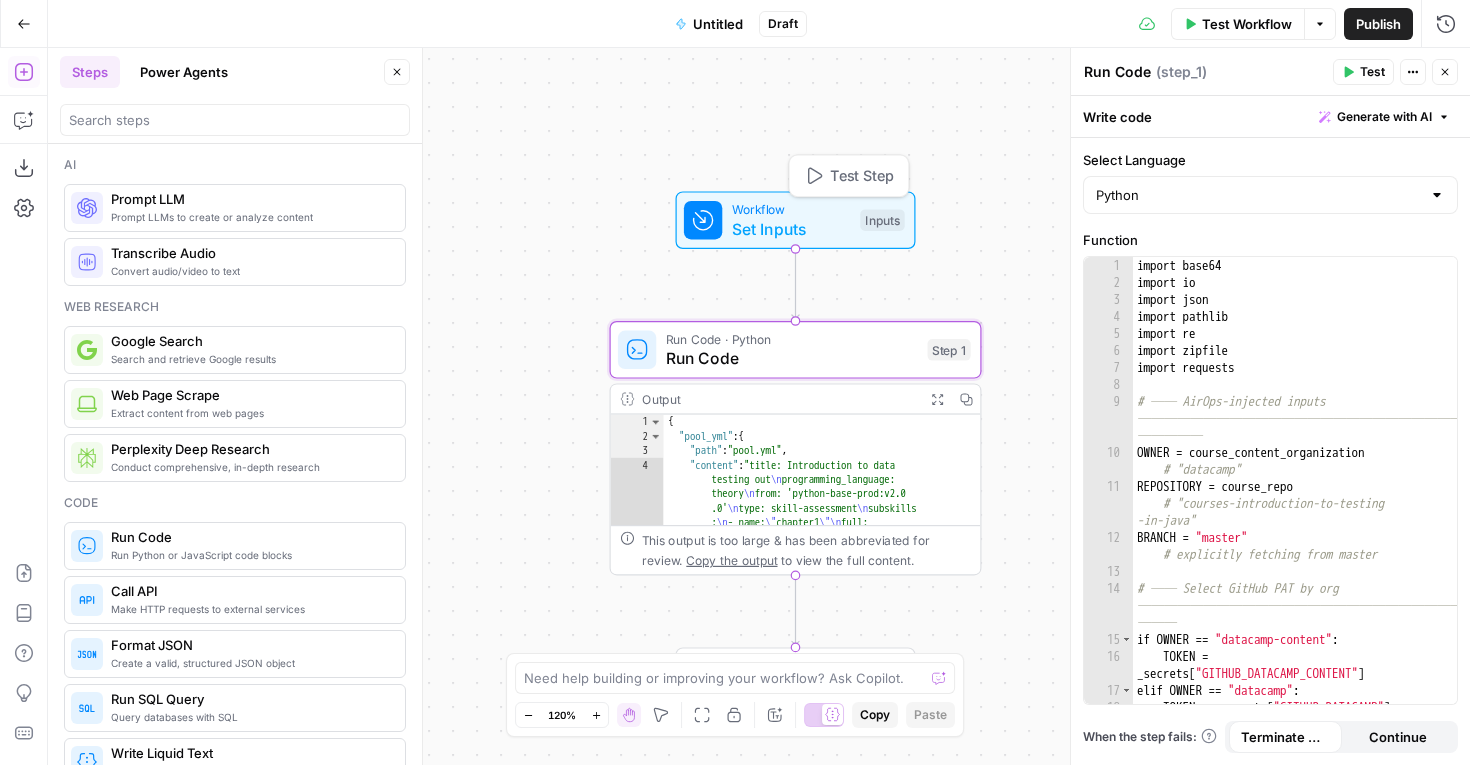 click on "Set Inputs" at bounding box center [791, 229] 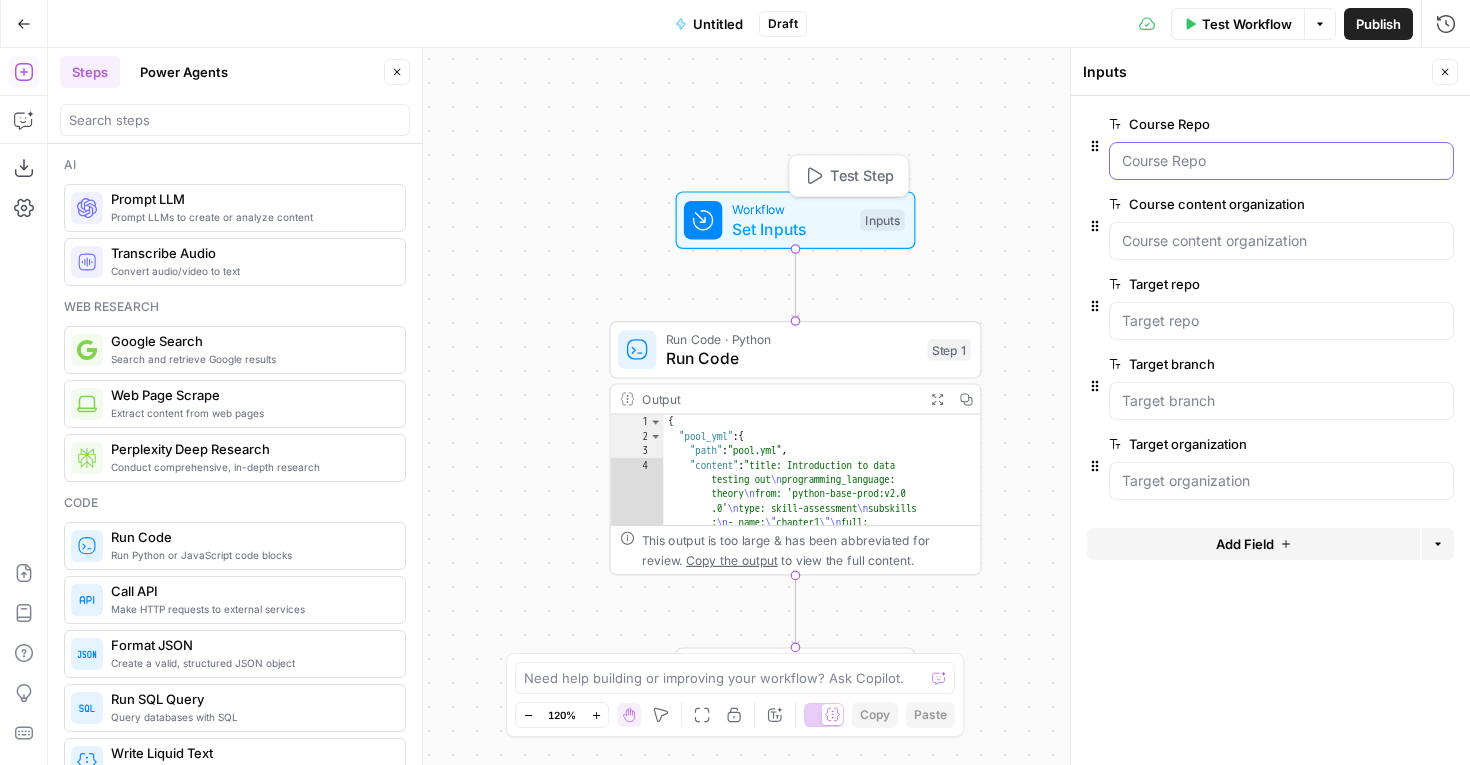click on "Course Repo" at bounding box center [1281, 161] 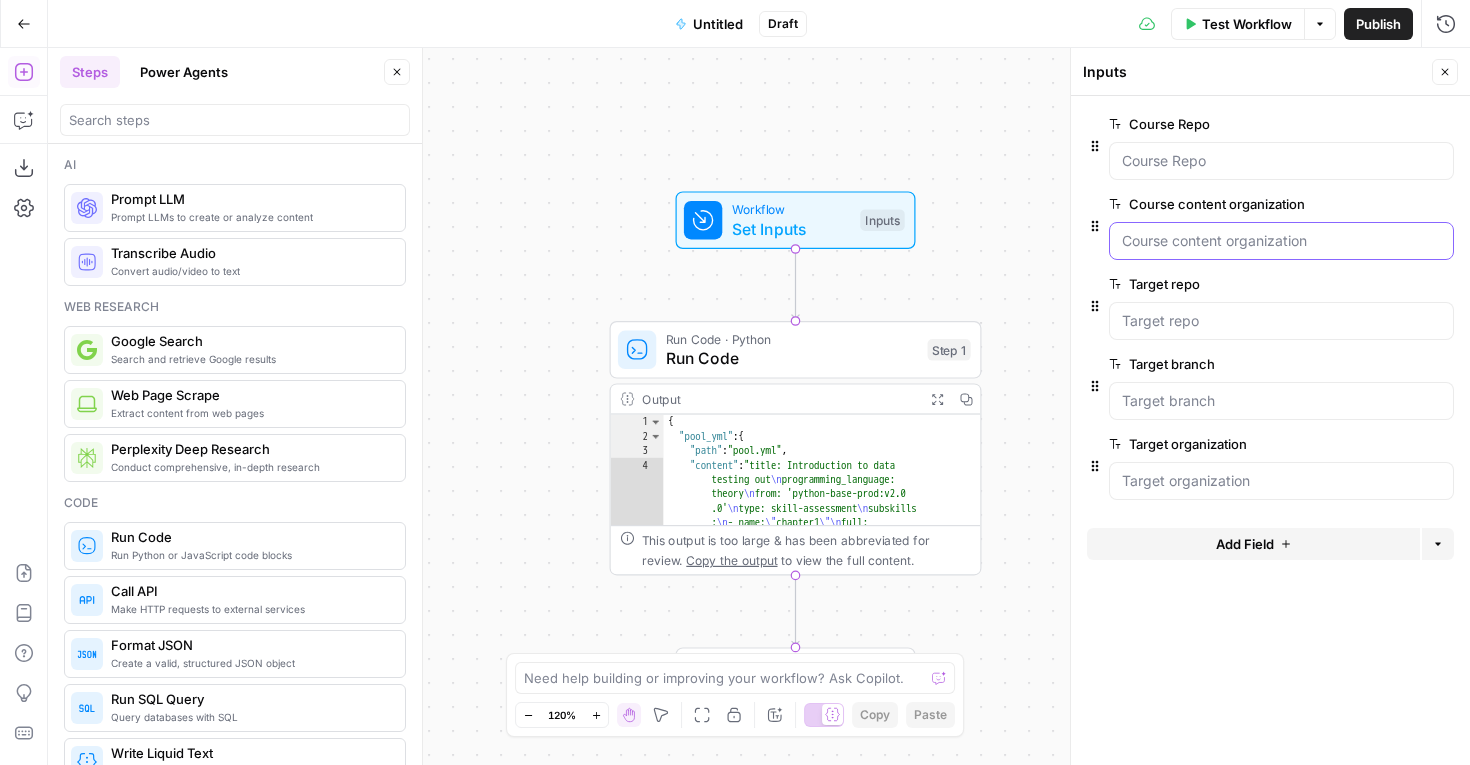 click on "Course content organization" at bounding box center (1281, 241) 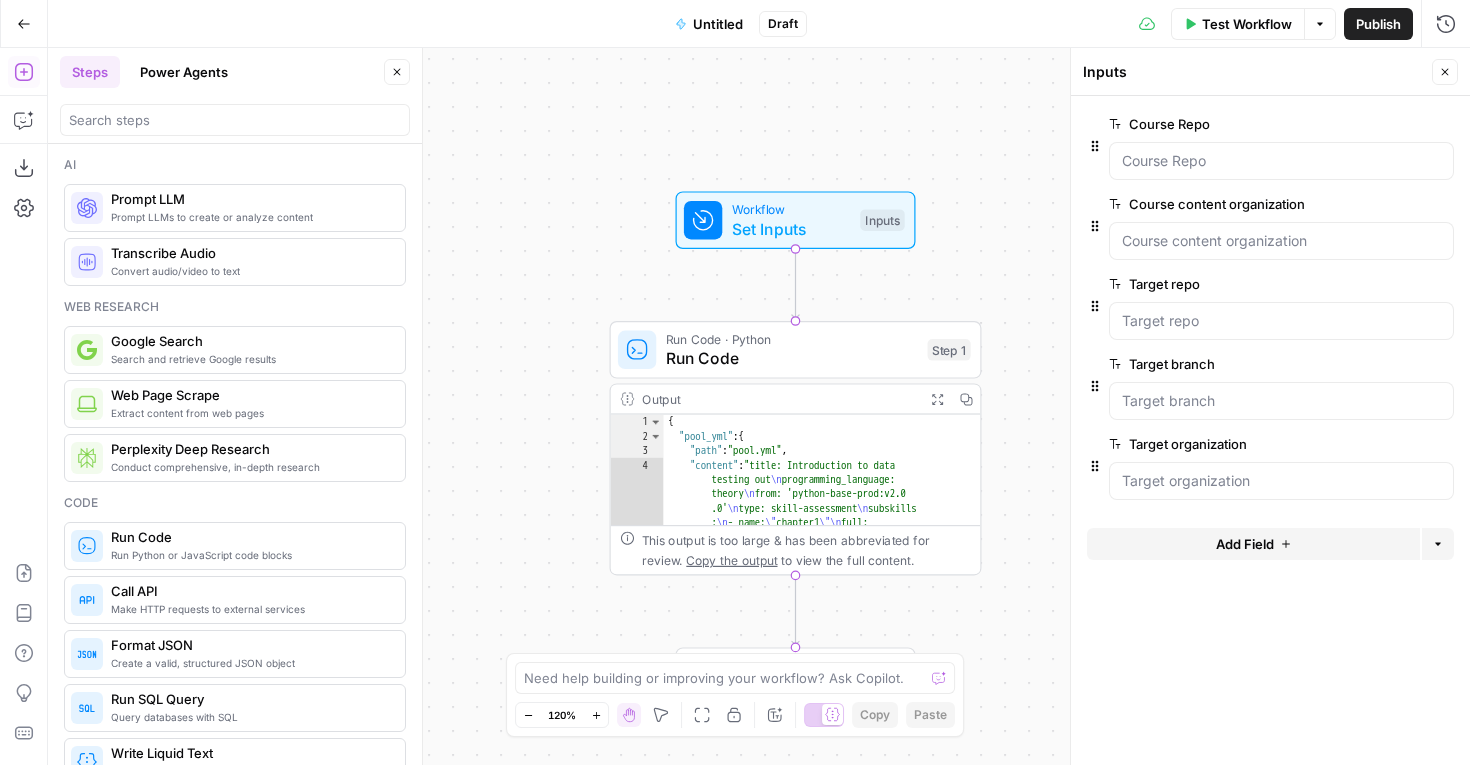 click at bounding box center (1281, 241) 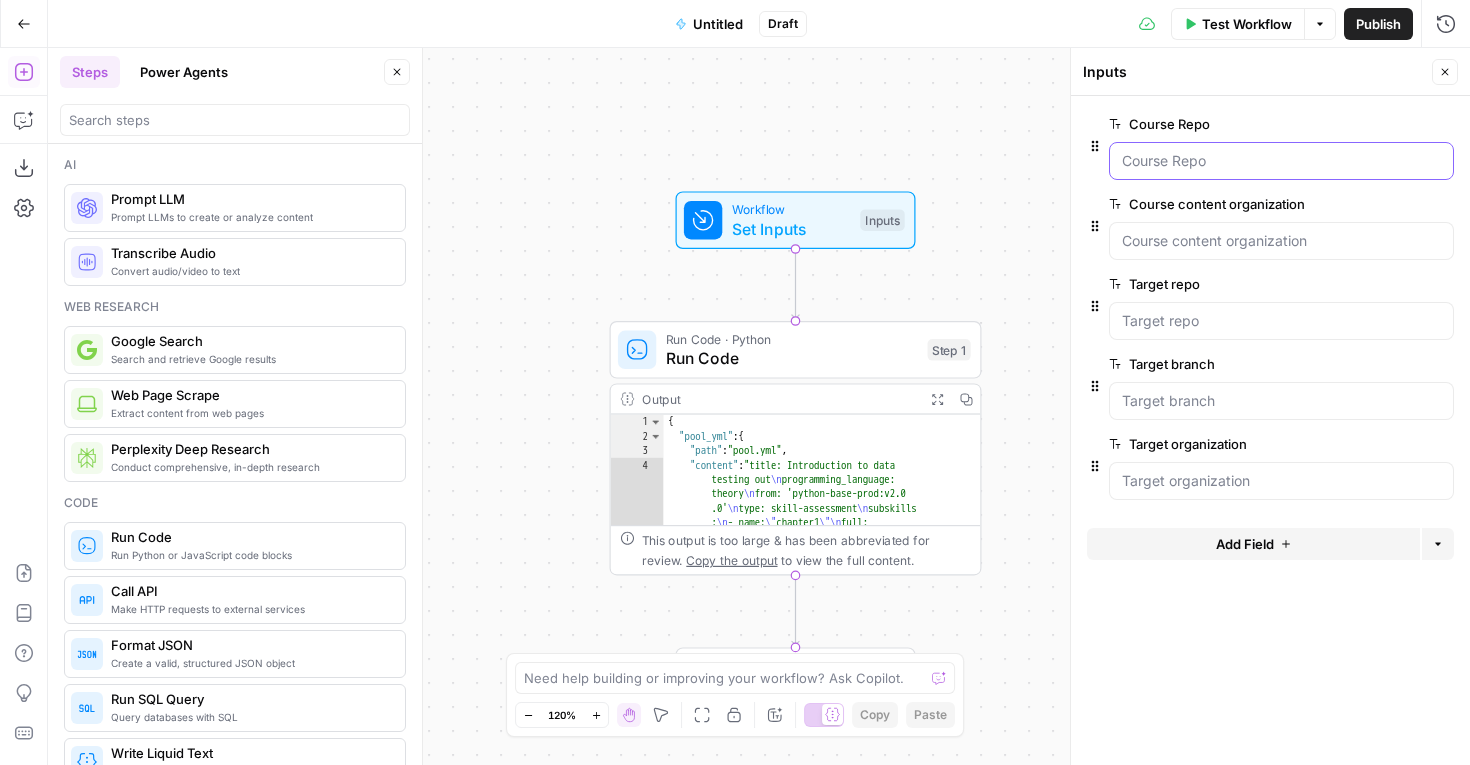 click on "Course Repo" at bounding box center [1281, 161] 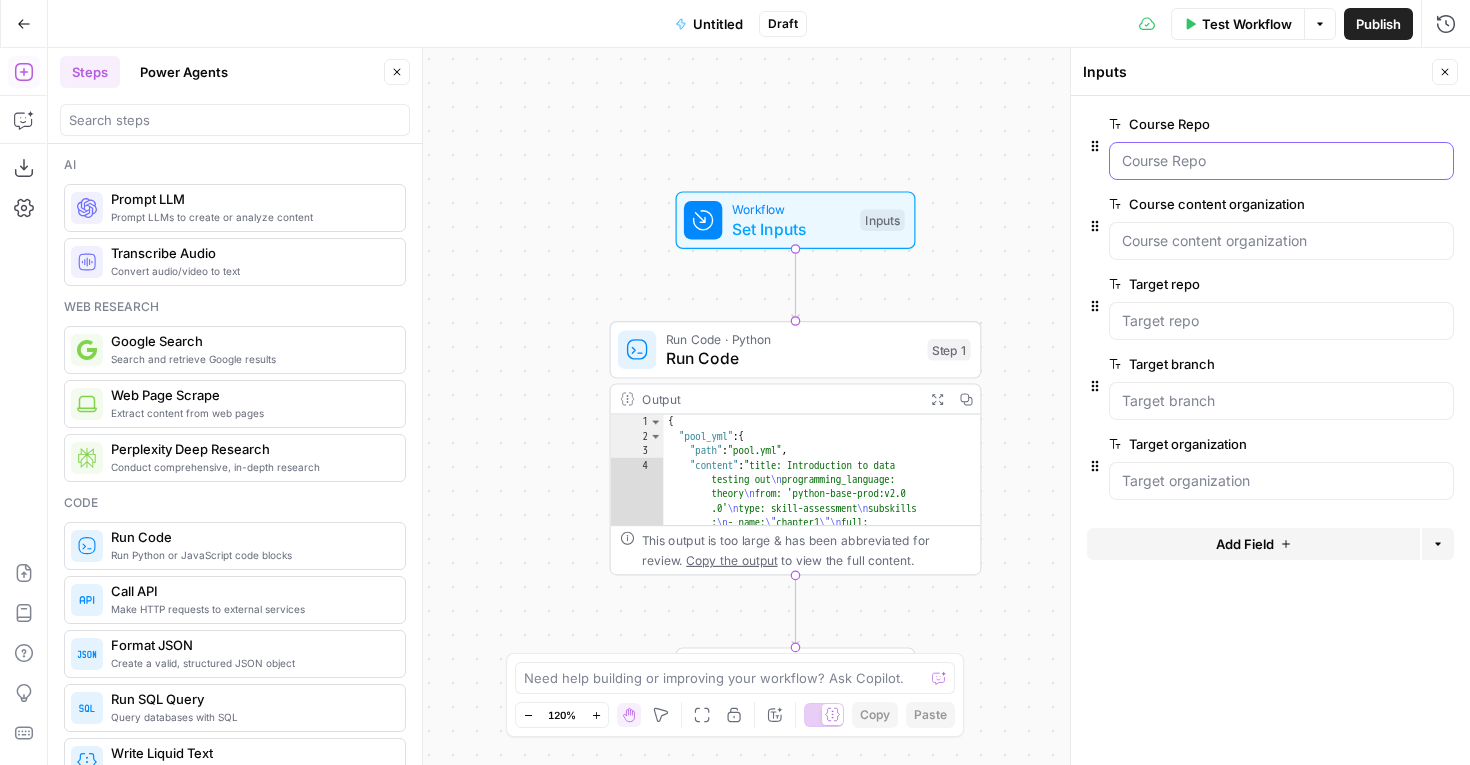 click on "Course Repo" at bounding box center (1281, 161) 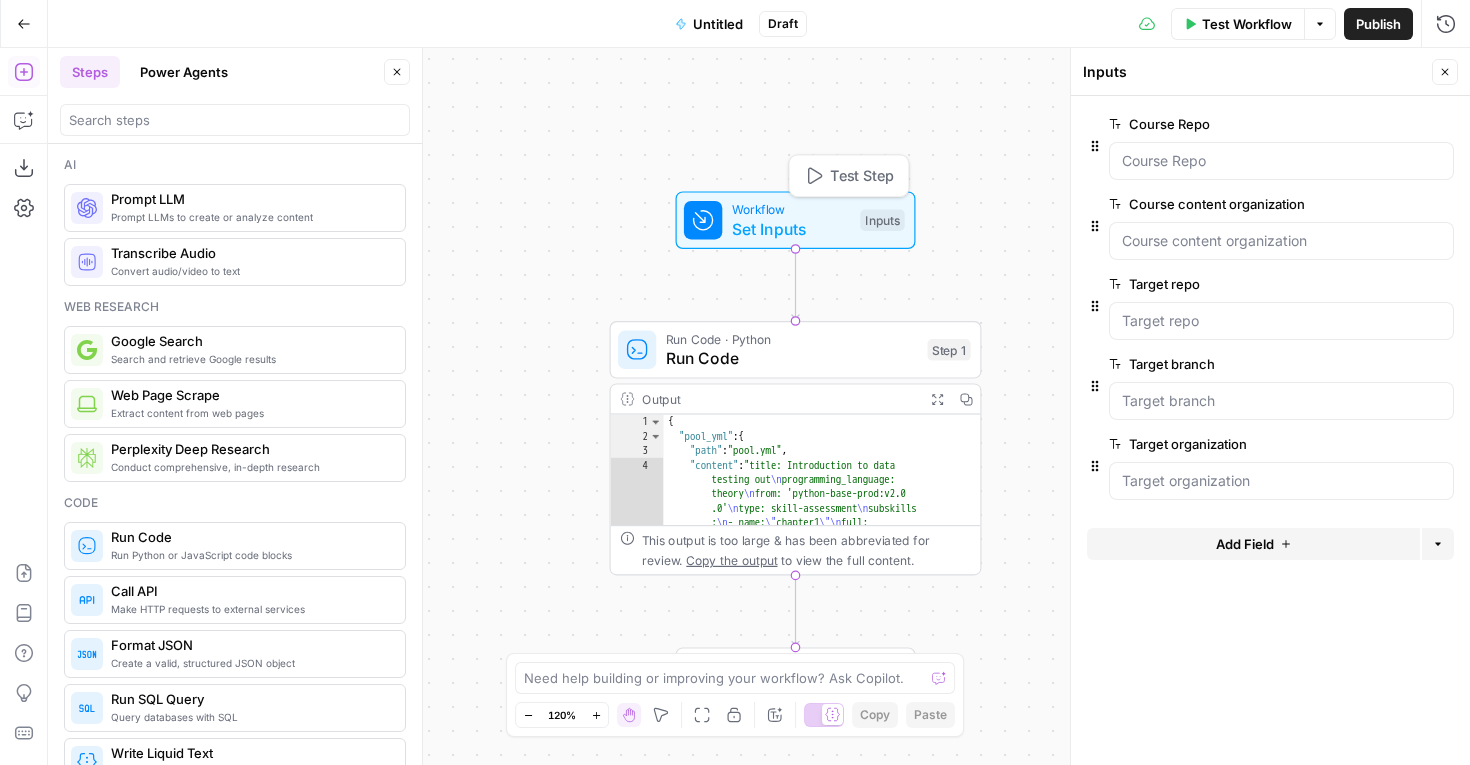 click on "Set Inputs" at bounding box center (791, 229) 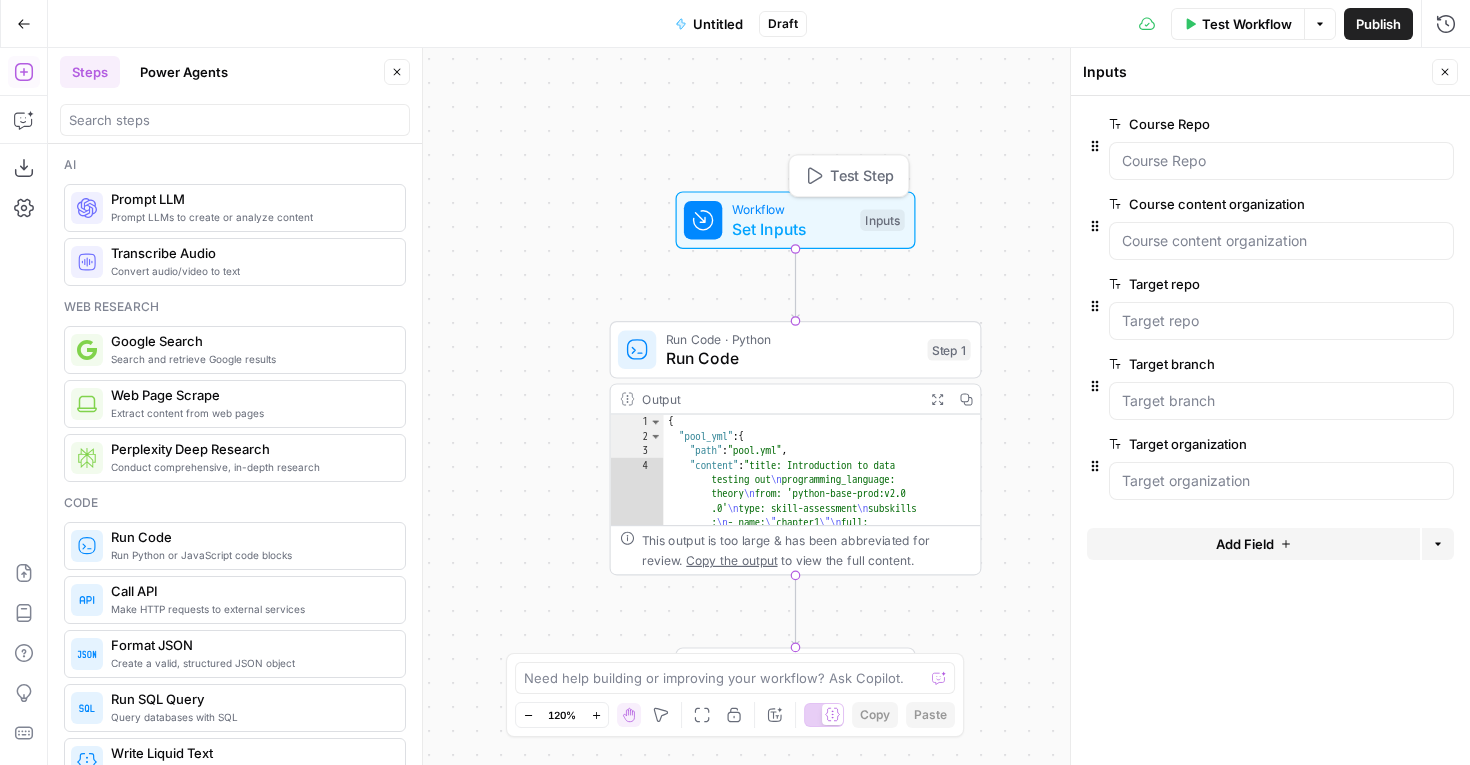 click on "Test Step" at bounding box center [862, 176] 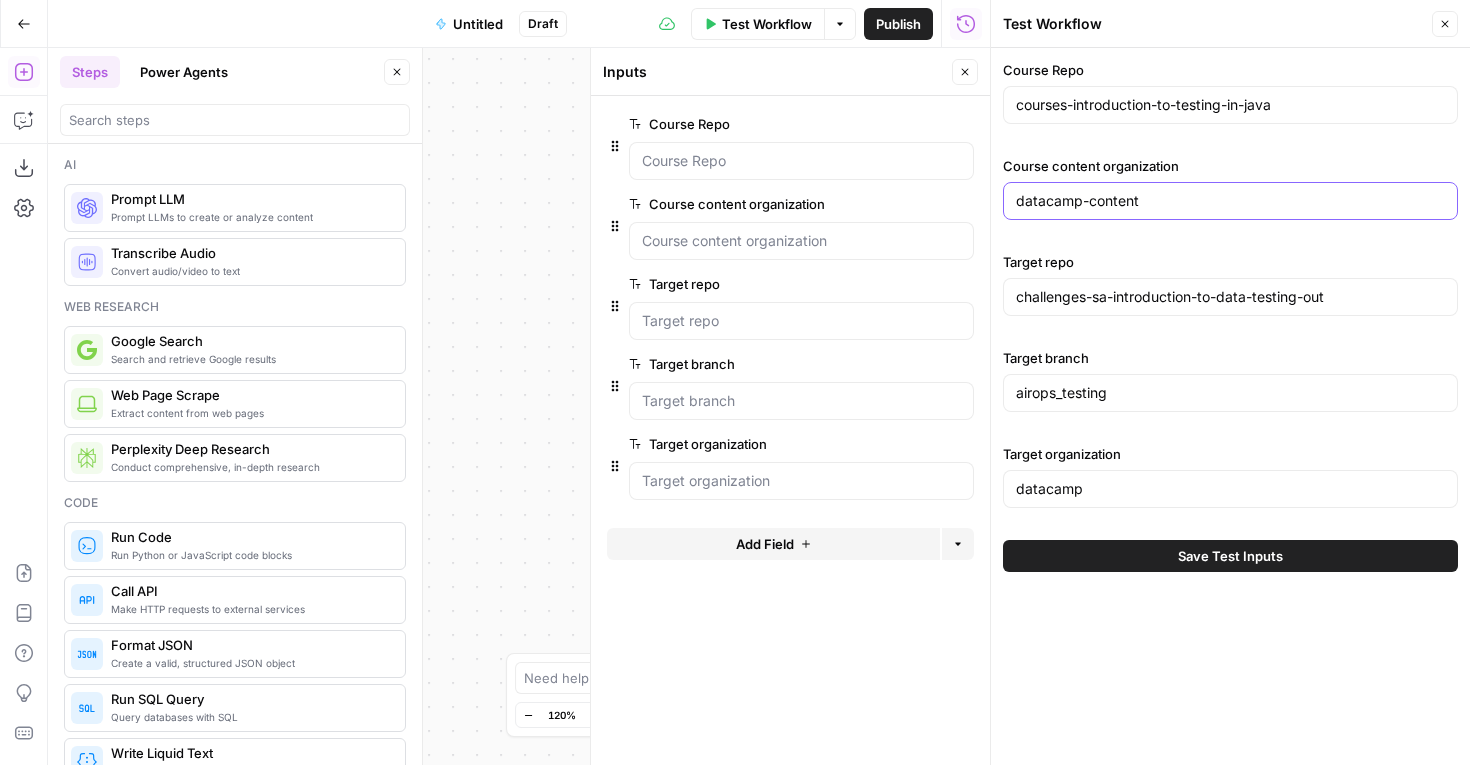drag, startPoint x: 1164, startPoint y: 204, endPoint x: 1112, endPoint y: 208, distance: 52.153618 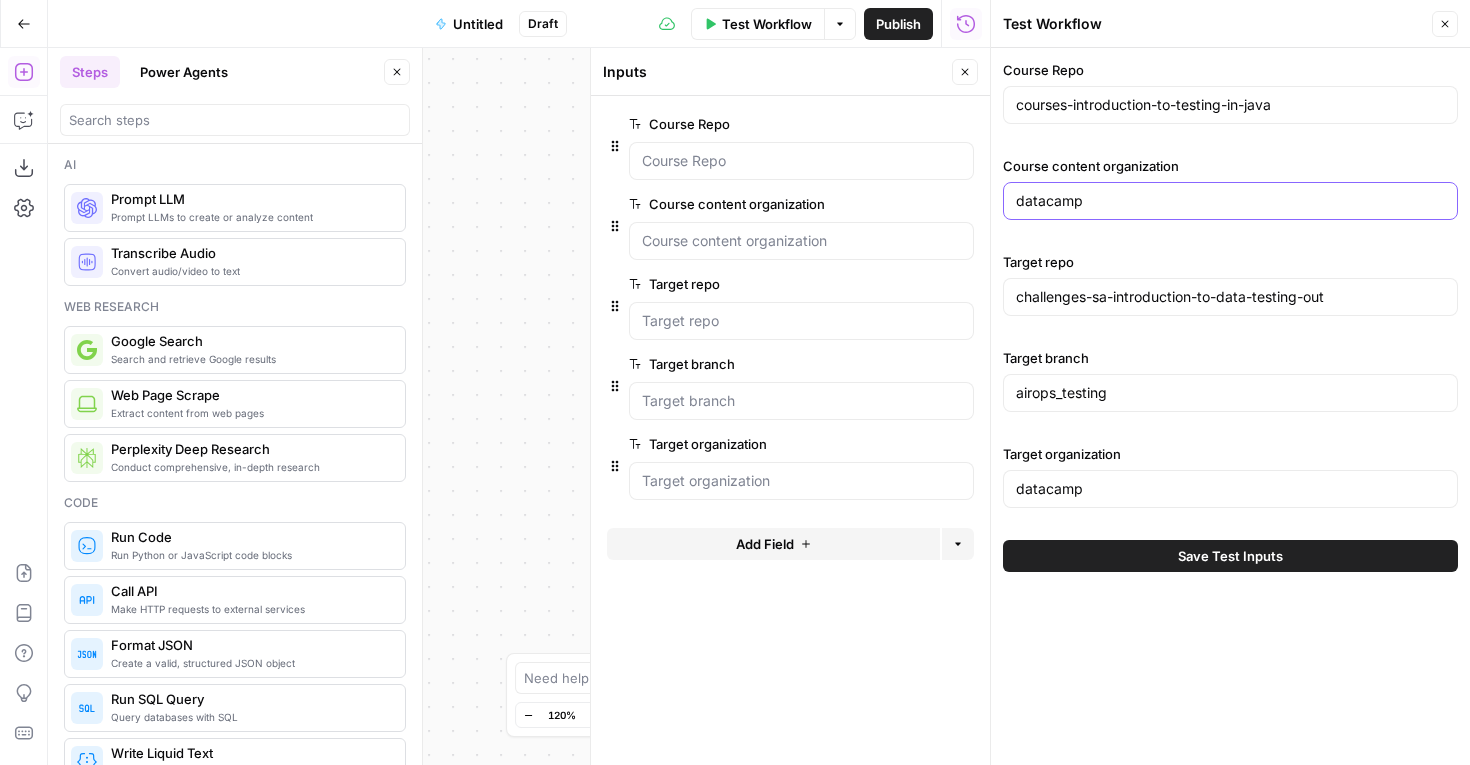 type on "datacamp" 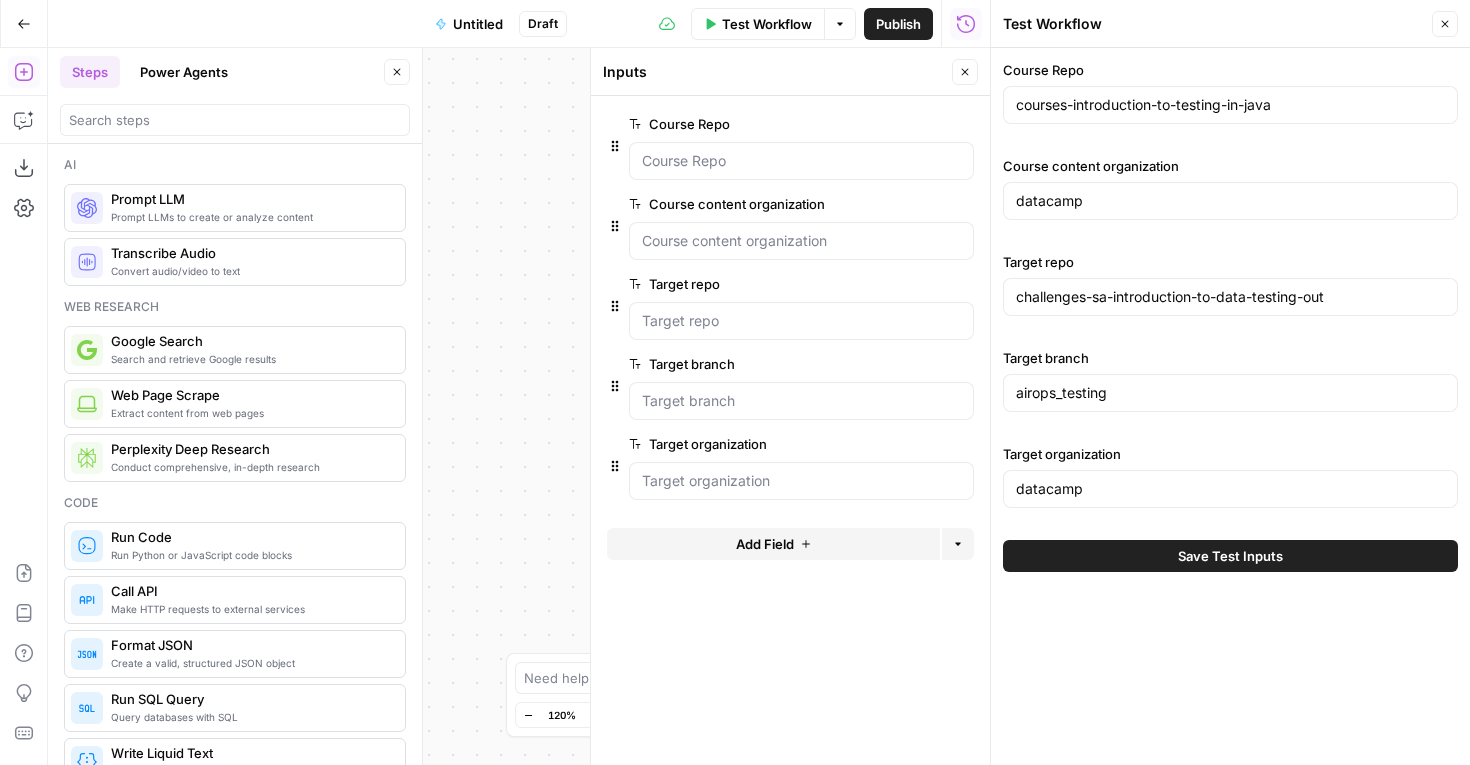 click on "Save Test Inputs" at bounding box center (1230, 556) 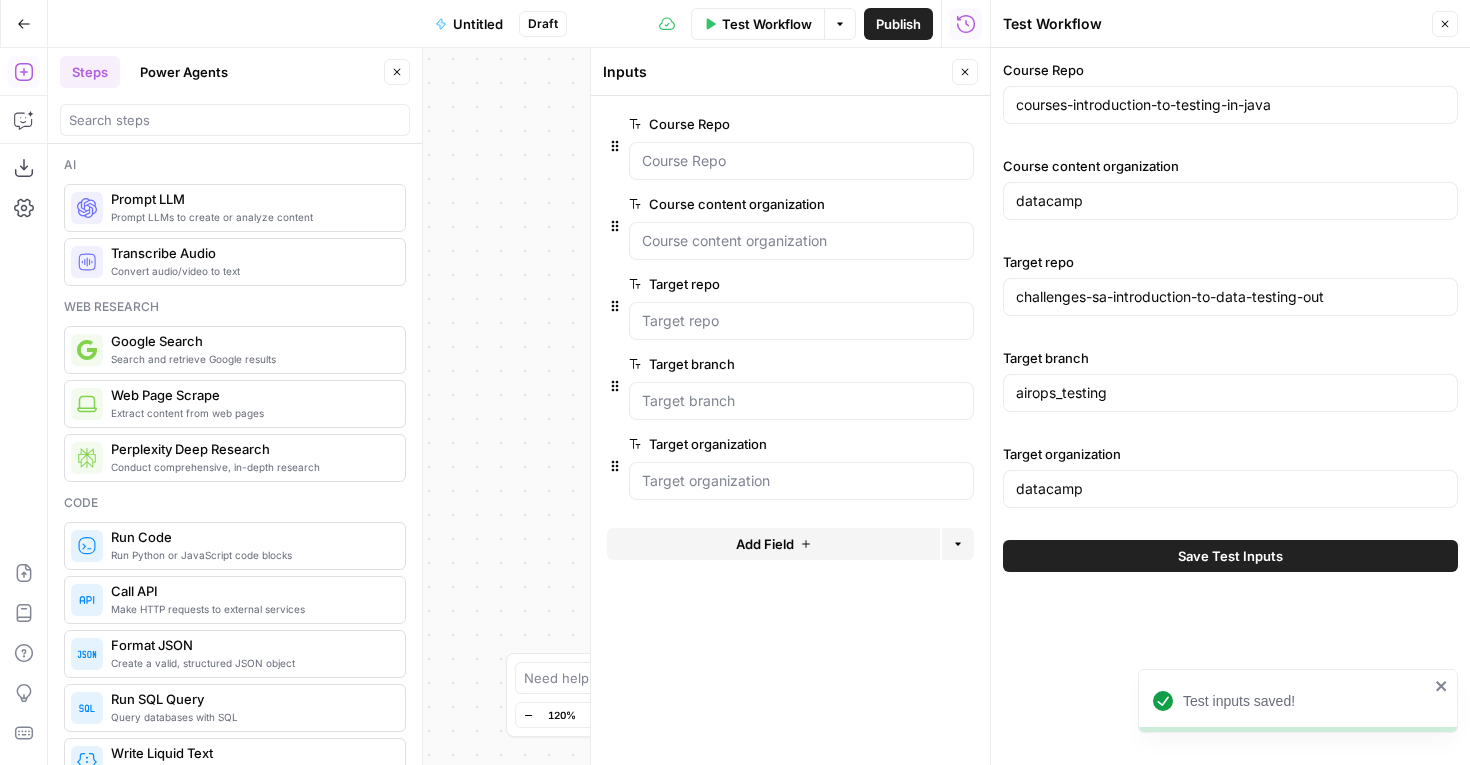 click 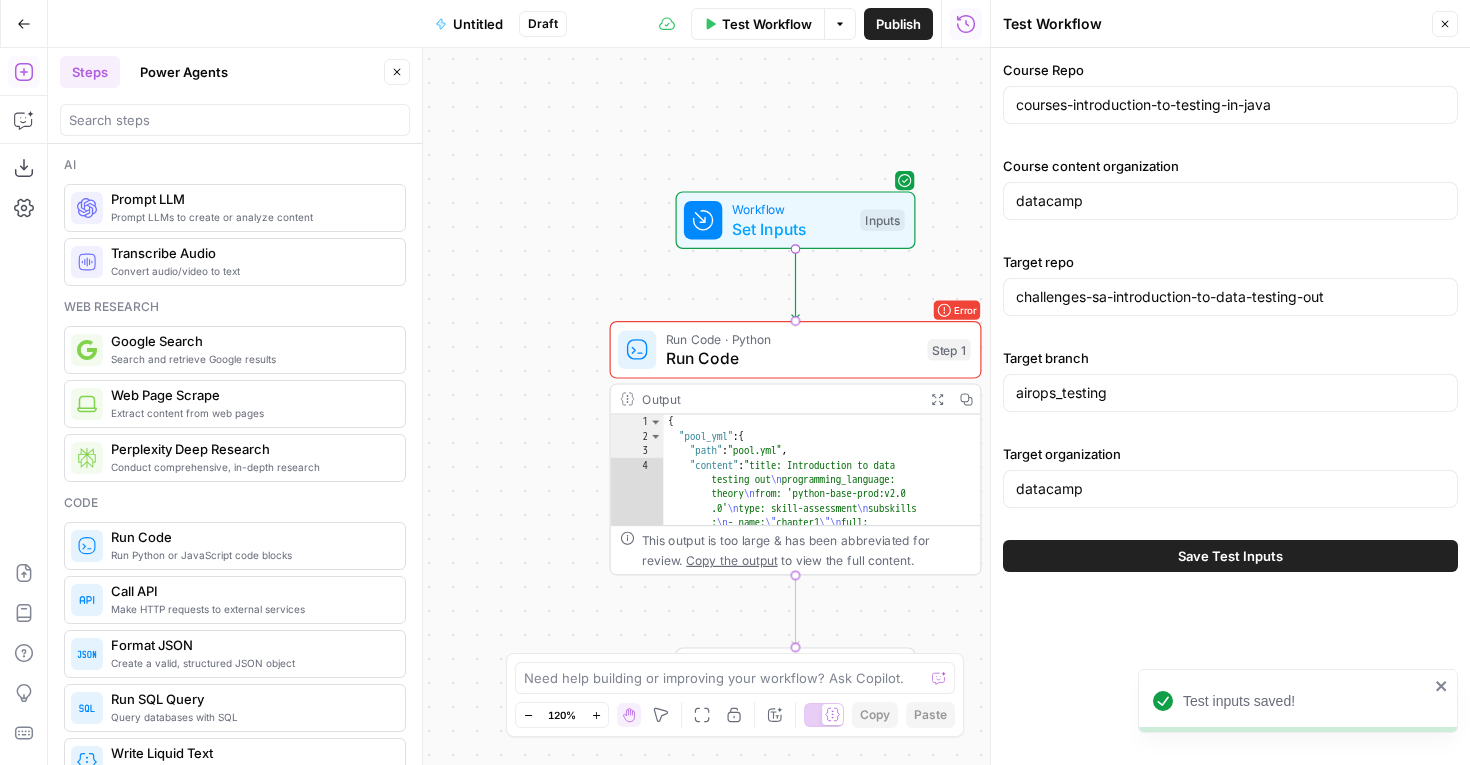 click on "Run Code" at bounding box center (792, 358) 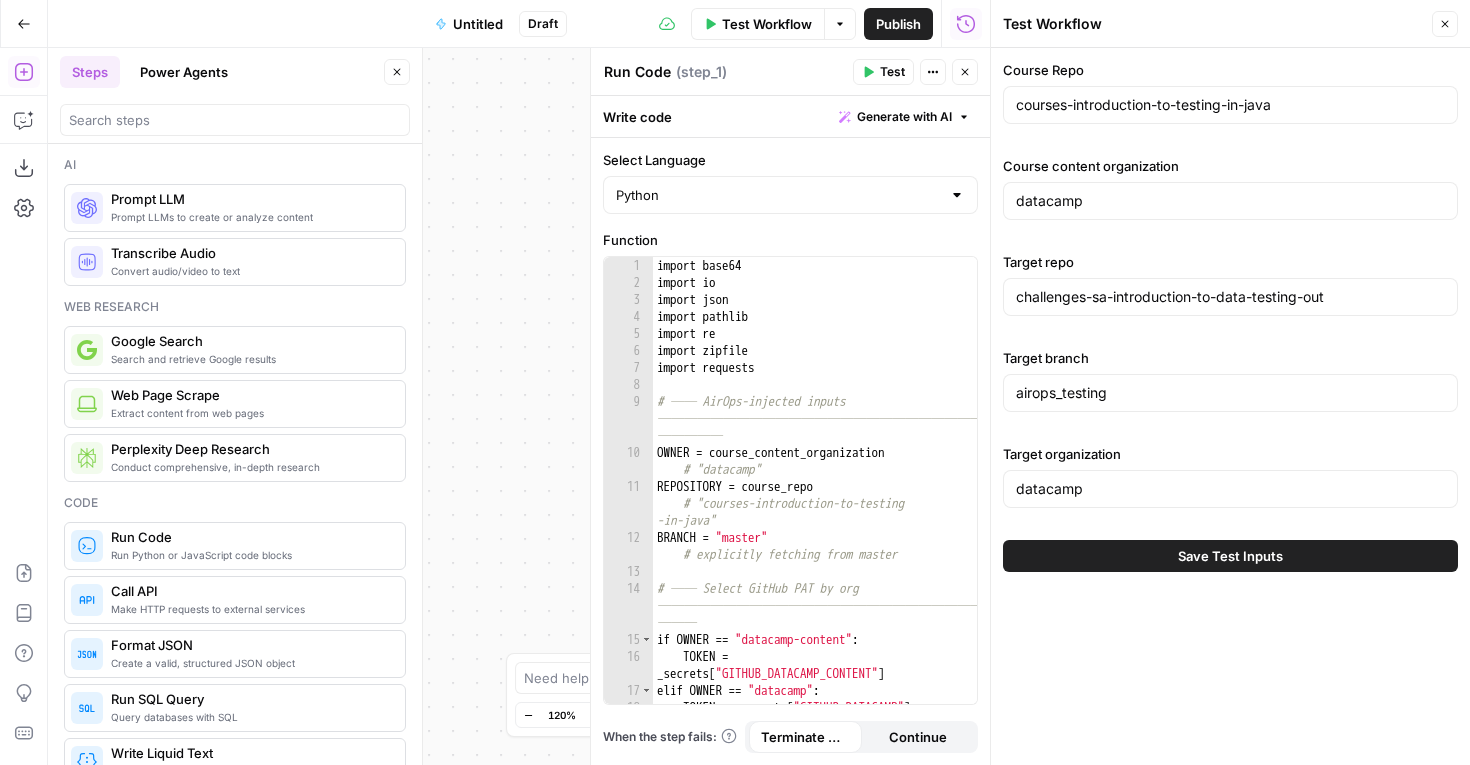click on "**********" at bounding box center (519, 406) 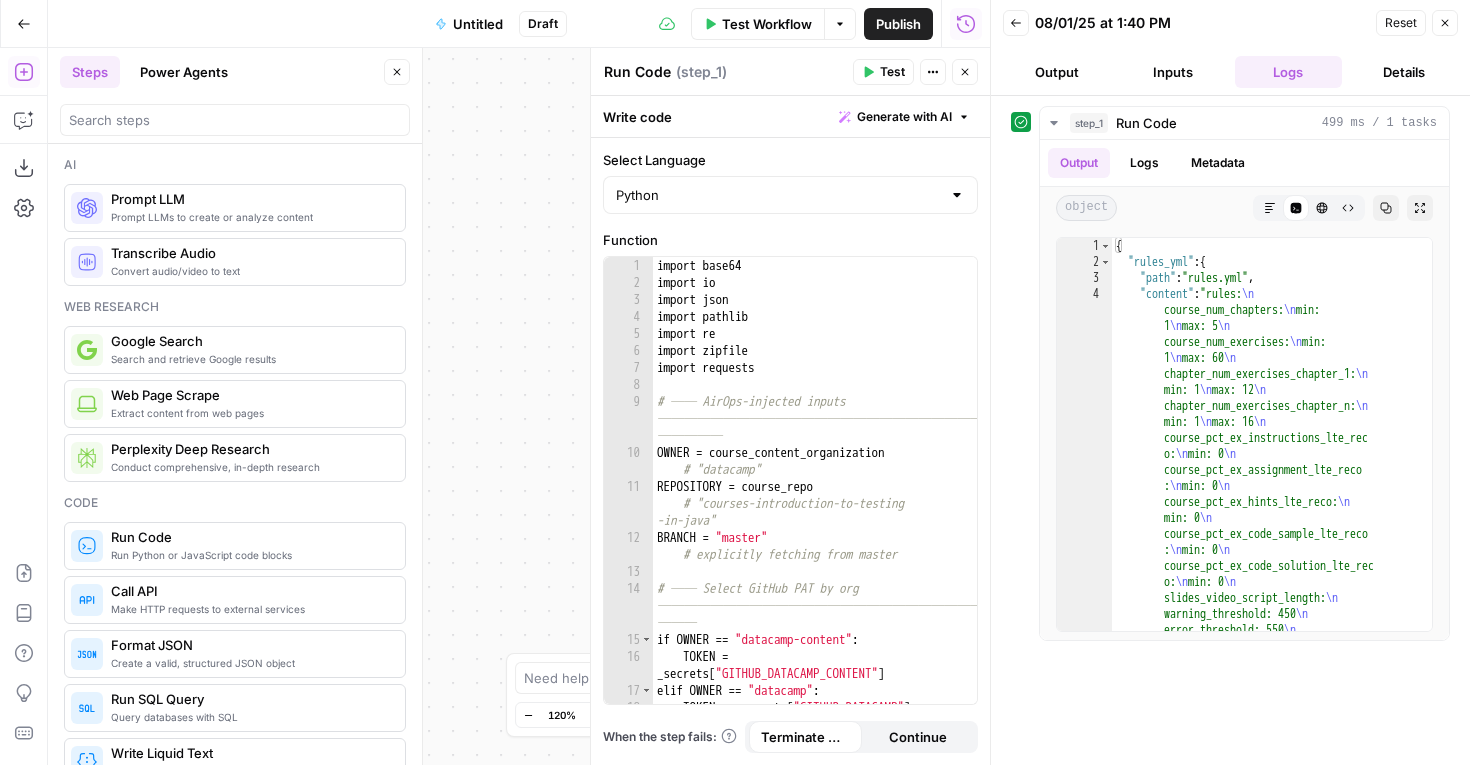 click on "Inputs" at bounding box center [1173, 72] 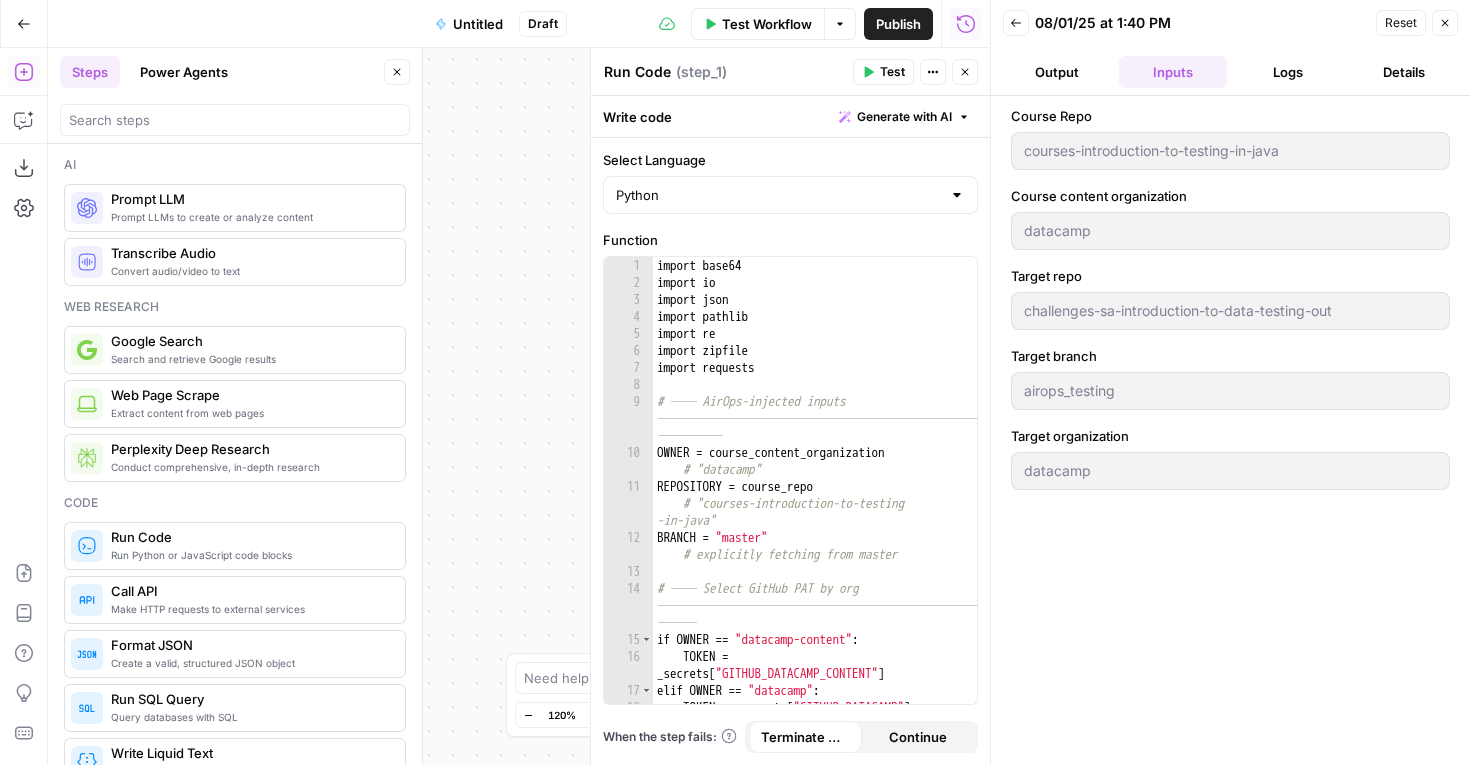 click on "Output" at bounding box center [1057, 72] 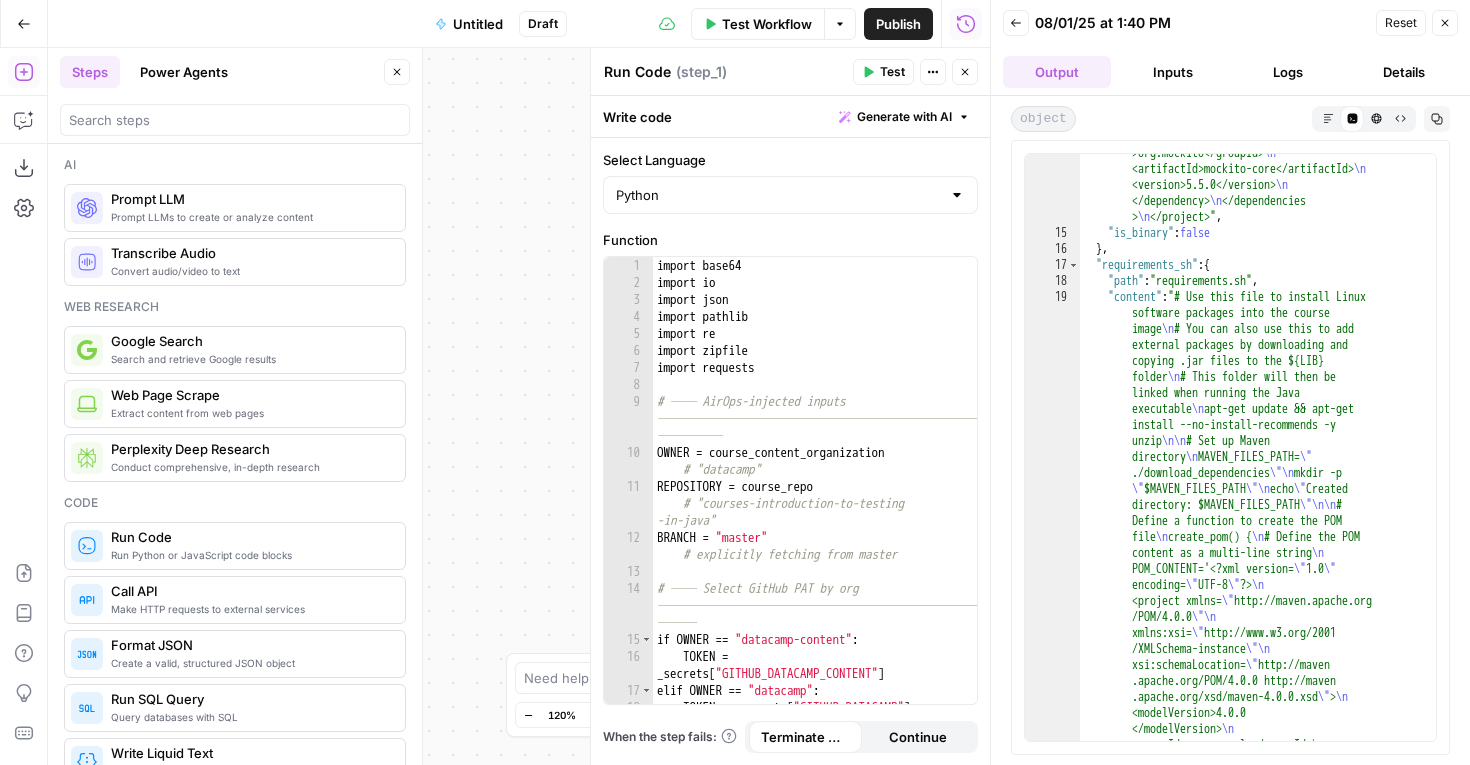 scroll, scrollTop: 395, scrollLeft: 0, axis: vertical 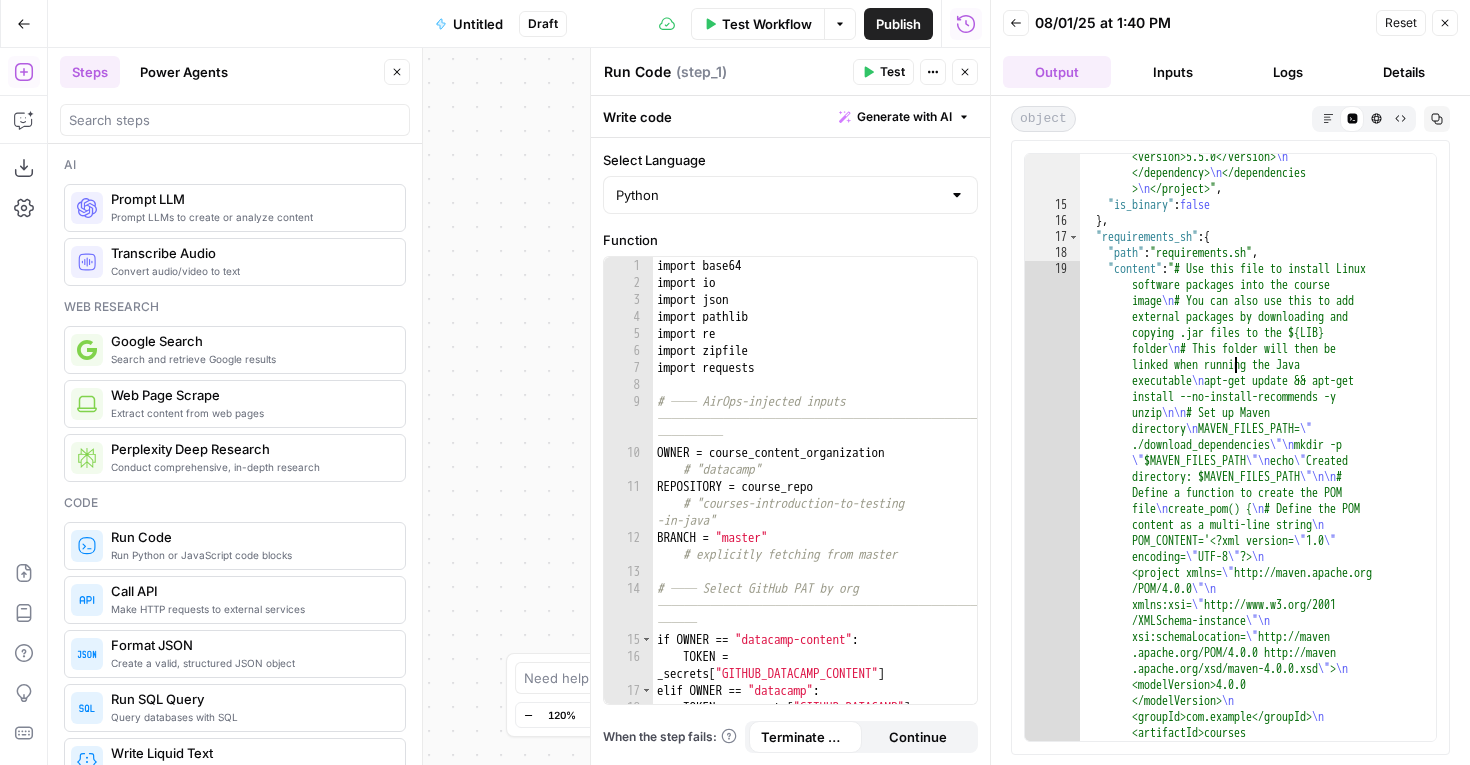 click on ""content" :  "<?xml version= \" 1.0 \"  encoding          = \" UTF-8 \" ?> \n <project xmlns= \" http          ://maven.apache.org/POM/4.0.0 \"\n                    xmlns:xsi= \" http://www.w3.org/2001          /XMLSchema-instance \"\n          xsi          :schemaLocation= \" http://maven.apache          .org/POM/4.0.0 http://maven.apache.org          /xsd/maven-4.0.0.xsd \" > \n               <modelVersion>4.0.0</modelVersion> \n               <groupId>com.example</groupId> \n               <artifactId>courses-introduction-to          -testing-in-java</artifactId> \n               <version>1.0-SNAPSHOT</version> \n               <build> \n         <sourceDirectory          >${project.basedir}</sourceDirectory> \n               </build> \n     <dependencies> \n                   <dependency> \n             <groupId>org          .junit.jupiter</groupId> \n" at bounding box center (1258, 1498) 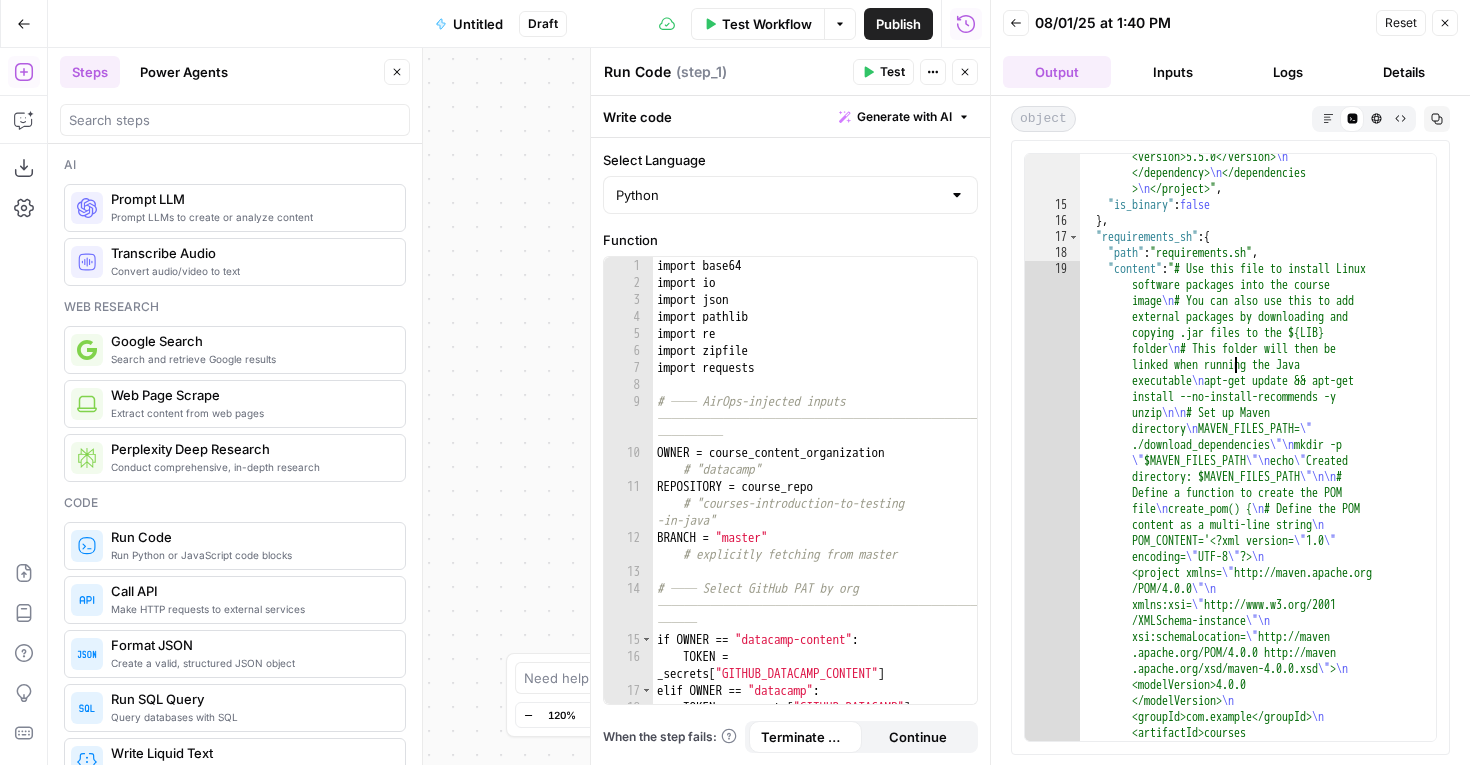 type on "*
*" 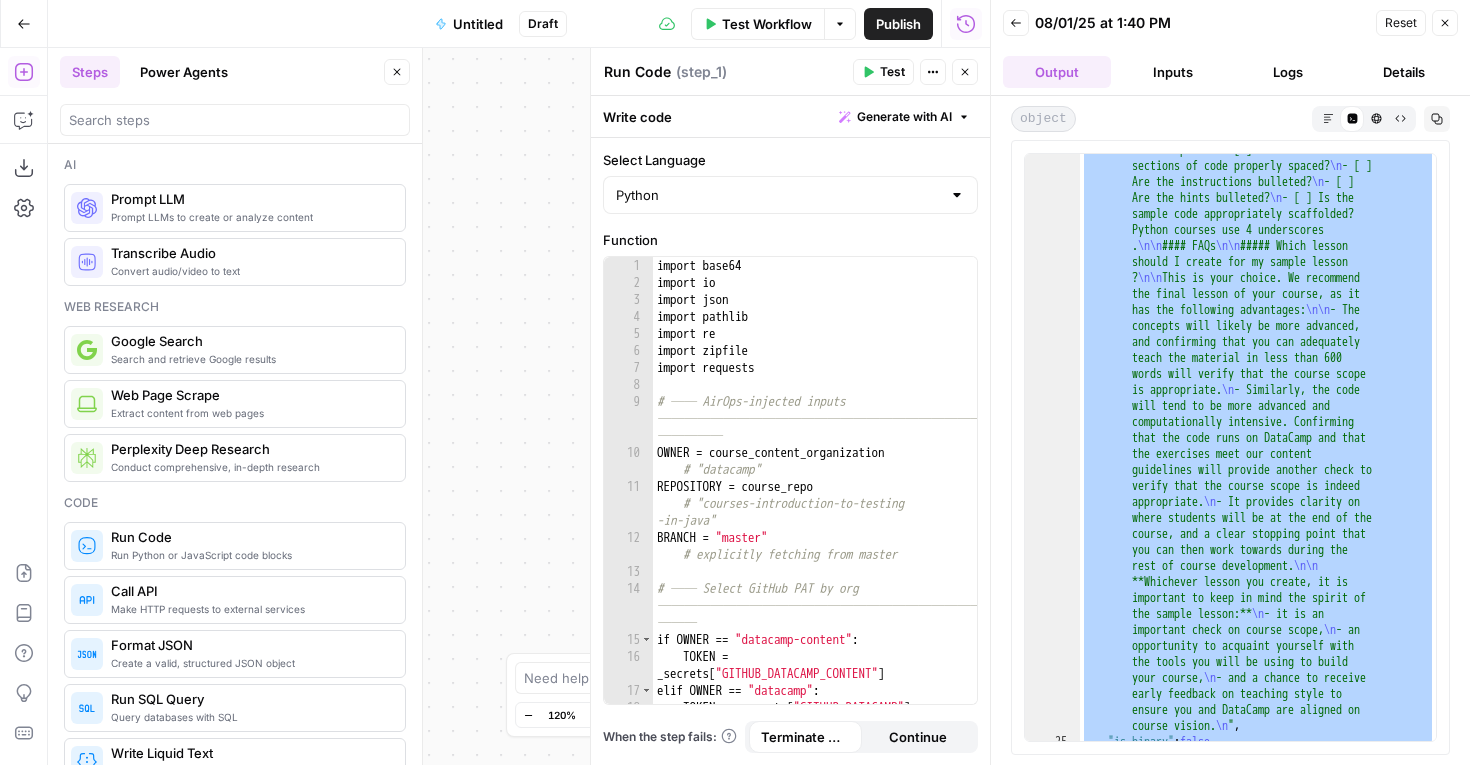 scroll, scrollTop: 1750, scrollLeft: 0, axis: vertical 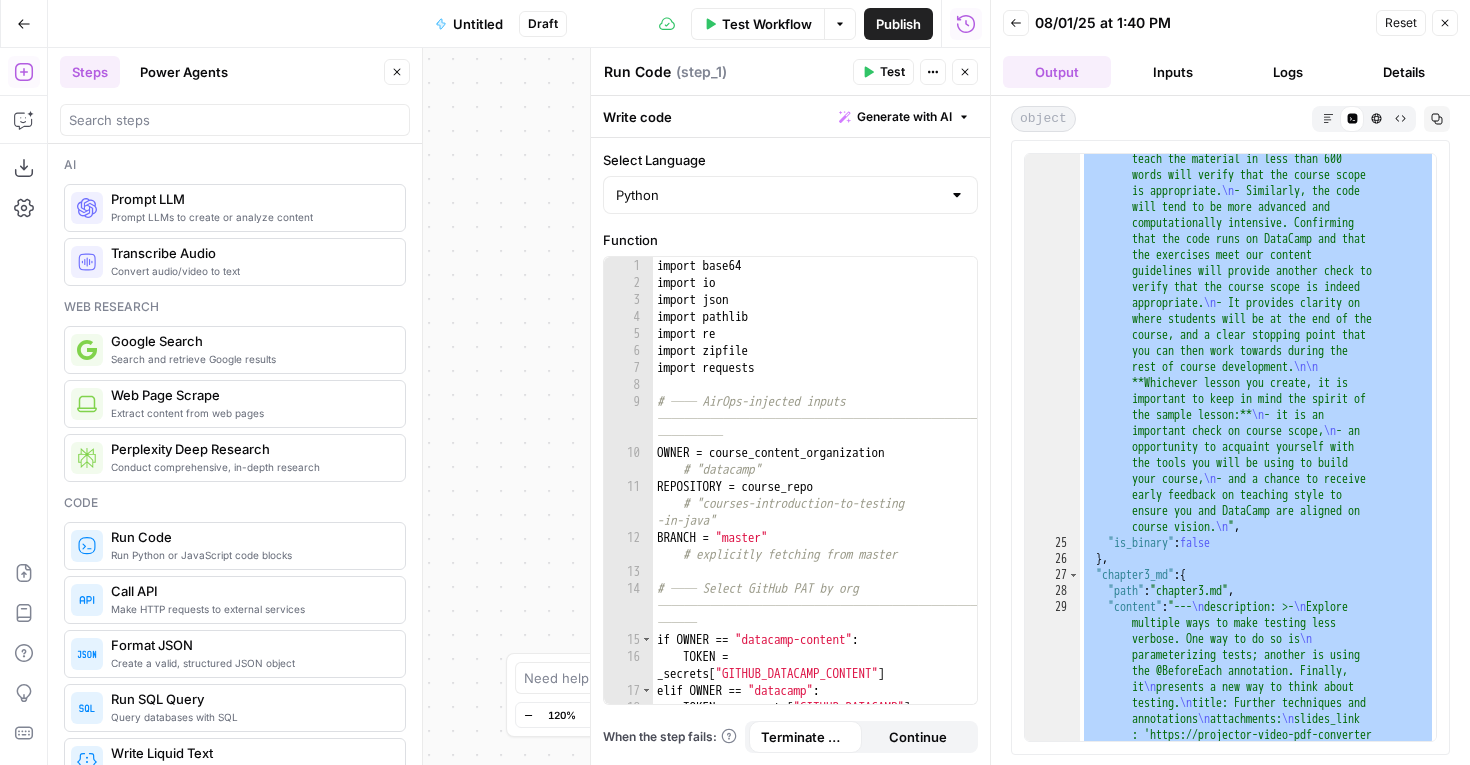 click on ""content" :  "Why create a lesson as part of           your course spec? \n\n It will: \n\n - Allow           you to become familiar with the Teach           Editor along with our different exercise           and slide types earlier. \n - Give you a           better understanding of course scope (e          .g. what can be covered in a reasonable           amount of time, and what must be saved           for a future course - compared to           creating just a course outline.) \n\n In           combination, this will result in faster           course development time, a more           frictionless course development           experience, and prevent roadblocks that           arise out of miscalibrated course scope          . \n\n Our experience working with over a           hundred expert instructors over the past           4 years has taught us that the most  \n\n \n" at bounding box center (1258, 7540) 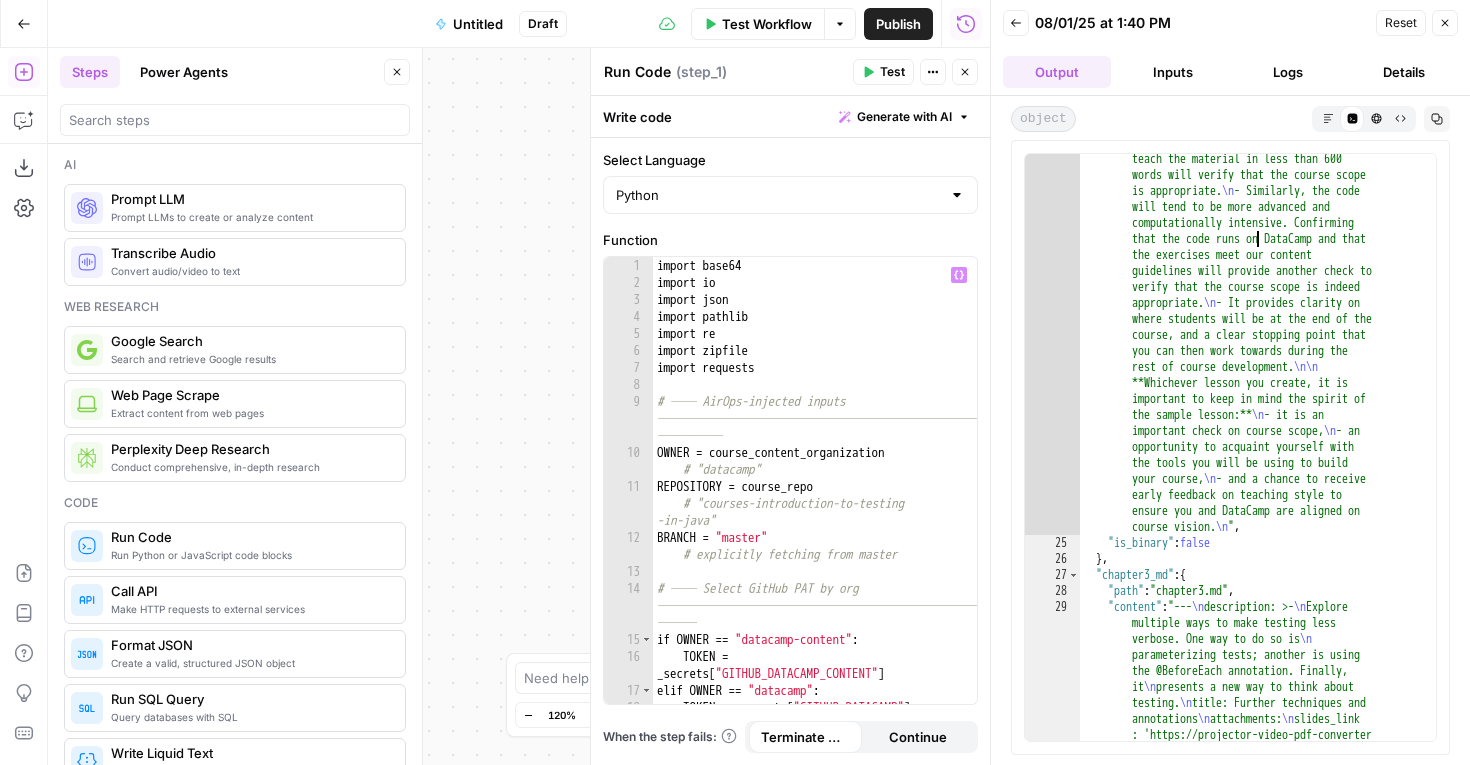 click on "import   base64 import   io import   json import   pathlib import   re import   zipfile import   requests # ── AirOps-injected inputs  ──────────────────────────────────────── ───── OWNER   =   course_content_organization            # "datacamp" REPOSITORY   =   course_repo                       # "courses-introduction-to-testing -in-java" BRANCH   =   "master"                              # explicitly fetching from master # ── Select GitHub PAT by org  ──────────────────────────────────────── ─── if   OWNER   ==   "datacamp-content" :      TOKEN   =   _secrets [ "GITHUB_DATACAMP_CONTENT" ] elif   OWNER   ==   "datacamp" :      TOKEN   =   _secrets [ "GITHUB_DATACAMP" ] else :" at bounding box center [815, 497] 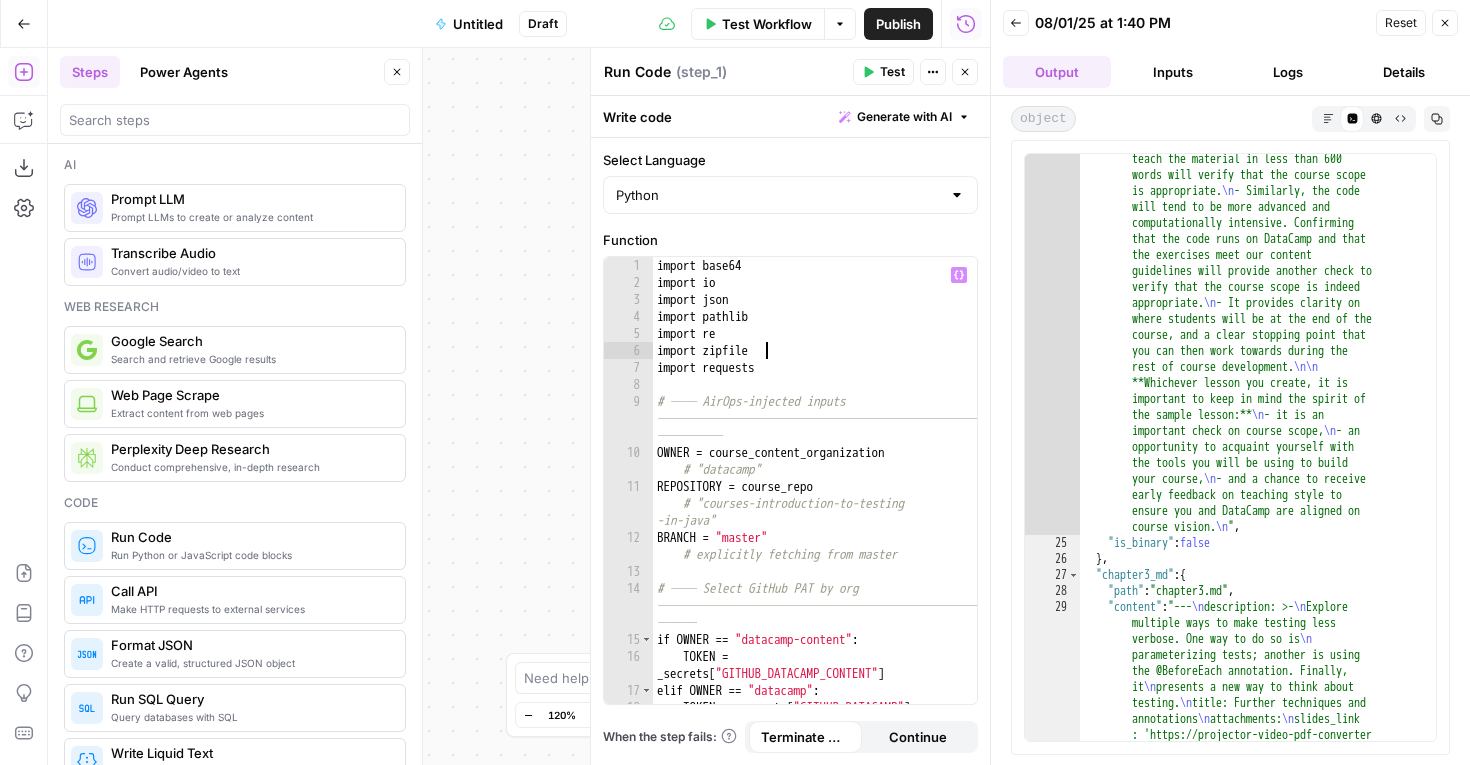 type on "**********" 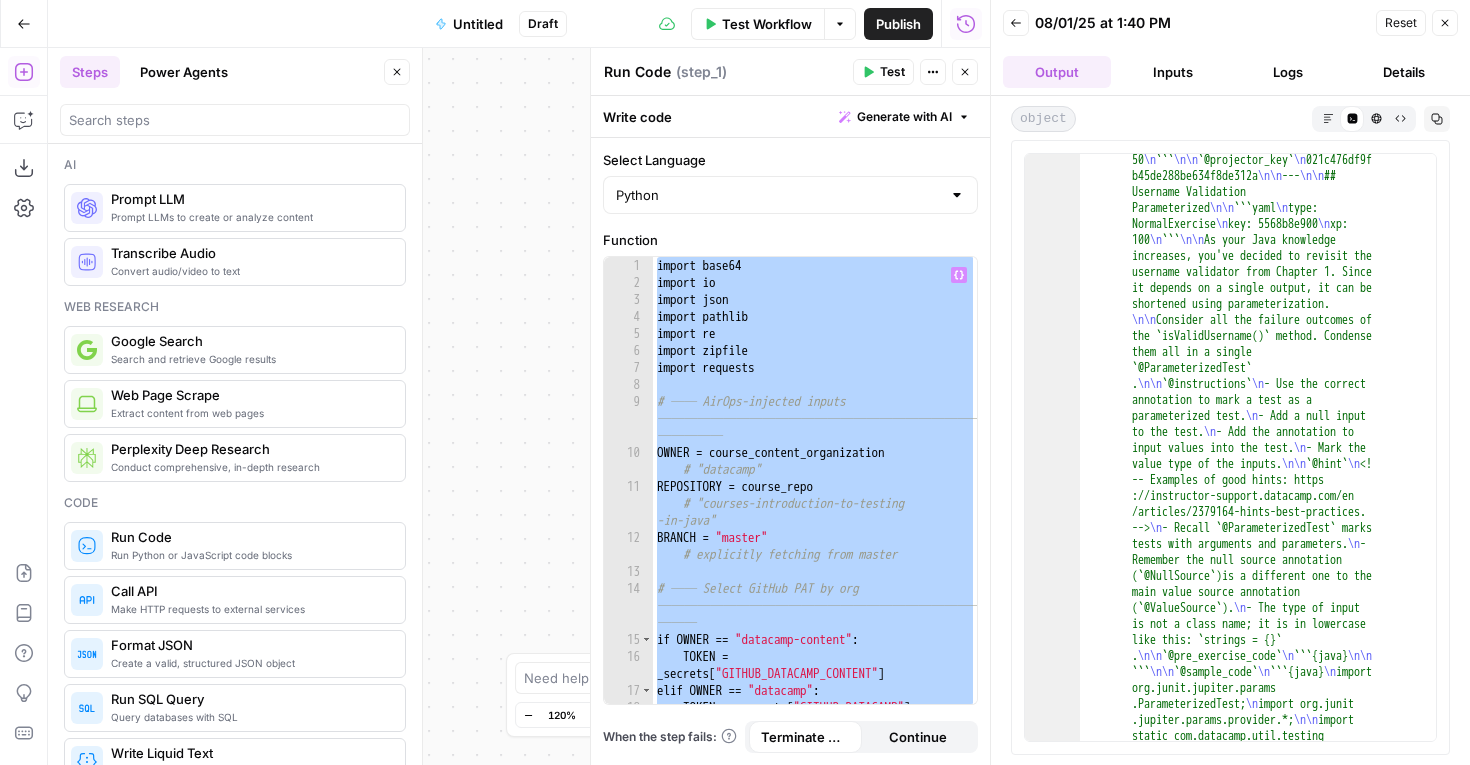 scroll, scrollTop: 1980, scrollLeft: 0, axis: vertical 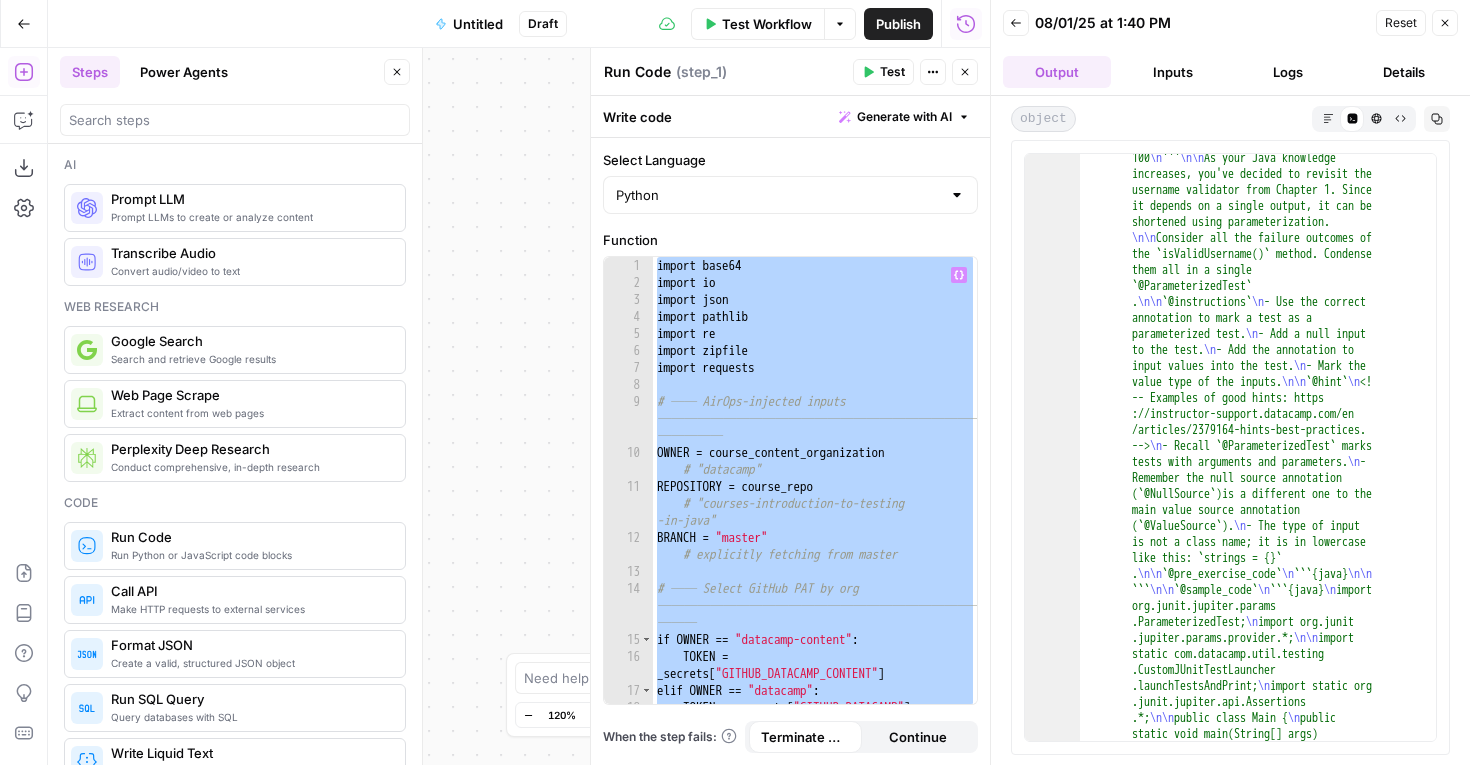 click on "Close" at bounding box center (1445, 23) 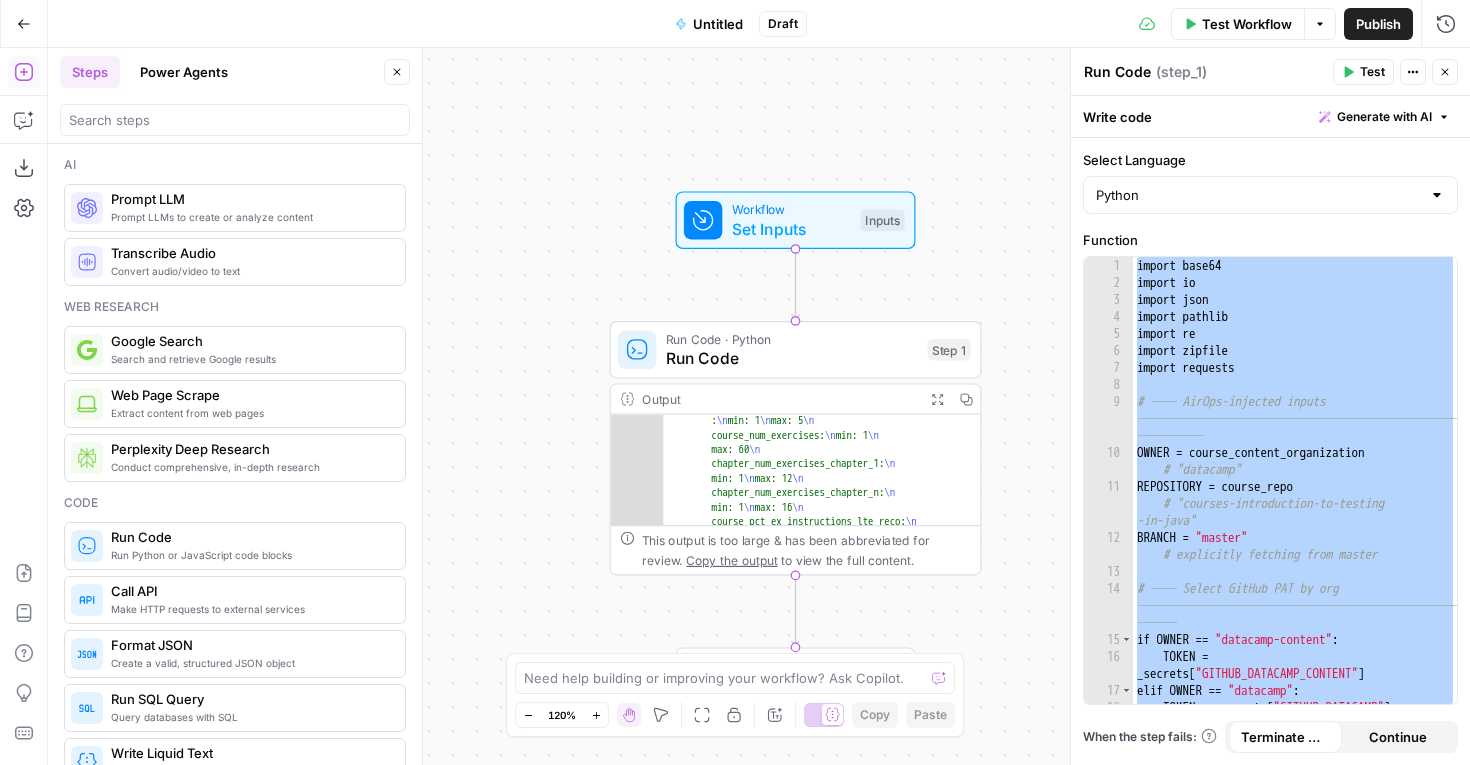 scroll, scrollTop: 49, scrollLeft: 0, axis: vertical 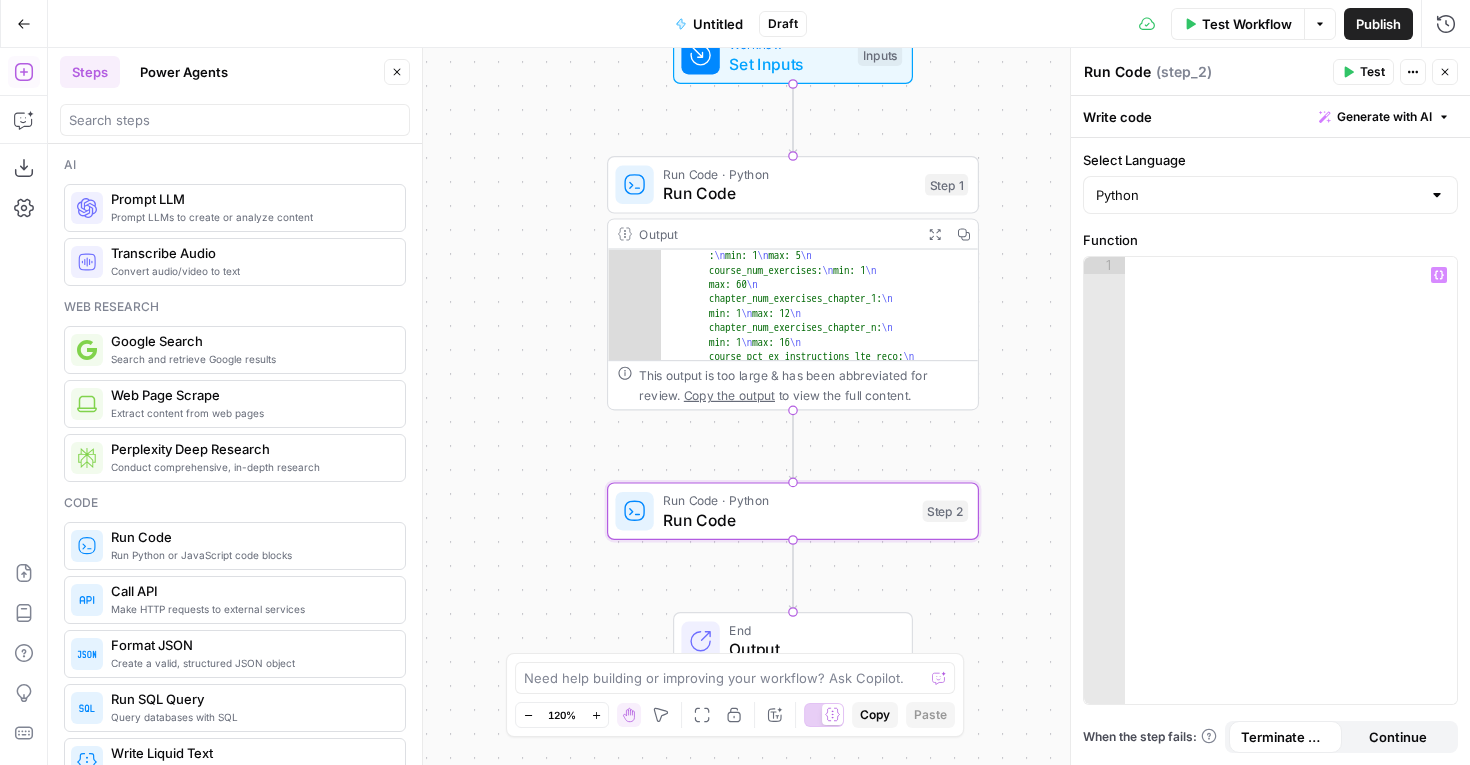 type 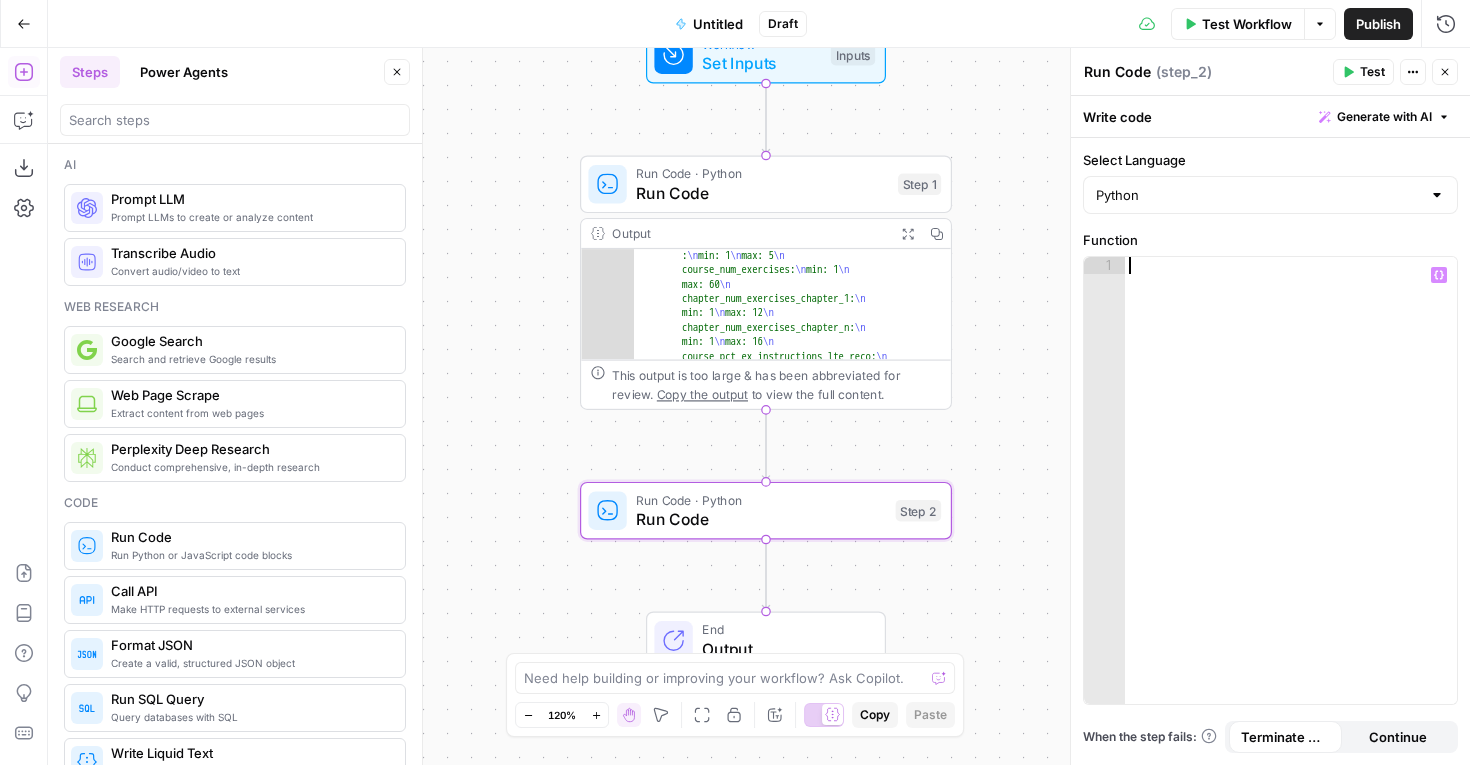 scroll, scrollTop: -2, scrollLeft: 1, axis: both 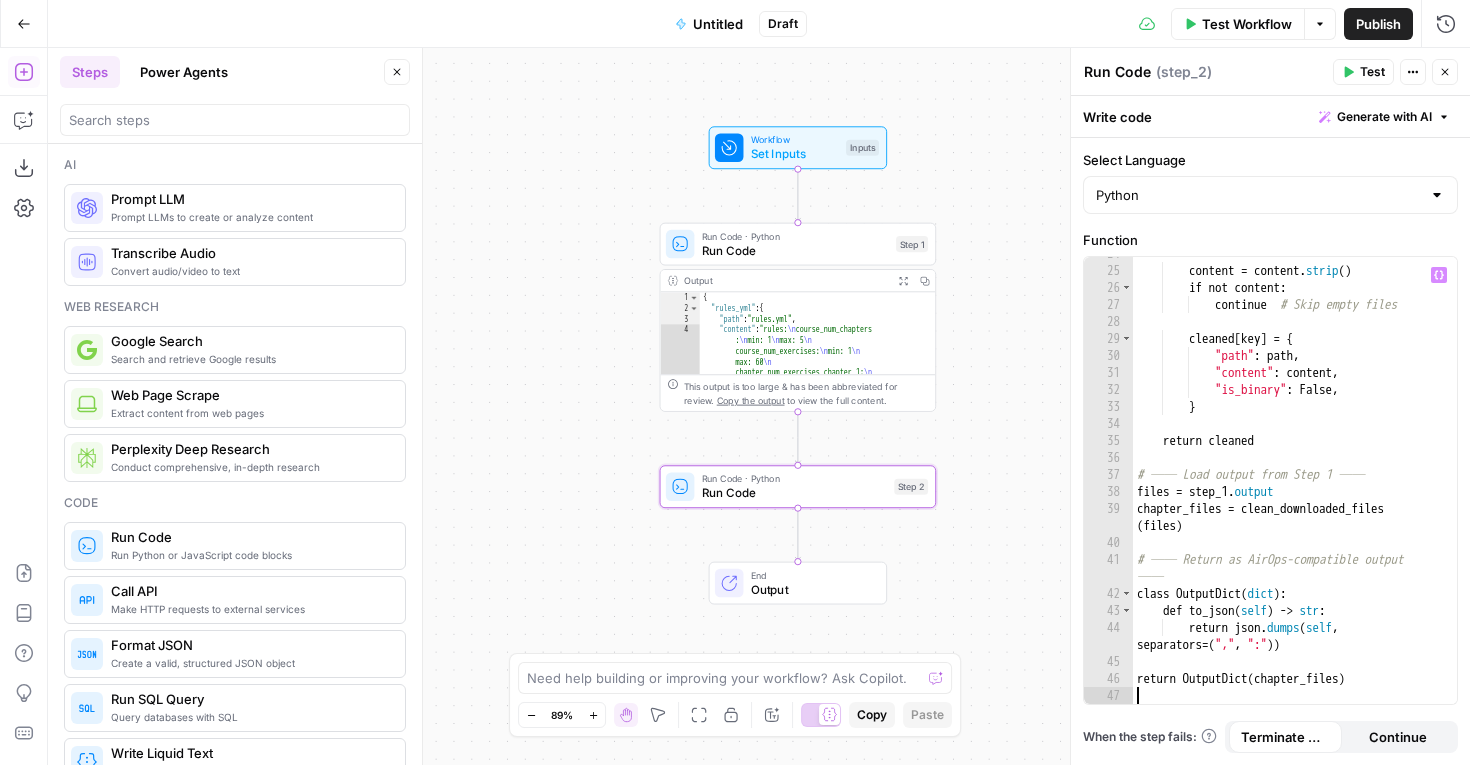 click on "Test Workflow" at bounding box center [1247, 24] 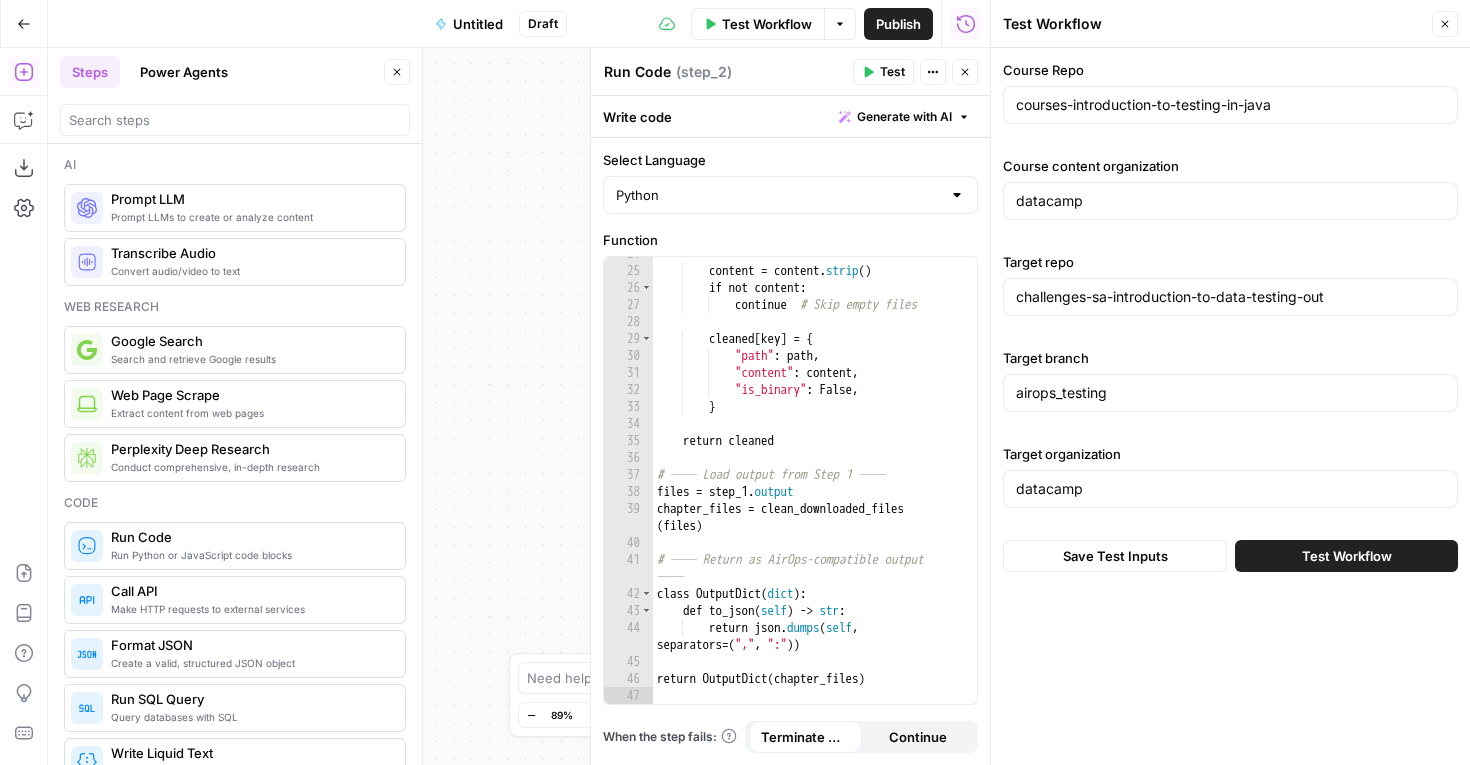 click on "Test Workflow" at bounding box center [1347, 556] 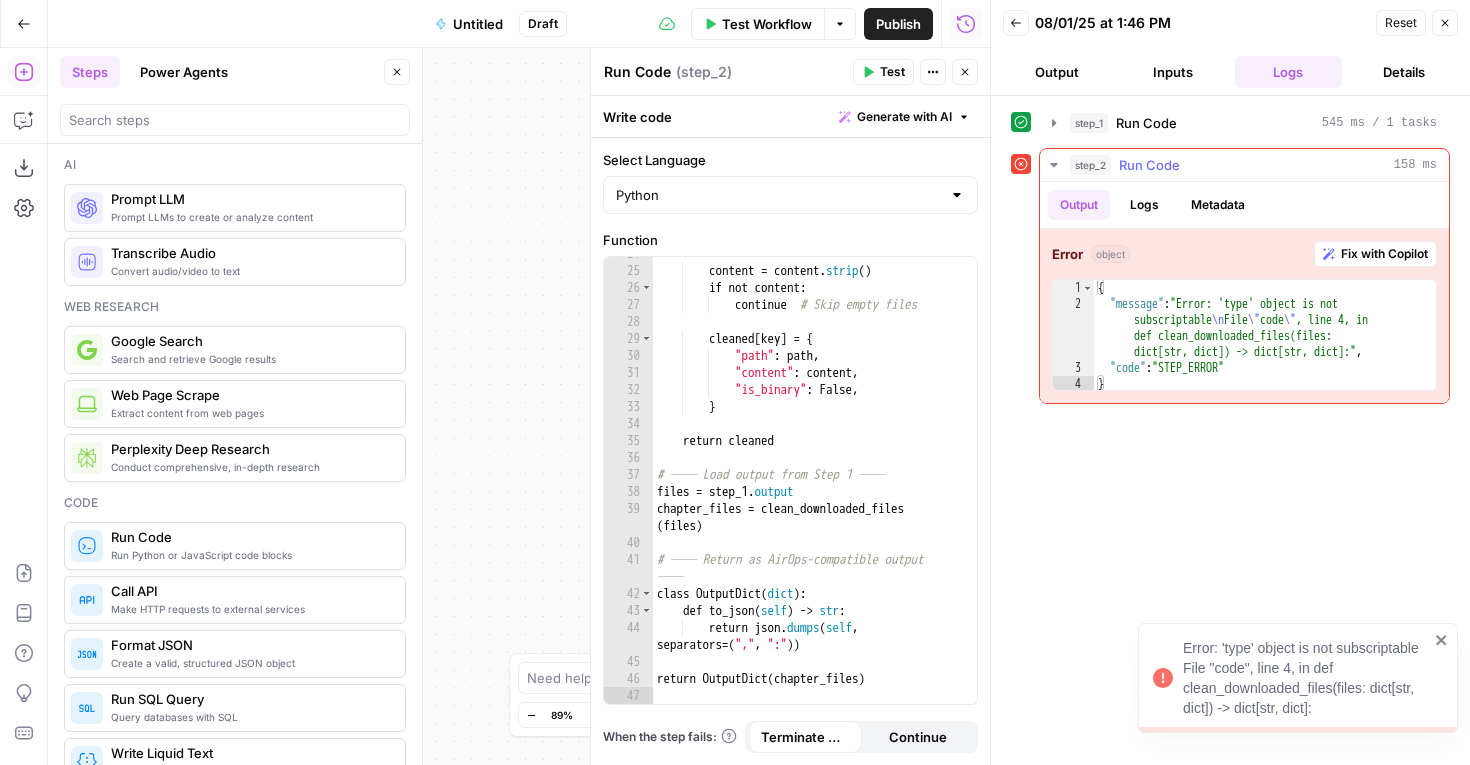 scroll, scrollTop: 0, scrollLeft: 0, axis: both 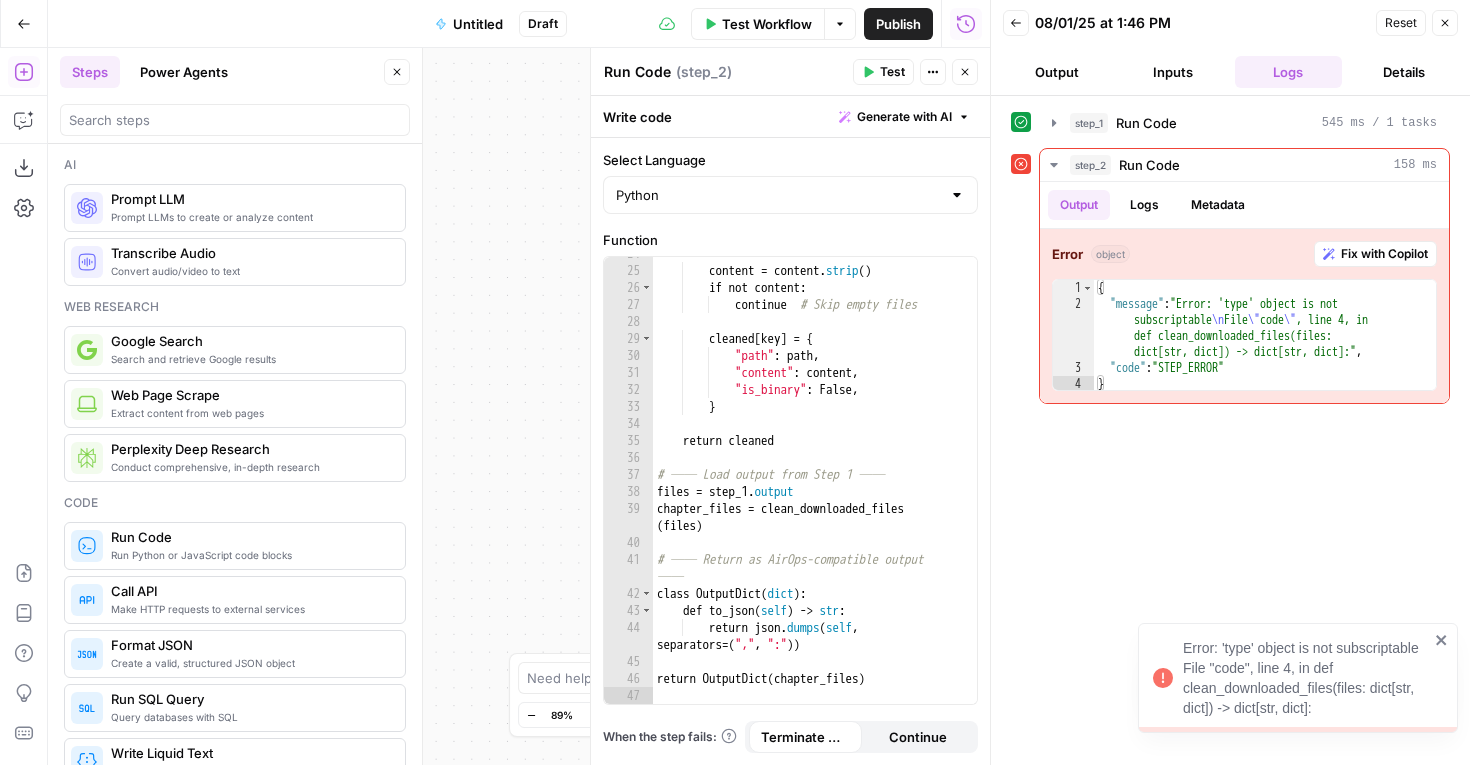 click on "Inputs" at bounding box center (1173, 72) 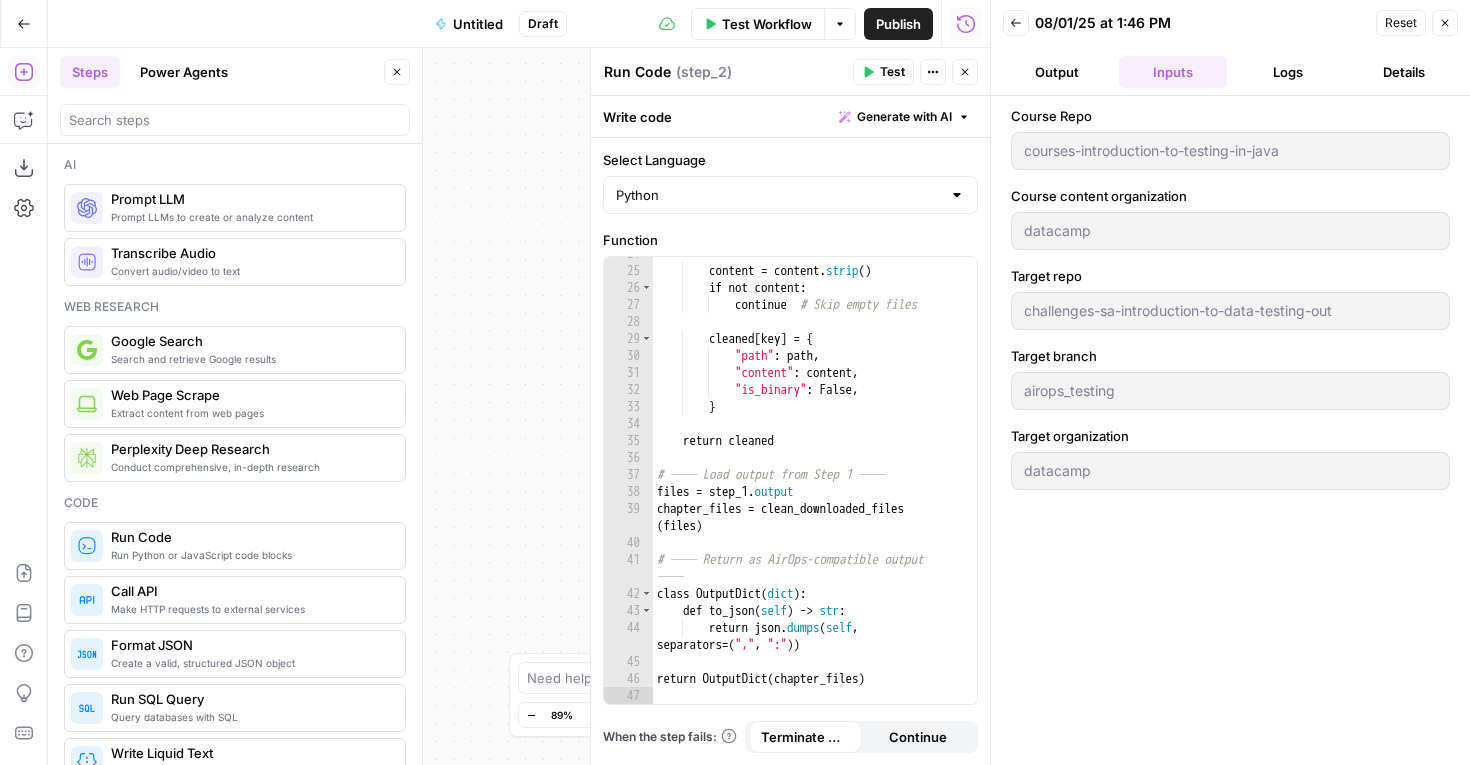 click on "Close" at bounding box center [1445, 23] 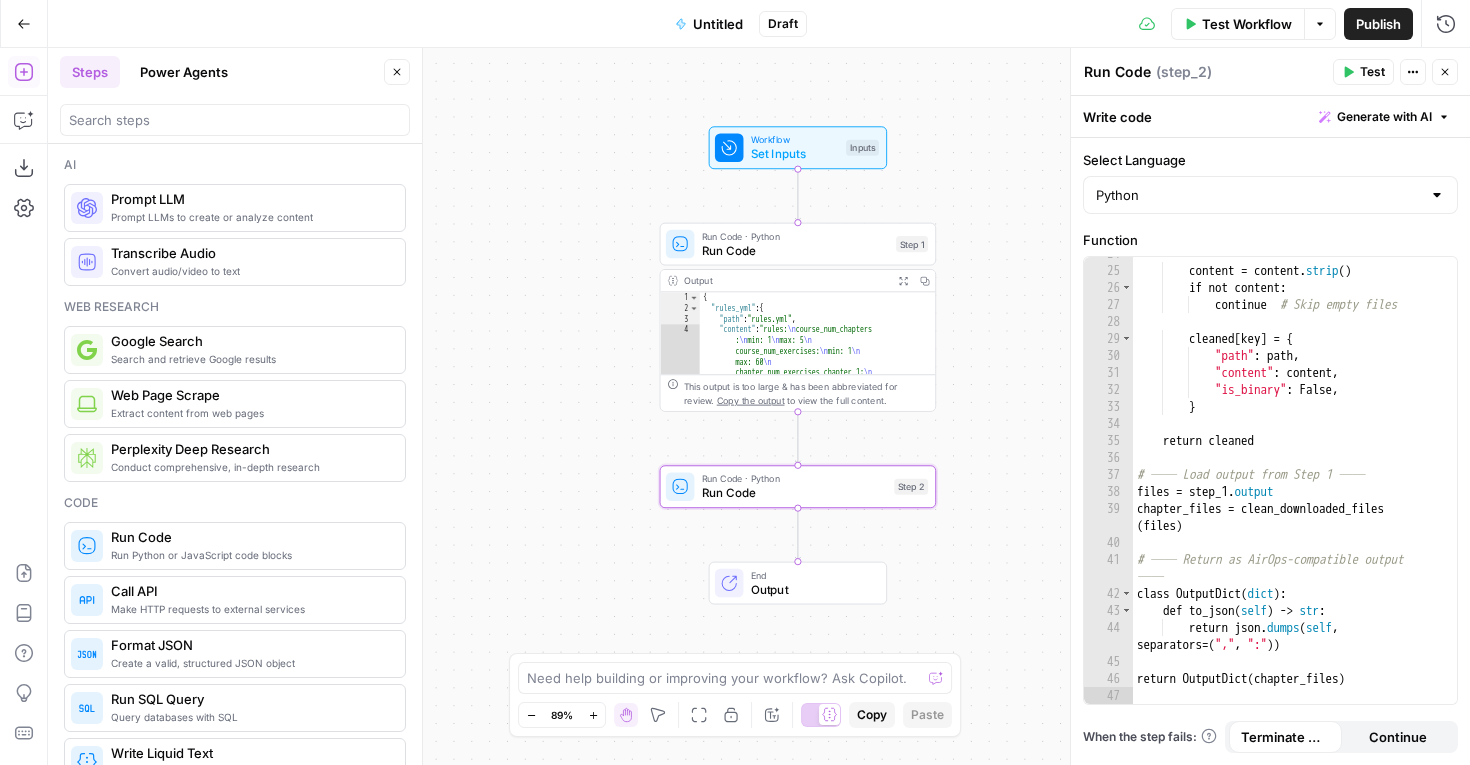 click on "Set Inputs" at bounding box center (795, 154) 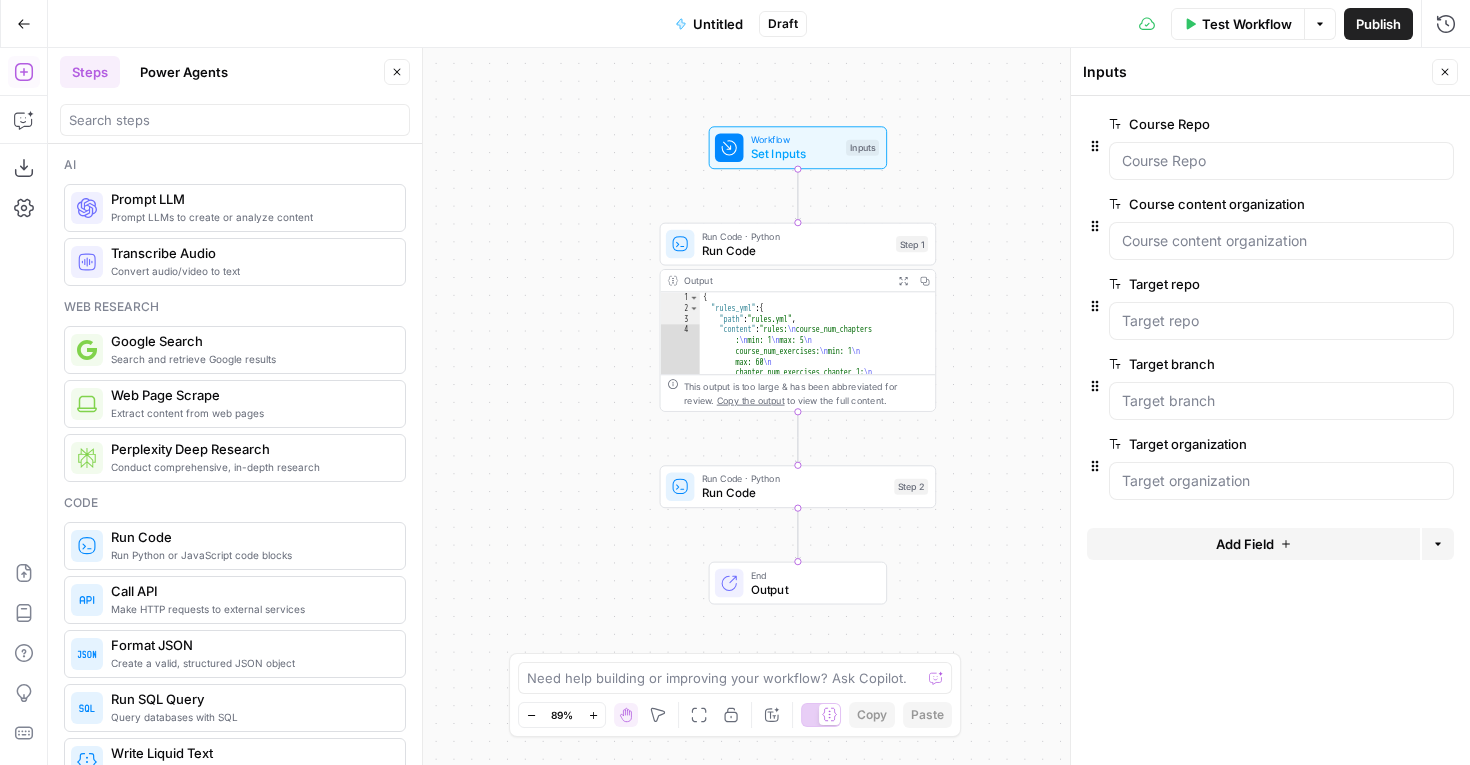 click on "Test Workflow" at bounding box center [1247, 24] 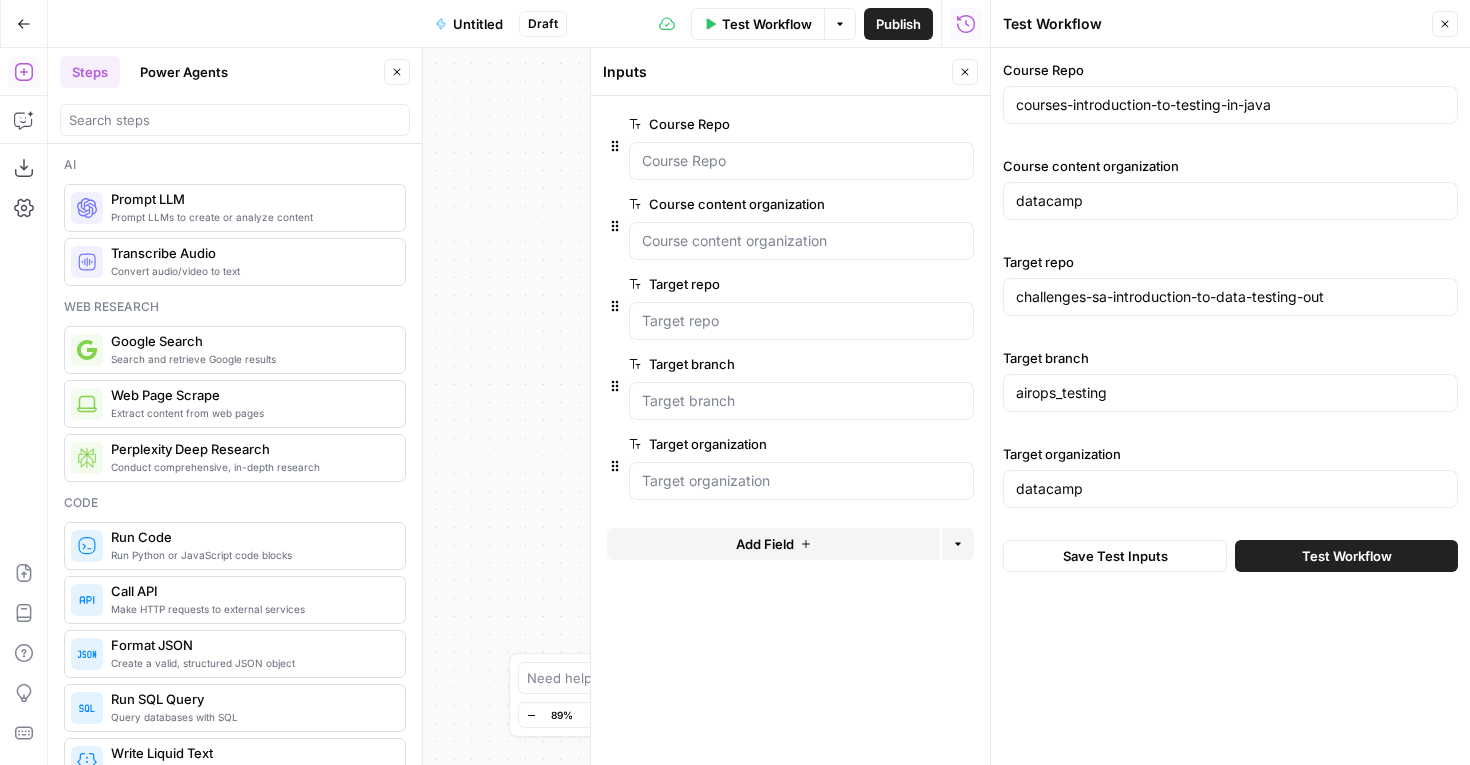 click on "Test Workflow" at bounding box center (1346, 556) 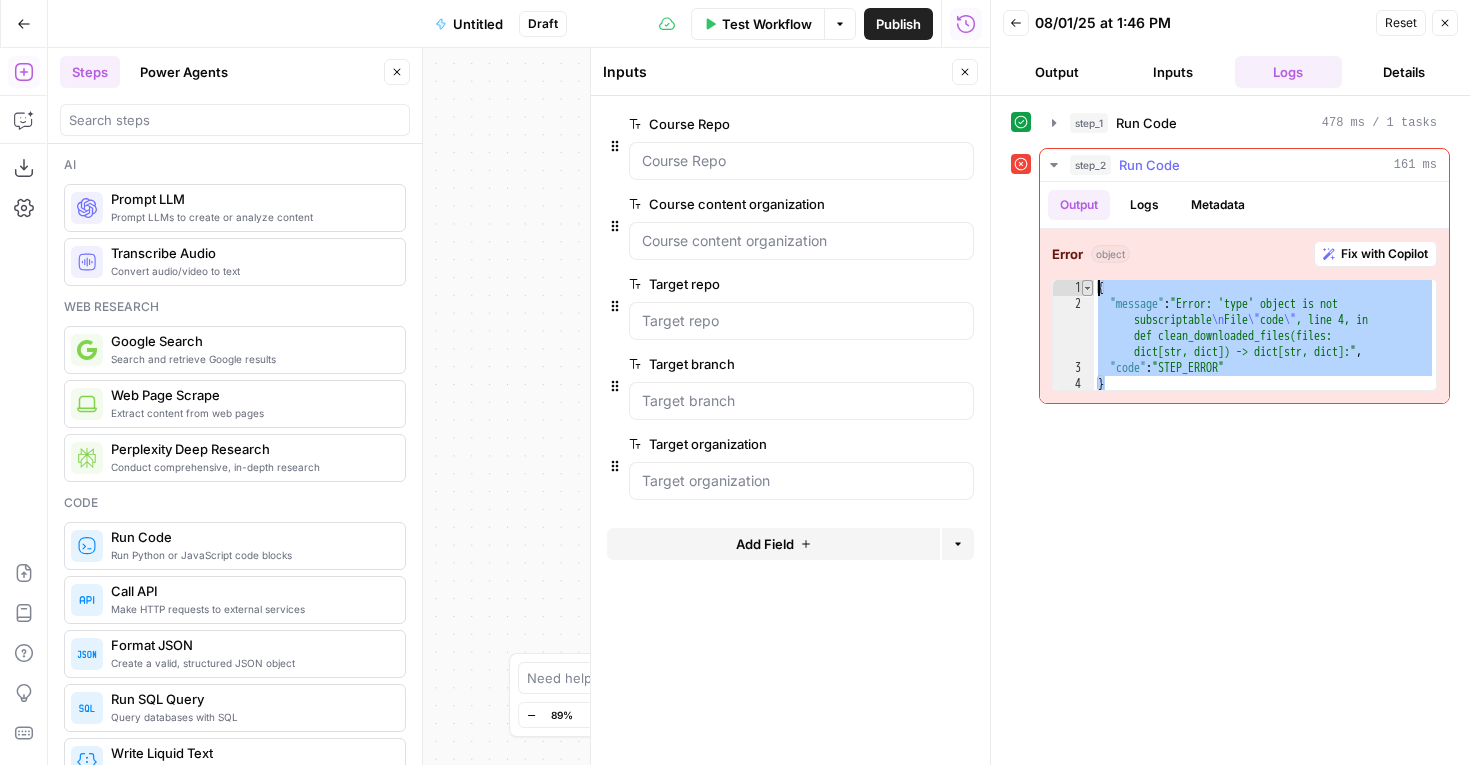 drag, startPoint x: 1124, startPoint y: 383, endPoint x: 1087, endPoint y: 287, distance: 102.88343 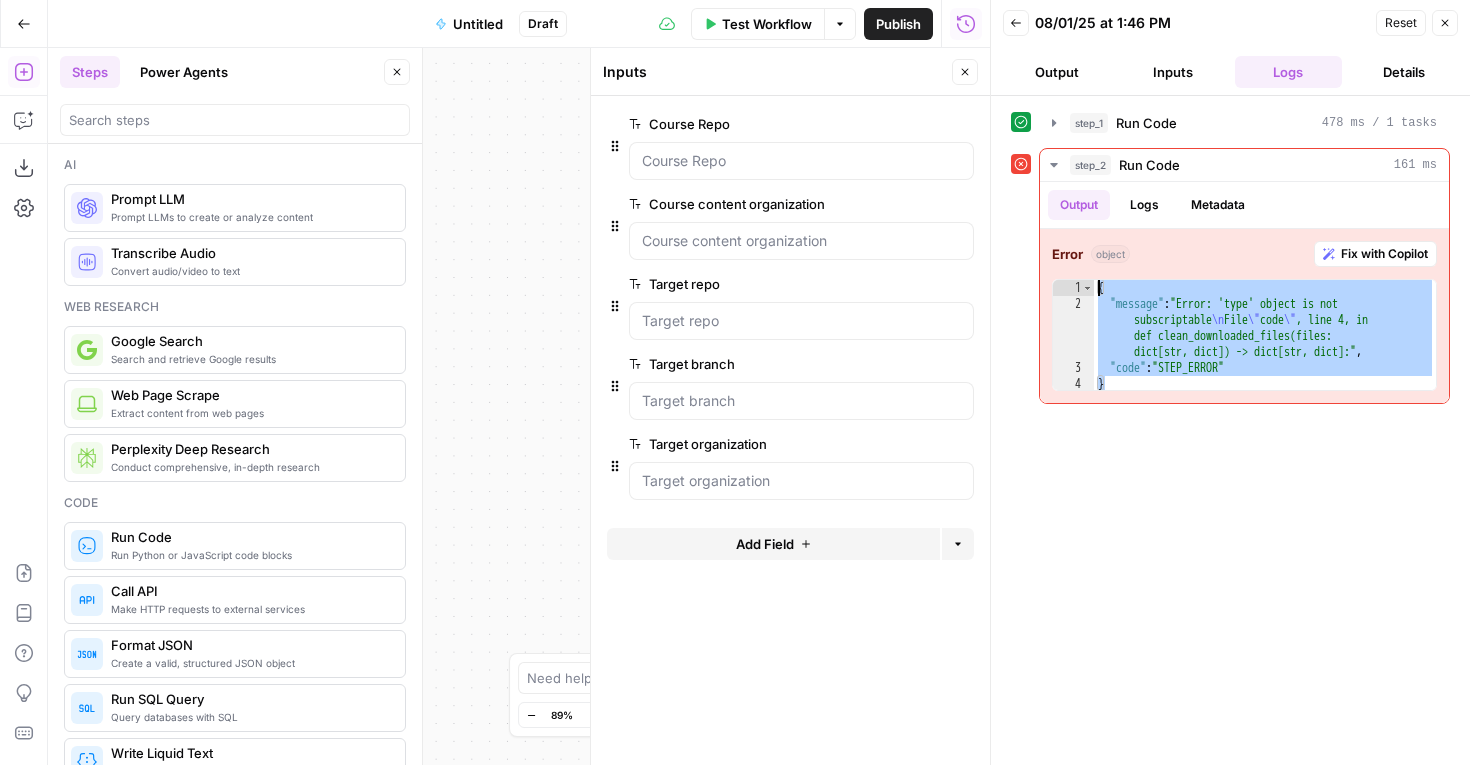 click 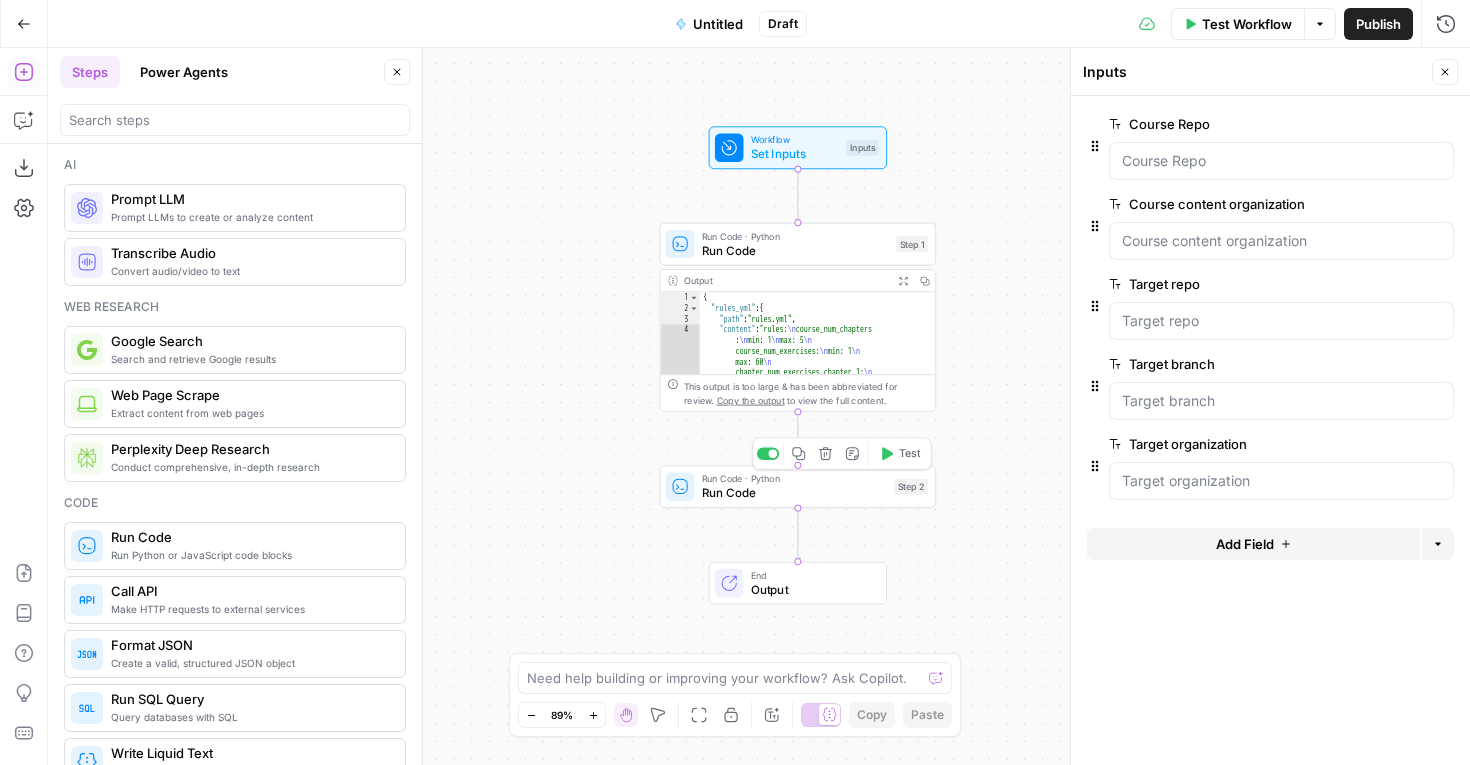 click on "Run Code" at bounding box center (795, 493) 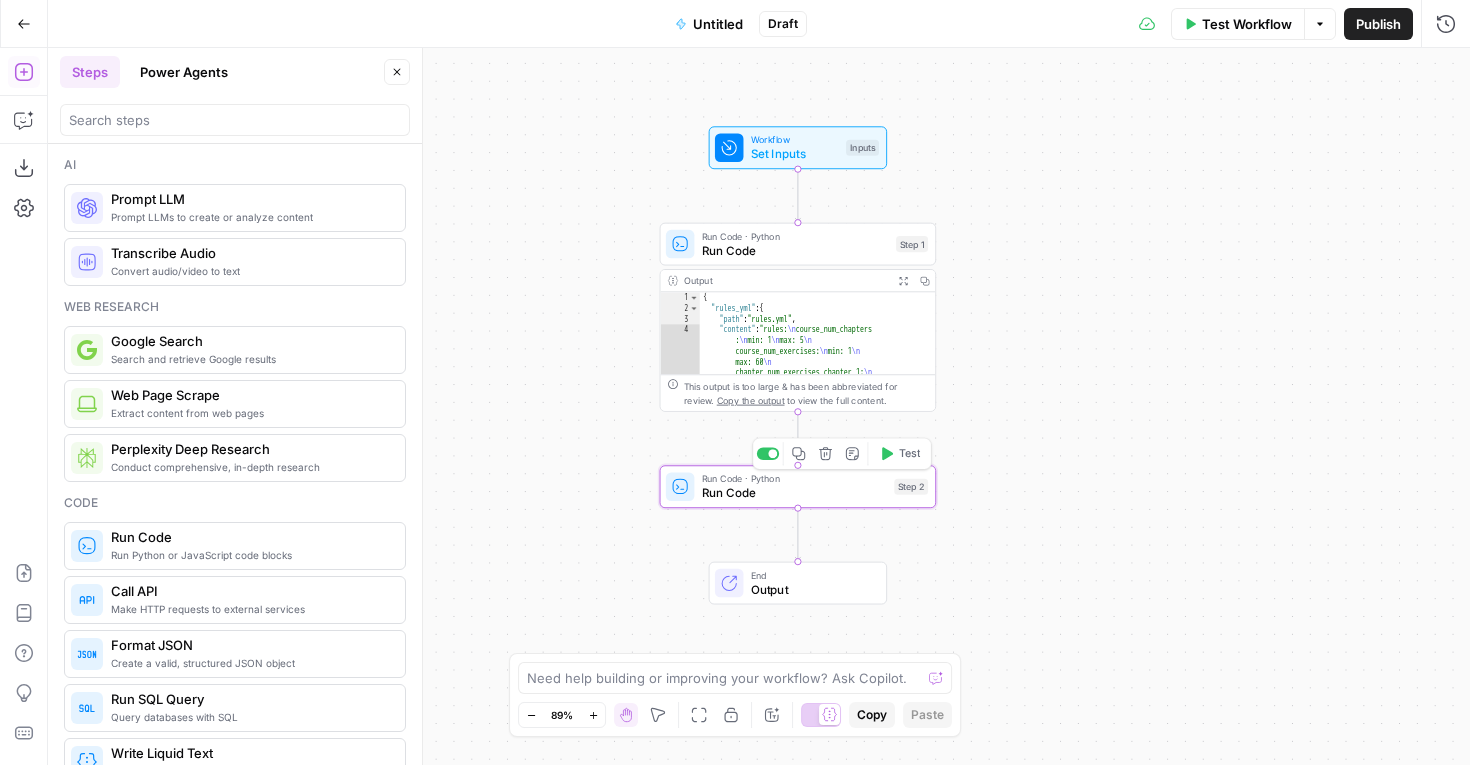 type on "Run Code" 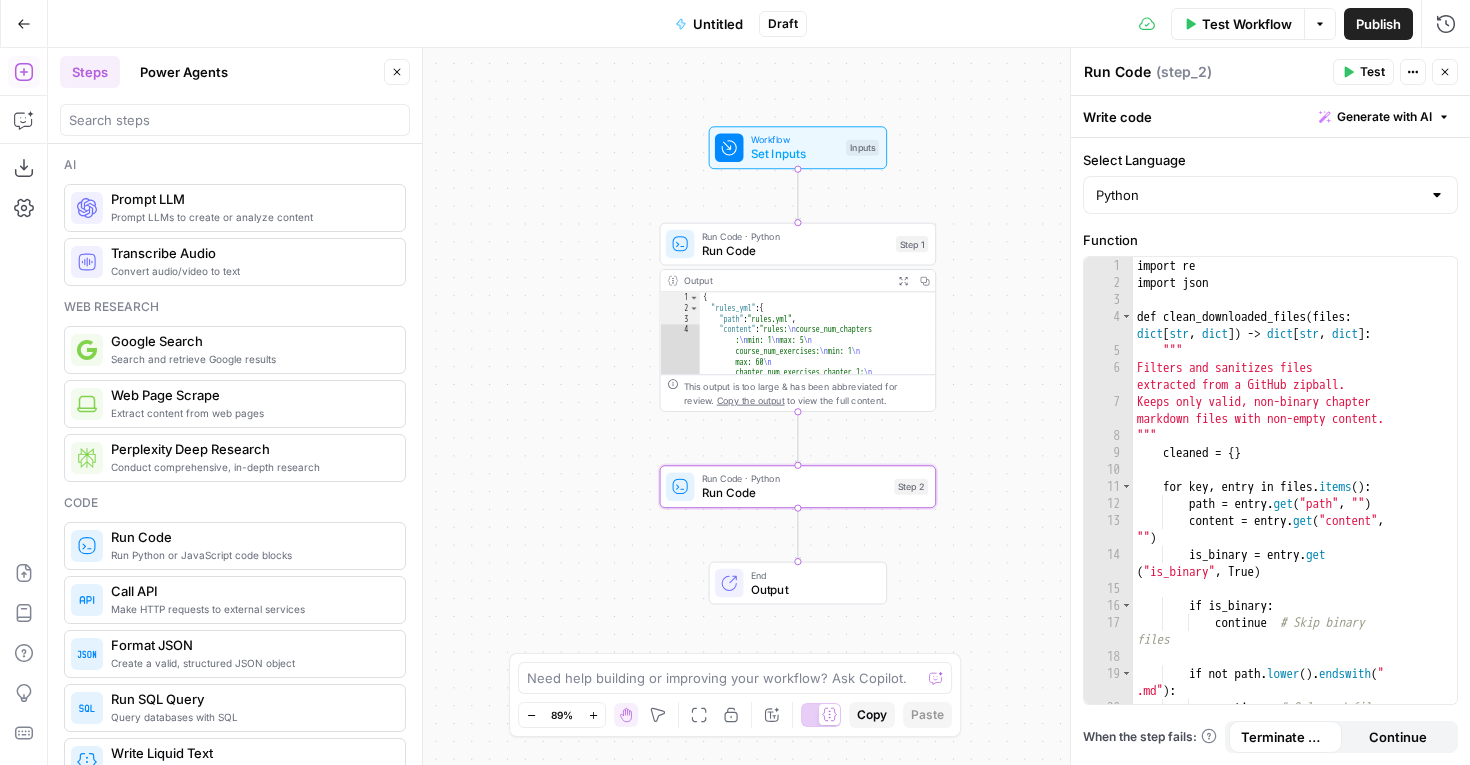 click on "import   re import   json def   clean_downloaded_files ( files :   dict [ str ,   dict ])   ->   dict [ str ,   dict ] :      """     Filters and sanitizes files  extracted from a GitHub zipball.     Keeps only valid, non-binary chapter  markdown files with non-empty content.     """      cleaned   =   { }      for   key ,   entry   in   files . items ( ) :           path   =   entry . get ( "path" ,   "" )           content   =   entry . get ( "content" ,   "" )           is_binary   =   entry . get ( "is_binary" ,   True )           if   is_binary :                continue    # Skip binary  files           if   not   path . lower ( ) . endswith ( " .md" ) :                continue    # Only .md files" at bounding box center [1295, 497] 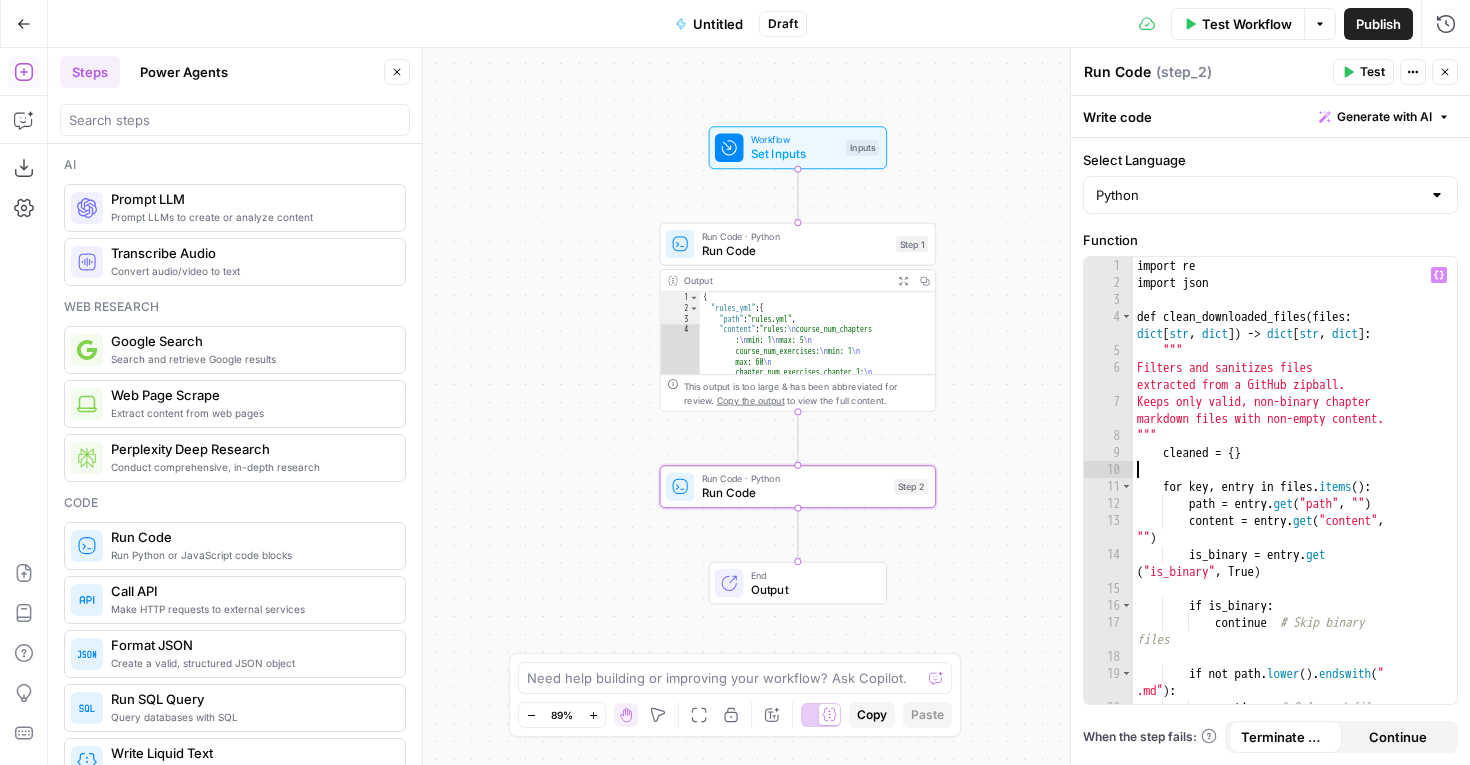 type on "**********" 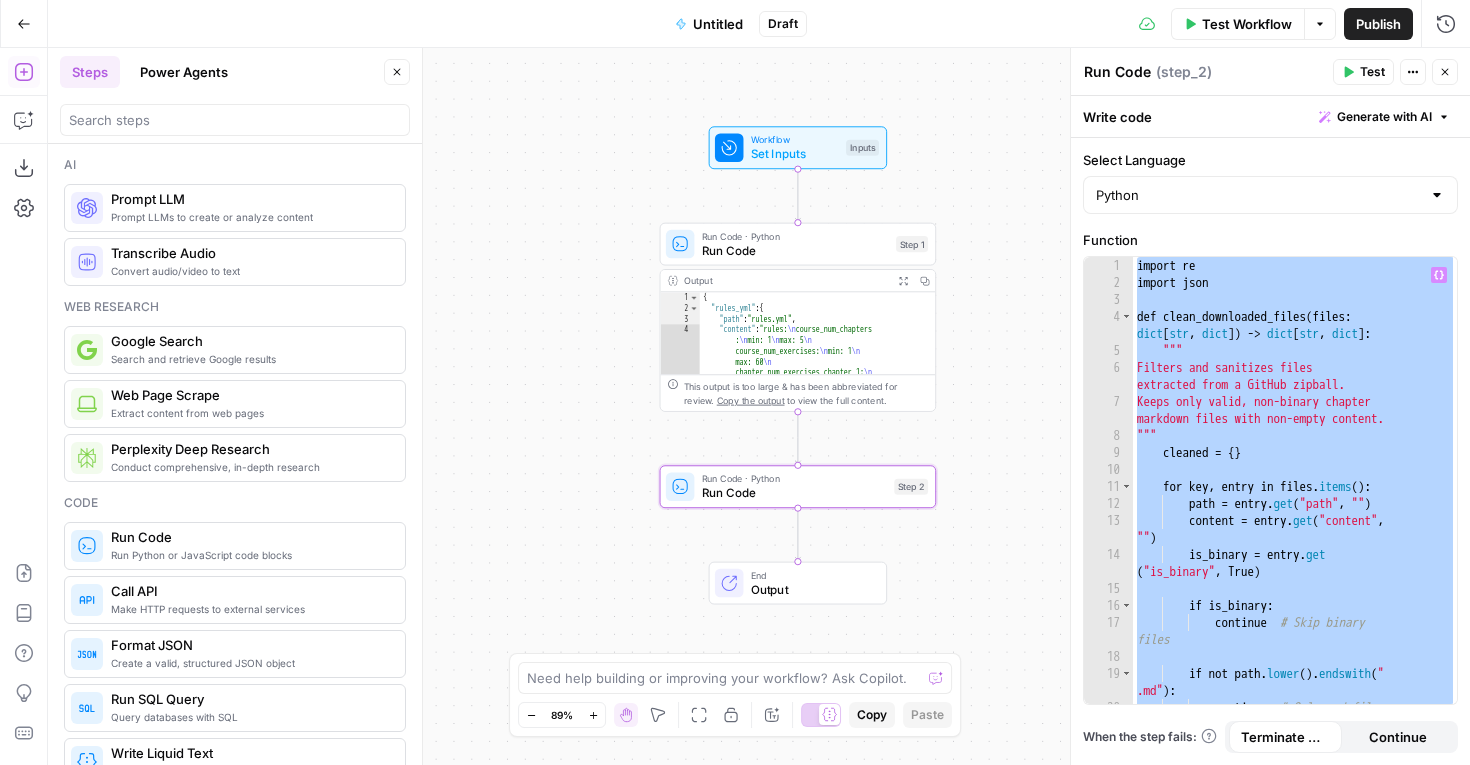 type 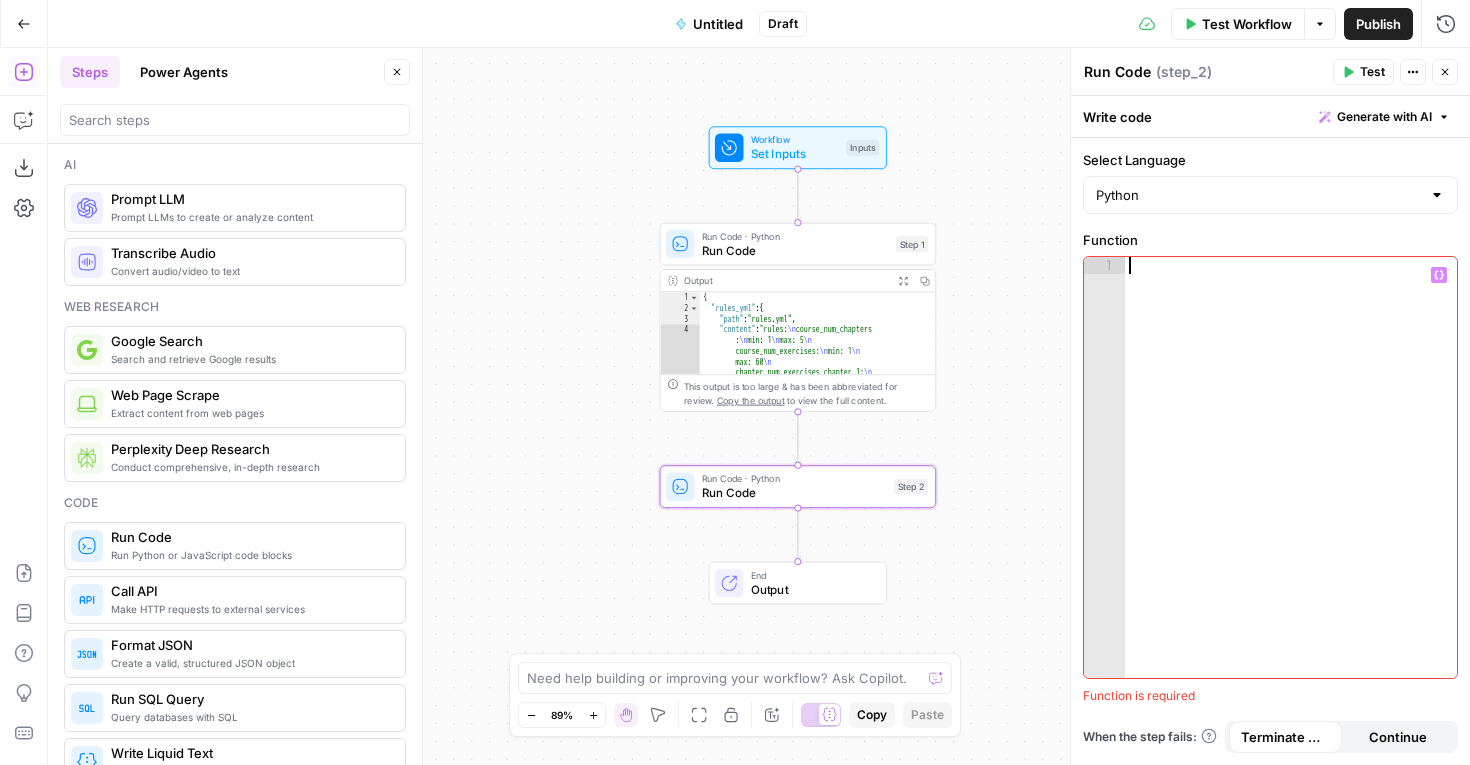 scroll, scrollTop: 573, scrollLeft: 0, axis: vertical 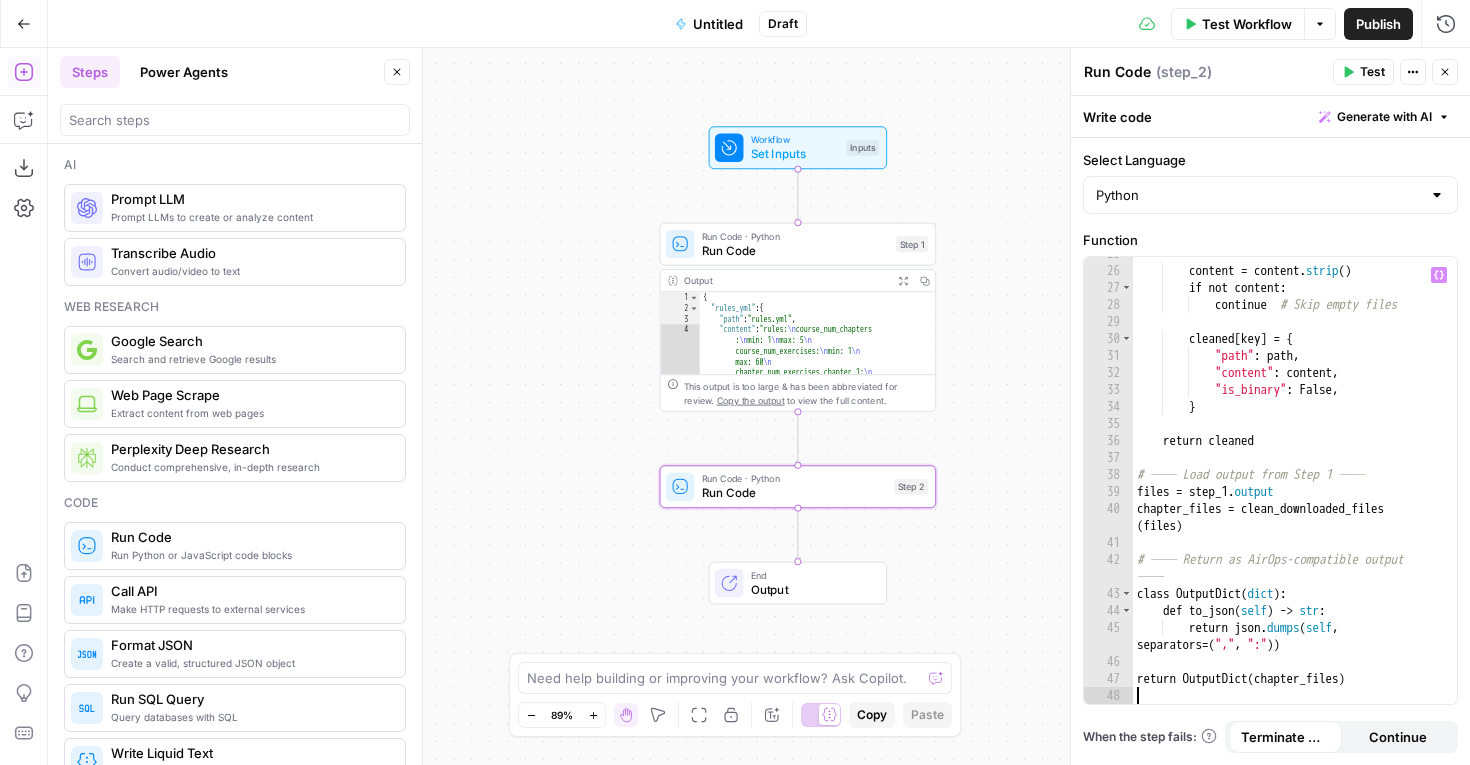 click 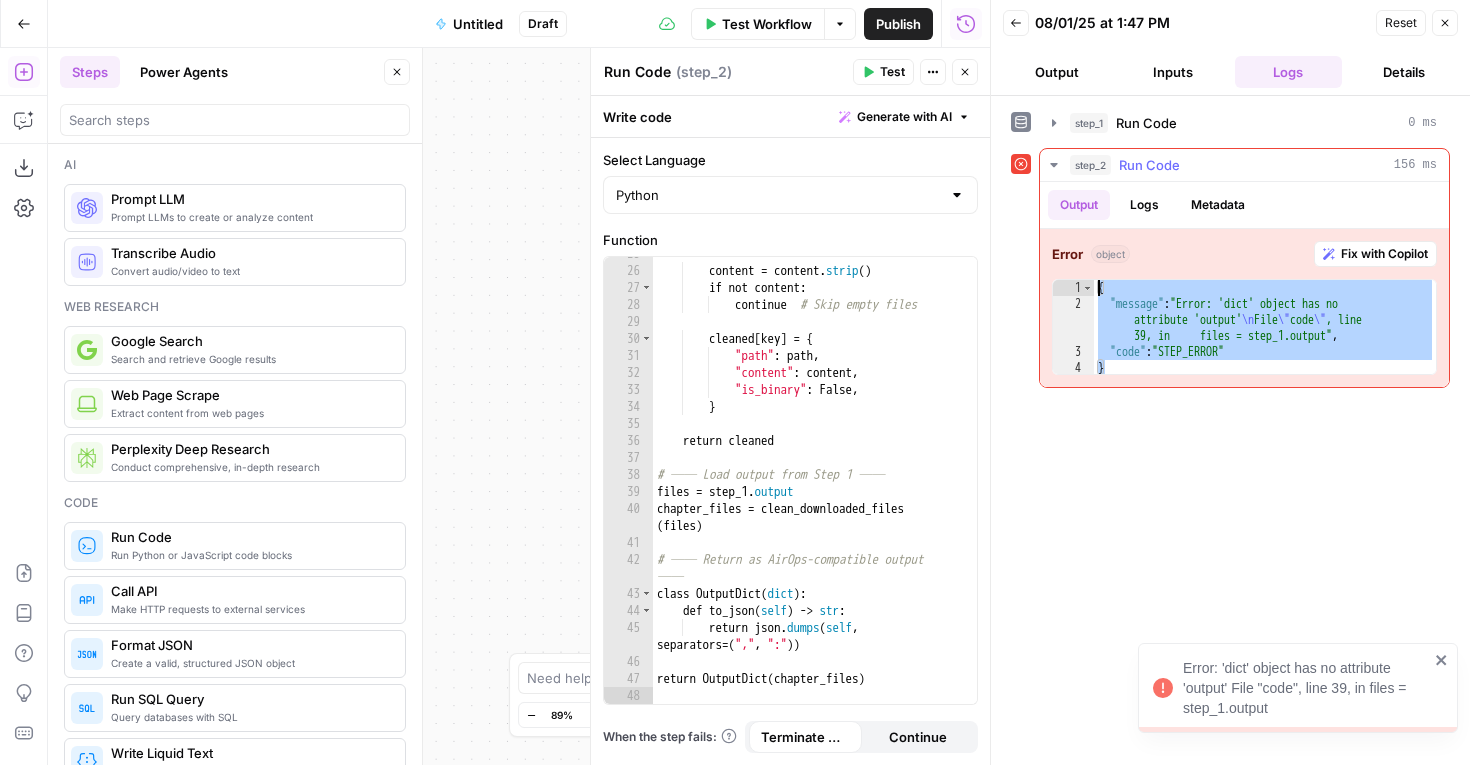 drag, startPoint x: 1128, startPoint y: 367, endPoint x: 1066, endPoint y: 283, distance: 104.40307 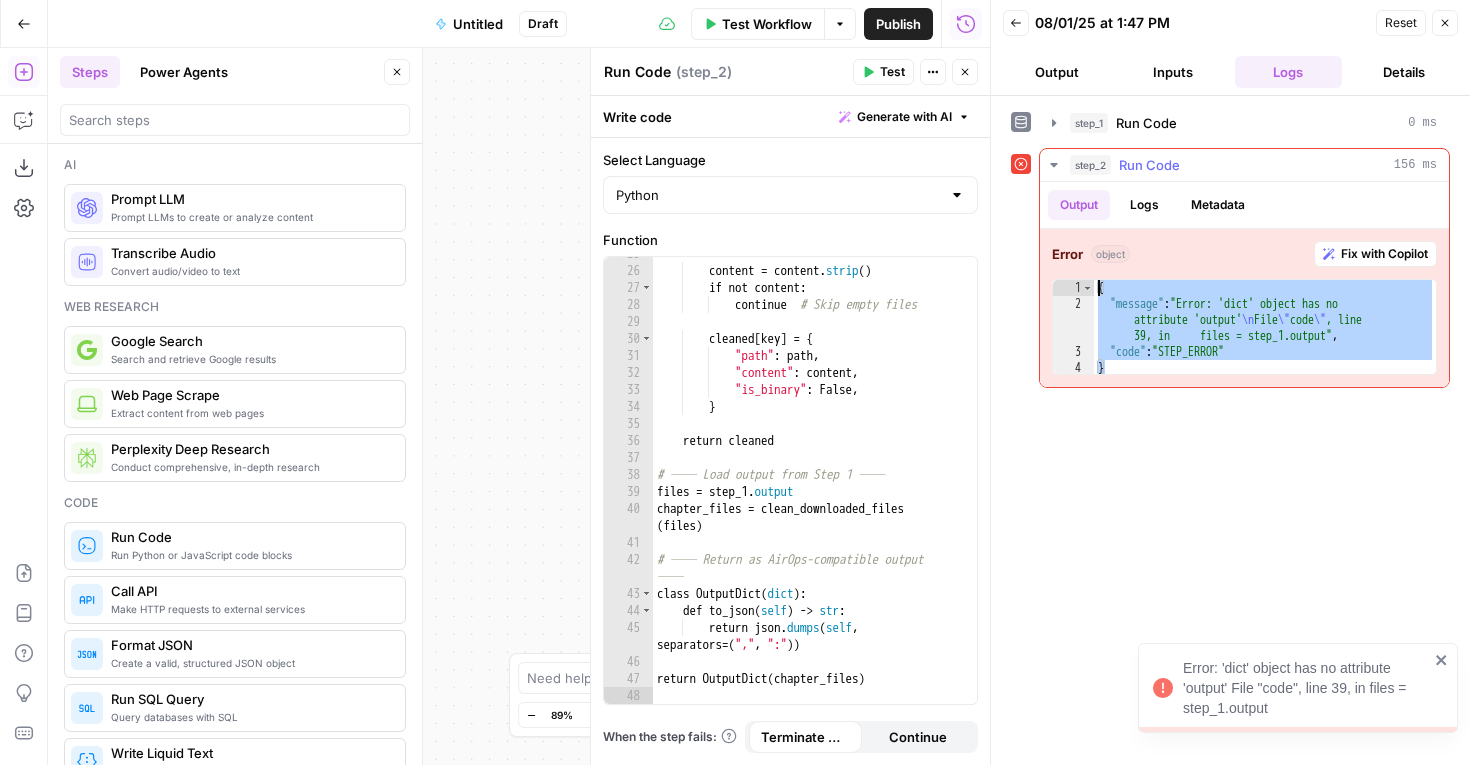 click on "* 1 2 3 4 {    "message" :  "Error: 'dict' object has no         attribute 'output' \n File  \" code \" , line         39, in     files = step_1.output" ,    "code" :  "STEP_ERROR" }     XXXXXXXXXXXXXXXXXXXXXXXXXXXXXXXXXXXXXXXXXXXXXXXXXXXXXXXXXXXXXXXXXXXXXXXXXXXXXXXXXXXXXXXXXXXXXXXXXXXXXXXXXXXXXXXXXXXXXXXXXXXXXXXXXXXXXXXXXXXXXXXXXXXXXXXXXXXXXXXXXXXXXXXXXXXXXXXXXXXXXXXXXXXXXXXXXXXXXXXXXXXXXXXXXXXXXXXXXXXXXXXXXXXXXXXXXXXXXXXXXXXXXXXXXXXXXXXXXXXXXXXXXXXXXXXXXXXXXXXXXXXXXXXXXXXXXXXXXXXXXXXXXXXXXXXXXXXXXXXXXXXXXXXXXXXXXXXXXXXXXXXXXXXXXXXXXXXXXXXXXXXXXXXXXXXXXXXXXXXXXXXXXXXXXXXXXXXXXXXXXXXXXXXXXXXXXXXXXXXXXXXXXXXXXXXXXXXXXXXXXXXXXXXXXXXXXXXXXXXXXXXXXXXXXXXXXXXXXXXXXXXXXXXXXXXXXXXXXXXXXXXXXXXXXXXX" at bounding box center [1244, 327] 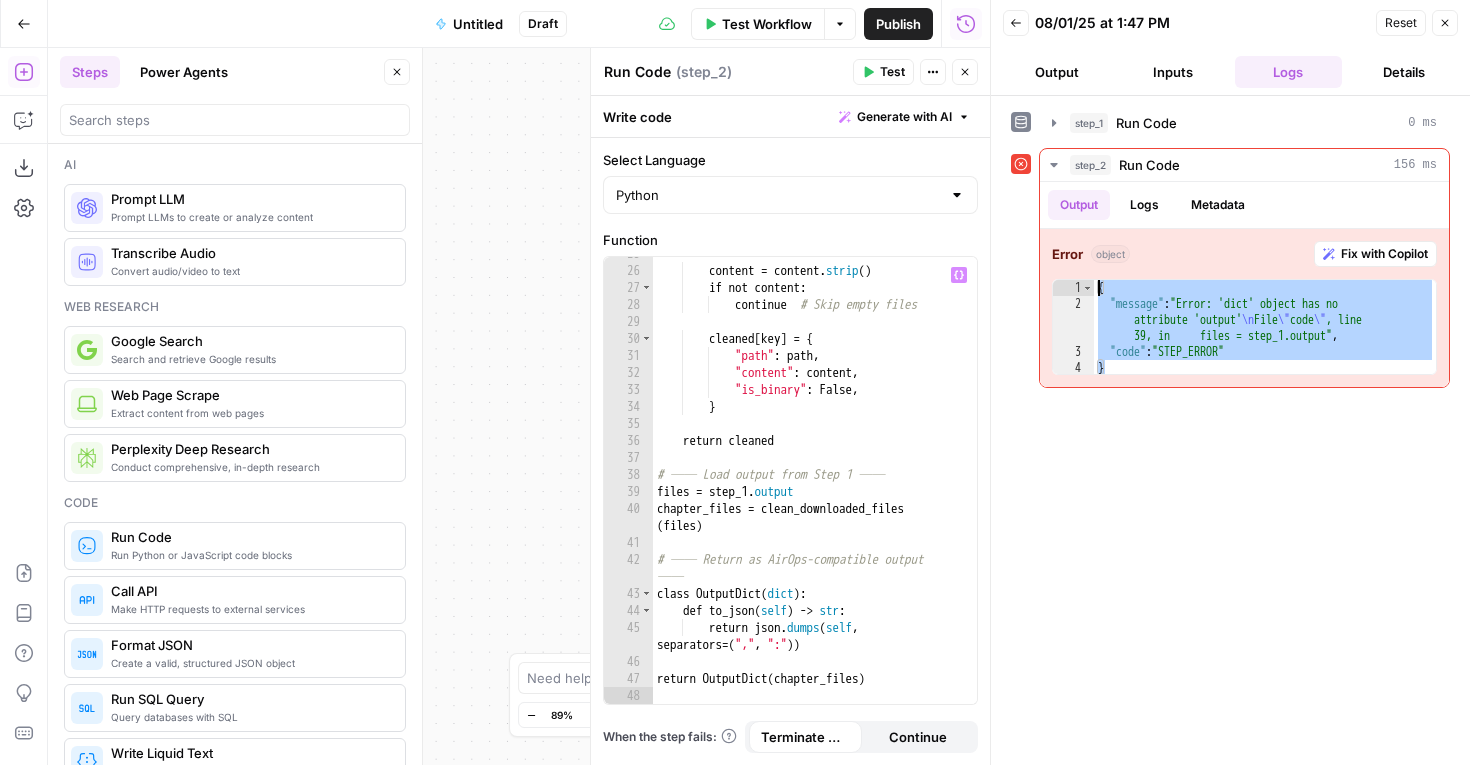 click on "content   =   content . strip ( )           if   not   content :                continue    # Skip empty files           cleaned [ key ]   =   {                "path" :   path ,                "content" :   content ,                "is_binary" :   False ,           }      return   cleaned # ── Load output from Step 1 ── files   =   step_1 . output chapter_files   =   clean_downloaded_files ( files ) # ── Return as AirOps-compatible output  ── class   OutputDict ( dict ) :      def   to_json ( self )   ->   str :           return   json . dumps ( self ,   separators = ( "," ,   ":" )) return   OutputDict ( chapter_files )" at bounding box center (815, 485) 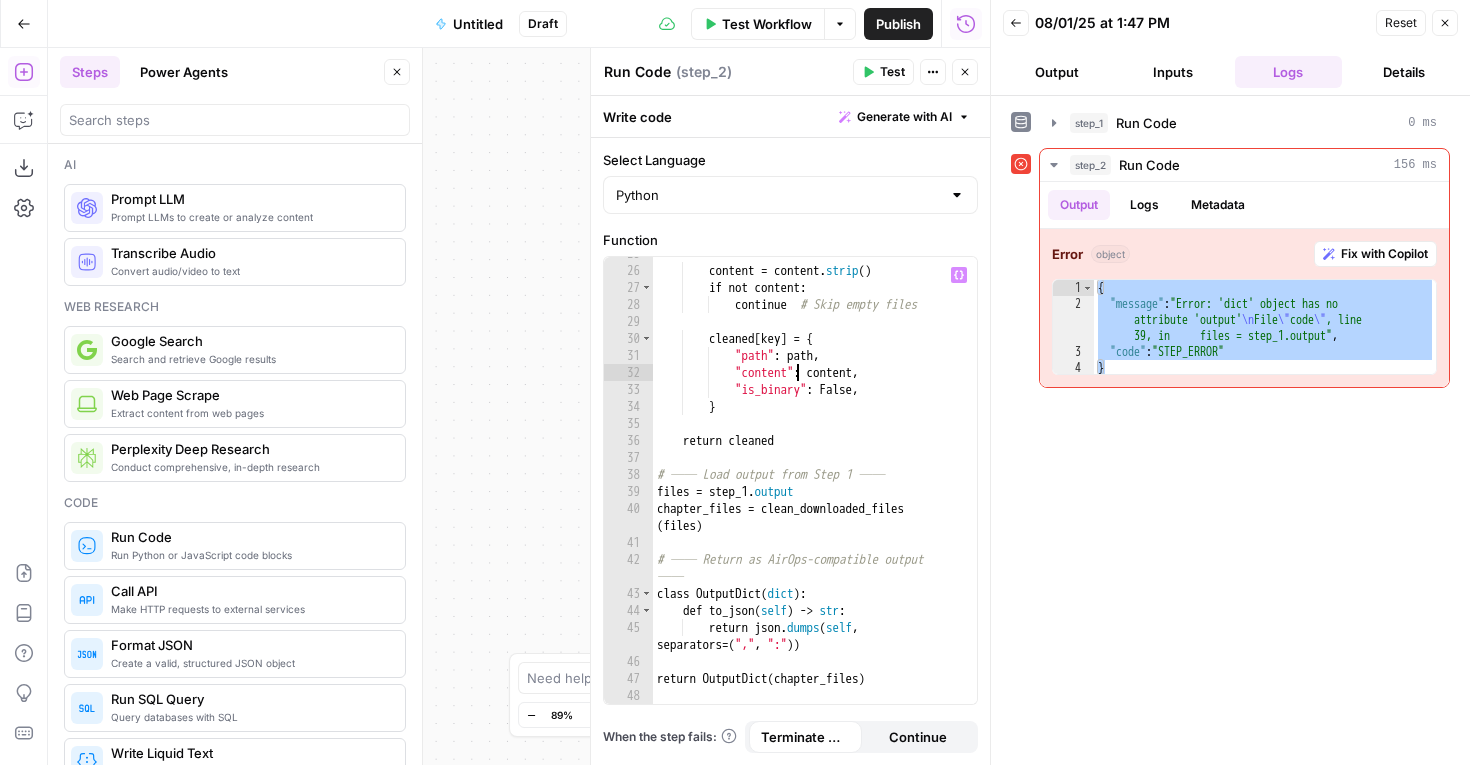 type on "**********" 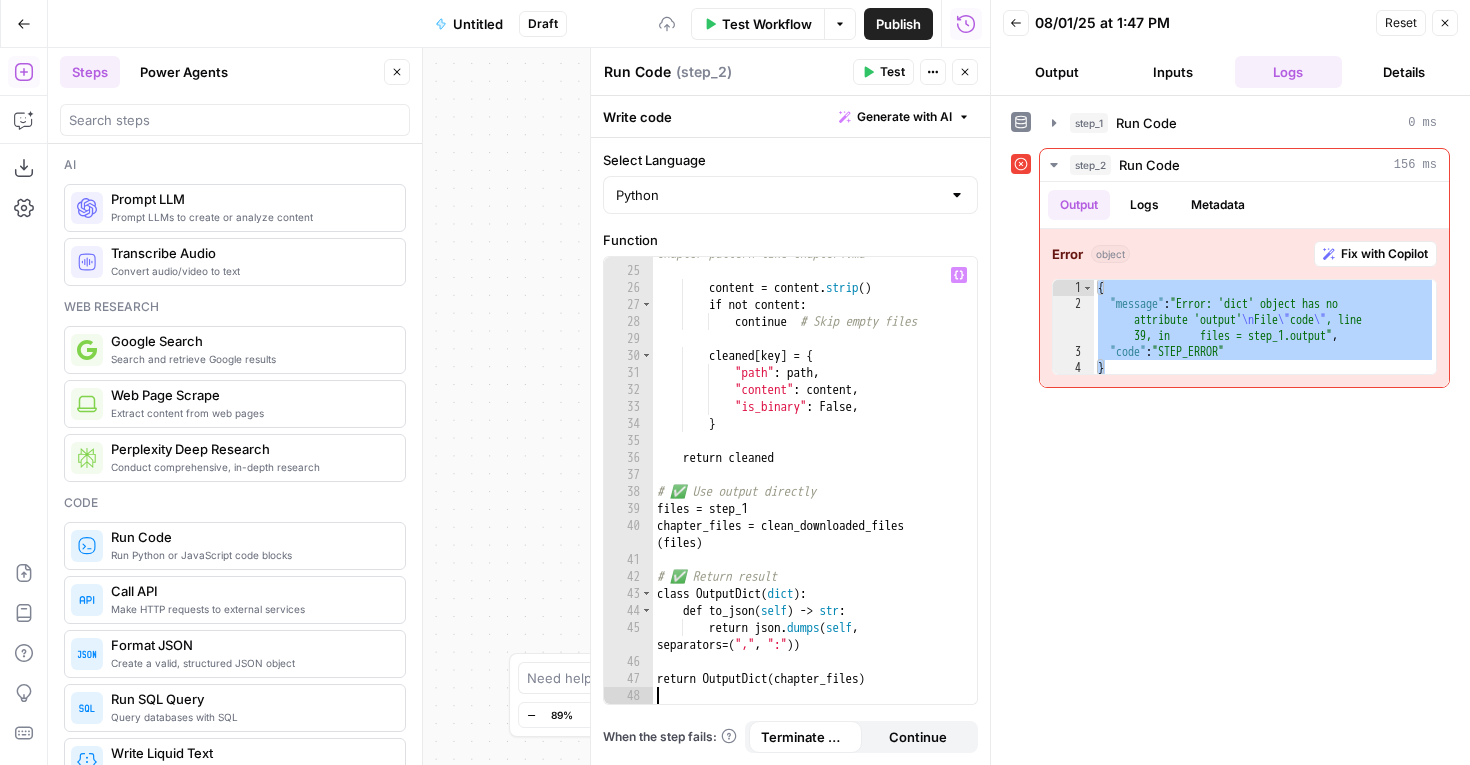 scroll, scrollTop: 556, scrollLeft: 0, axis: vertical 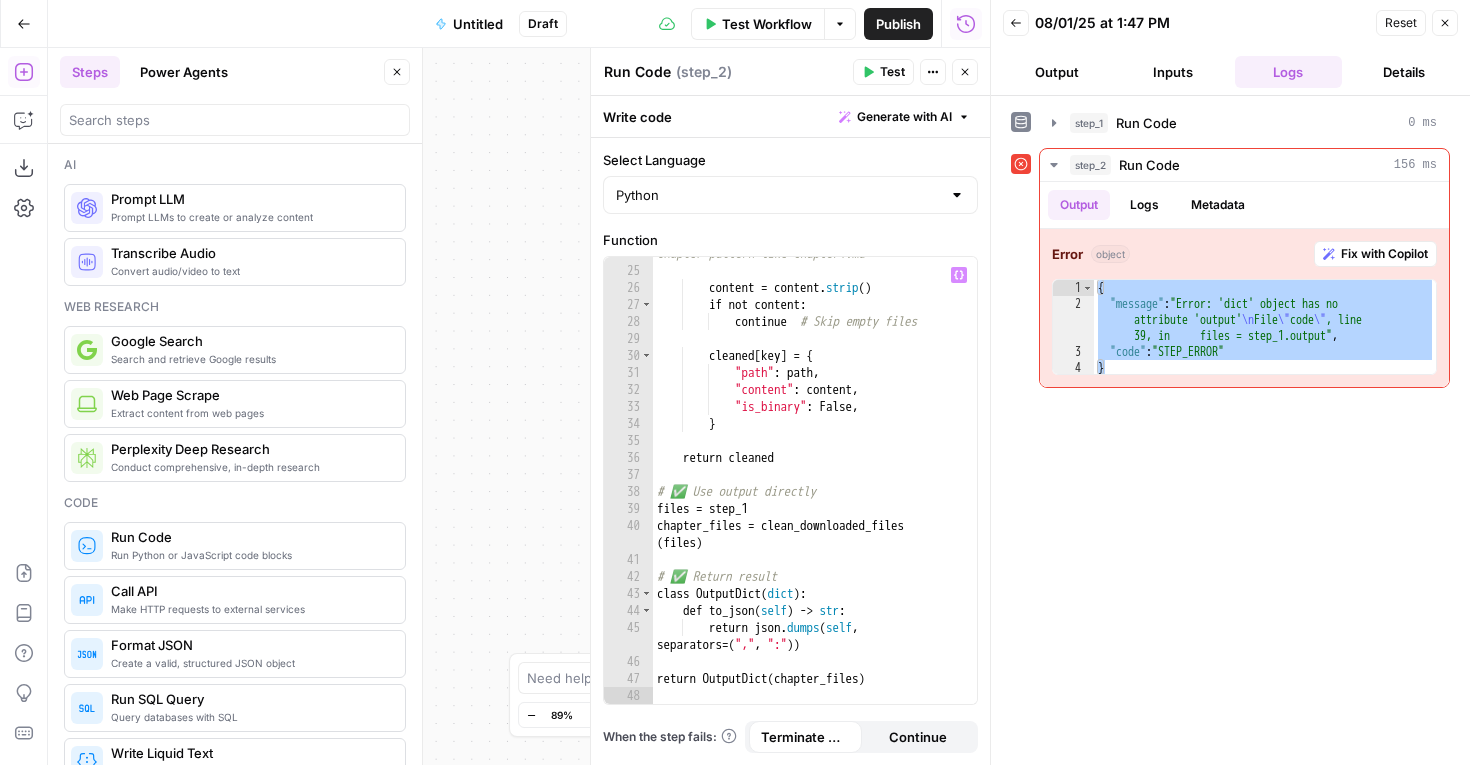 click on "Test" at bounding box center [892, 72] 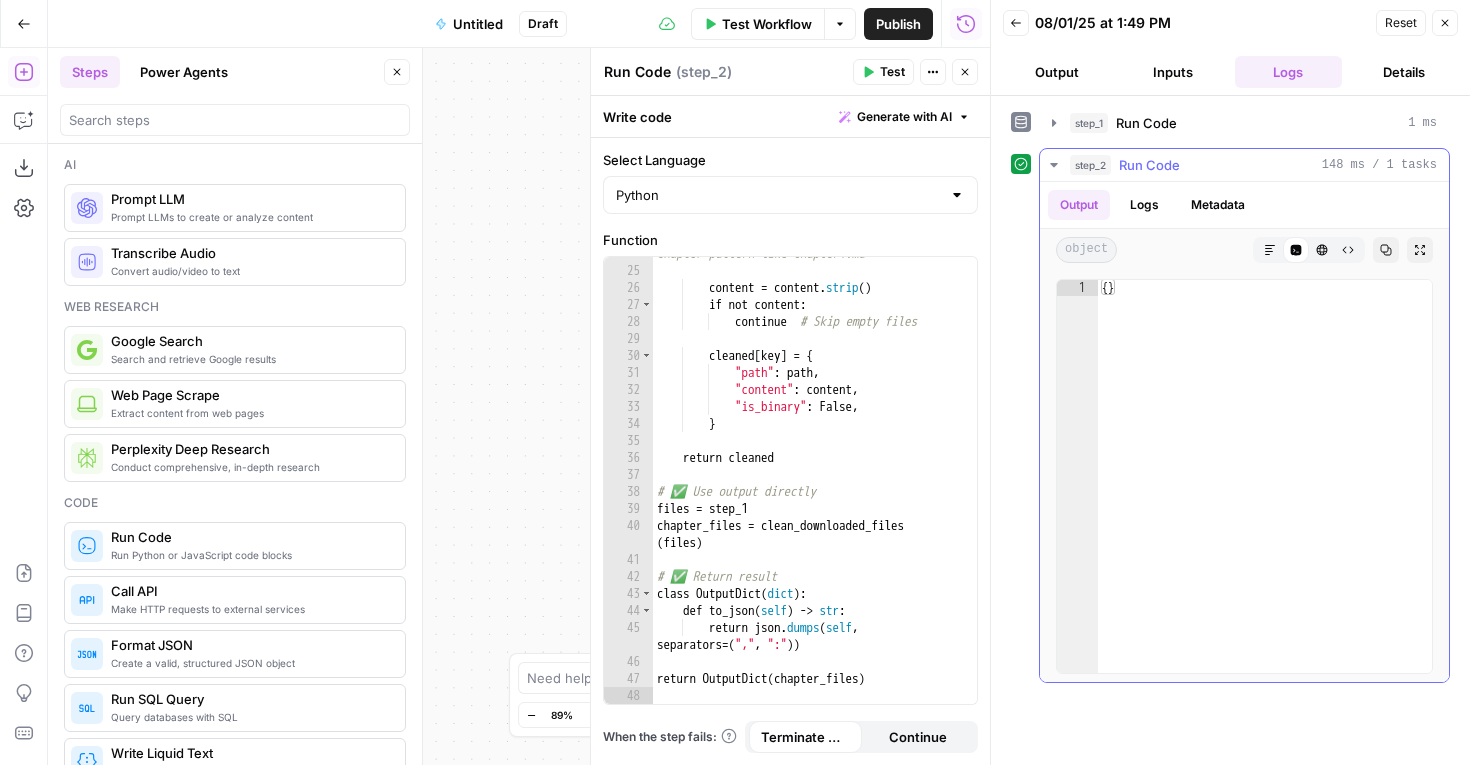 click on "Logs" at bounding box center (1144, 205) 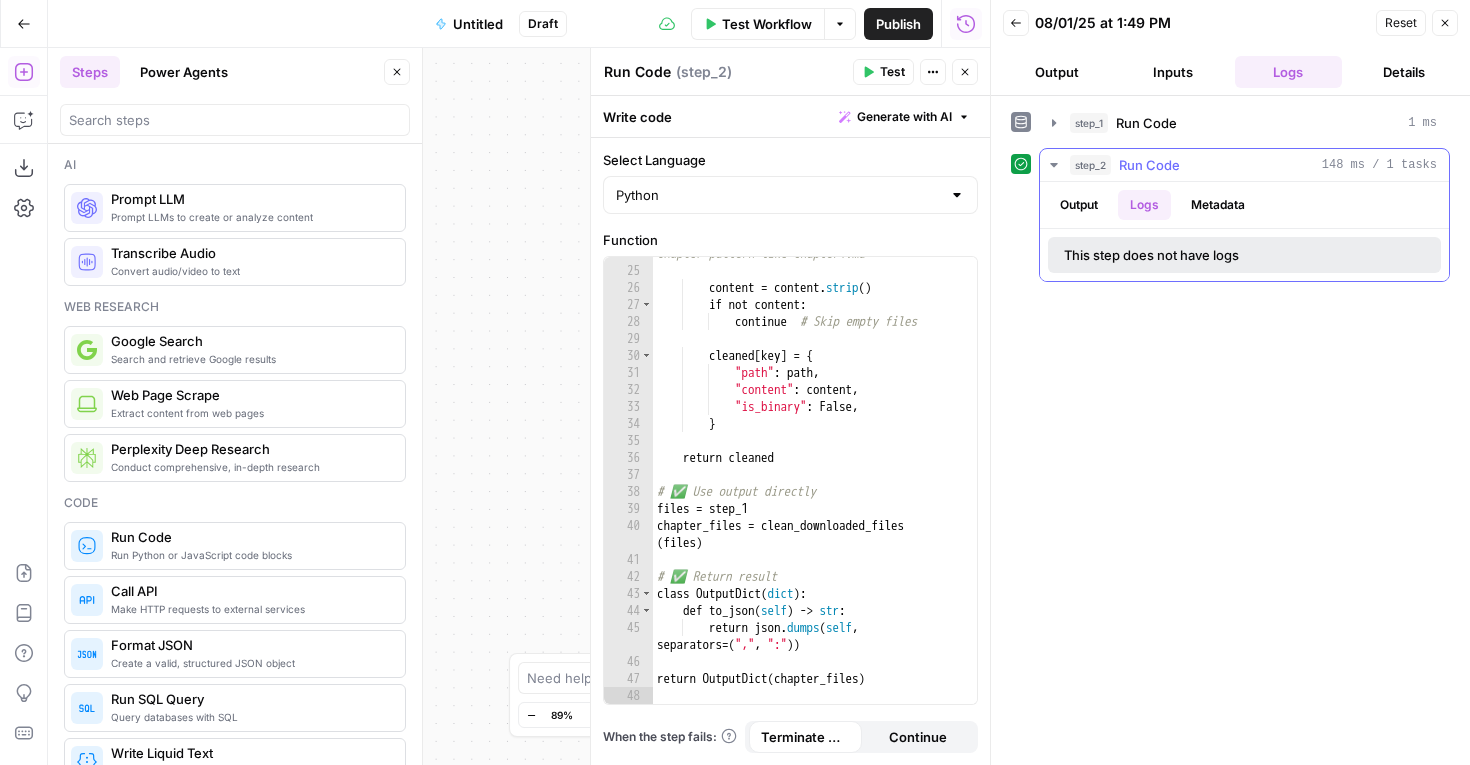 click on "Metadata" at bounding box center [1218, 205] 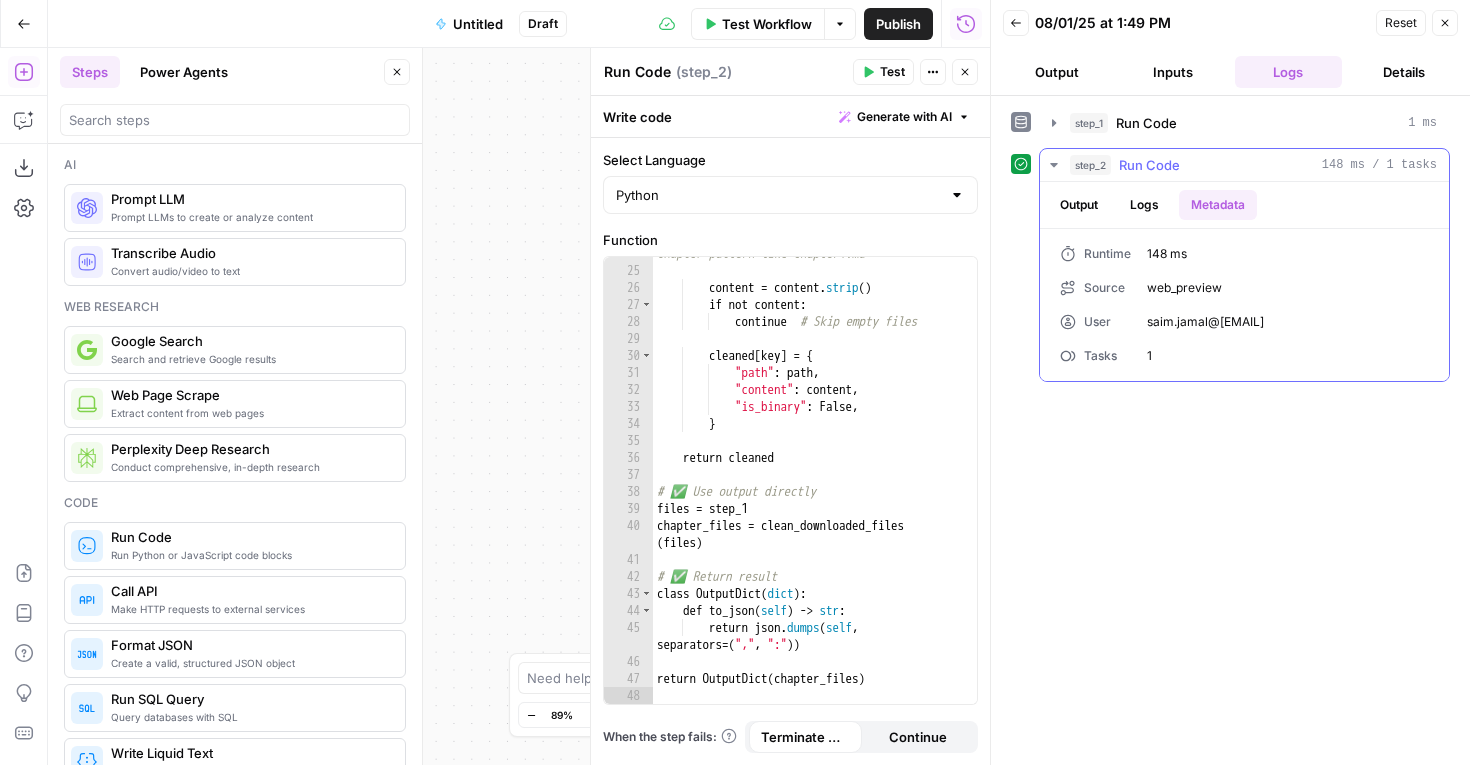 click on "Logs" at bounding box center (1144, 205) 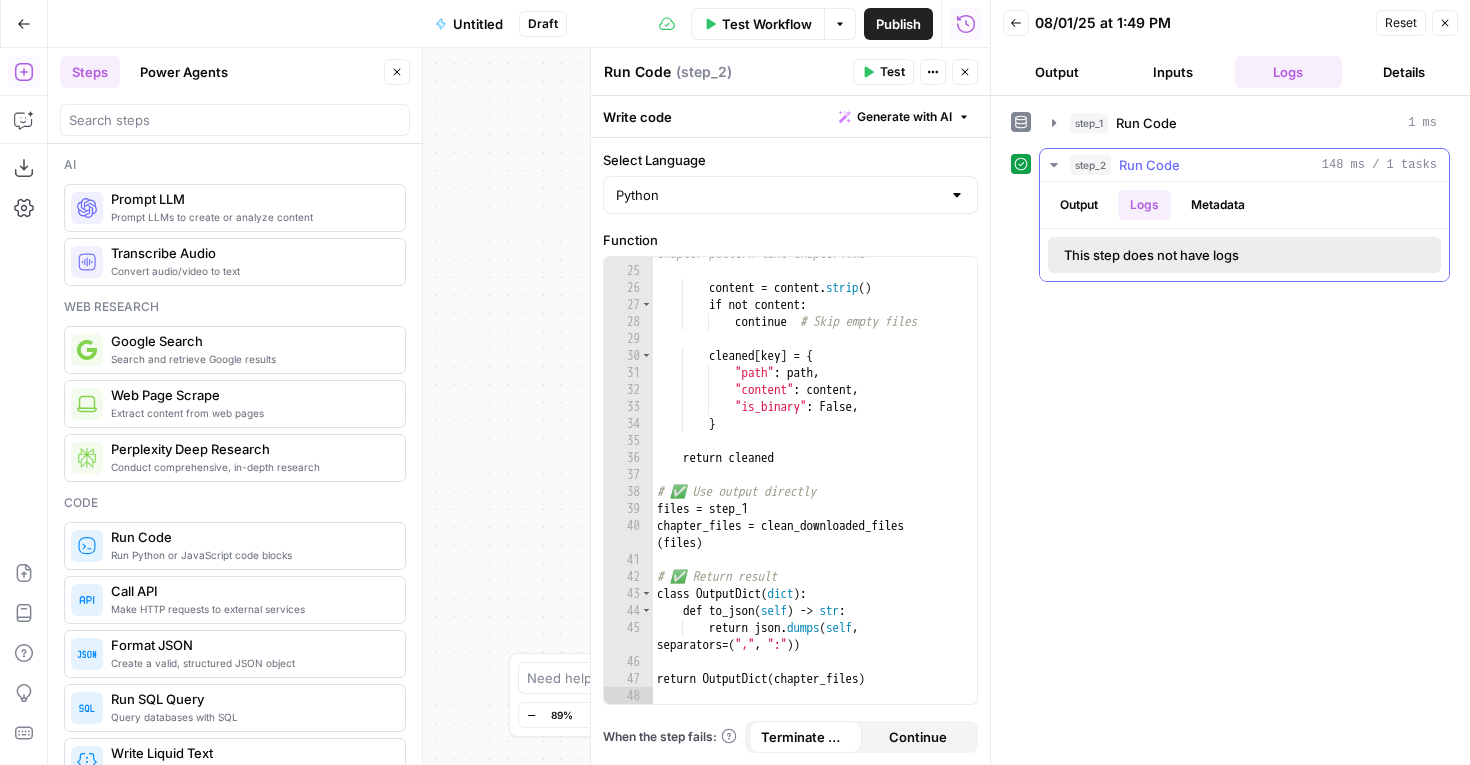 click on "Output" at bounding box center (1079, 205) 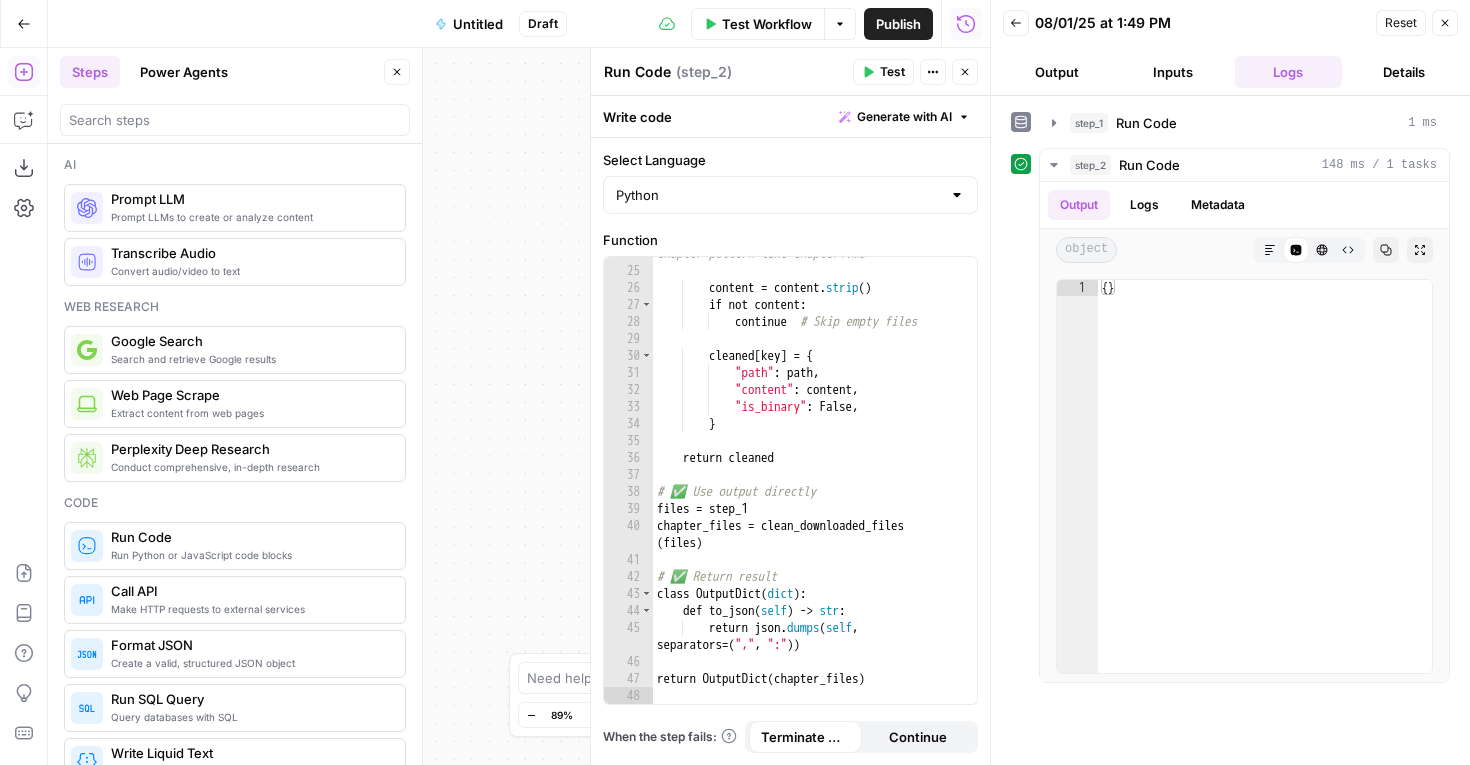 click on "Test Workflow" at bounding box center [767, 24] 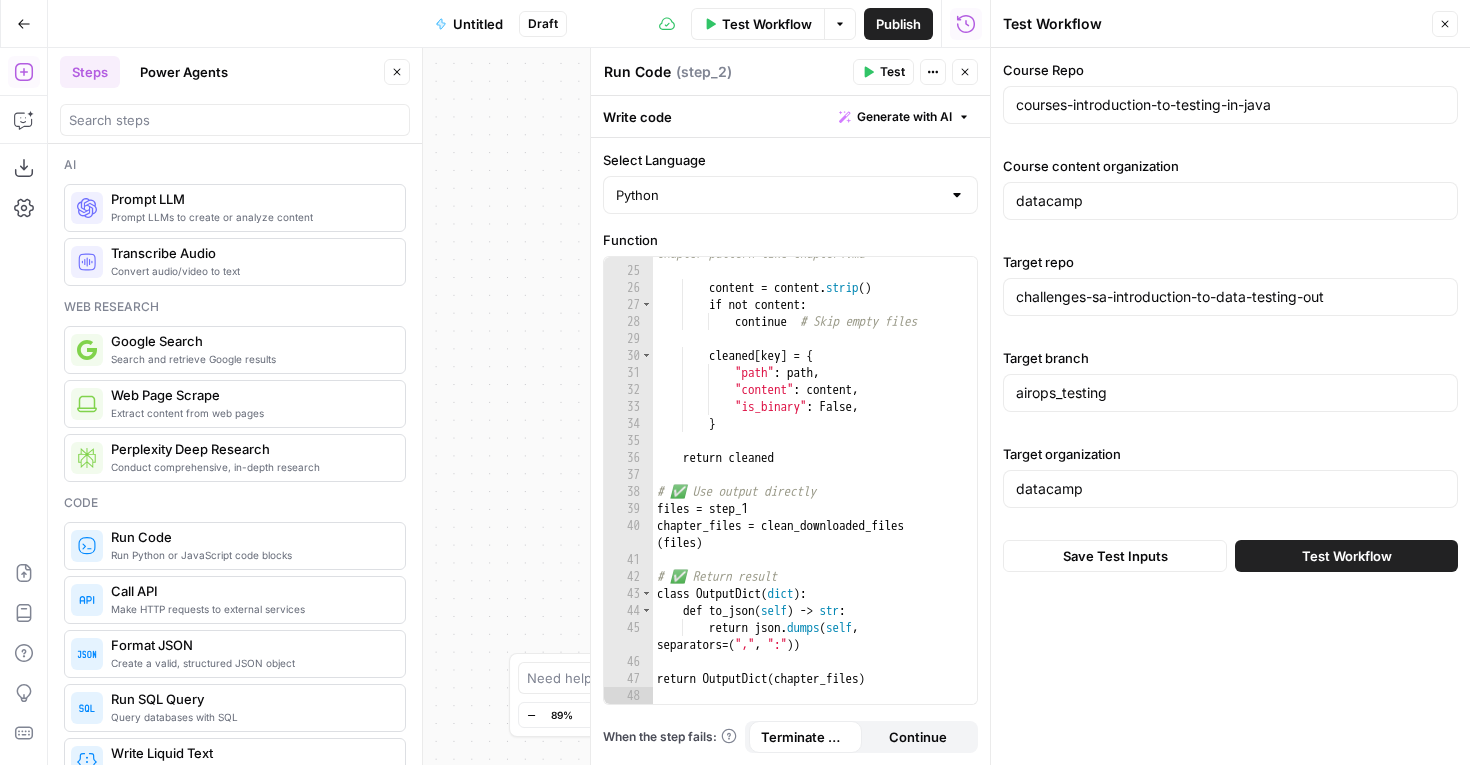 click on "Test Workflow" at bounding box center (1347, 556) 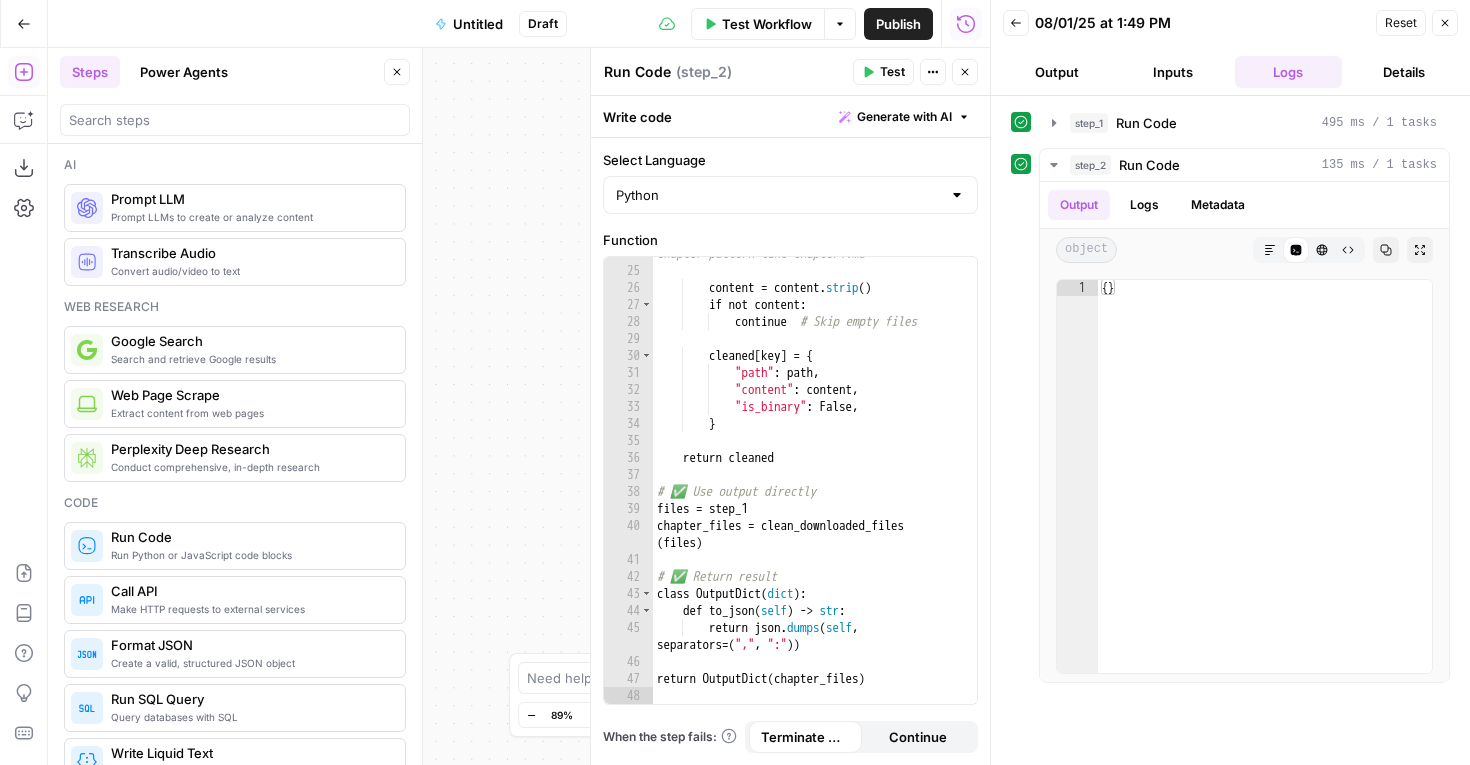 click on "continue    # Must match  chapter pattern like chapter1.md           content   =   content . strip ( )           if   not   content :                continue    # Skip empty files           cleaned [ key ]   =   {                "path" :   path ,                "content" :   content ,                "is_binary" :   False ,           }      return   cleaned # ✅ Use output directly files   =   step_1 chapter_files   =   clean_downloaded_files ( files ) # ✅ Return result class   OutputDict ( dict ) :      def   to_json ( self )   ->   str :           return   json . dumps ( self ,   separators = ( "," ,   ":" )) return   OutputDict ( chapter_files )" at bounding box center (815, 477) 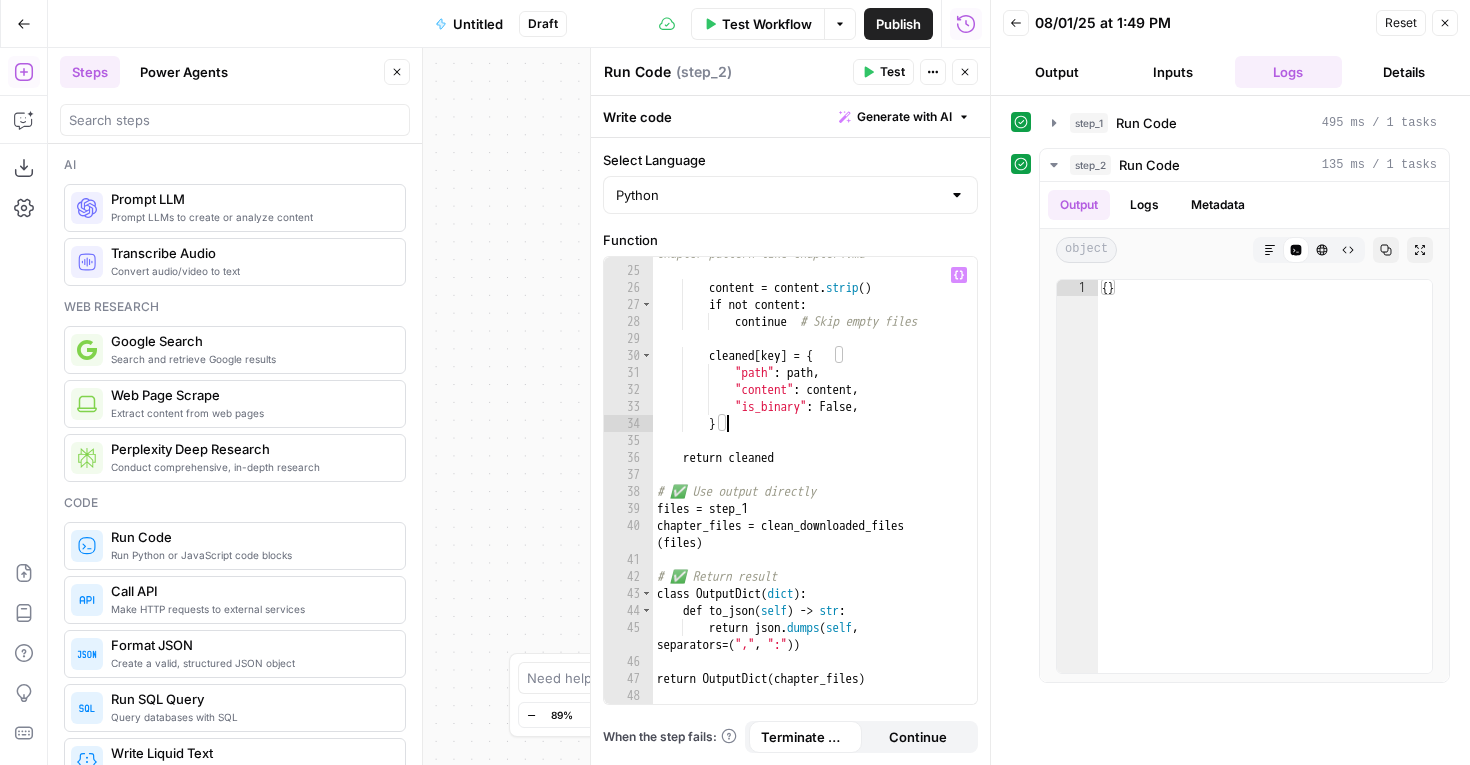 type on "**********" 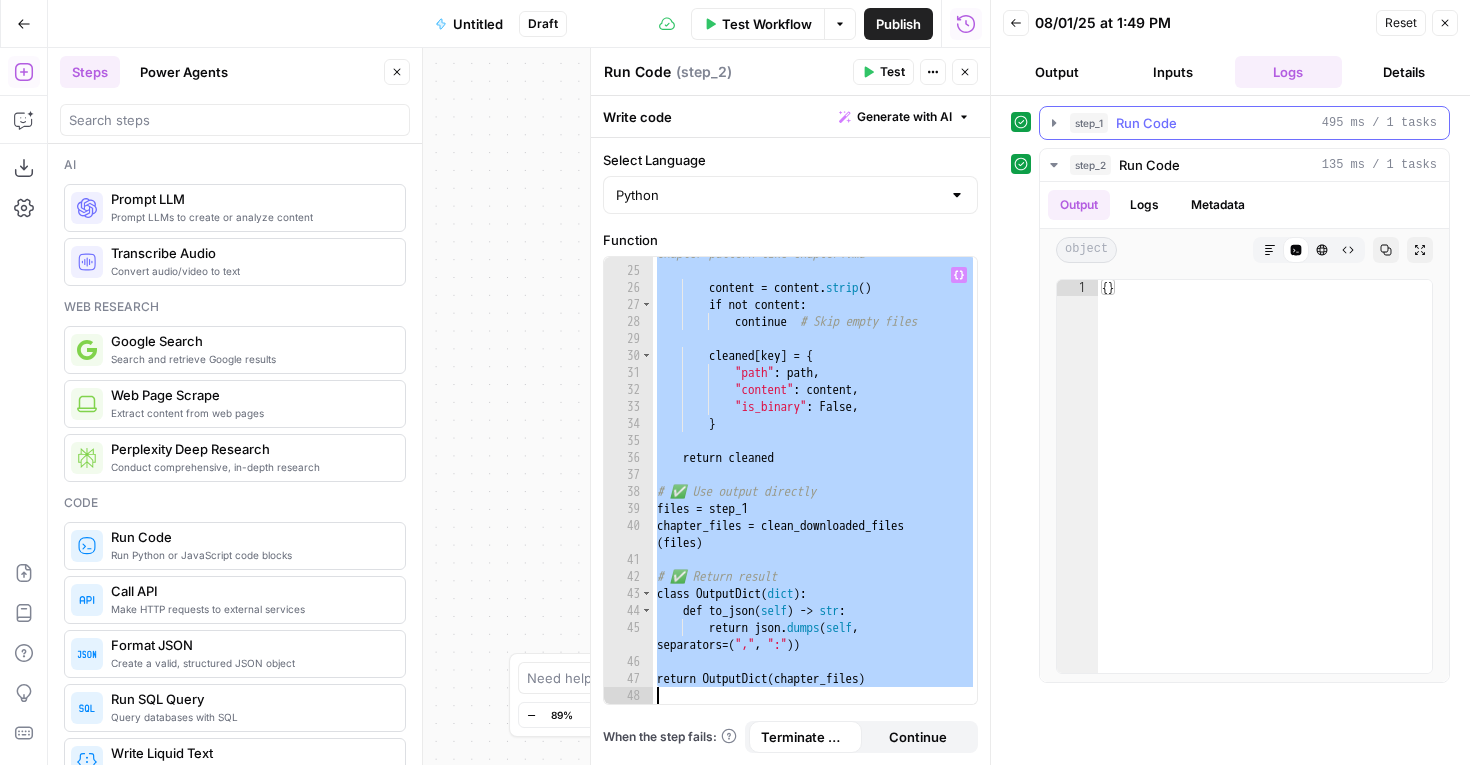 click on "step_1 Run Code 495 ms / 1 tasks" at bounding box center [1253, 123] 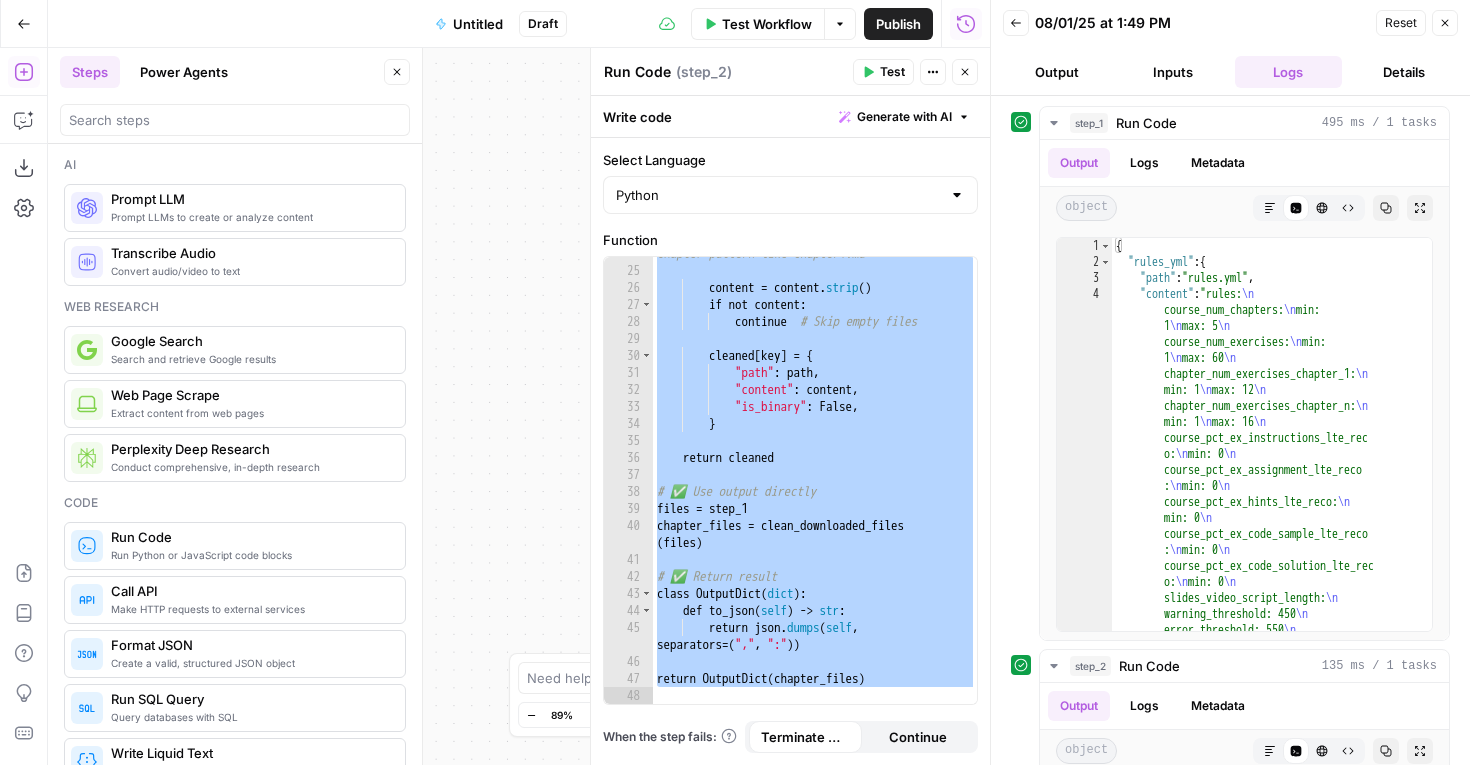 click on "Output" at bounding box center (1057, 72) 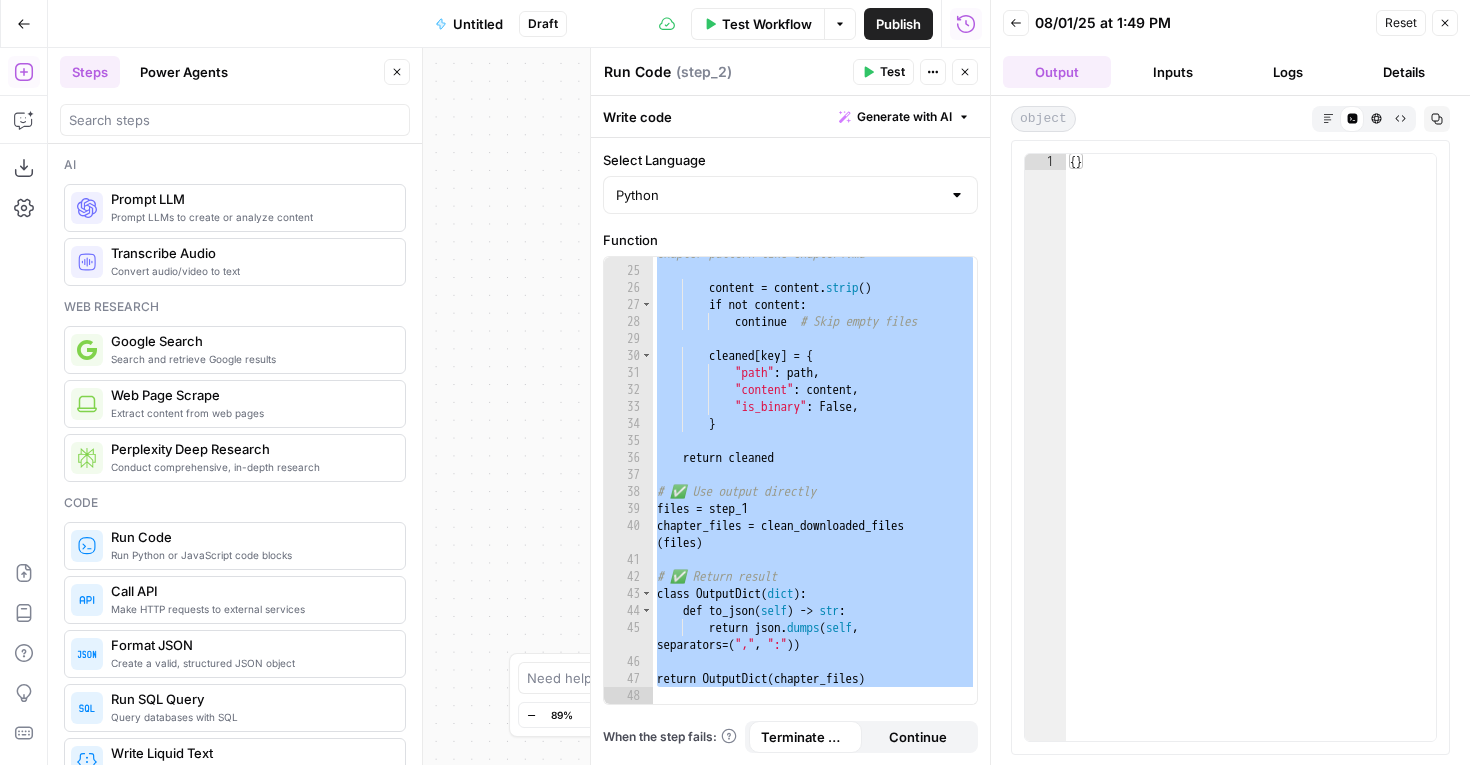 click on "Back" at bounding box center [1016, 23] 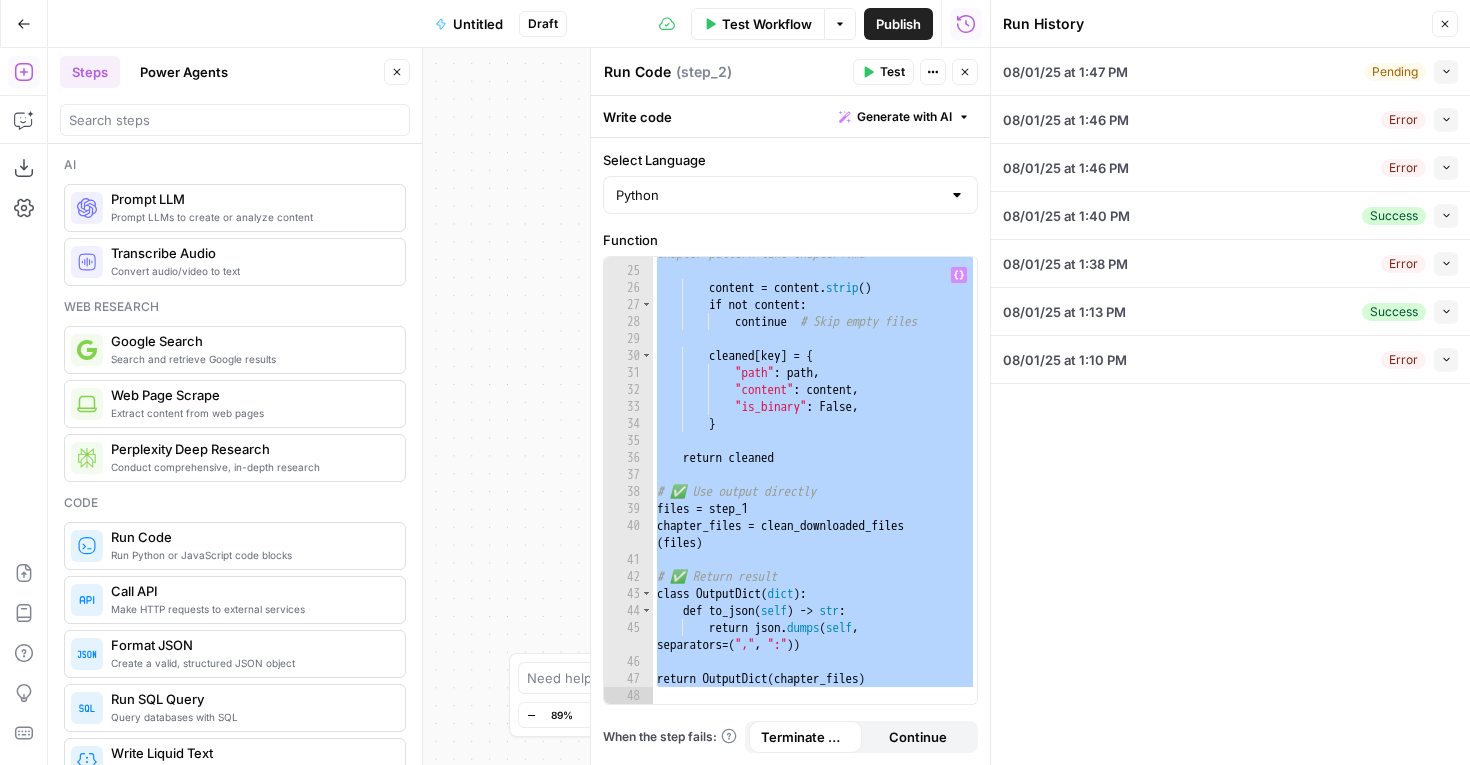 click on "**********" at bounding box center (519, 406) 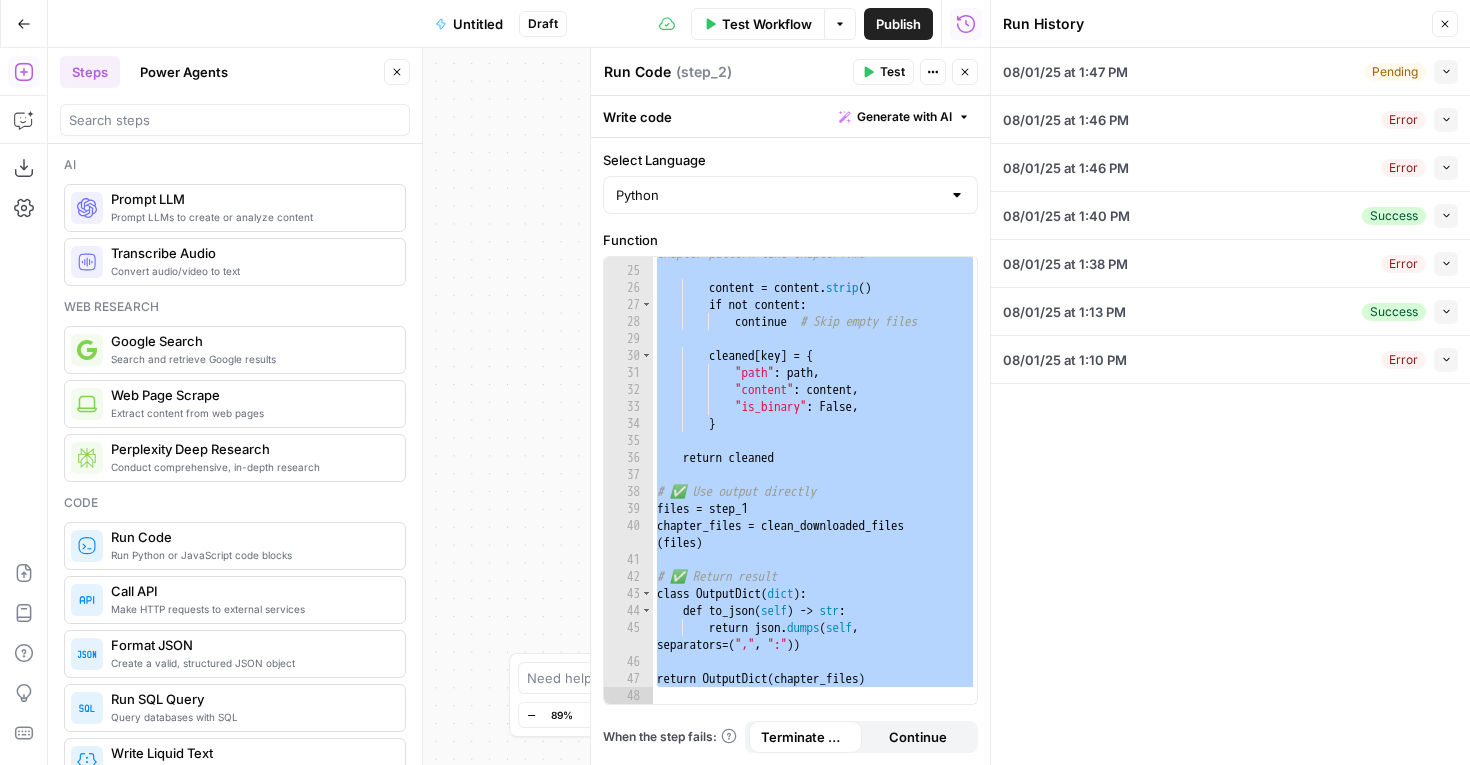 click on "Test Workflow" at bounding box center [767, 24] 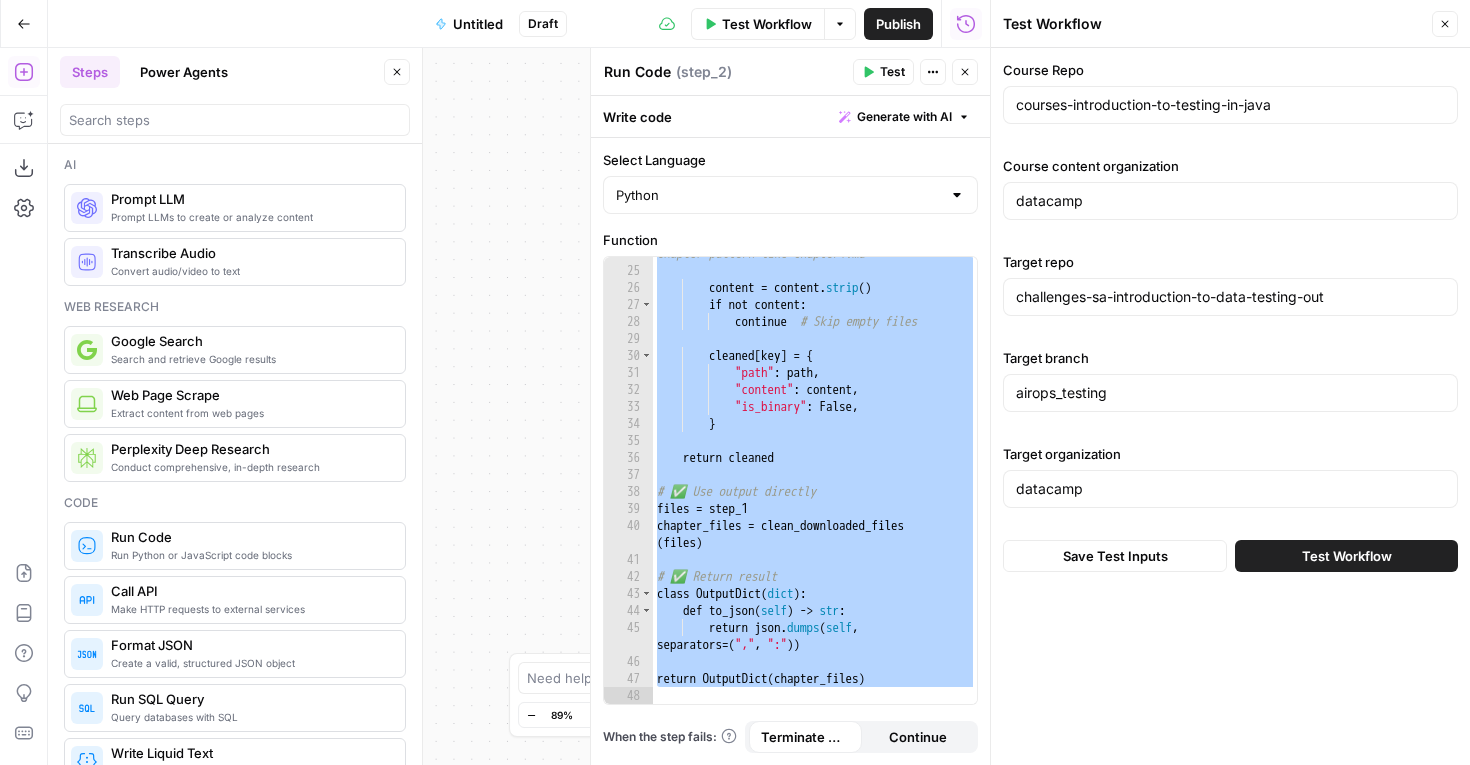click on "Test Workflow" at bounding box center [1347, 556] 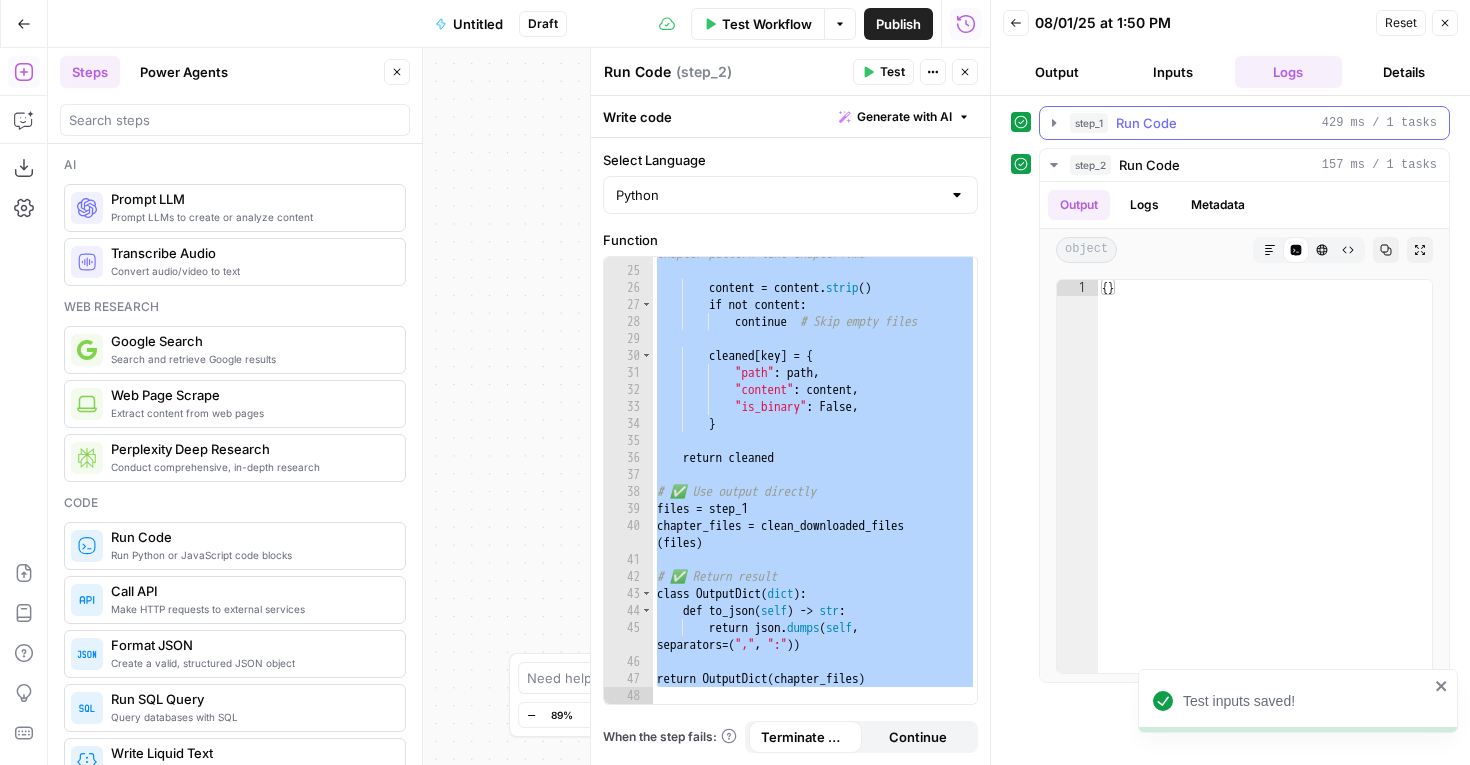 click on "step_1 Run Code 429 ms / 1 tasks" at bounding box center (1253, 123) 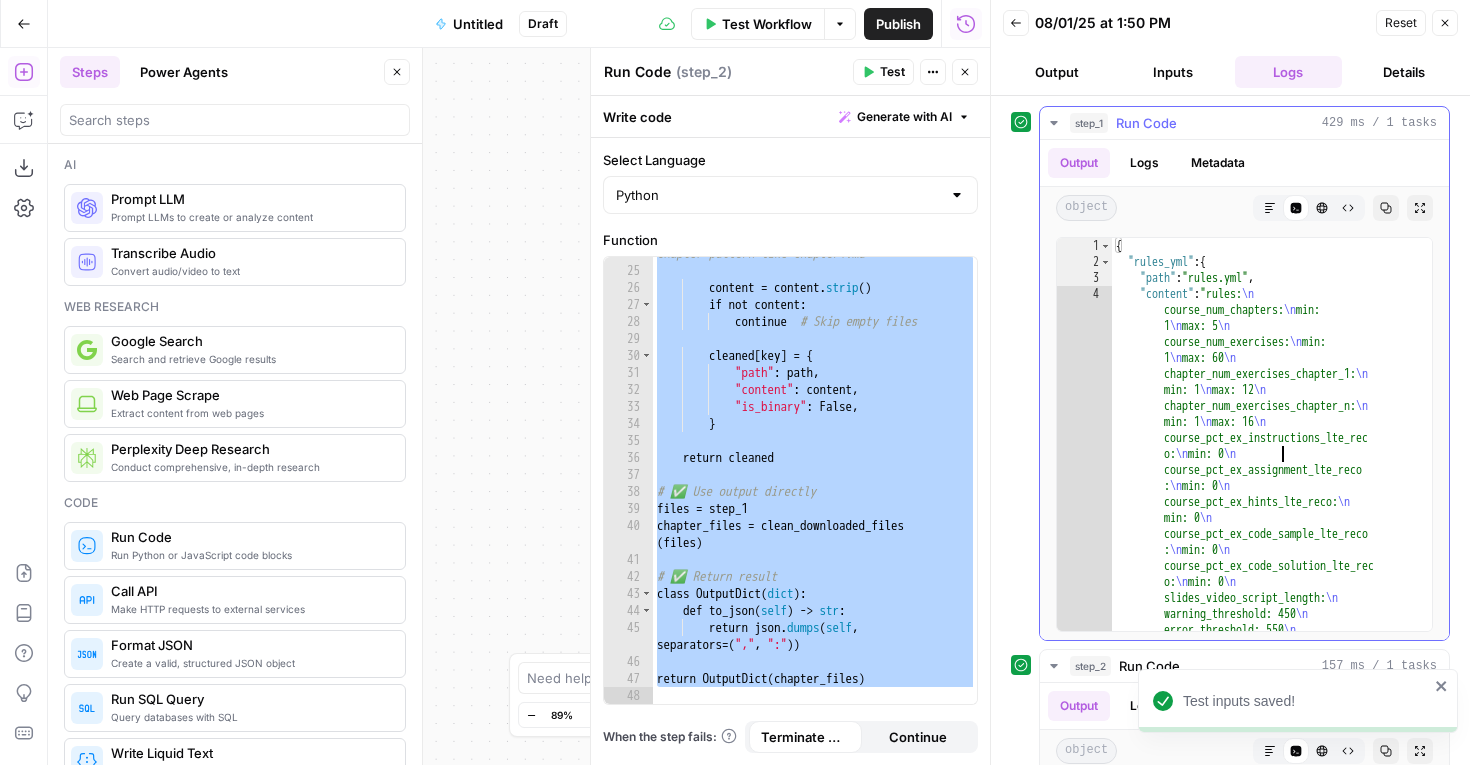 click on "{    "rules_yml" :  {      "path" :  "rules.yml" ,      "content" :  "rules: \n               course_num_chapters: \n         min:           1 \n         max: 5 \n               course_num_exercises: \n         min:           1 \n         max: 60 \n               chapter_num_exercises_chapter_1: \n                   min: 1 \n         max: 12 \n               chapter_num_exercises_chapter_n: \n                   min: 1 \n         max: 16 \n               course_pct_ex_instructions_lte_rec          o: \n         min: 0 \n               course_pct_ex_assignment_lte_reco          : \n         min: 0 \n               course_pct_ex_hints_lte_reco: \n                   min: 0 \n               course_pct_ex_code_sample_lte_reco          : \n         min: 0 \n               course_pct_ex_code_solution_lte_rec          o: \n         min: 0 \n               \n        \n" at bounding box center [1272, 666] 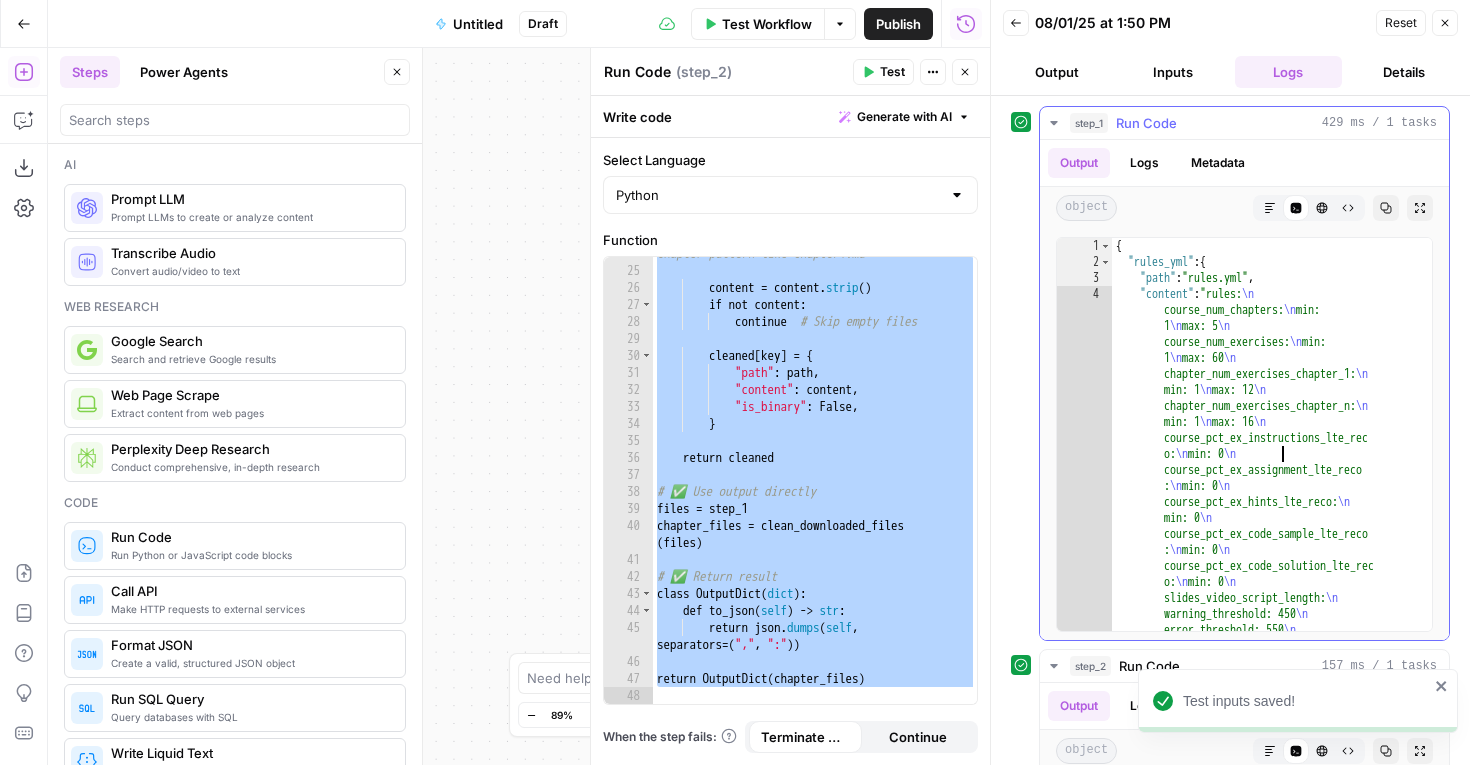 type on "*
*" 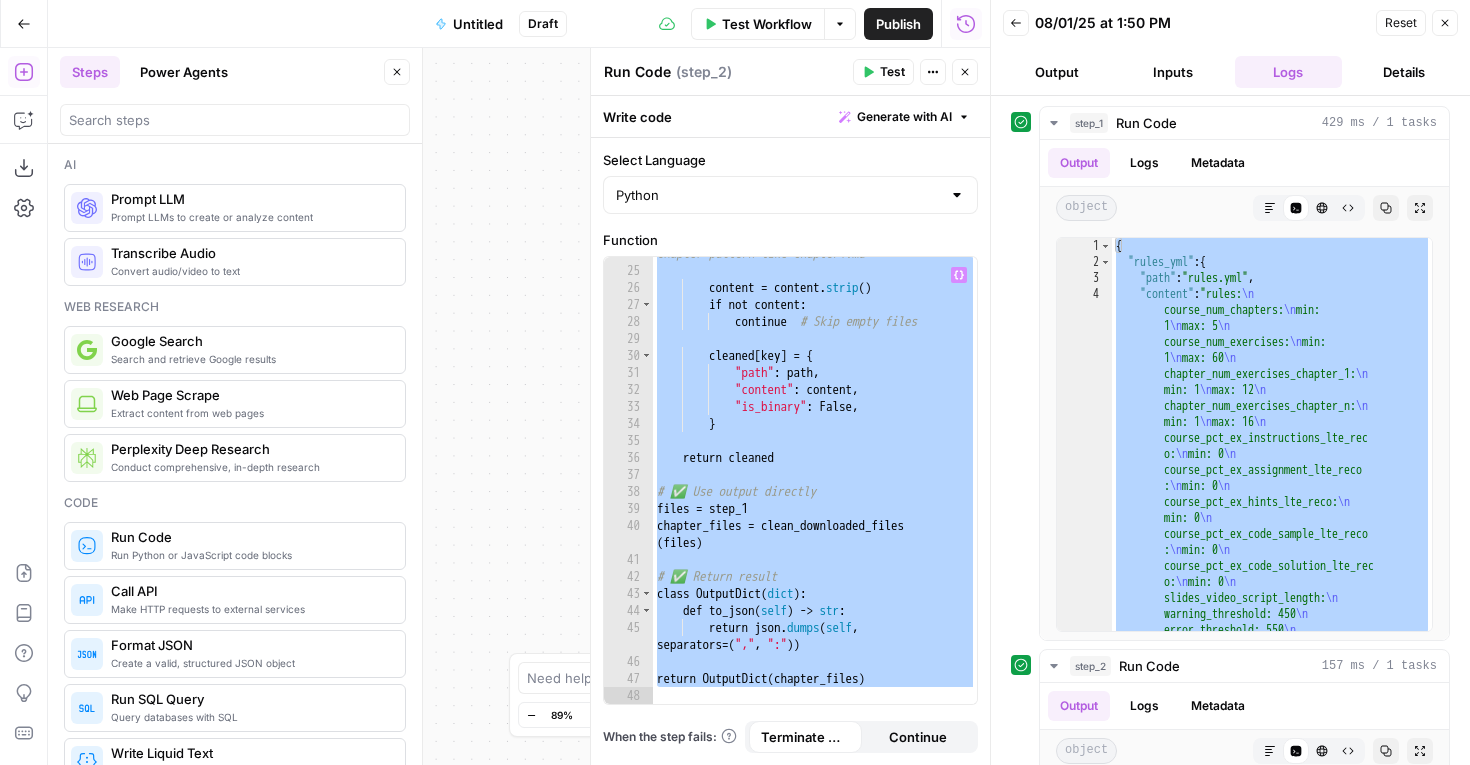 click on "continue    # Must match  chapter pattern like chapter1.md           content   =   content . strip ( )           if   not   content :                continue    # Skip empty files           cleaned [ key ]   =   {                "path" :   path ,                "content" :   content ,                "is_binary" :   False ,           }      return   cleaned # ✅ Use output directly files   =   step_1 chapter_files   =   clean_downloaded_files ( files ) # ✅ Return result class   OutputDict ( dict ) :      def   to_json ( self )   ->   str :           return   json . dumps ( self ,   separators = ( "," ,   ":" )) return   OutputDict ( chapter_files )" at bounding box center [815, 477] 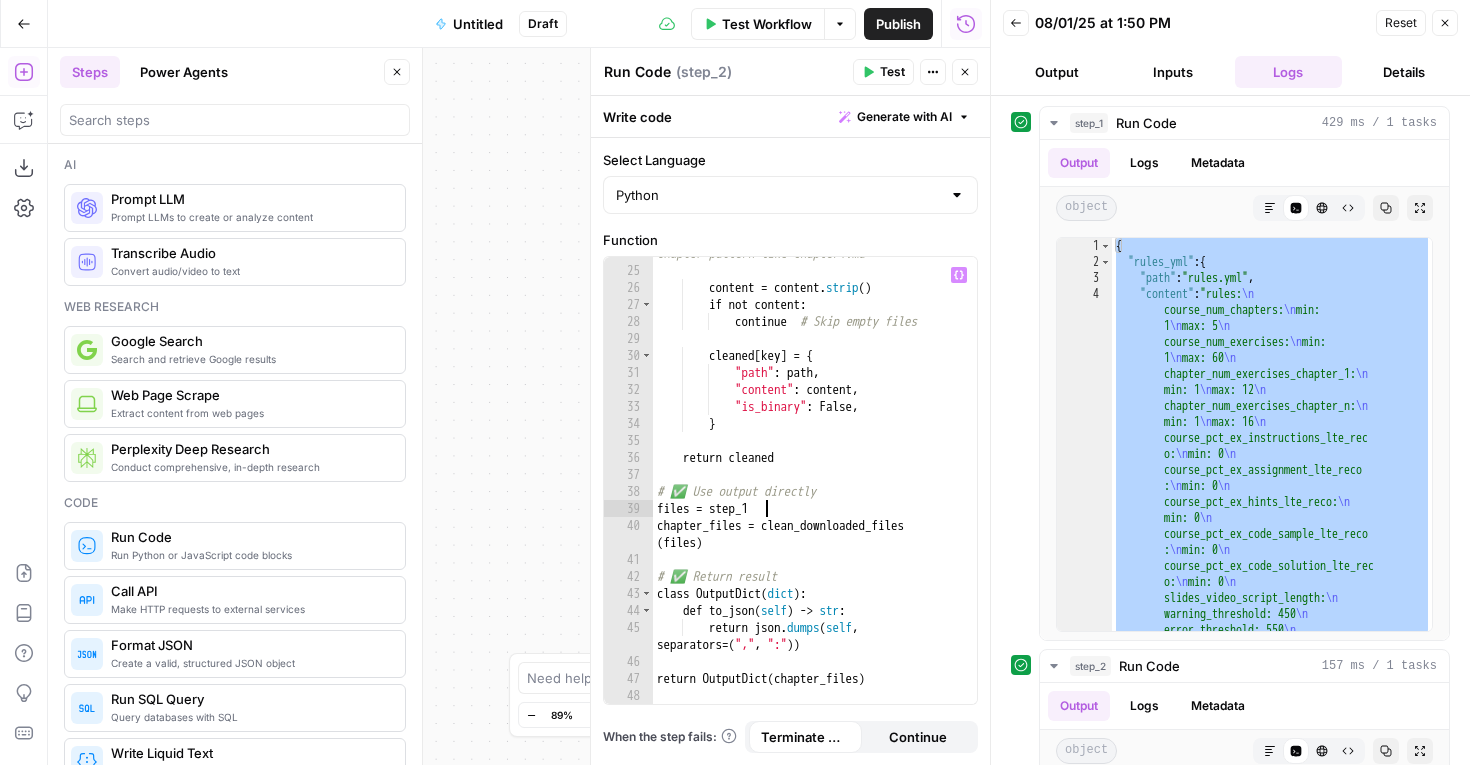 type on "**********" 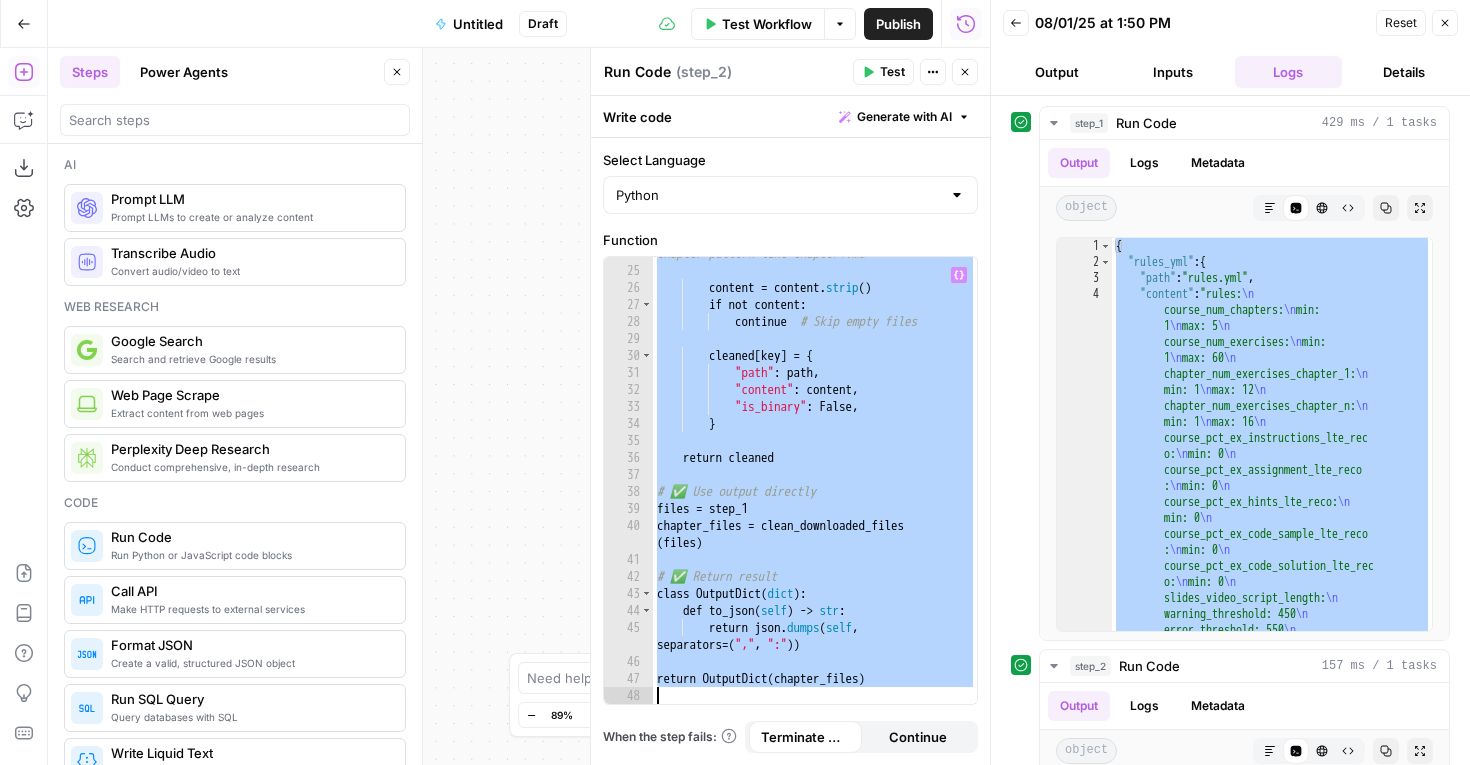 paste 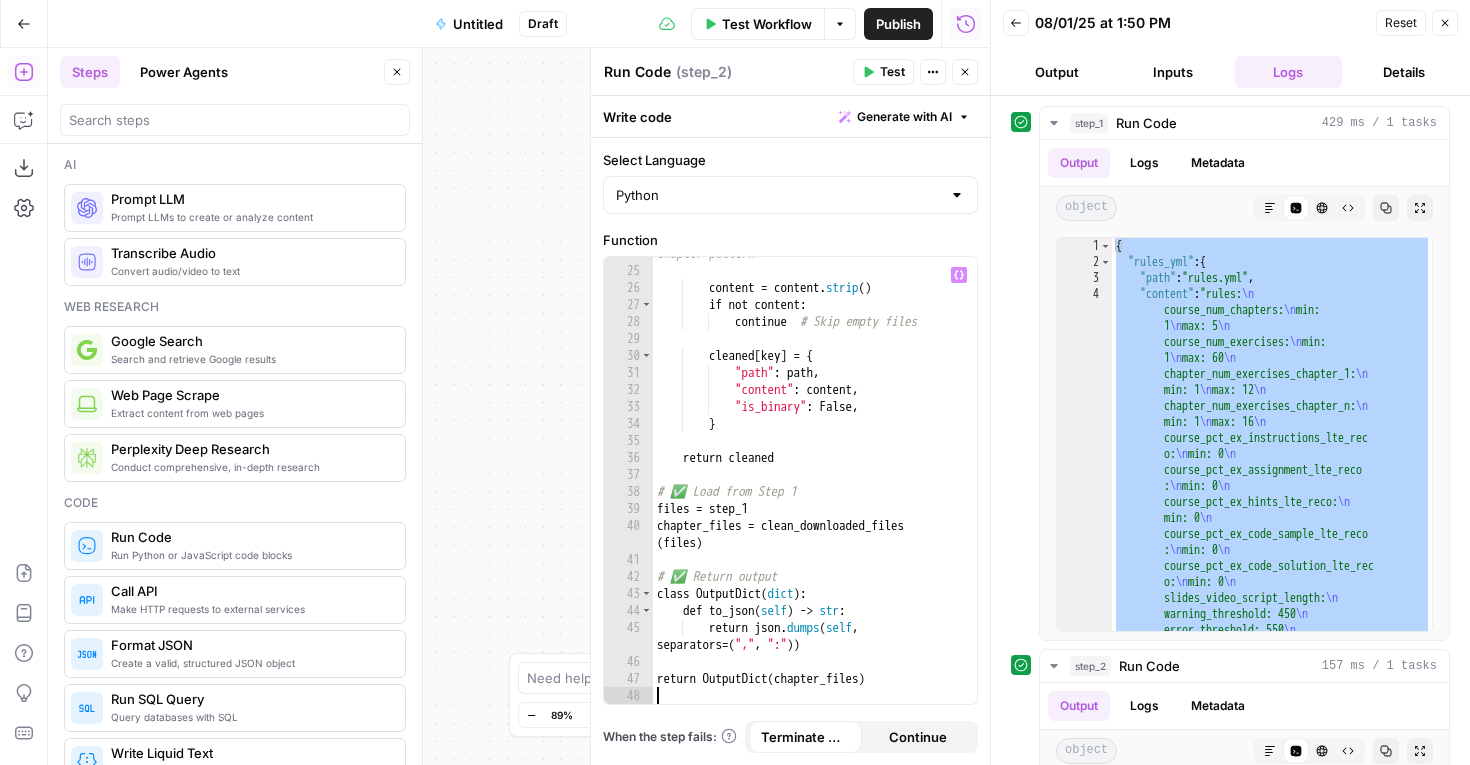 type on "**********" 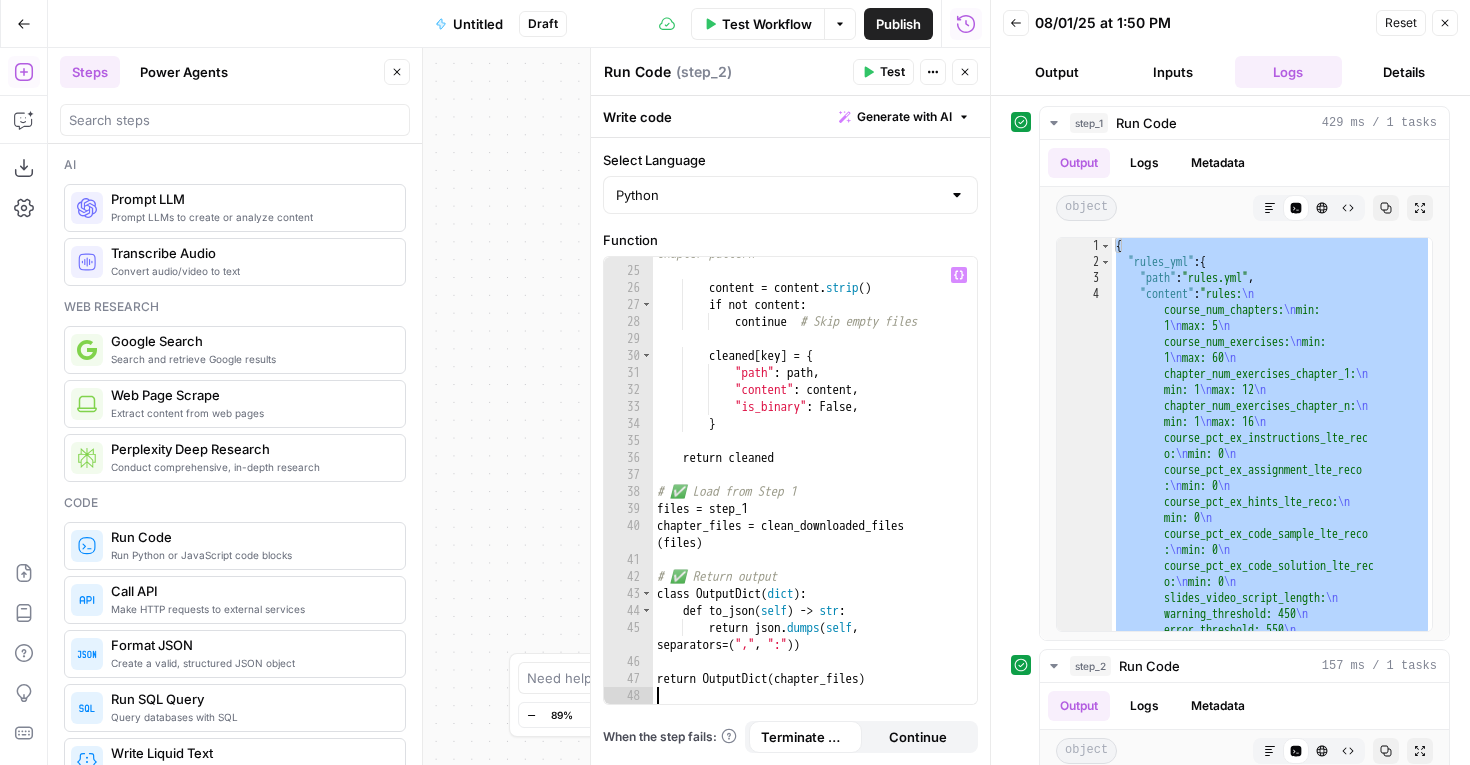 click on "continue    # Must match  chapter pattern           content   =   content . strip ( )           if   not   content :                continue    # Skip empty files           cleaned [ key ]   =   {                "path" :   path ,                "content" :   content ,                "is_binary" :   False ,           }      return   cleaned # ✅ Load from Step 1 files   =   step_1 chapter_files   =   clean_downloaded_files ( files ) # ✅ Return output class   OutputDict ( dict ) :      def   to_json ( self )   ->   str :           return   json . dumps ( self ,   separators = ( "," ,   ":" )) return   OutputDict ( chapter_files )" at bounding box center (815, 477) 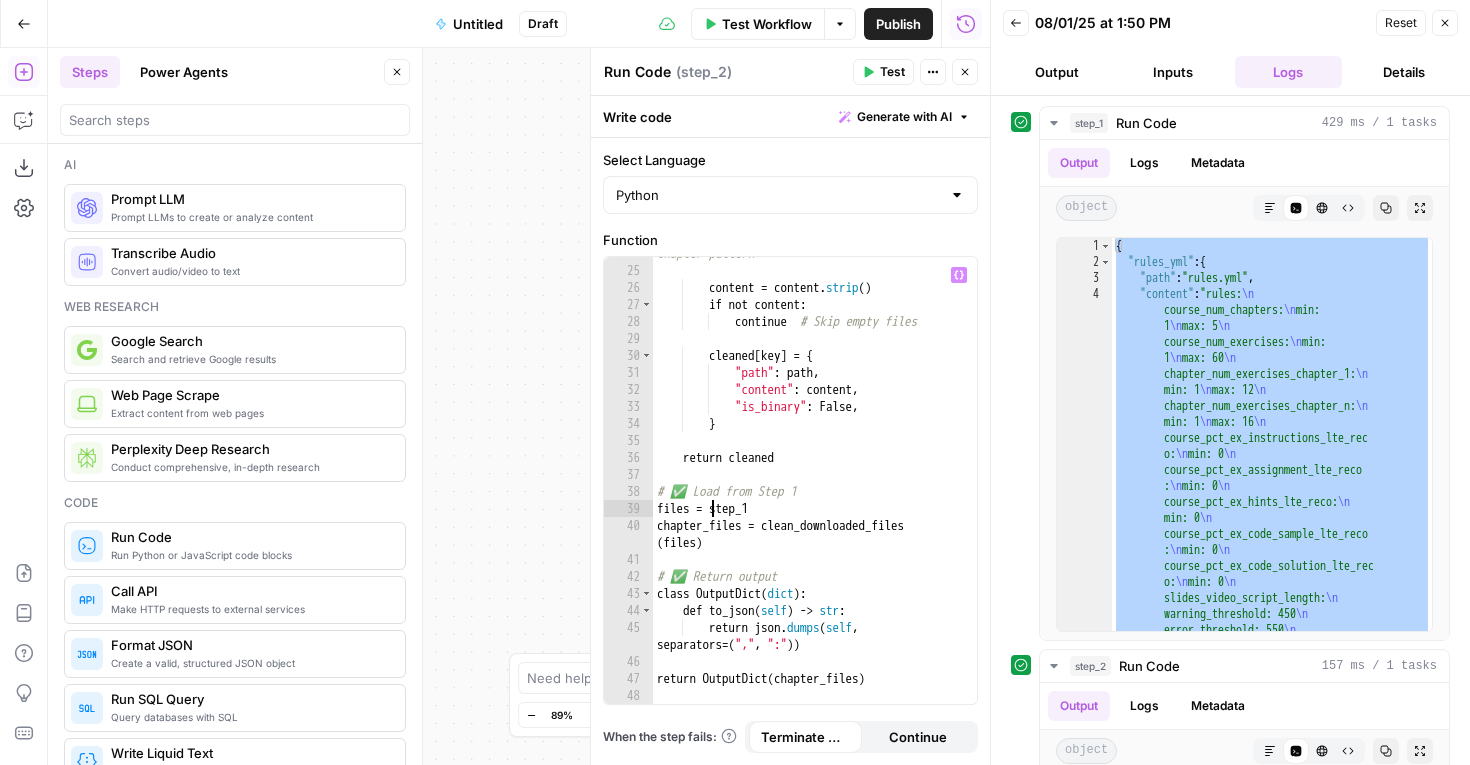 type on "**********" 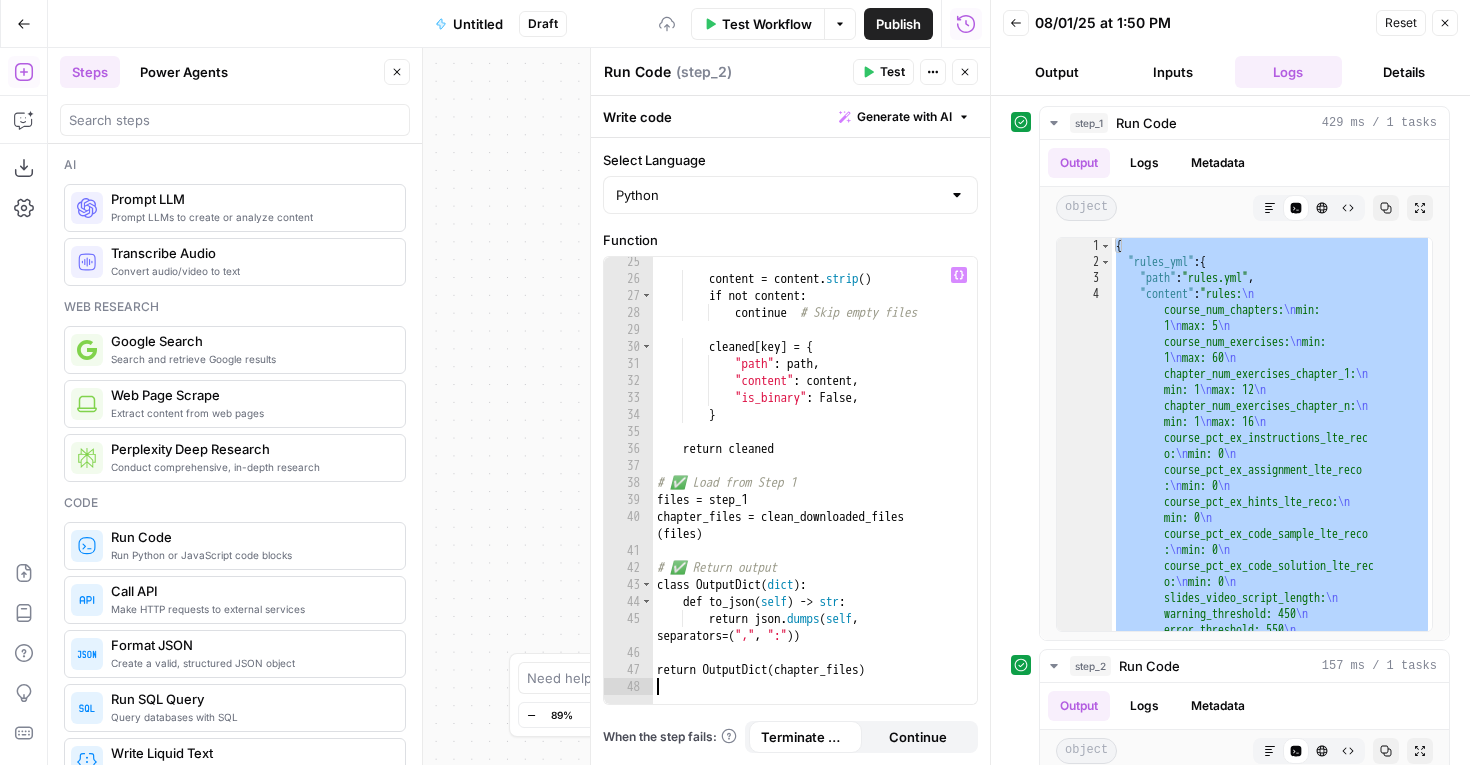scroll, scrollTop: 556, scrollLeft: 0, axis: vertical 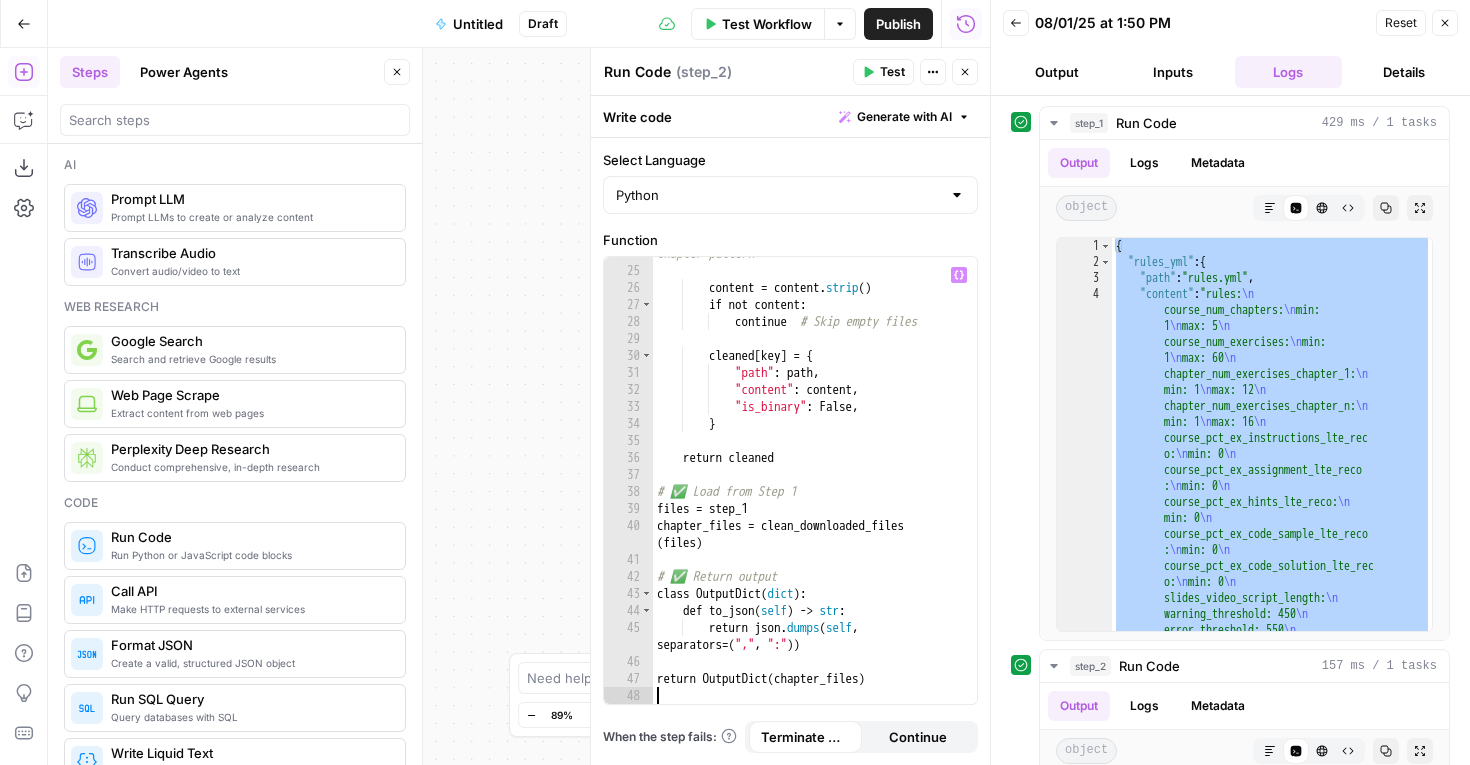 click on "Test Workflow" at bounding box center [767, 24] 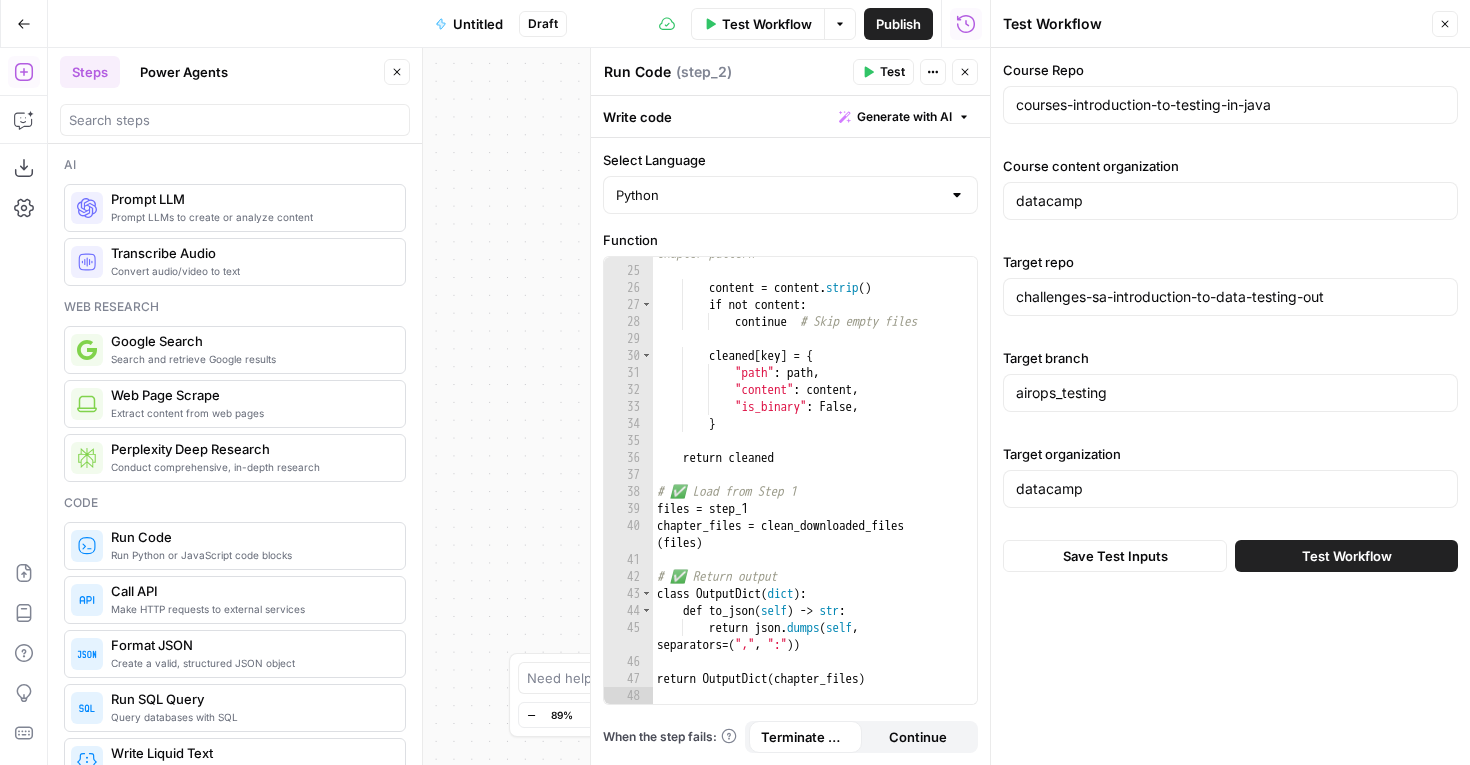 click on "Test Workflow" at bounding box center (1347, 556) 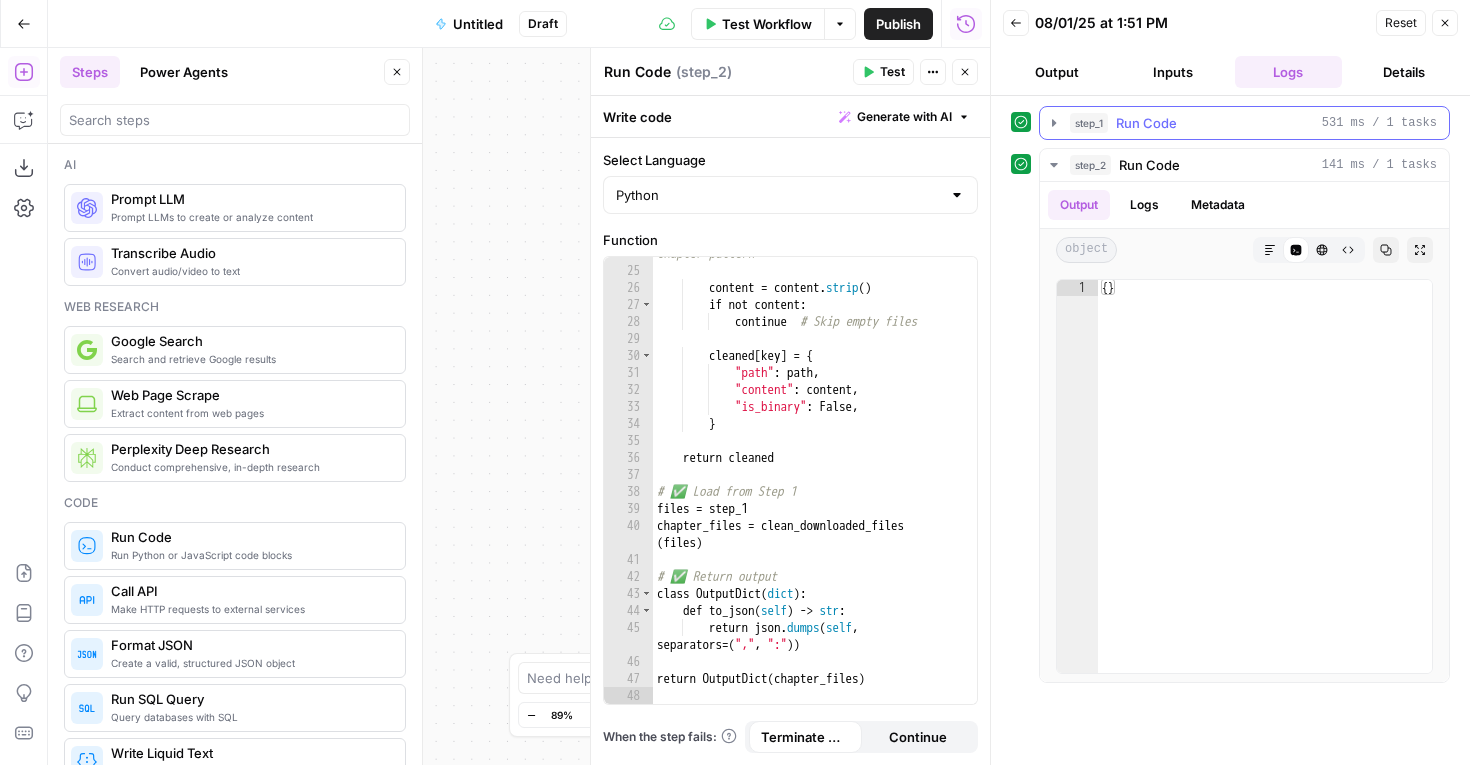 click on "step_1 Run Code 531 ms / 1 tasks" at bounding box center (1253, 123) 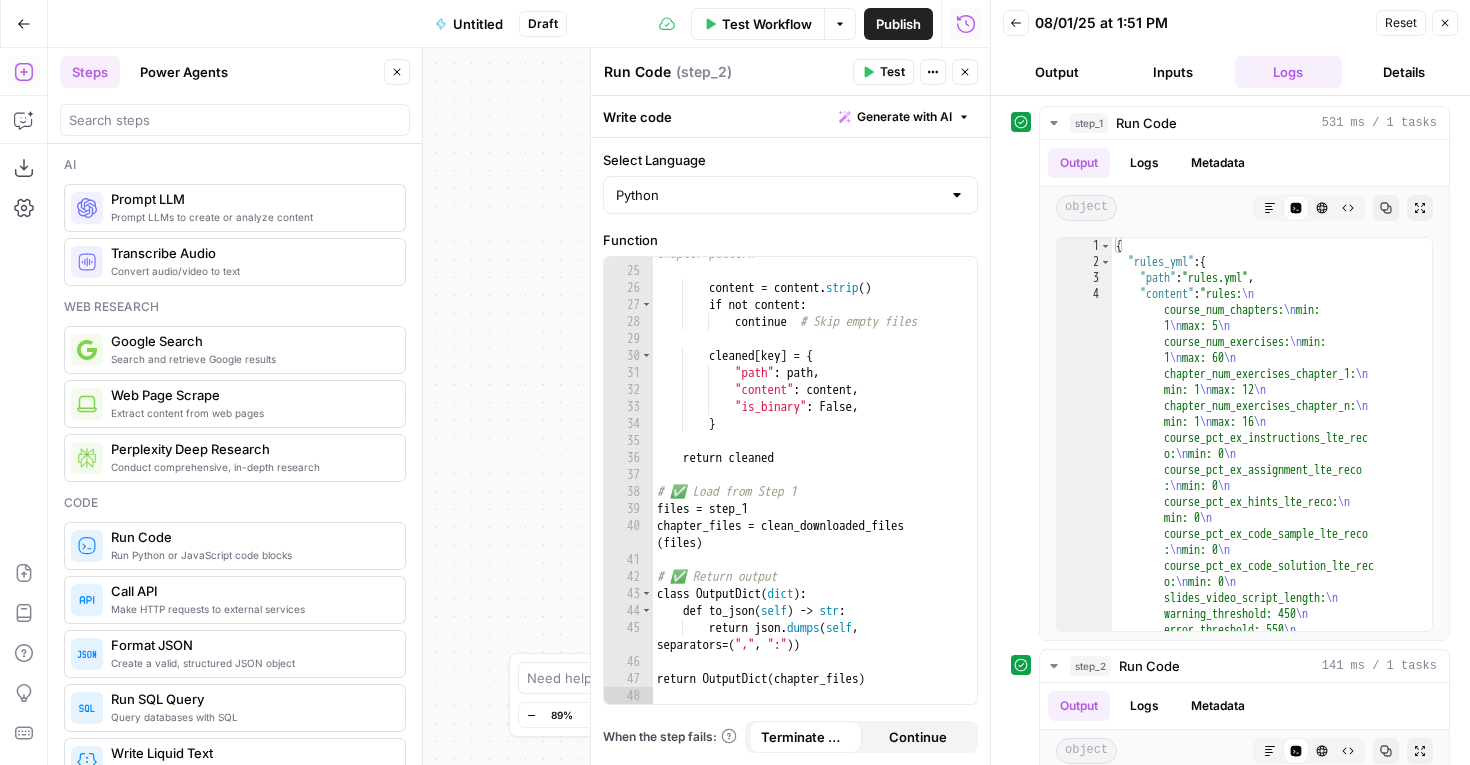 click on "Go Back Untitled Draft Test Workflow Options Publish Run History" at bounding box center [495, 23] 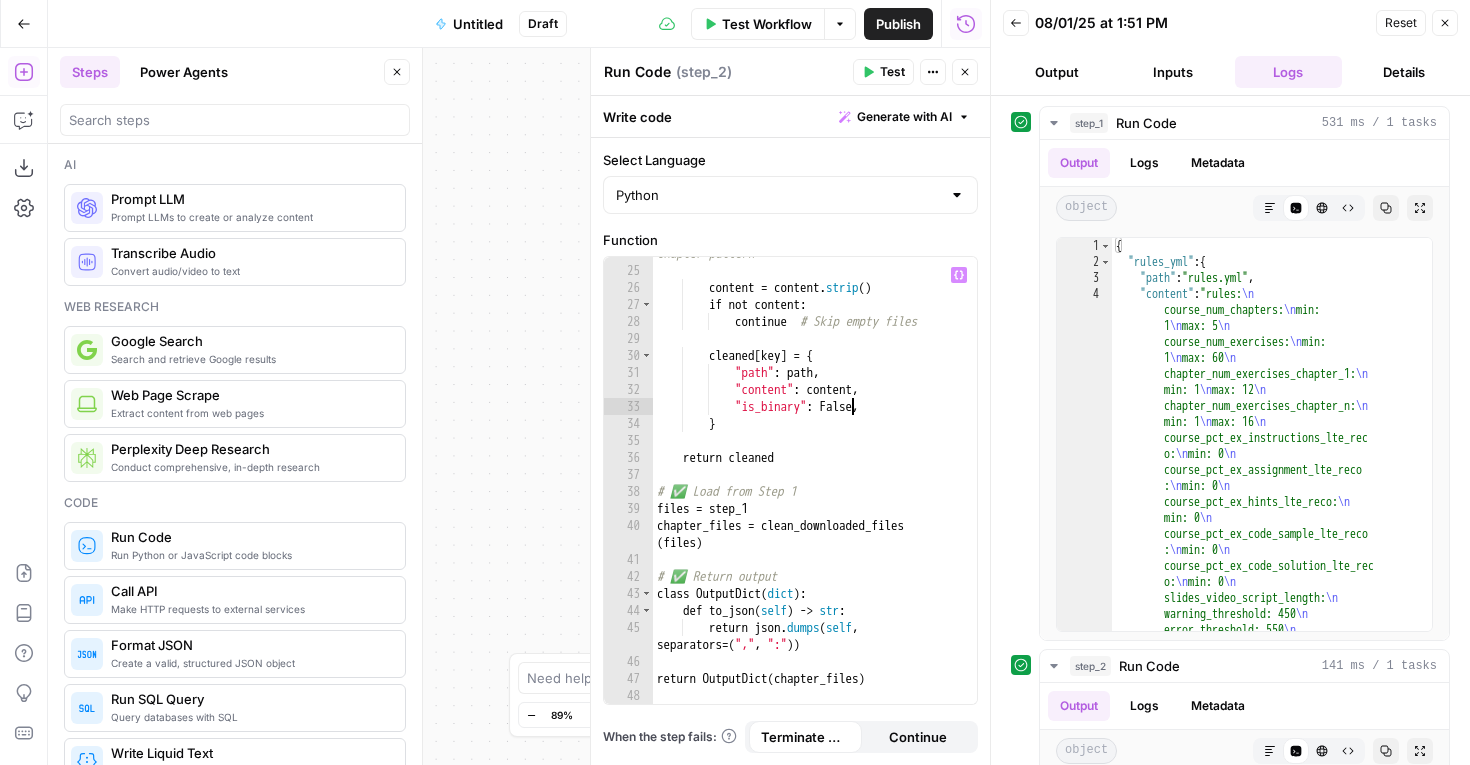 click on "continue    # Must match  chapter pattern           content   =   content . strip ( )           if   not   content :                continue    # Skip empty files           cleaned [ key ]   =   {                "path" :   path ,                "content" :   content ,                "is_binary" :   False ,           }      return   cleaned # ✅ Load from Step 1 files   =   step_1 chapter_files   =   clean_downloaded_files ( files ) # ✅ Return output class   OutputDict ( dict ) :      def   to_json ( self )   ->   str :           return   json . dumps ( self ,   separators = ( "," ,   ":" )) return   OutputDict ( chapter_files )" at bounding box center (815, 477) 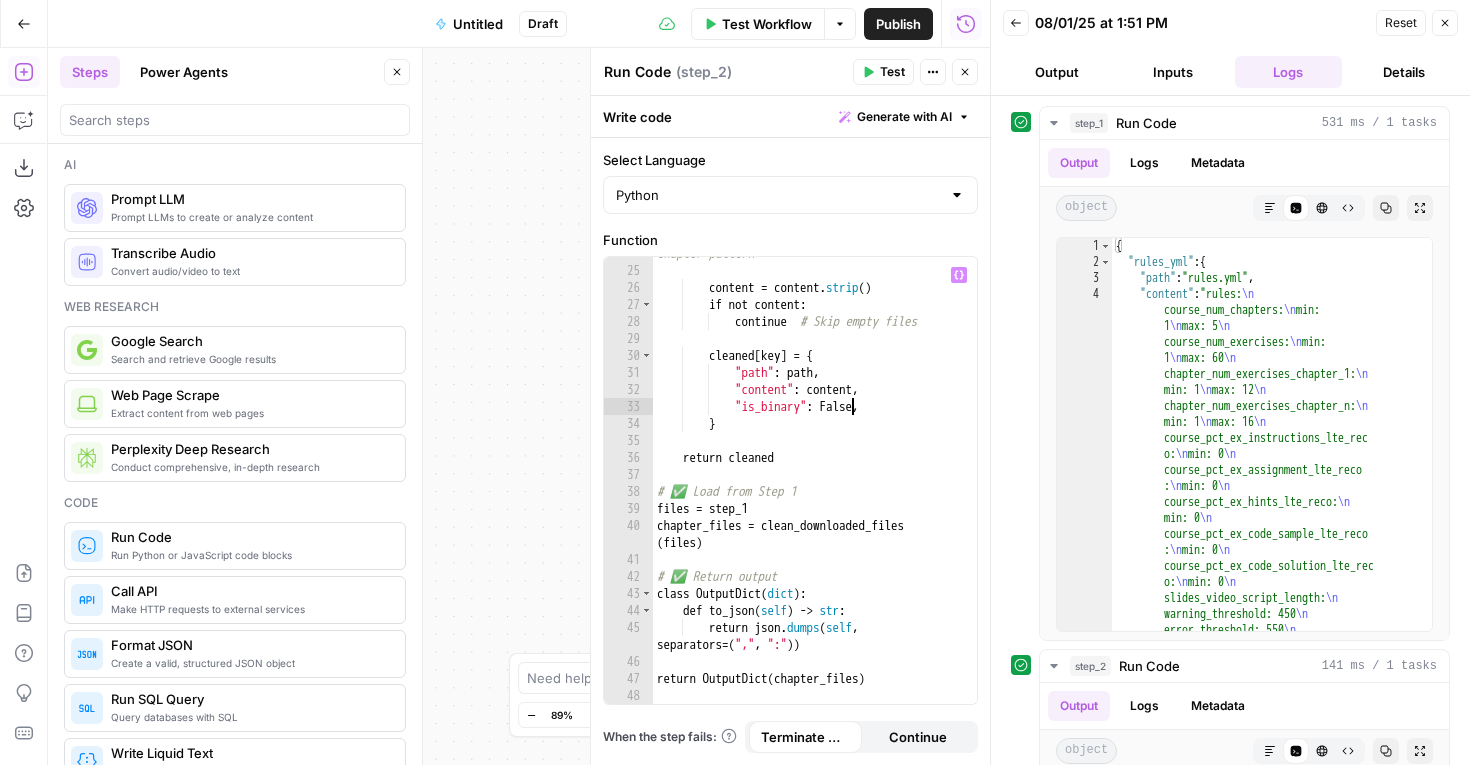 type on "**********" 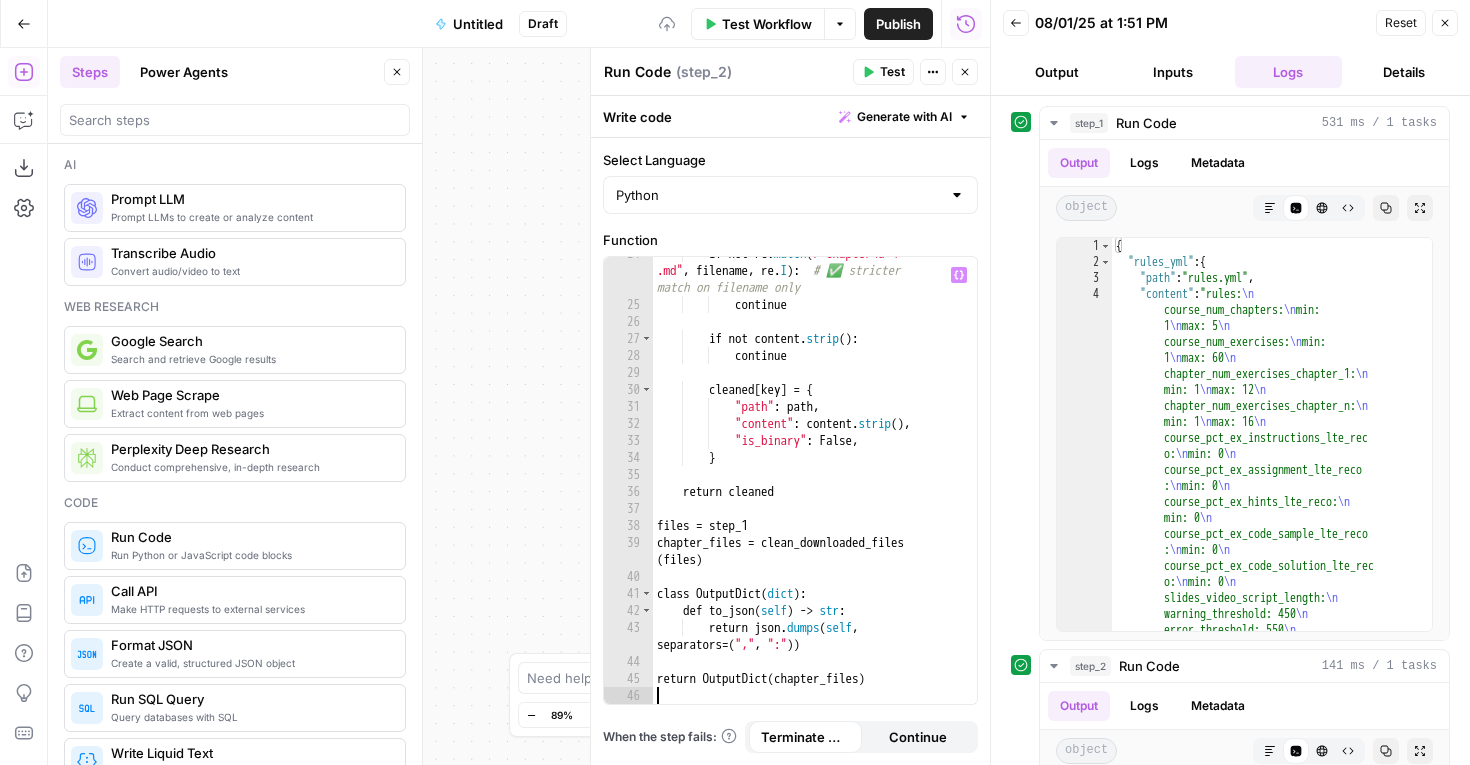 scroll, scrollTop: 522, scrollLeft: 0, axis: vertical 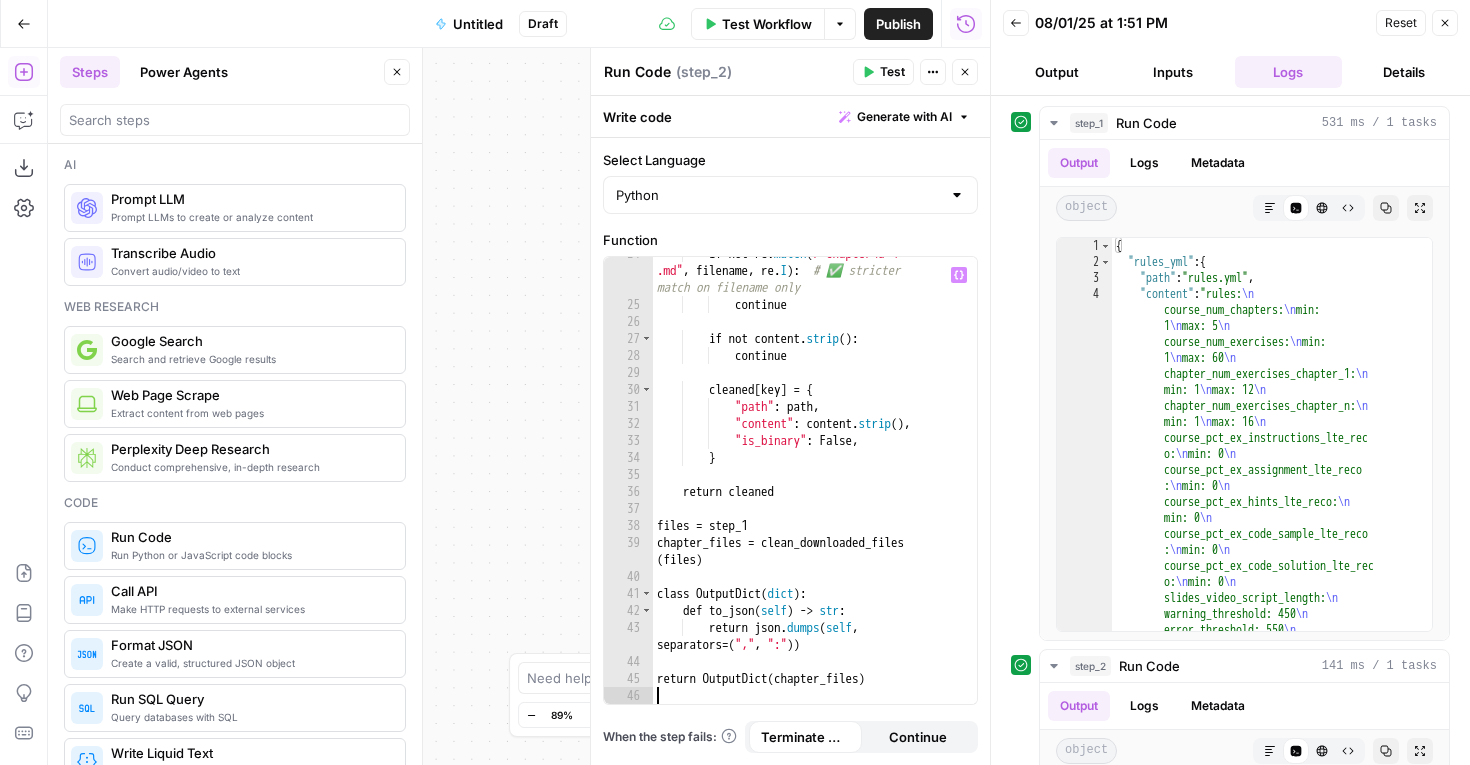 click on "Test Workflow" at bounding box center (767, 24) 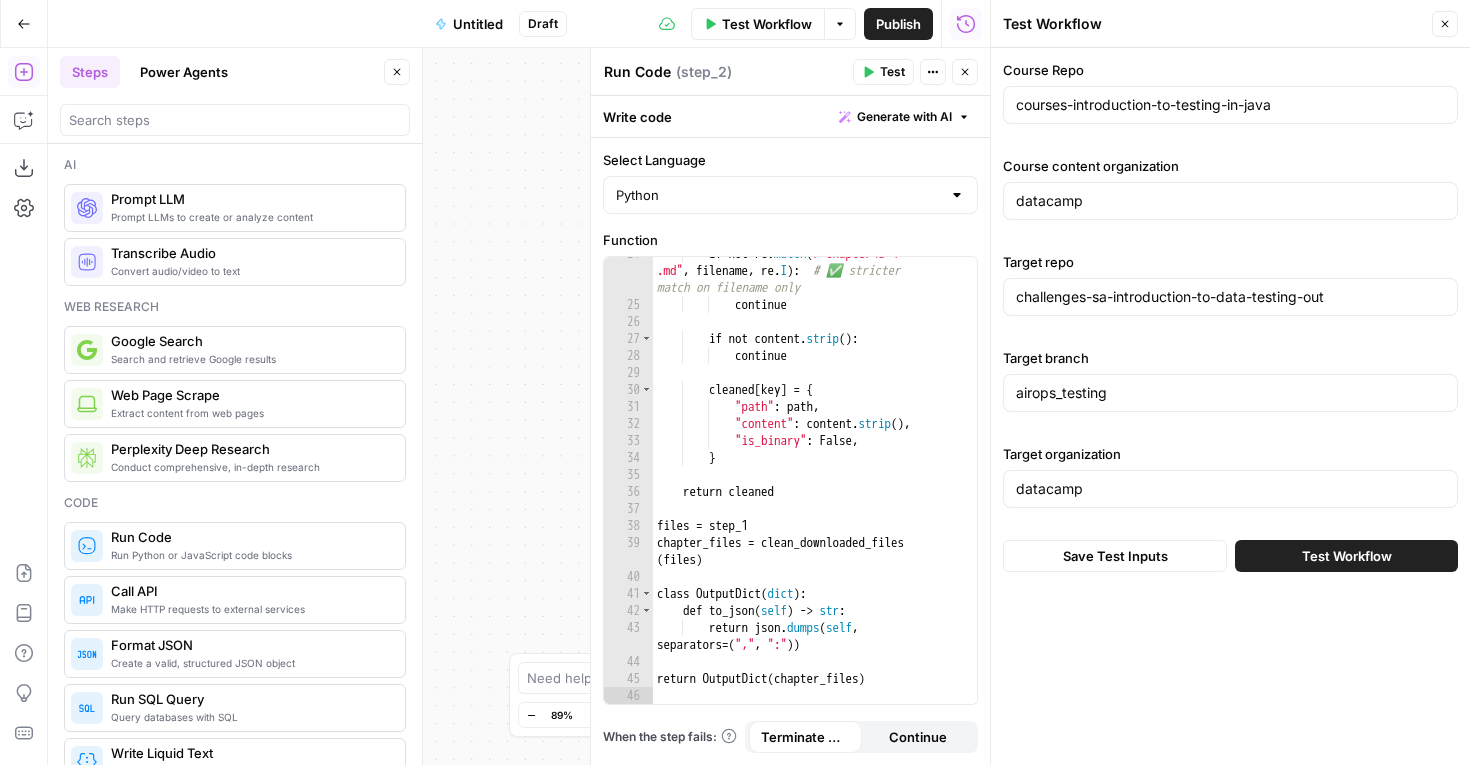 click on "Test Workflow" at bounding box center (1347, 556) 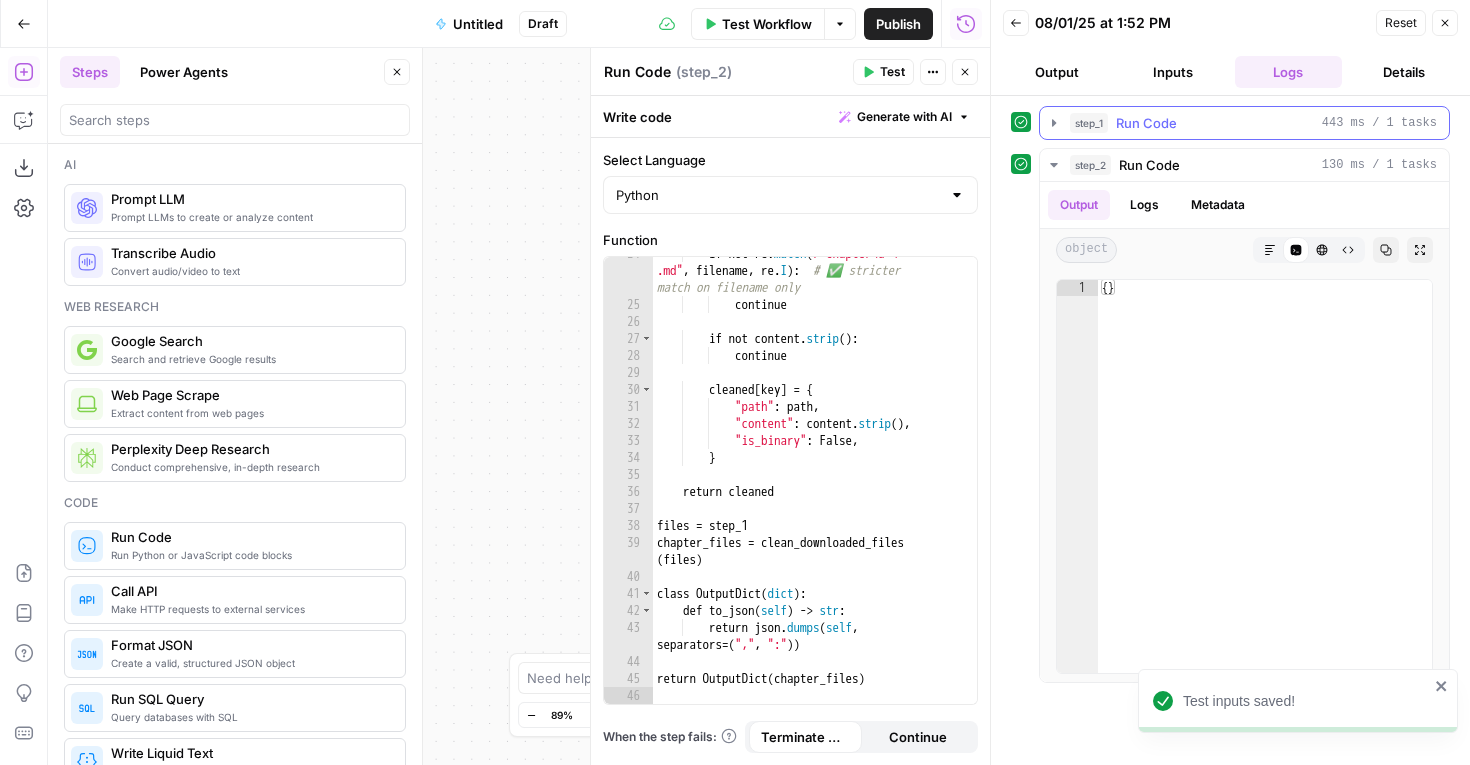 click on "Run Code" at bounding box center [1146, 123] 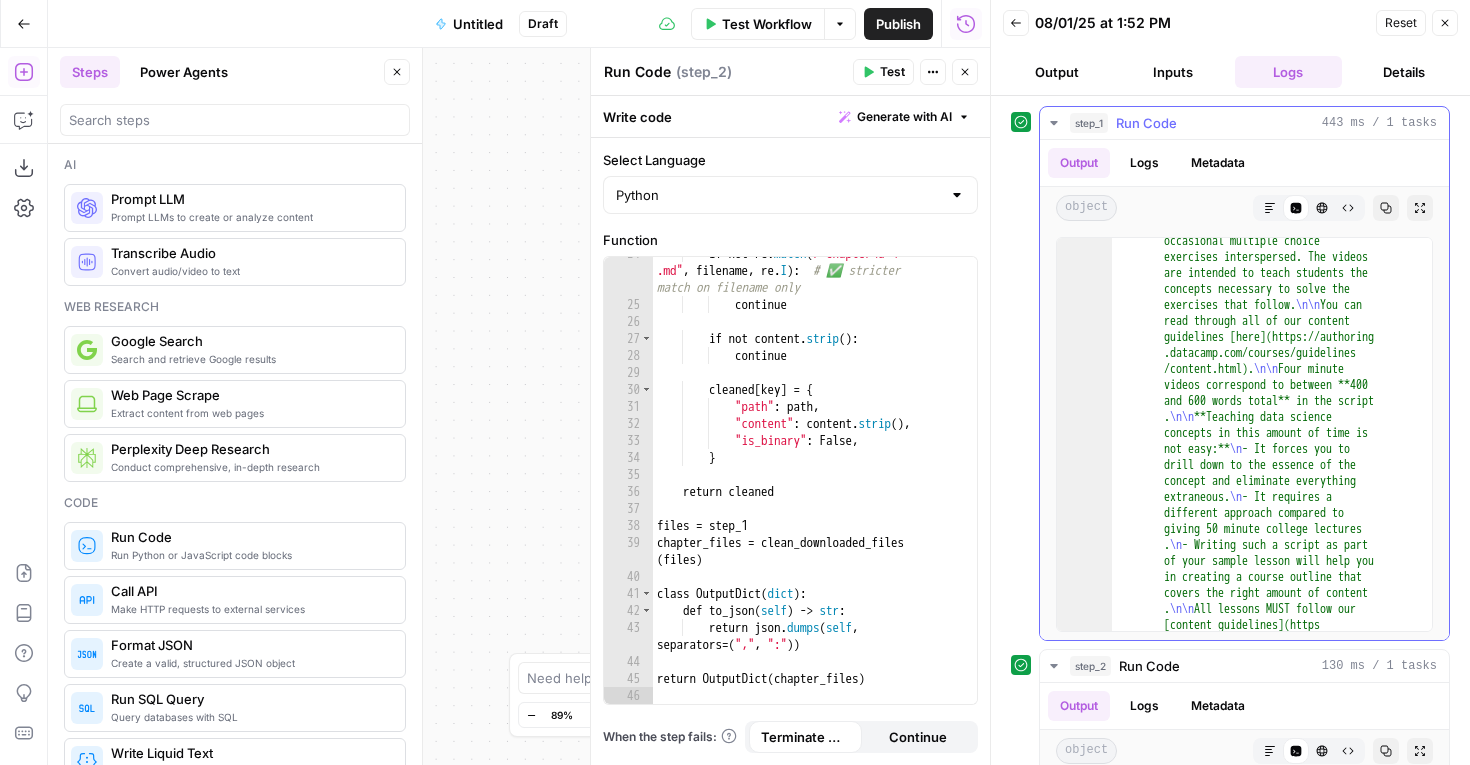 scroll, scrollTop: 1335, scrollLeft: 0, axis: vertical 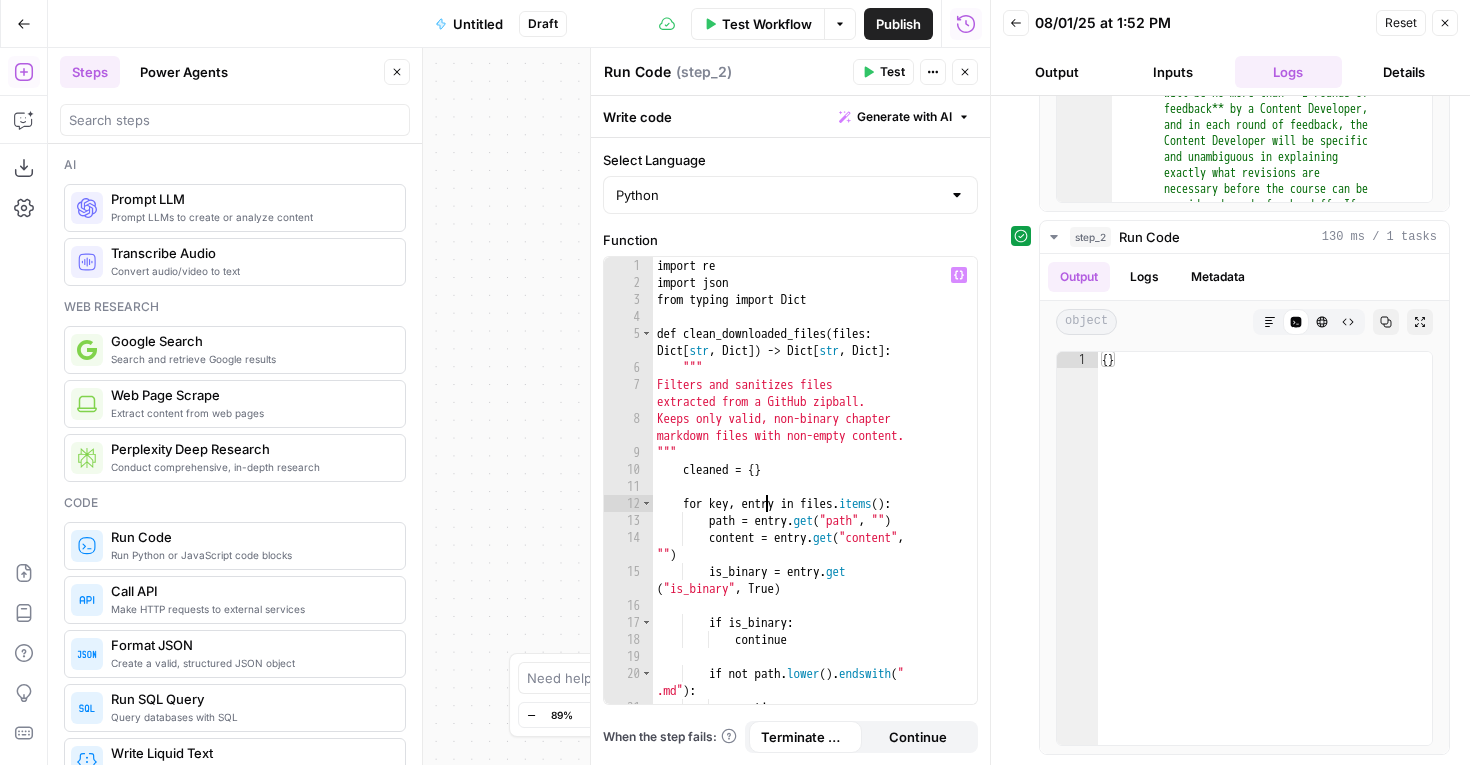 click on "import   re import   json from   typing   import   Dict def   clean_downloaded_files ( files :   Dict [ str ,   Dict ])   ->   Dict [ str ,   Dict ] :      """     Filters and sanitizes files  extracted from a GitHub zipball.     Keeps only valid, non-binary chapter  markdown files with non-empty content.     """      cleaned   =   { }      for   key ,   entry   in   files . items ( ) :           path   =   entry . get ( "path" ,   "" )           content   =   entry . get ( "content" ,   "" )           is_binary   =   entry . get ( "is_binary" ,   True )           if   is_binary :                continue           if   not   path . lower ( ) . endswith ( " .md" ) :                continue" at bounding box center (815, 497) 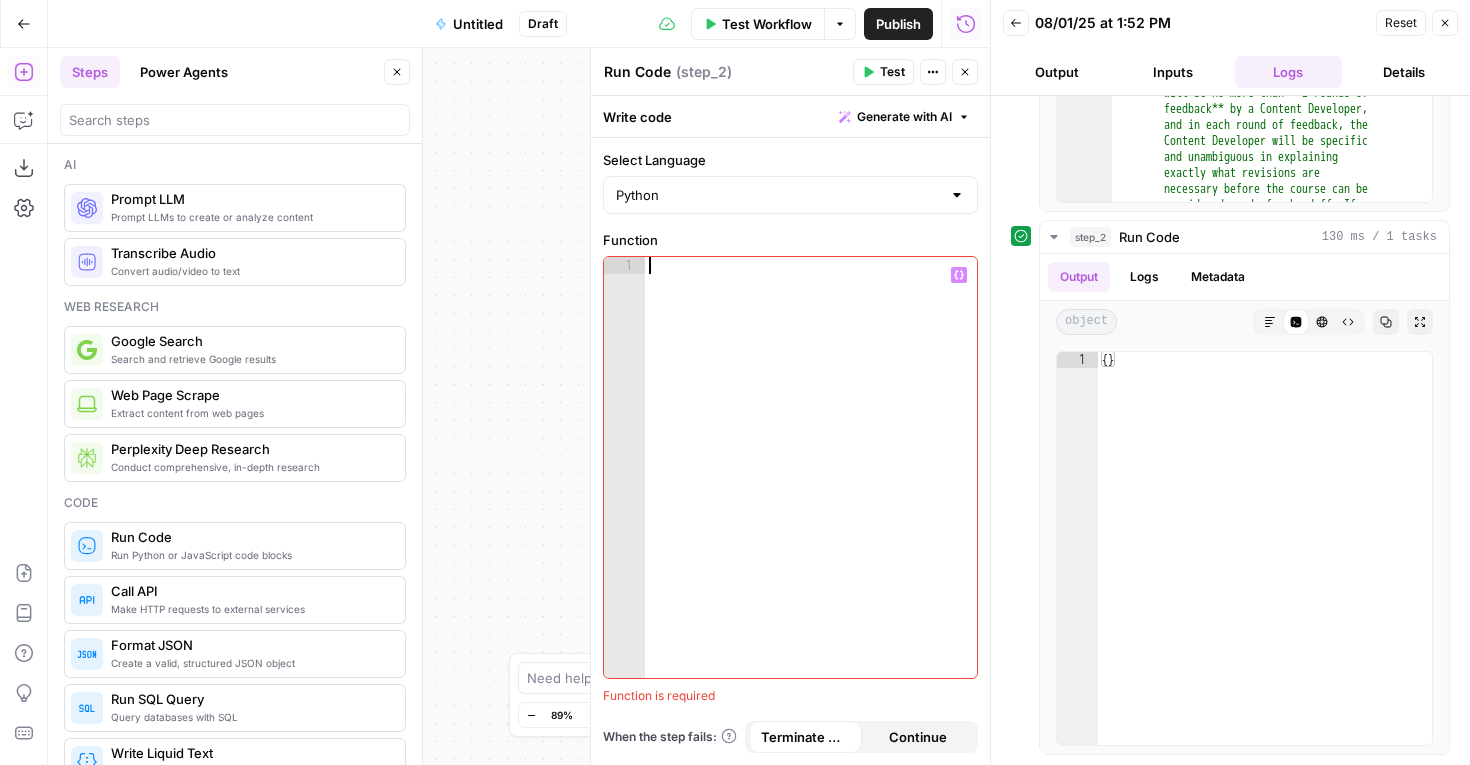 scroll, scrollTop: 318, scrollLeft: 0, axis: vertical 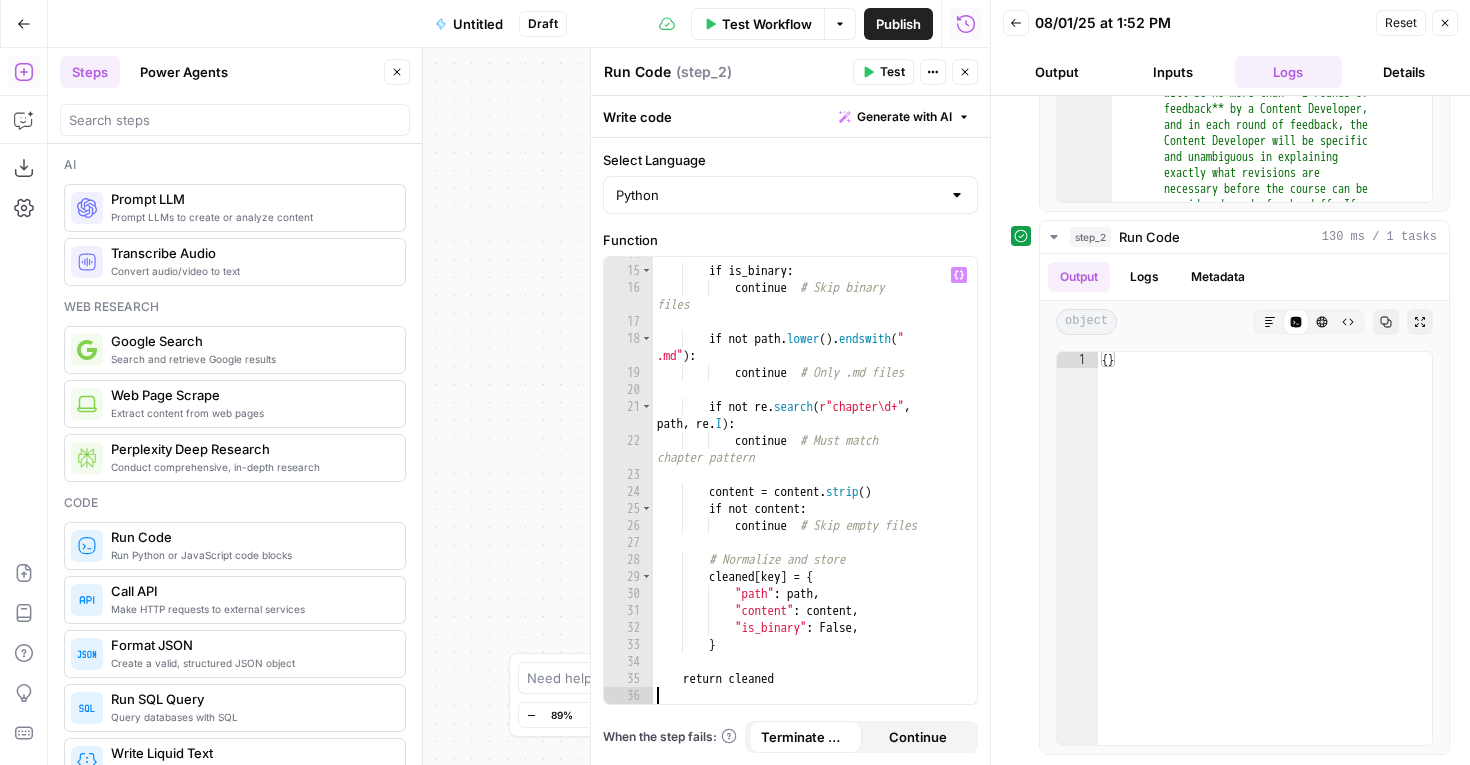 click on "Test Workflow" at bounding box center (767, 24) 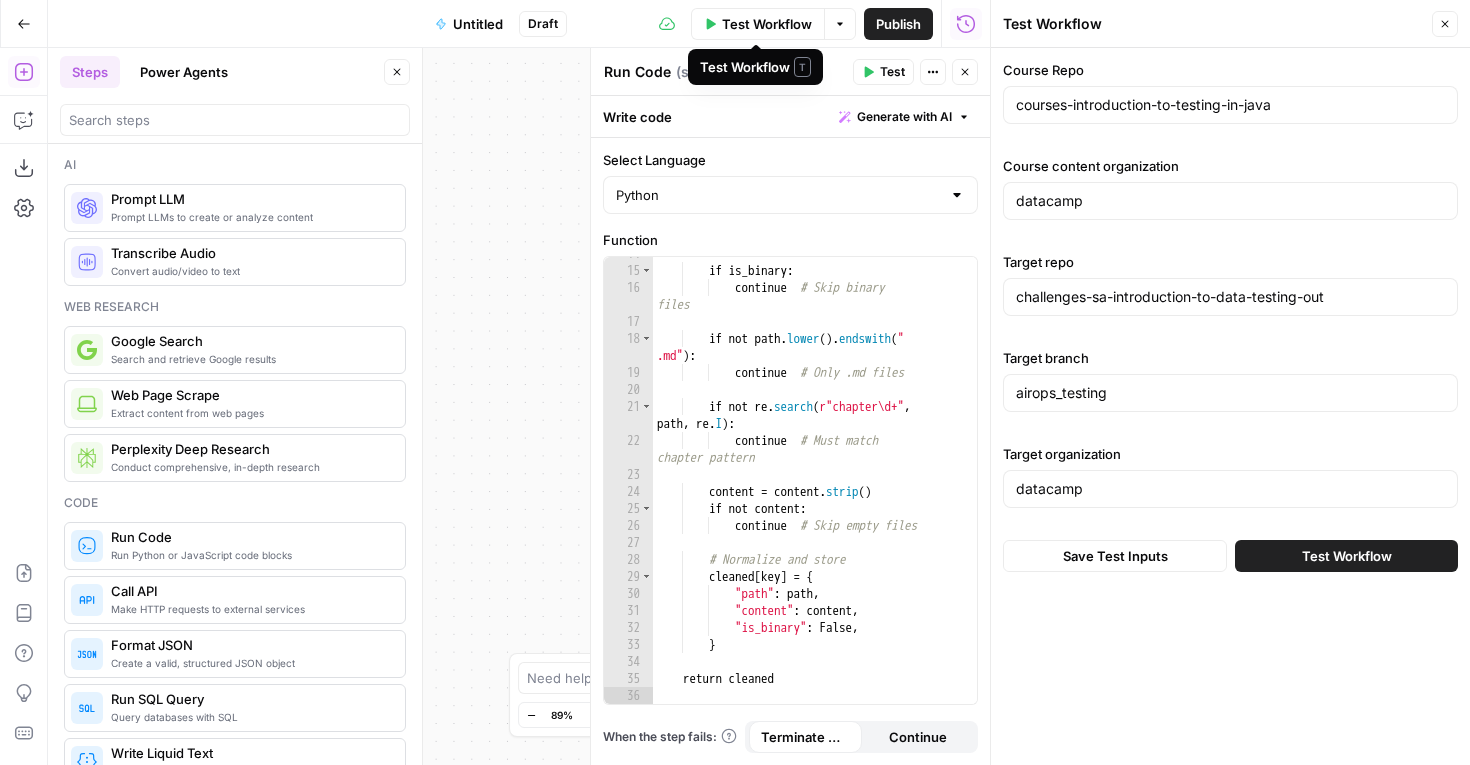 click on "Test Workflow" at bounding box center (1346, 556) 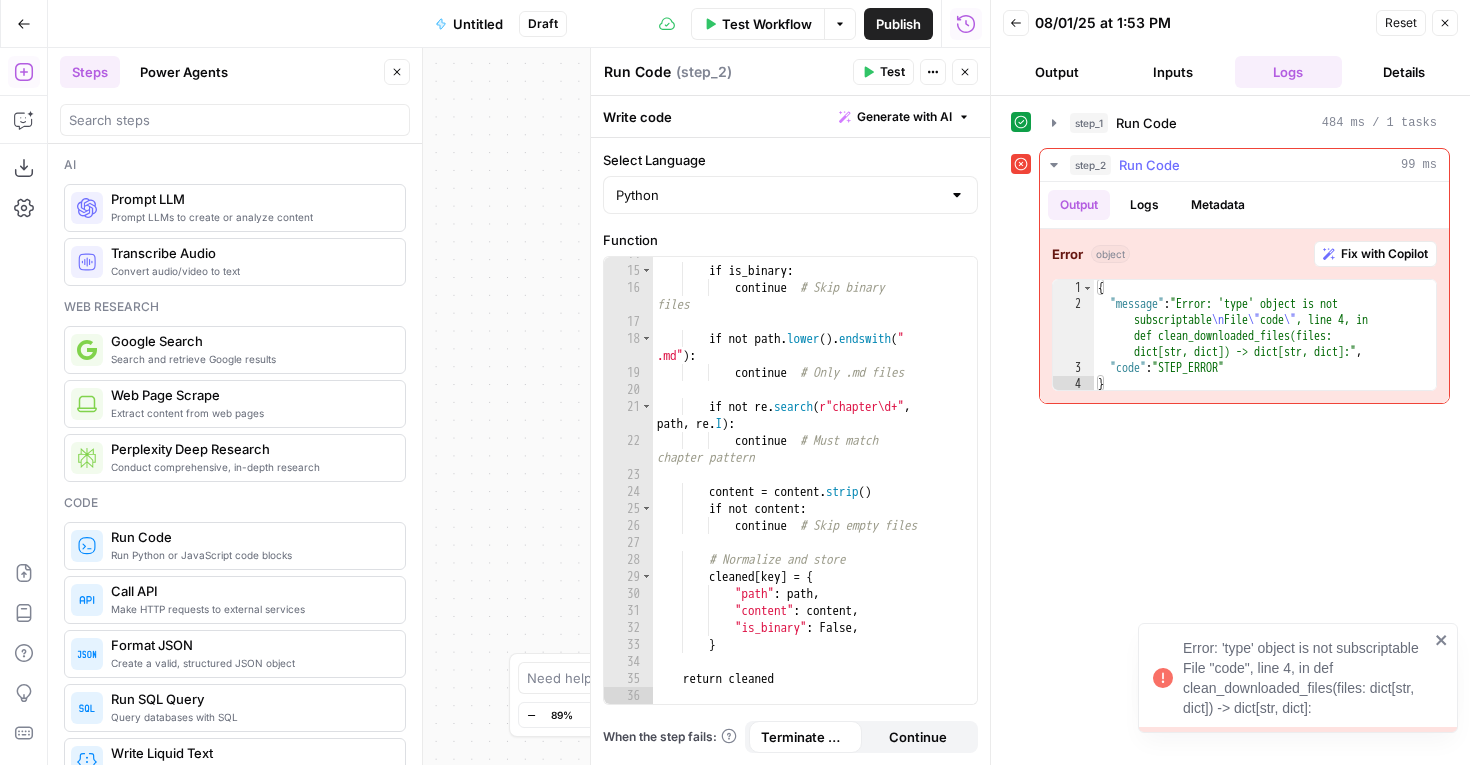 scroll, scrollTop: 0, scrollLeft: 0, axis: both 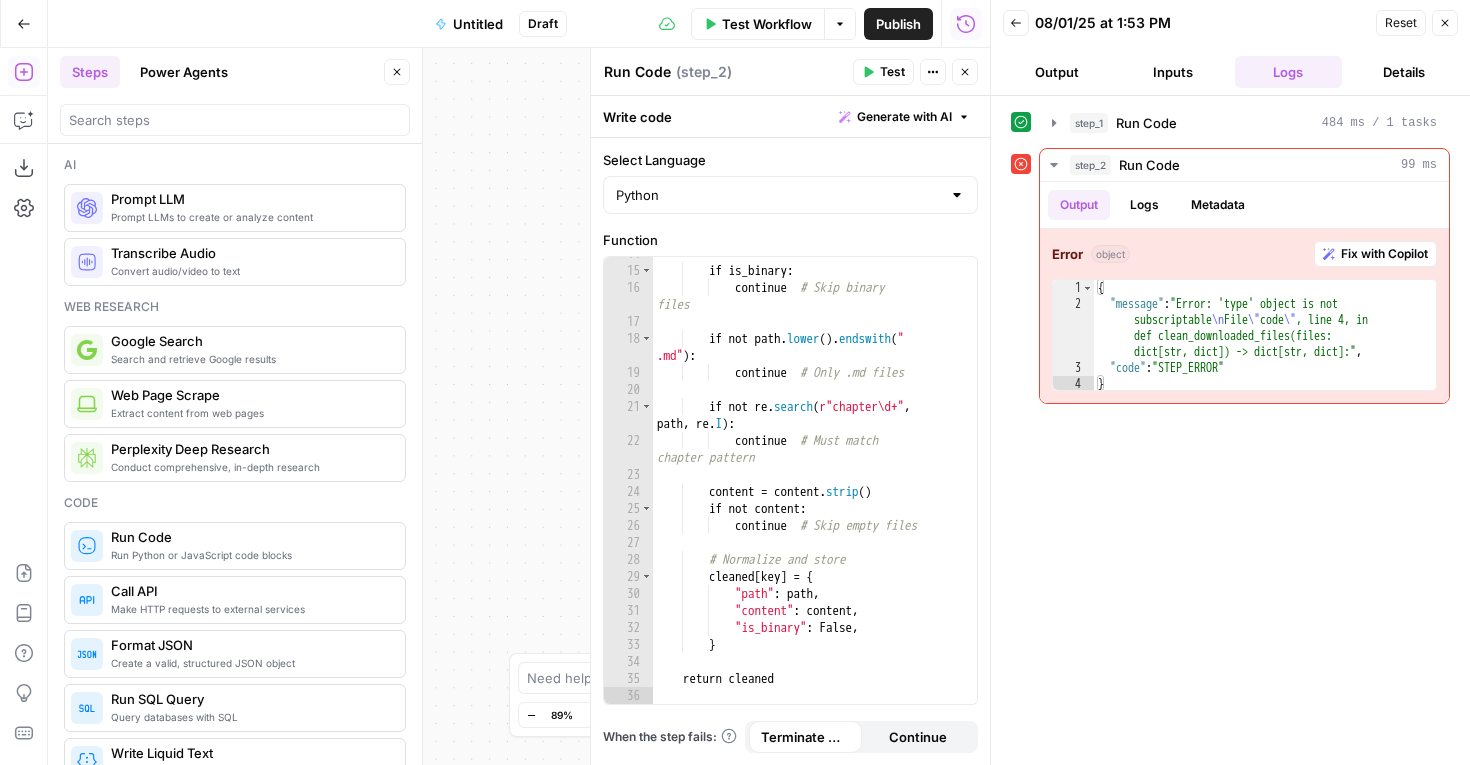 click on "Go Back Untitled Draft Test Workflow Options Publish Run History" at bounding box center (495, 23) 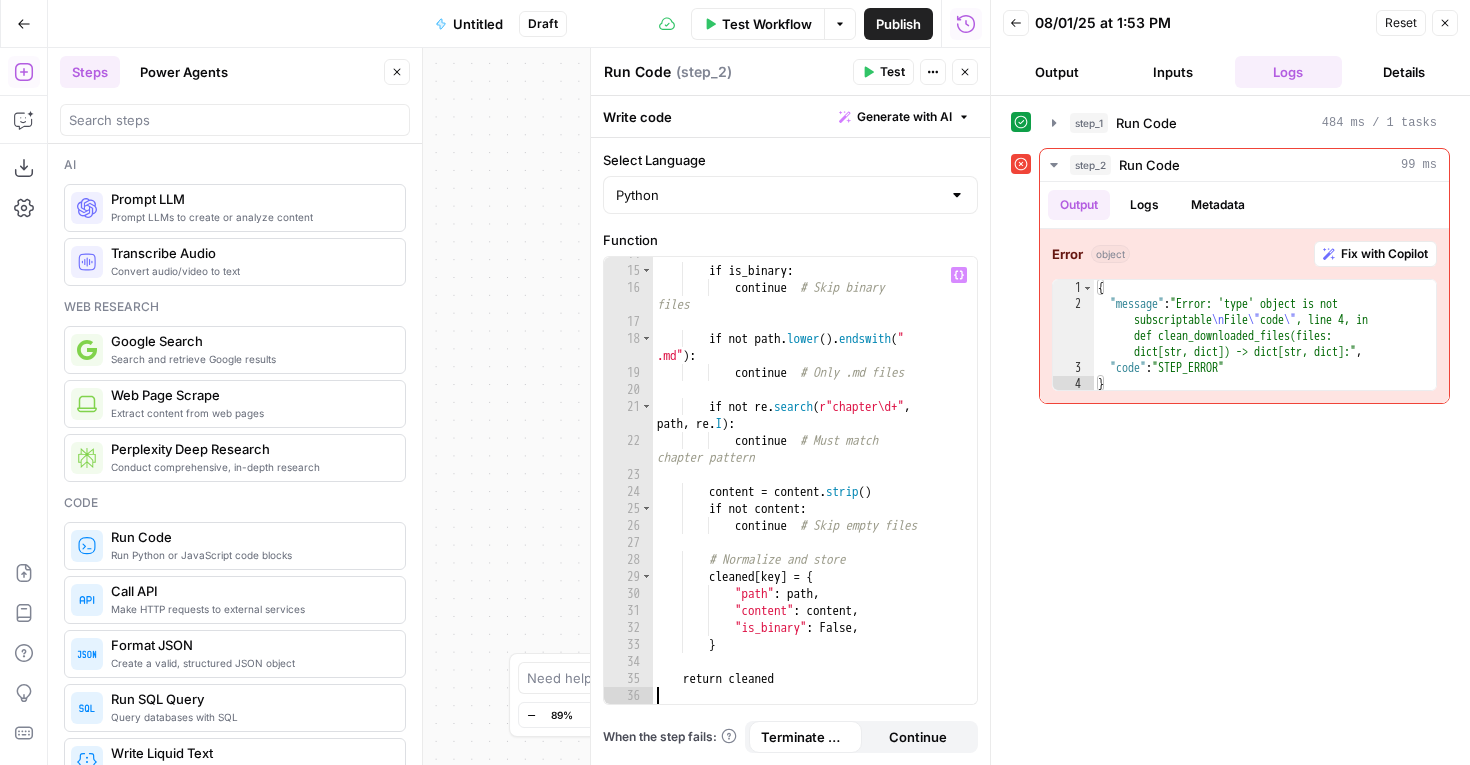 click on "if   is_binary :                continue    # Skip binary  files           if   not   path . lower ( ) . endswith ( " .md" ) :                continue    # Only .md files           if   not   re . search ( r"chapter\d+" ,   path ,   re . I ) :                continue    # Must match  chapter pattern           content   =   content . strip ( )           if   not   content :                continue    # Skip empty files           # Normalize and store           cleaned [ key ]   =   {                "path" :   path ,                "content" :   content ,                "is_binary" :   False ,           }      return   cleaned" at bounding box center [815, 485] 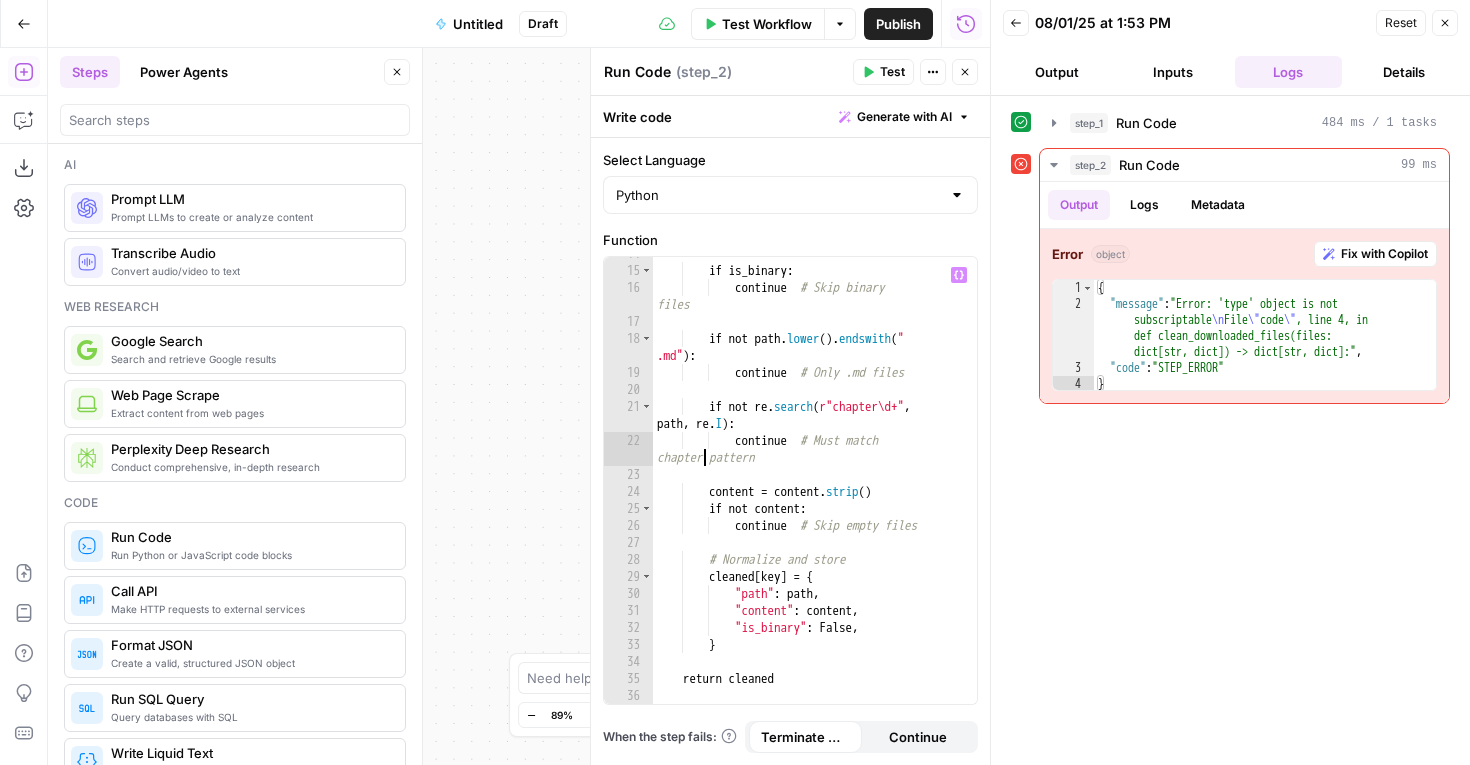 type on "**********" 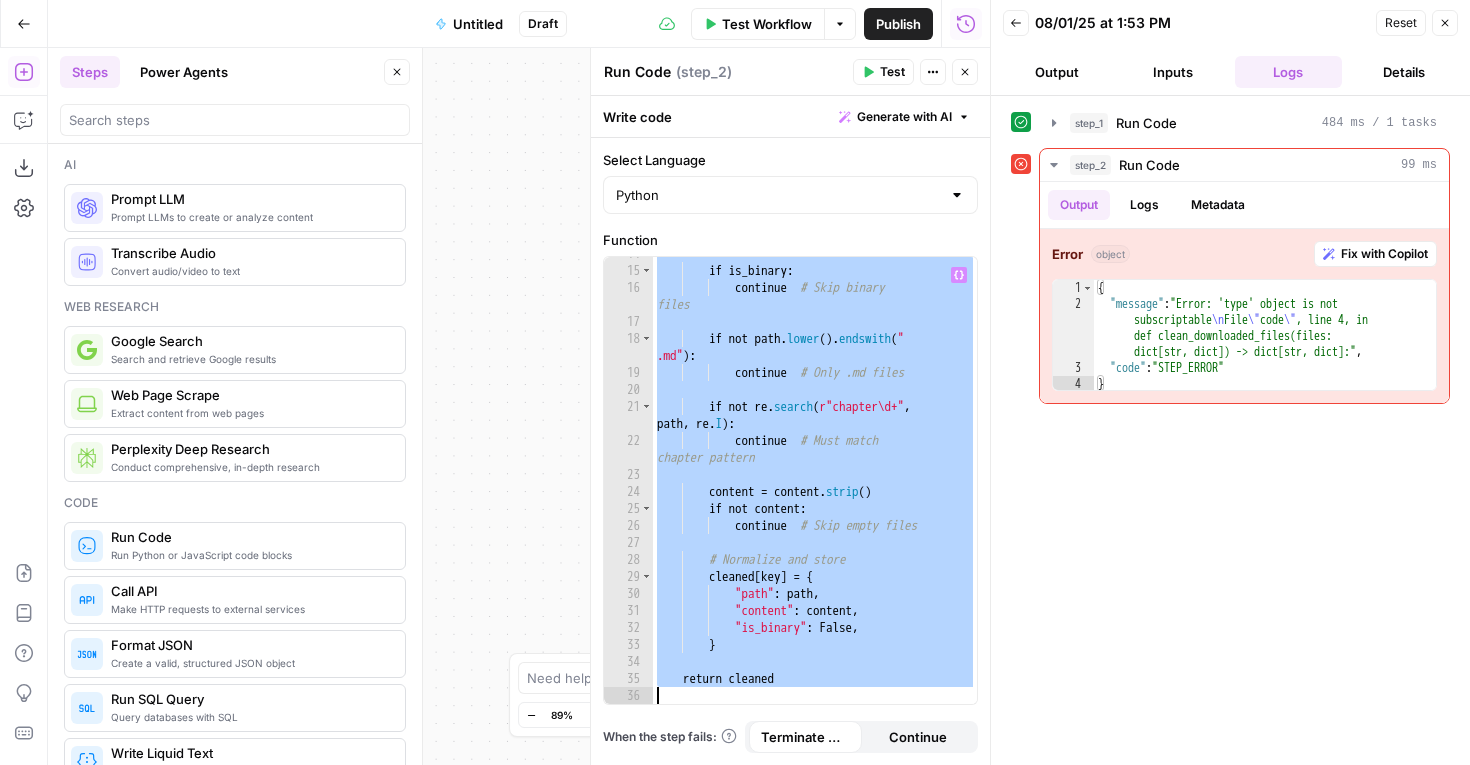 paste 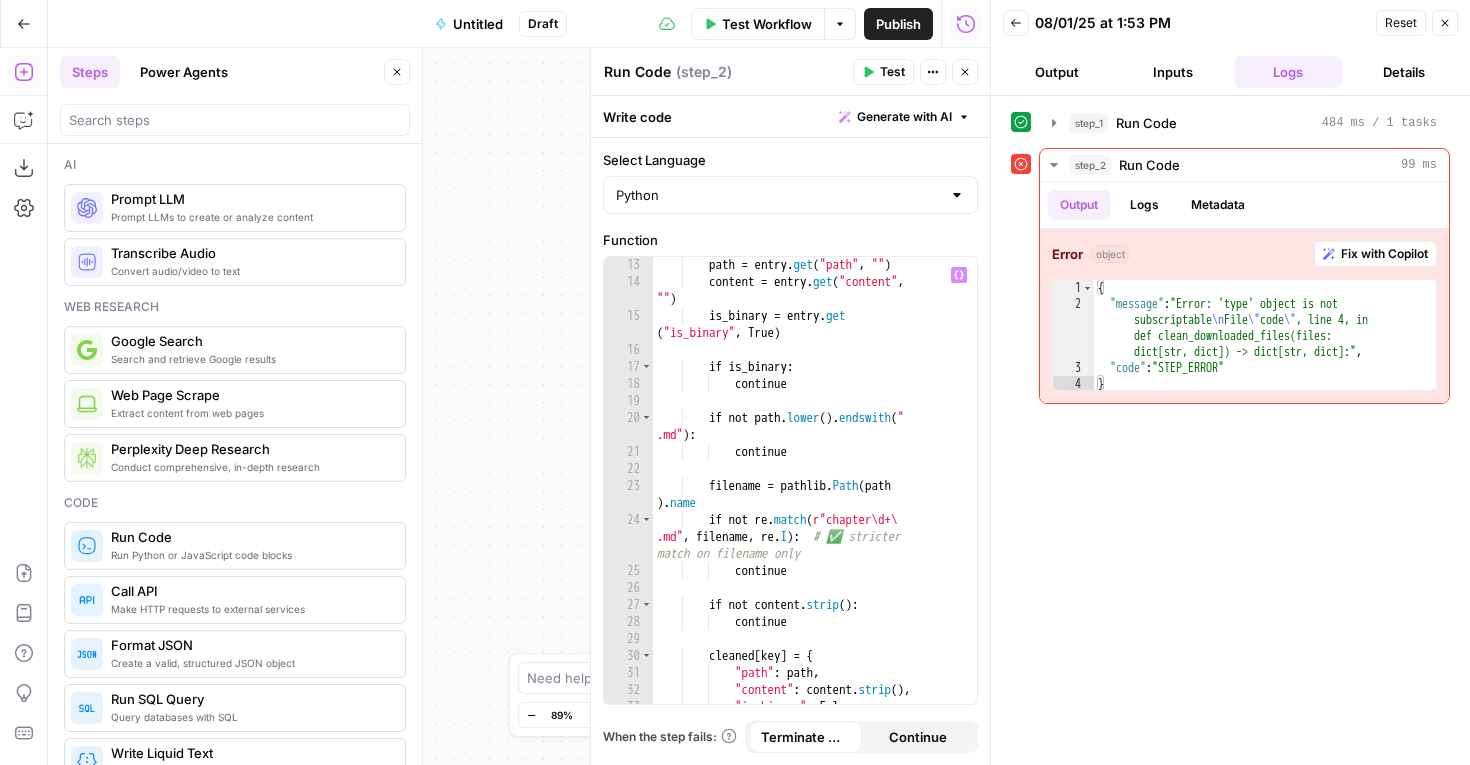 scroll, scrollTop: 0, scrollLeft: 0, axis: both 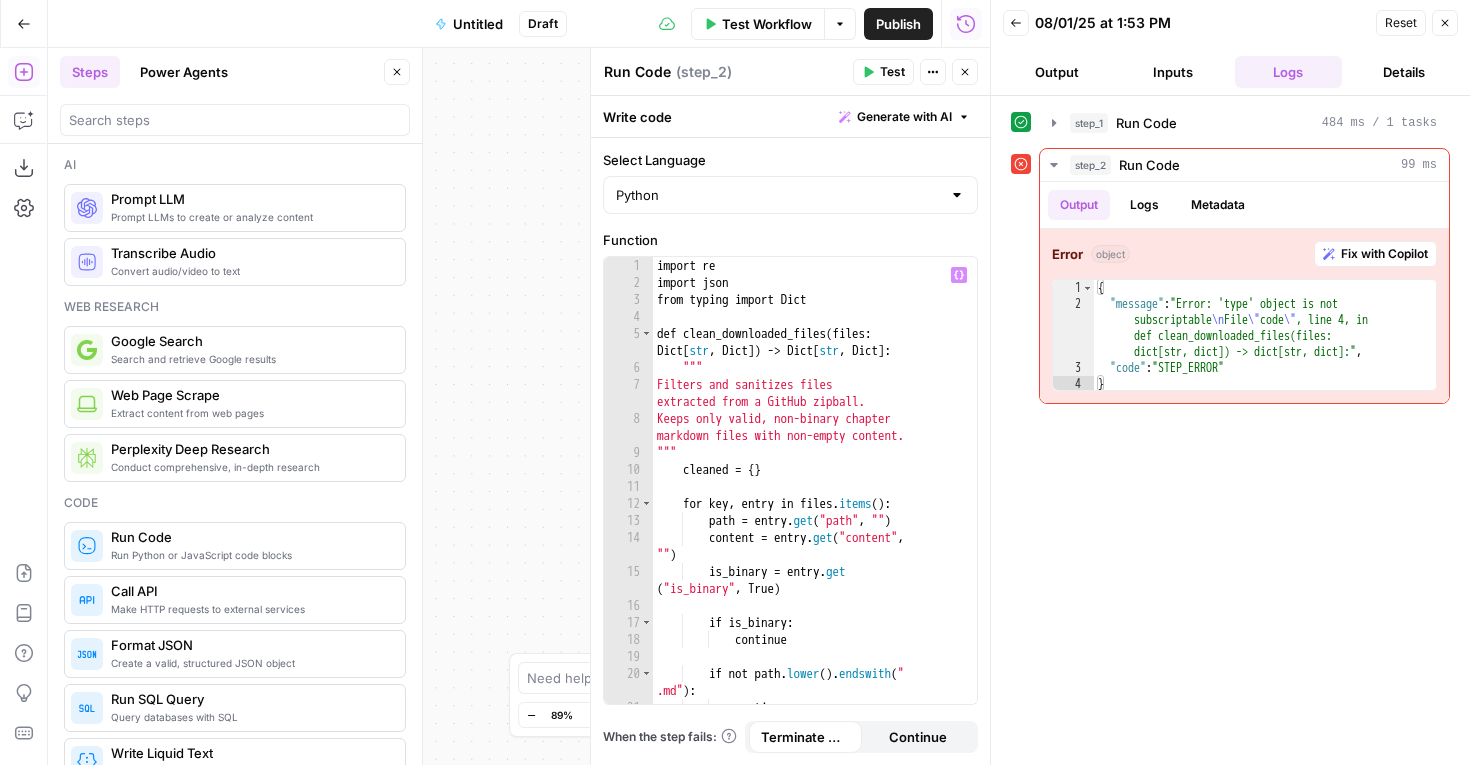 click on "Test Workflow" at bounding box center [767, 24] 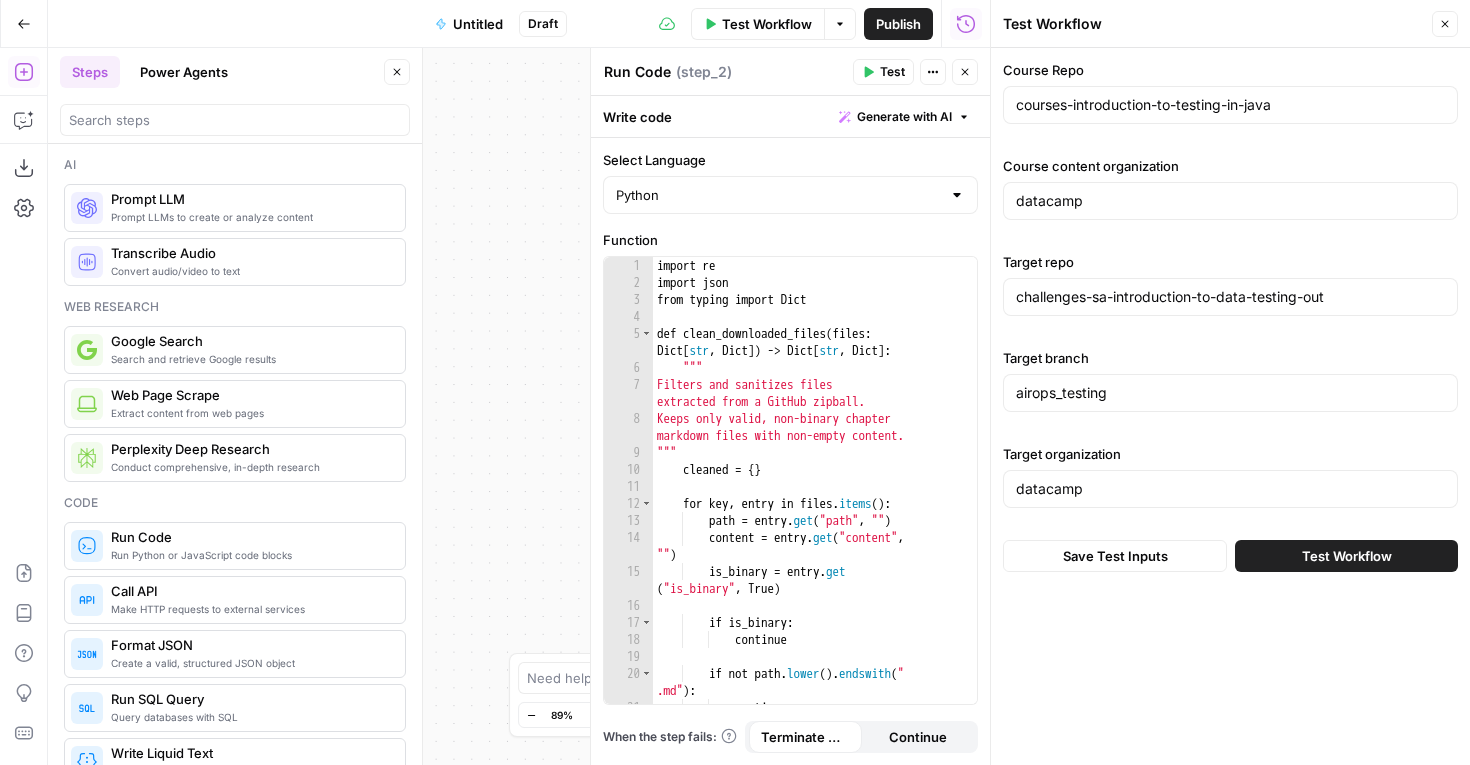 click on "Test Workflow" at bounding box center (1346, 556) 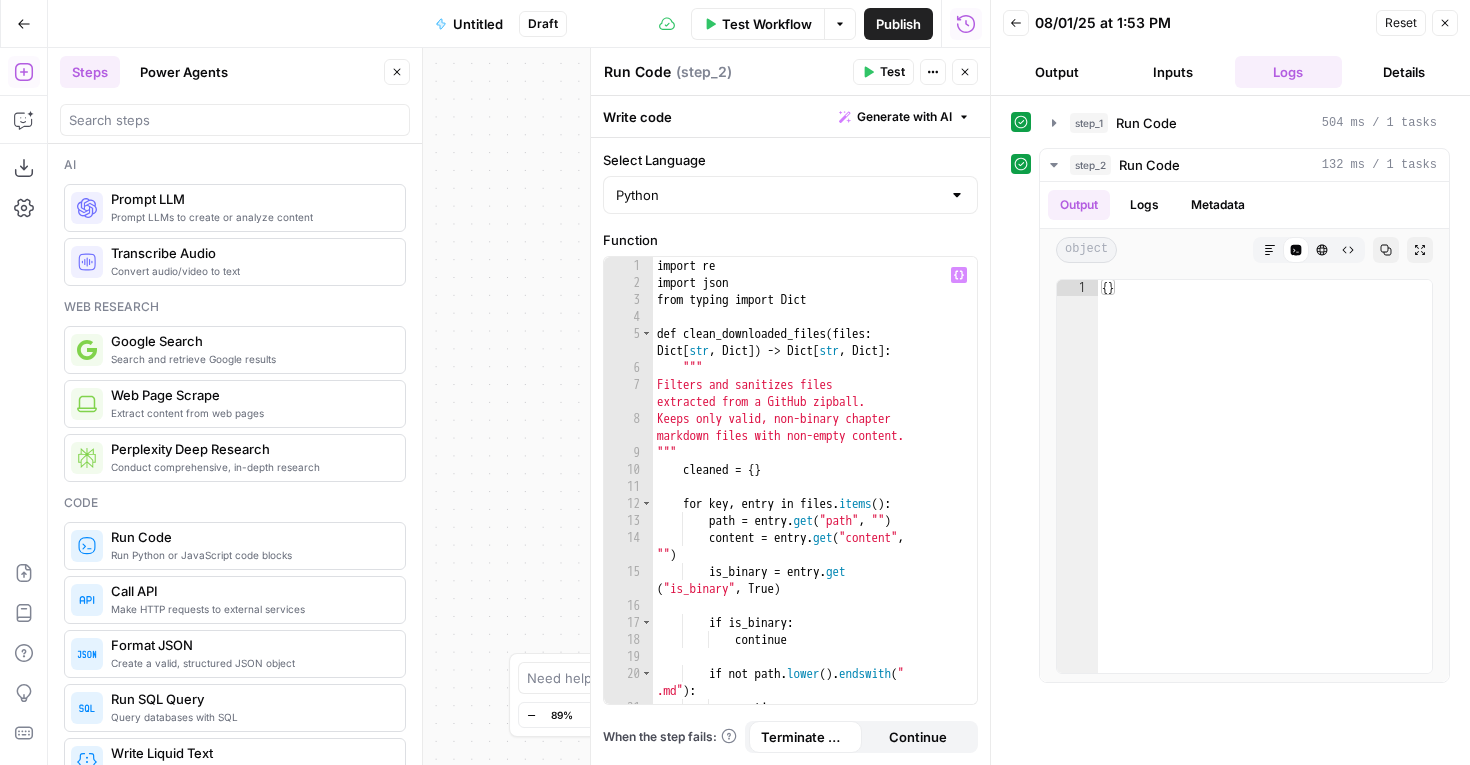 click on "import   re import   json from   typing   import   Dict def   clean_downloaded_files ( files :   Dict [ str ,   Dict ])   ->   Dict [ str ,   Dict ] :      """     Filters and sanitizes files  extracted from a GitHub zipball.     Keeps only valid, non-binary chapter  markdown files with non-empty content.     """      cleaned   =   { }      for   key ,   entry   in   files . items ( ) :           path   =   entry . get ( "path" ,   "" )           content   =   entry . get ( "content" ,   "" )           is_binary   =   entry . get ( "is_binary" ,   True )           if   is_binary :                continue           if   not   path . lower ( ) . endswith ( " .md" ) :                continue" at bounding box center [815, 497] 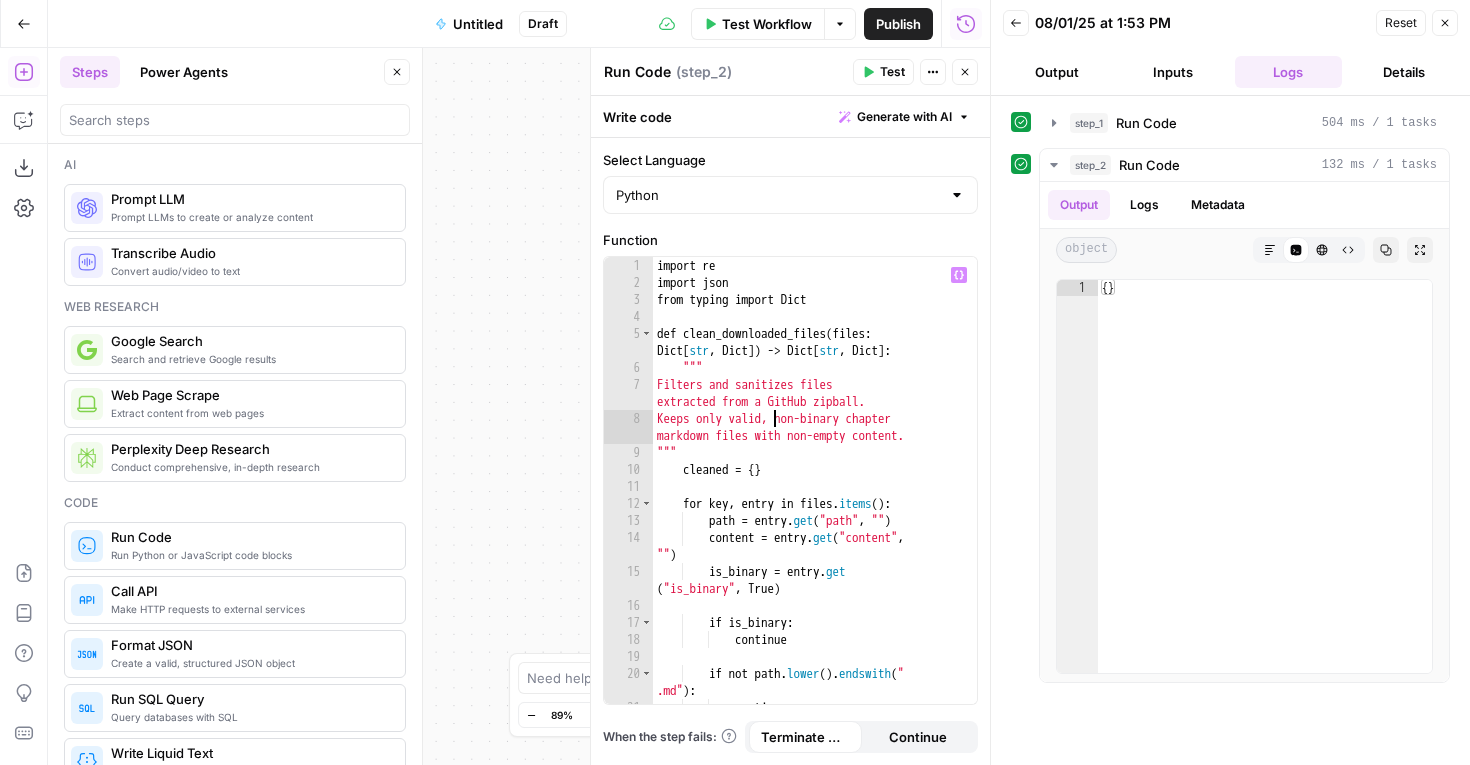 type on "**********" 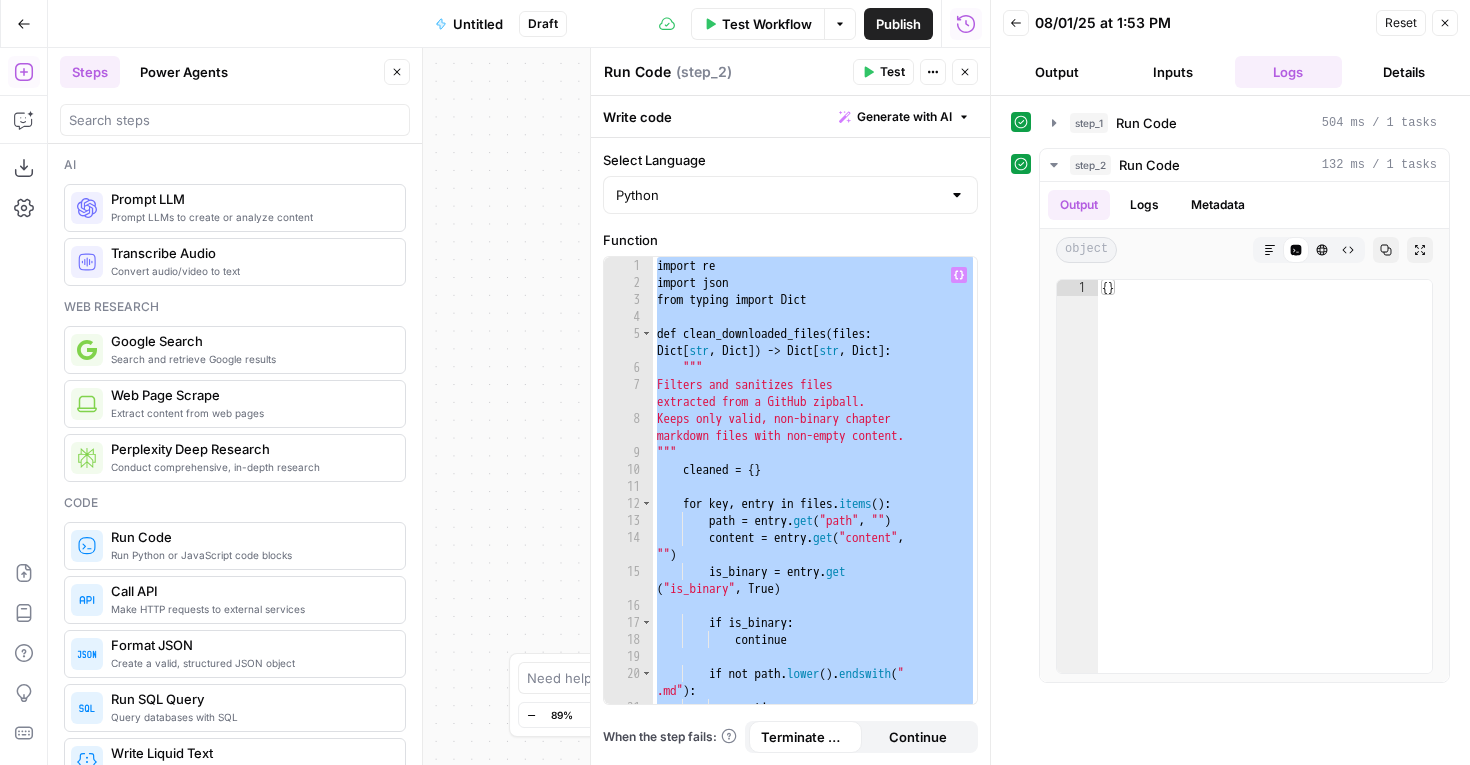 type 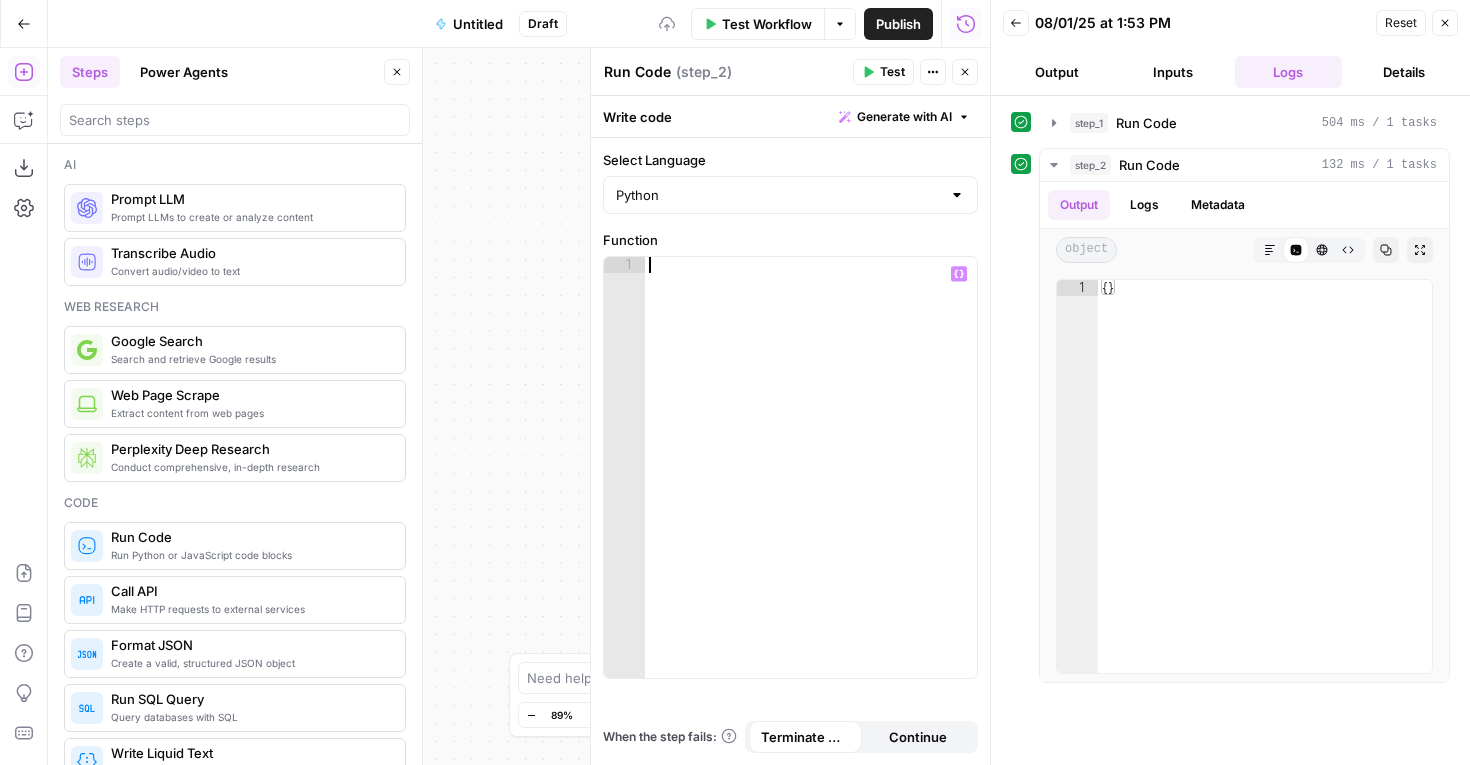 scroll, scrollTop: 573, scrollLeft: 0, axis: vertical 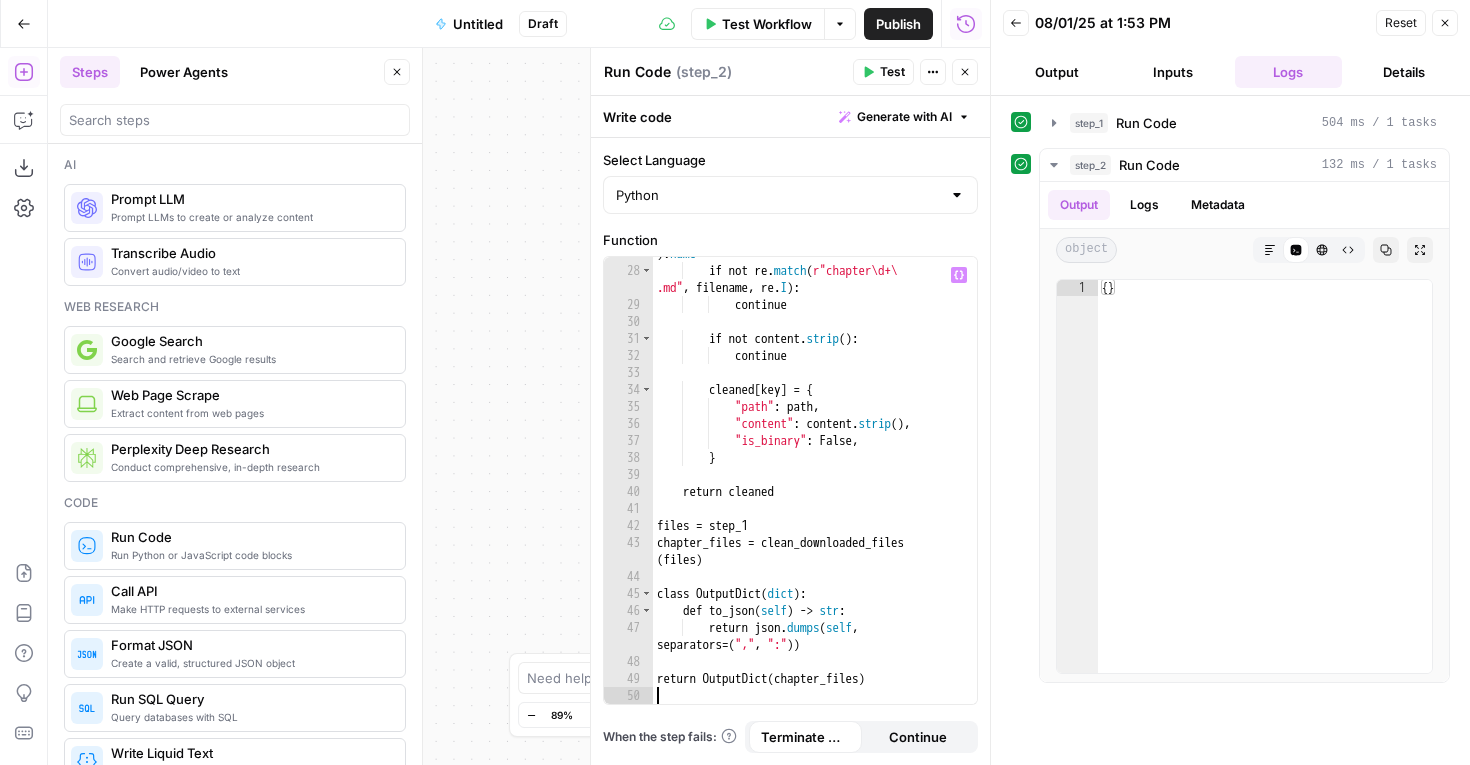 click 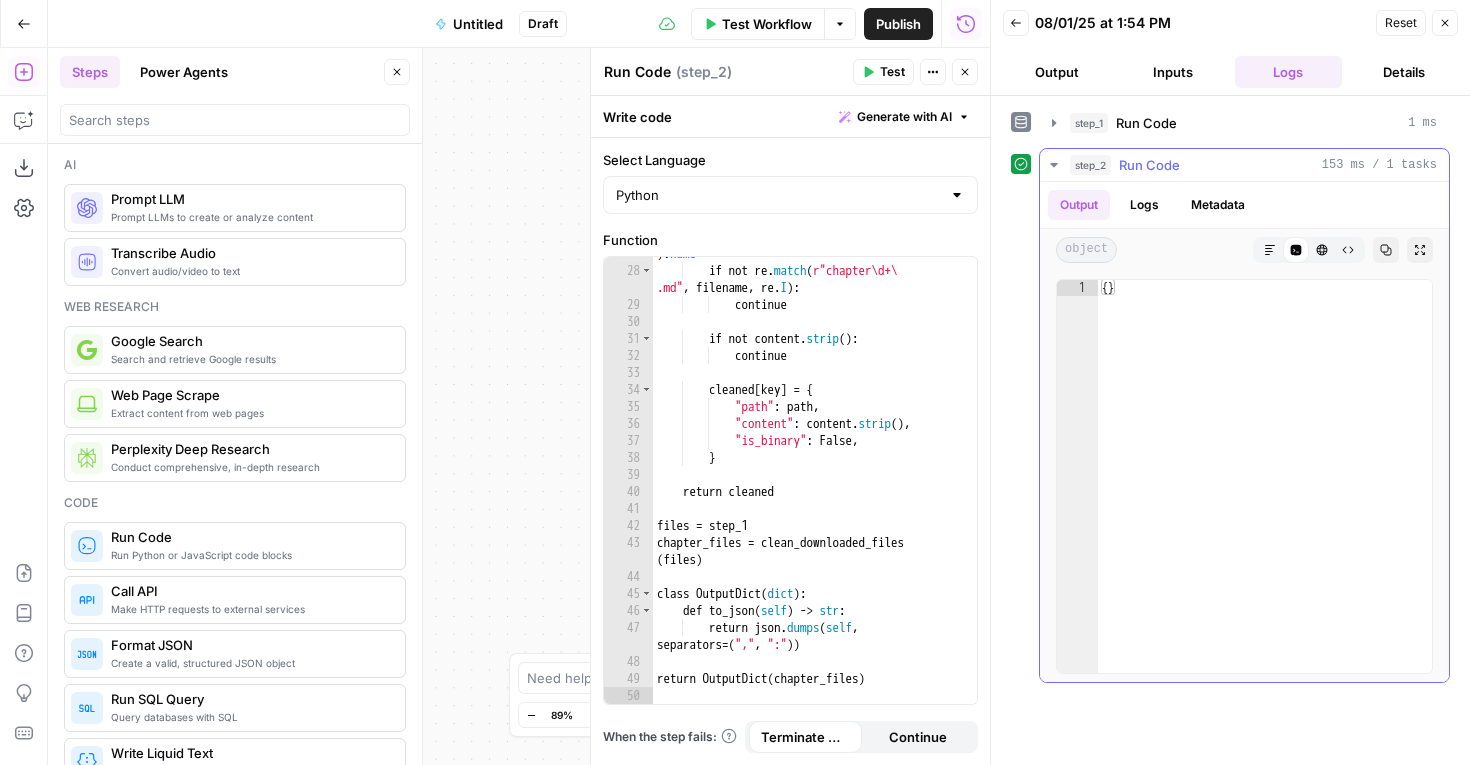 type on "**" 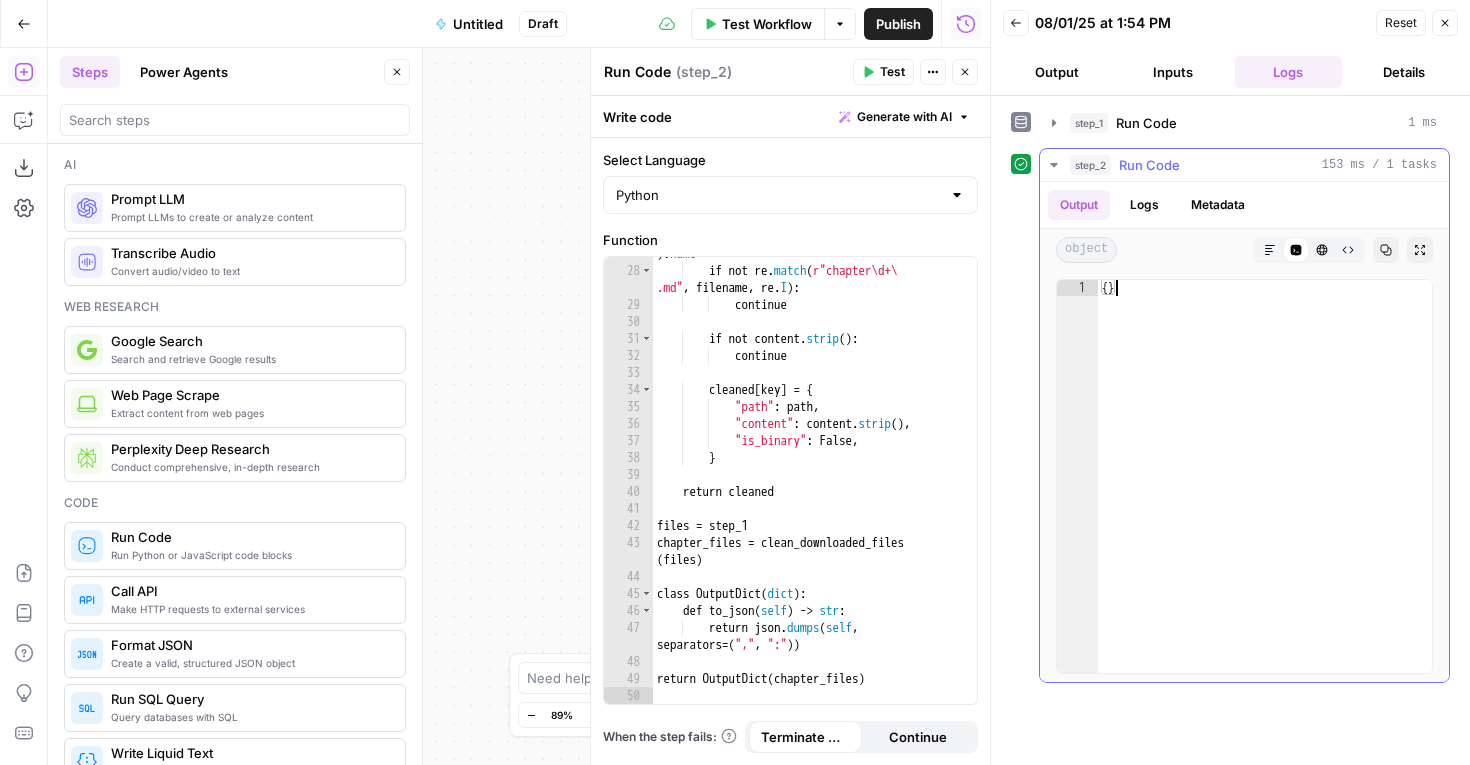 click on "{ }" at bounding box center (1265, 492) 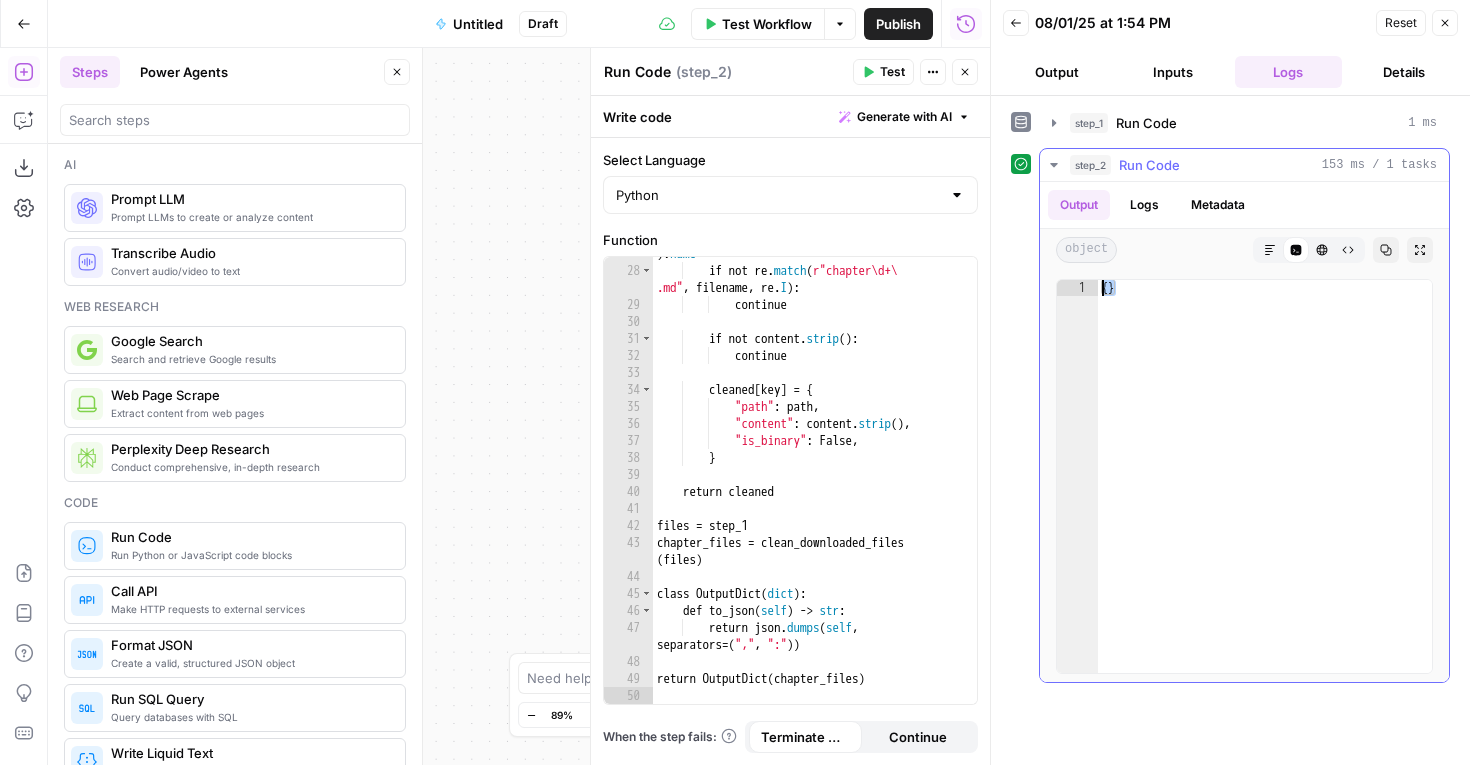 drag, startPoint x: 1143, startPoint y: 293, endPoint x: 1097, endPoint y: 285, distance: 46.69047 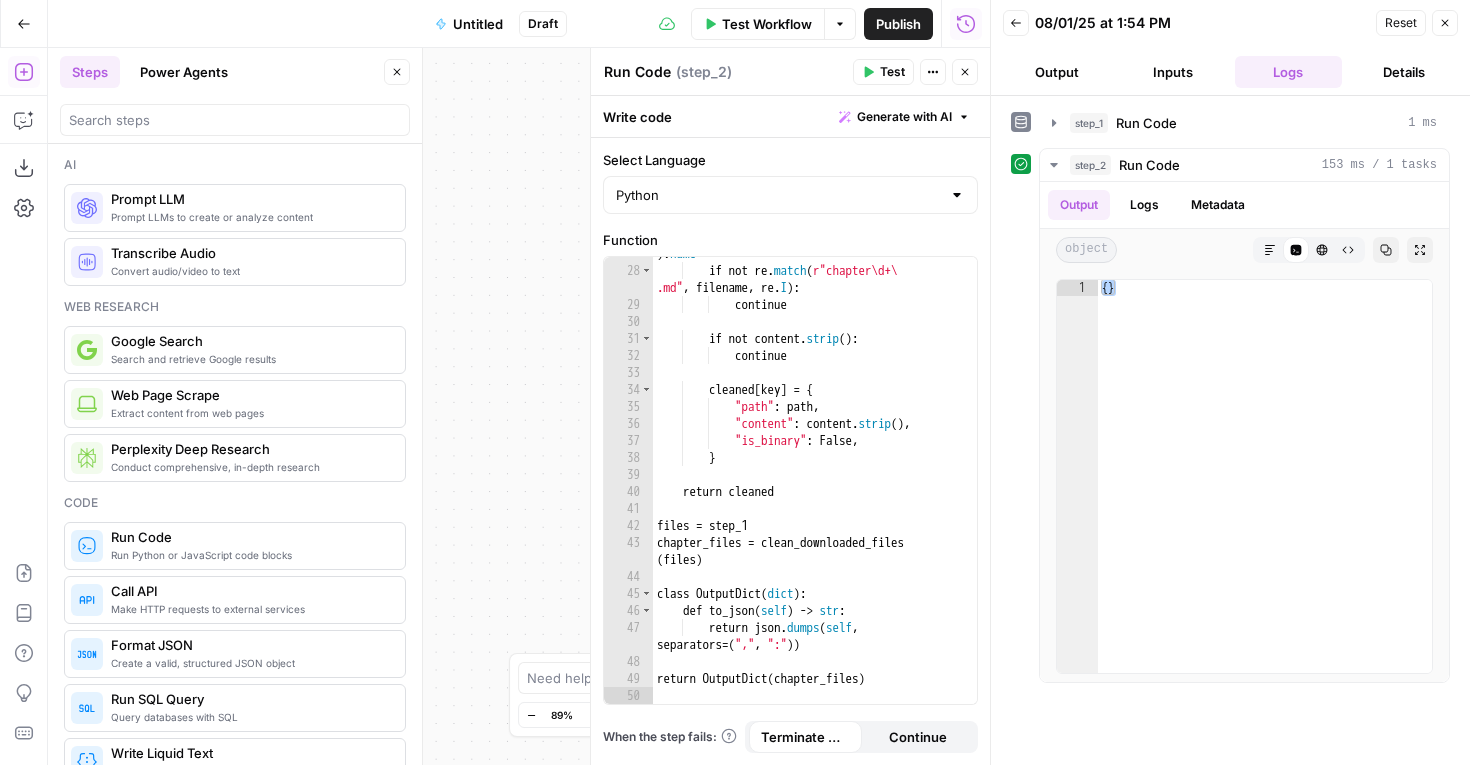 click on "Test Workflow" at bounding box center (767, 24) 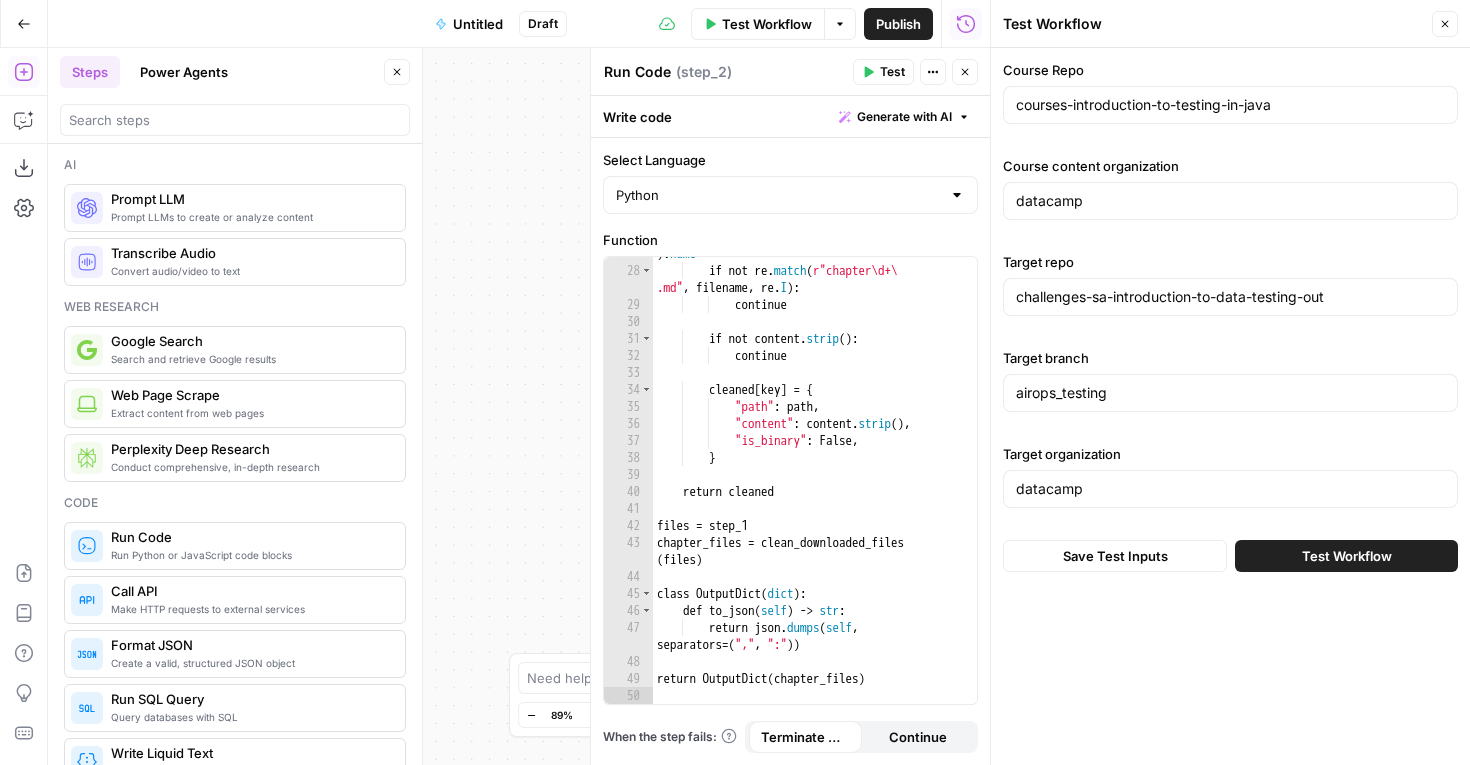 click on "Test Workflow" at bounding box center (1347, 556) 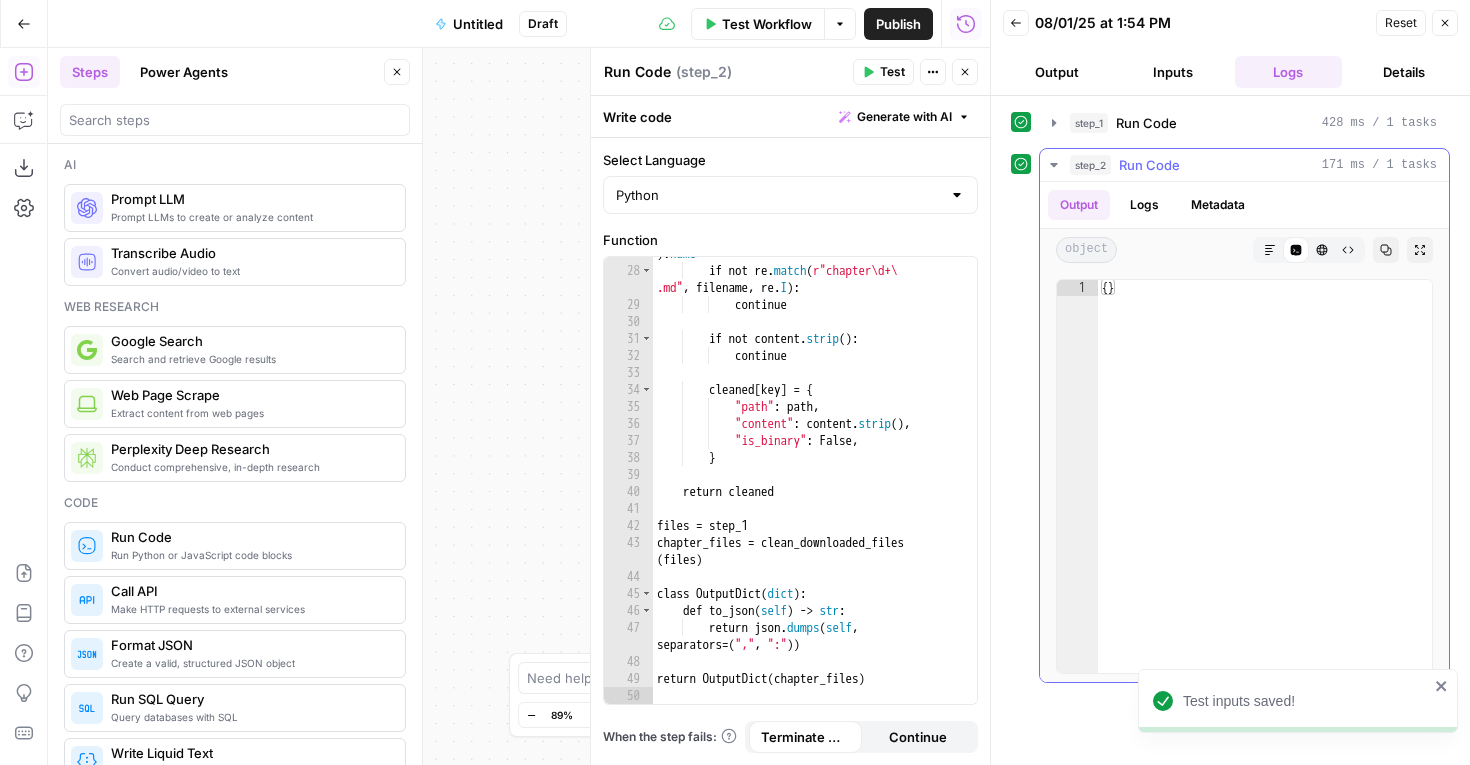 type on "**" 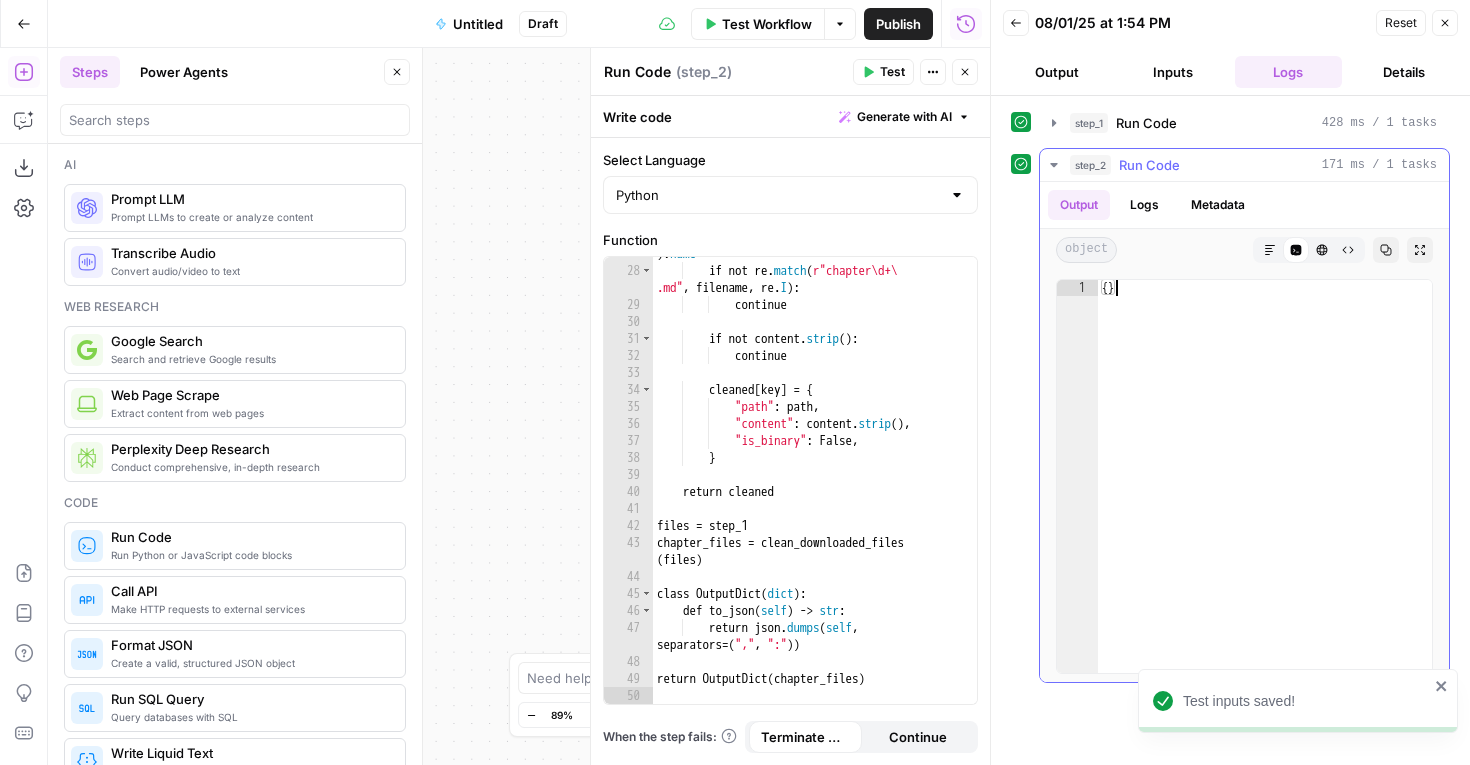 drag, startPoint x: 1174, startPoint y: 296, endPoint x: 1074, endPoint y: 296, distance: 100 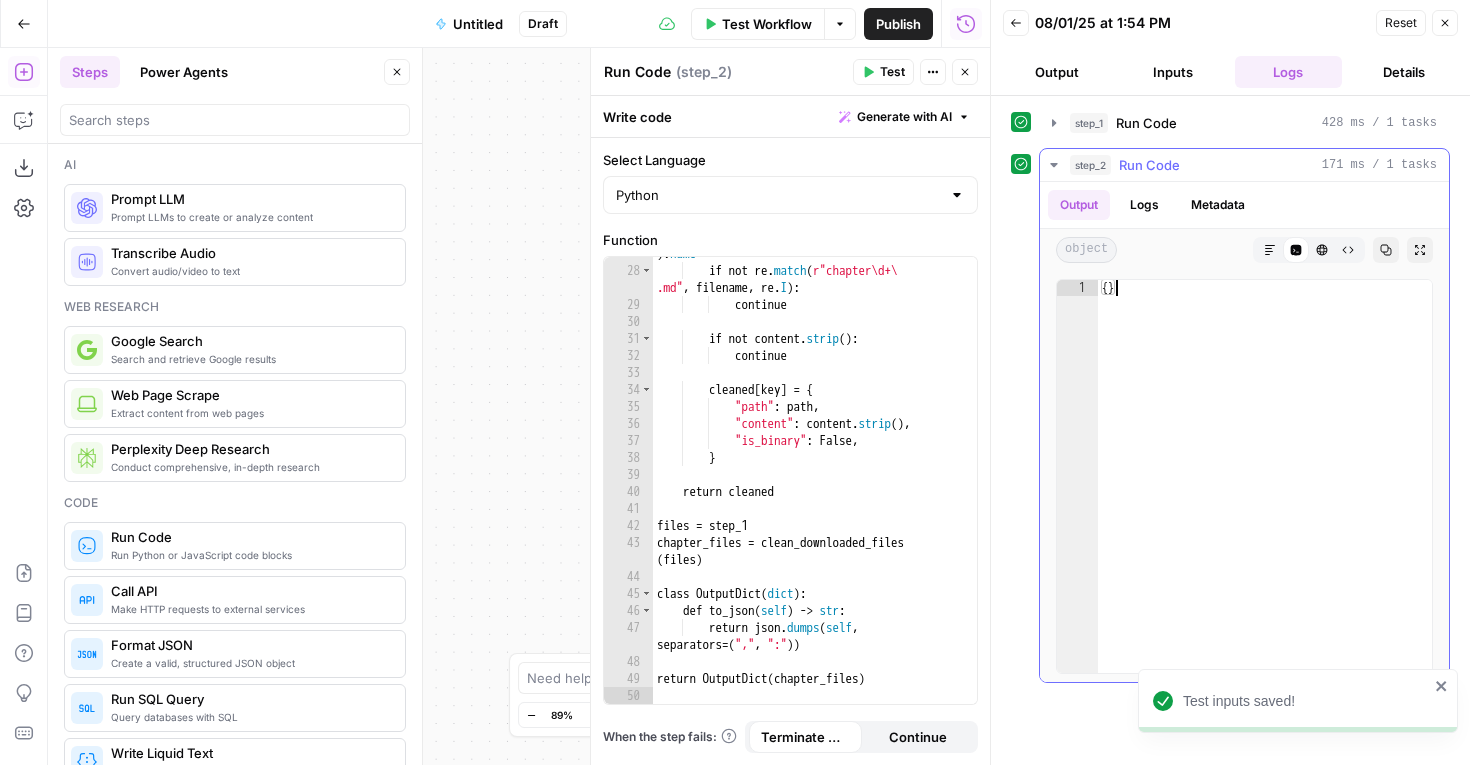 click on "** 1 { }     XXXXXXXXXXXXXXXXXXXXXXXXXXXXXXXXXXXXXXXXXXXXXXXXXXXXXXXXXXXXXXXXXXXXXXXXXXXXXXXXXXXXXXXXXXXXXXXXXXXXXXXXXXXXXXXXXXXXXXXXXXXXXXXXXXXXXXXXXXXXXXXXXXXXXXXXXXXXXXXXXXXXXXXXXXXXXXXXXXXXXXXXXXXXXXXXXXXXXXXXXXXXXXXXXXXXXXXXXXXXXXXXXXXXXXXXXXXXXXXXXXXXXXXXXXXXXXXXXXXXXXXXXXXXXXXXXXXXXXXXXXXXXXXXXXXXXXXXXXXXXXXXXXXXXXXXXXXXXXXXXXXXXXXXXXXXXXXXXXXXXXXXXXXXXXXXXXXXXXXXXXXXXXXXXXXXXXXXXXXXXXXXXXXXXXXXXXXXXXXXXXXXXXXXXXXXXXXXXXXXXXXXXXXXXXXXXXXXXXXXXXXXXXXXXXXXXXXXXXXXXXXXXXXXXXXXXXXXXXXXXXXXXXXXXXXXXXXXXXXXXXXXXXXXXXXX" at bounding box center (1244, 476) 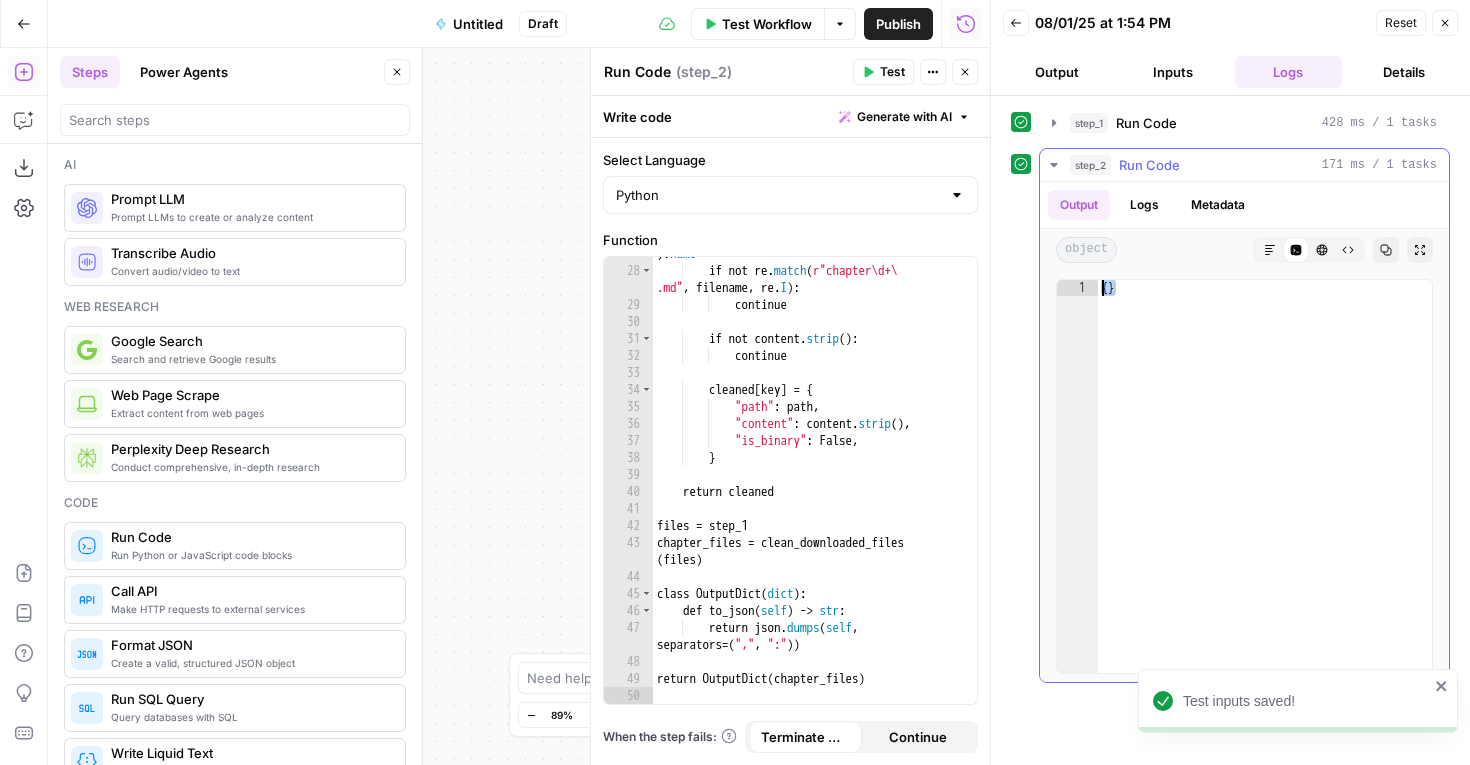 drag, startPoint x: 1143, startPoint y: 288, endPoint x: 1086, endPoint y: 288, distance: 57 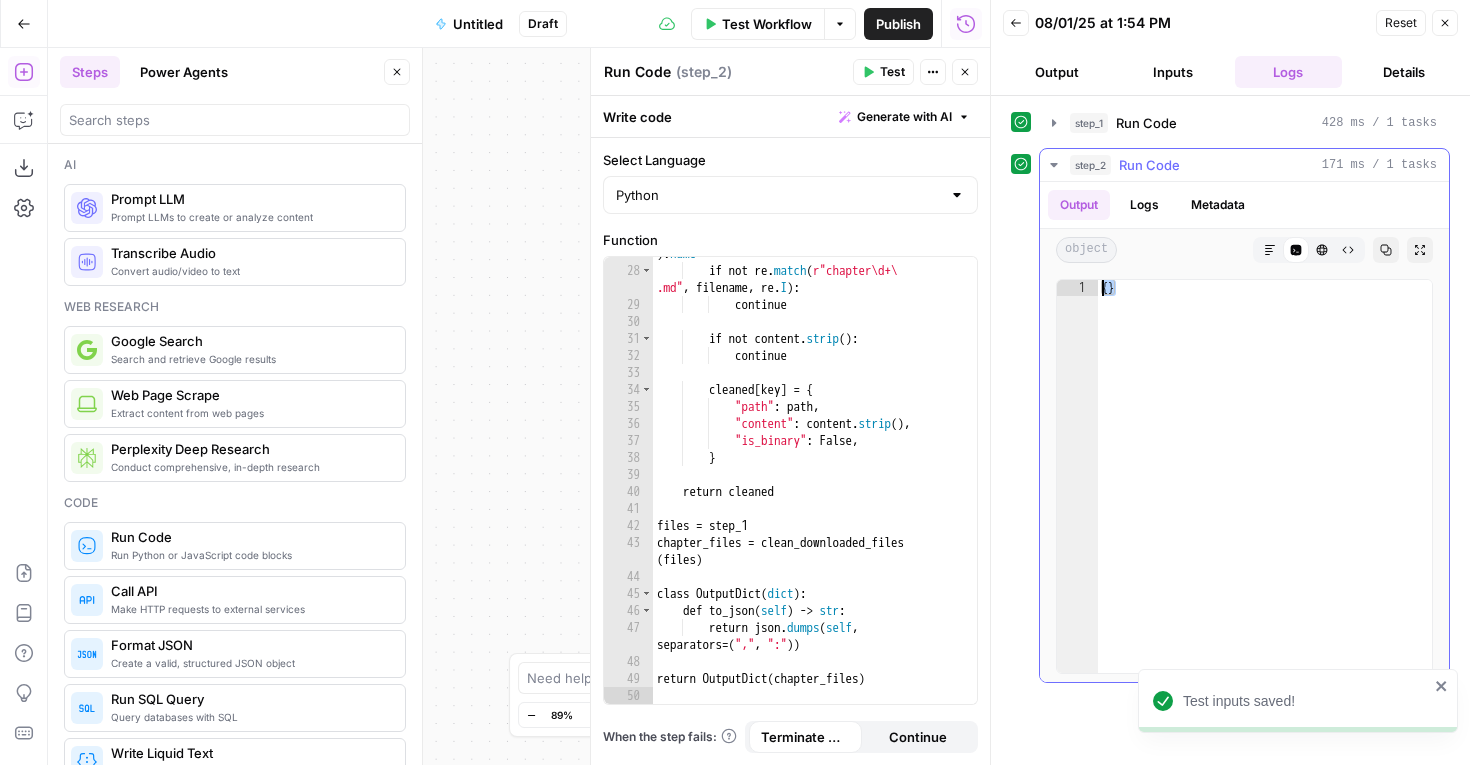 click on "** 1 { }     XXXXXXXXXXXXXXXXXXXXXXXXXXXXXXXXXXXXXXXXXXXXXXXXXXXXXXXXXXXXXXXXXXXXXXXXXXXXXXXXXXXXXXXXXXXXXXXXXXXXXXXXXXXXXXXXXXXXXXXXXXXXXXXXXXXXXXXXXXXXXXXXXXXXXXXXXXXXXXXXXXXXXXXXXXXXXXXXXXXXXXXXXXXXXXXXXXXXXXXXXXXXXXXXXXXXXXXXXXXXXXXXXXXXXXXXXXXXXXXXXXXXXXXXXXXXXXXXXXXXXXXXXXXXXXXXXXXXXXXXXXXXXXXXXXXXXXXXXXXXXXXXXXXXXXXXXXXXXXXXXXXXXXXXXXXXXXXXXXXXXXXXXXXXXXXXXXXXXXXXXXXXXXXXXXXXXXXXXXXXXXXXXXXXXXXXXXXXXXXXXXXXXXXXXXXXXXXXXXXXXXXXXXXXXXXXXXXXXXXXXXXXXXXXXXXXXXXXXXXXXXXXXXXXXXXXXXXXXXXXXXXXXXXXXXXXXXXXXXXXXXXXXXXXXXXX" at bounding box center (1244, 476) 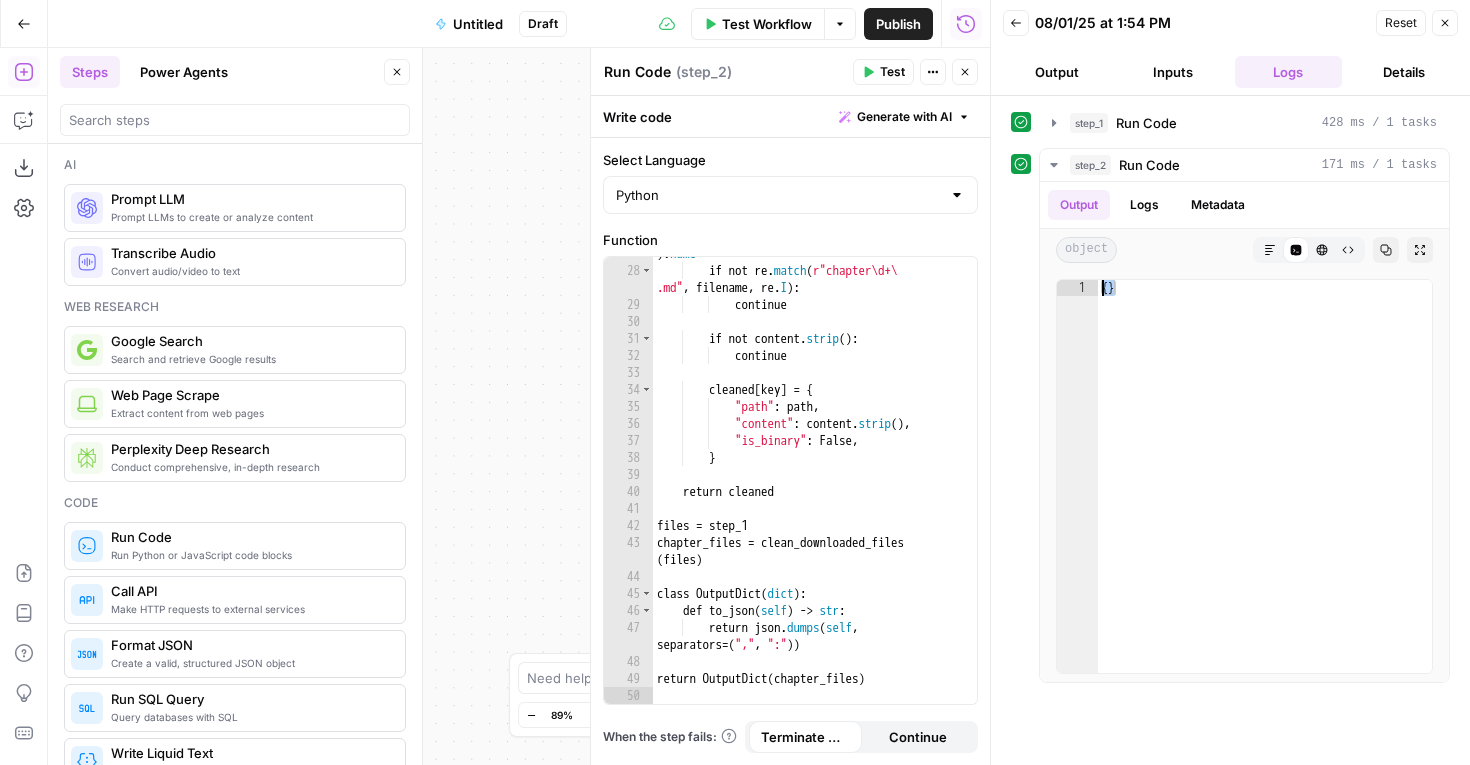 click on "filename   =   pathlib . Path ( path ) . name           if   not   re . match ( r"chapter\d+\ .md" ,   filename ,   re . I ) :                continue           if   not   content . strip ( ) :                continue           cleaned [ key ]   =   {                "path" :   path ,                "content" :   content . strip ( ) ,                "is_binary" :   False ,           }      return   cleaned files   =   step_1 chapter_files   =   clean_downloaded_files ( files ) class   OutputDict ( dict ) :      def   to_json ( self )   ->   str :           return   json . dumps ( self ,   separators = ( "," ,   ":" )) return   OutputDict ( chapter_files )" at bounding box center (815, 477) 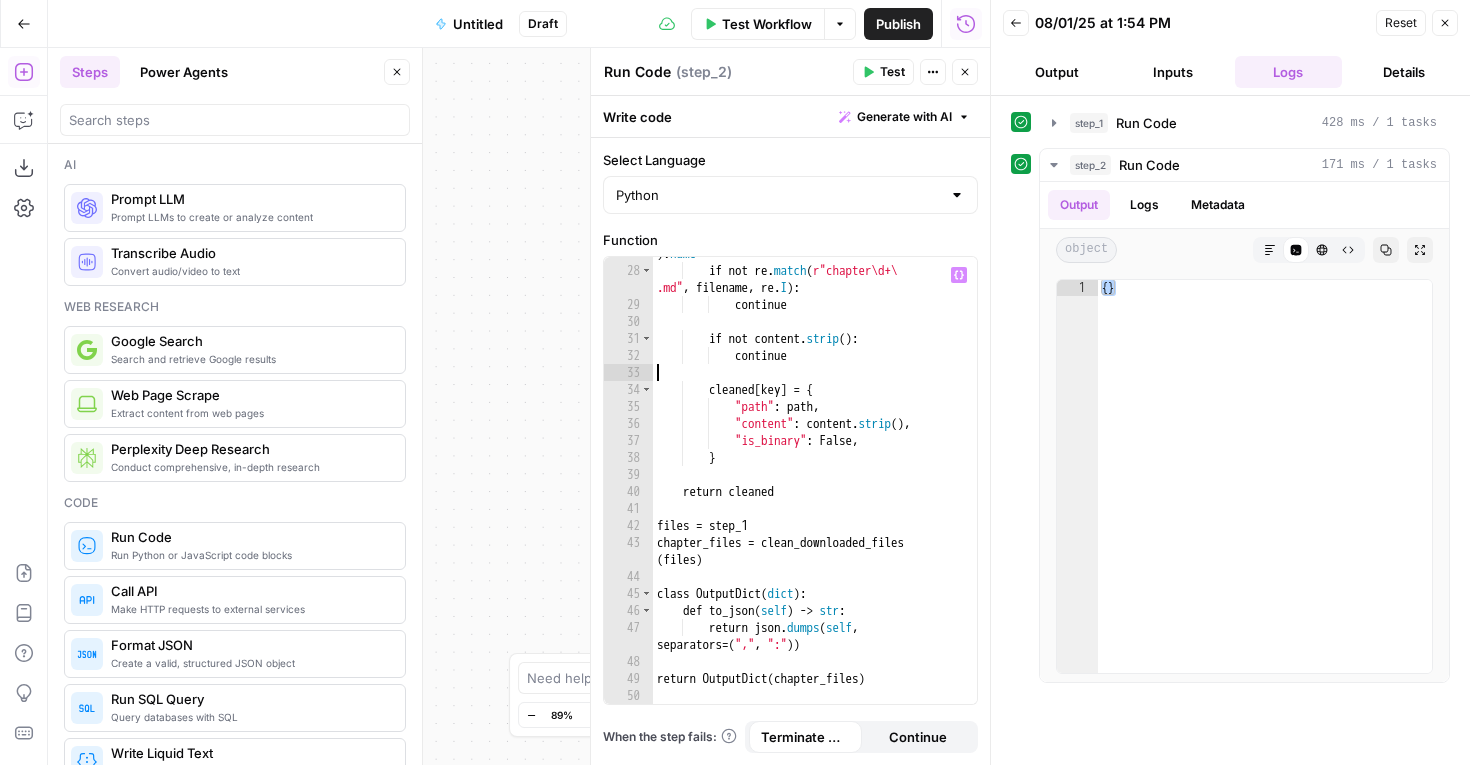 type on "**********" 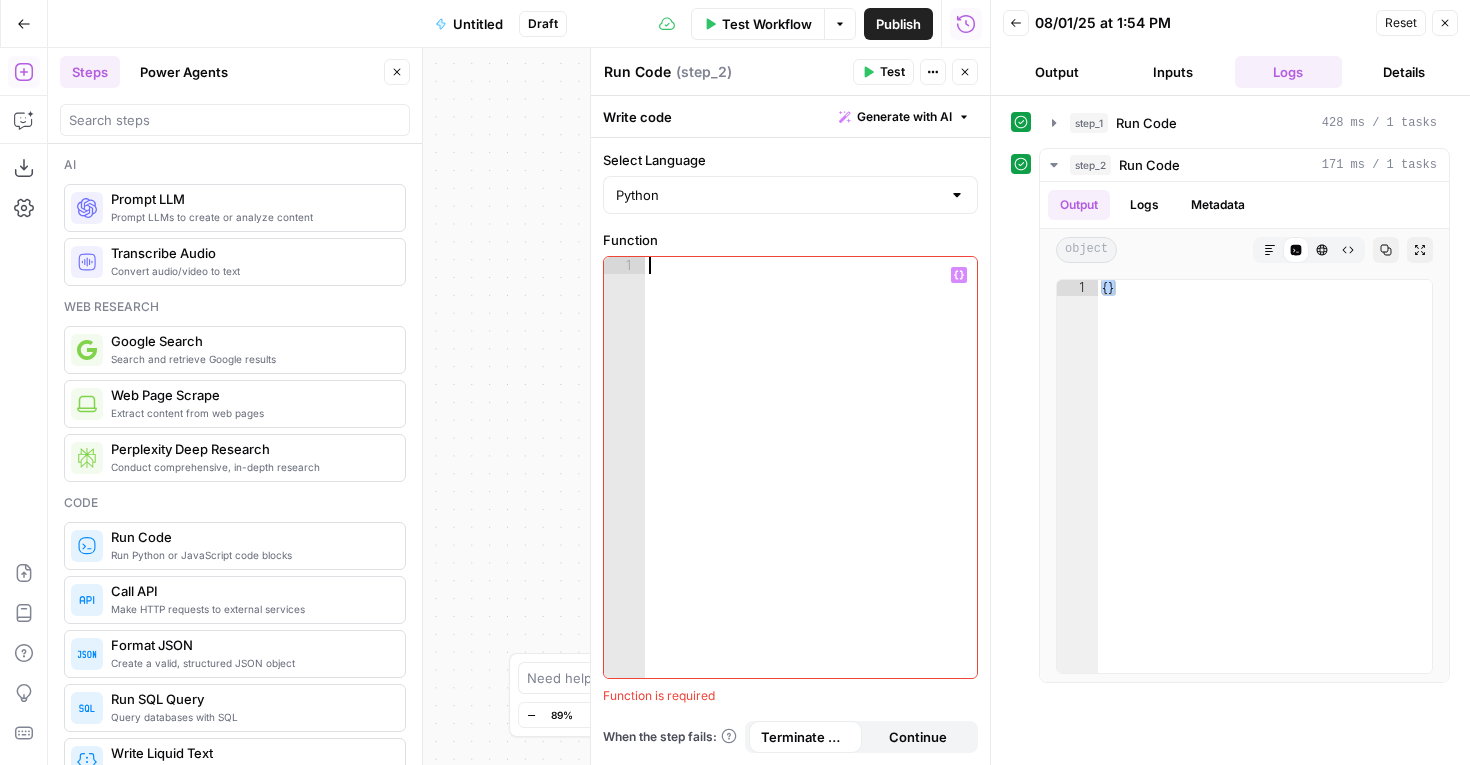 type 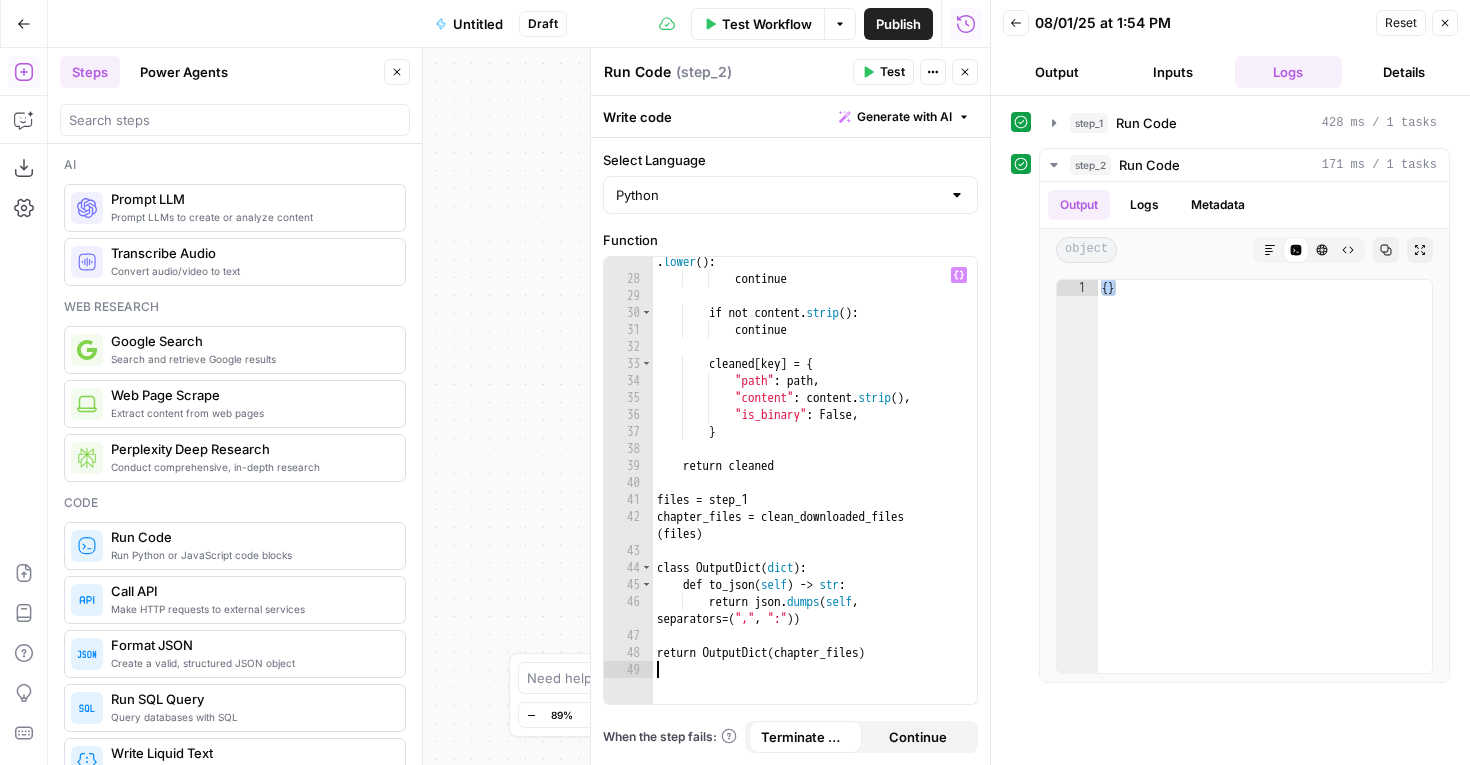 scroll, scrollTop: 556, scrollLeft: 0, axis: vertical 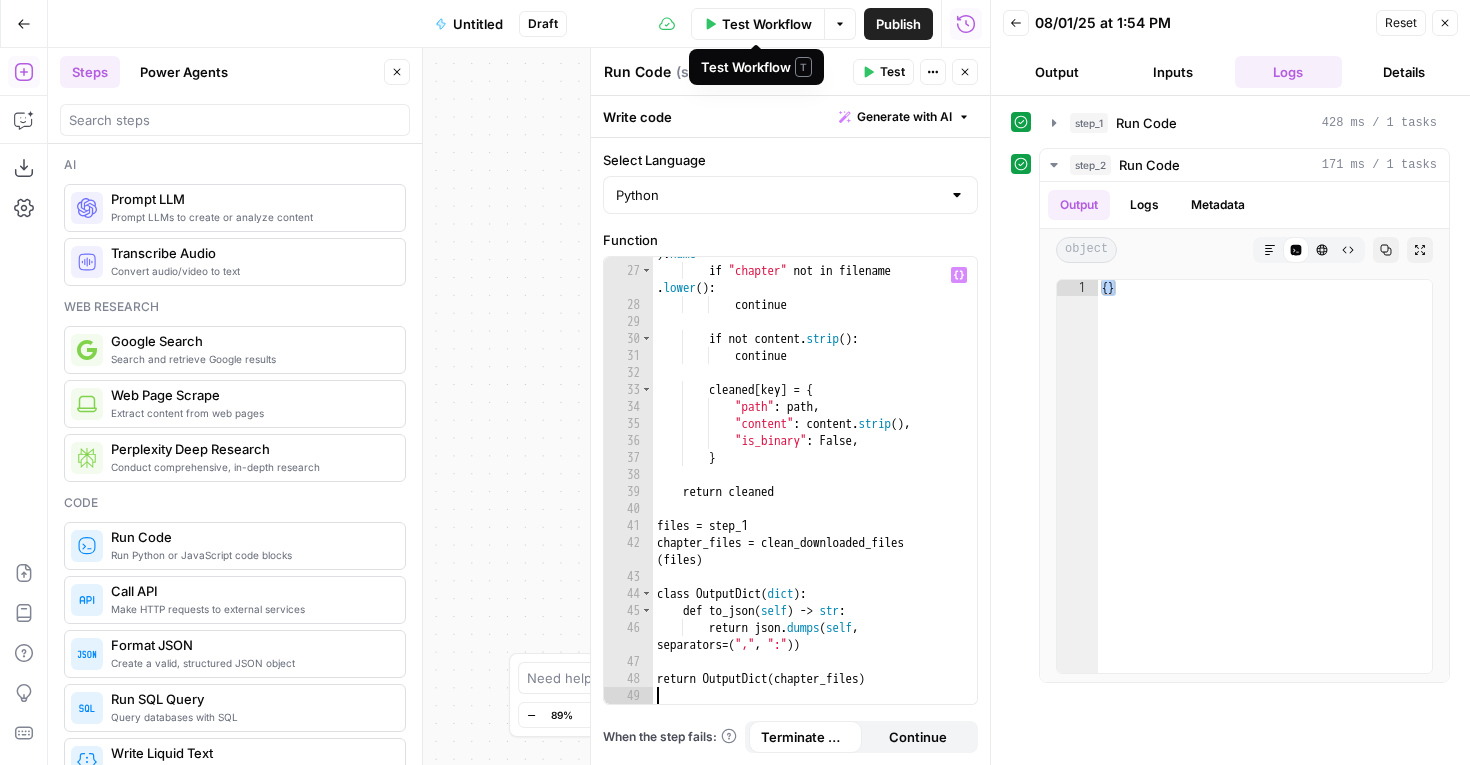 click on "Test Workflow" at bounding box center [767, 24] 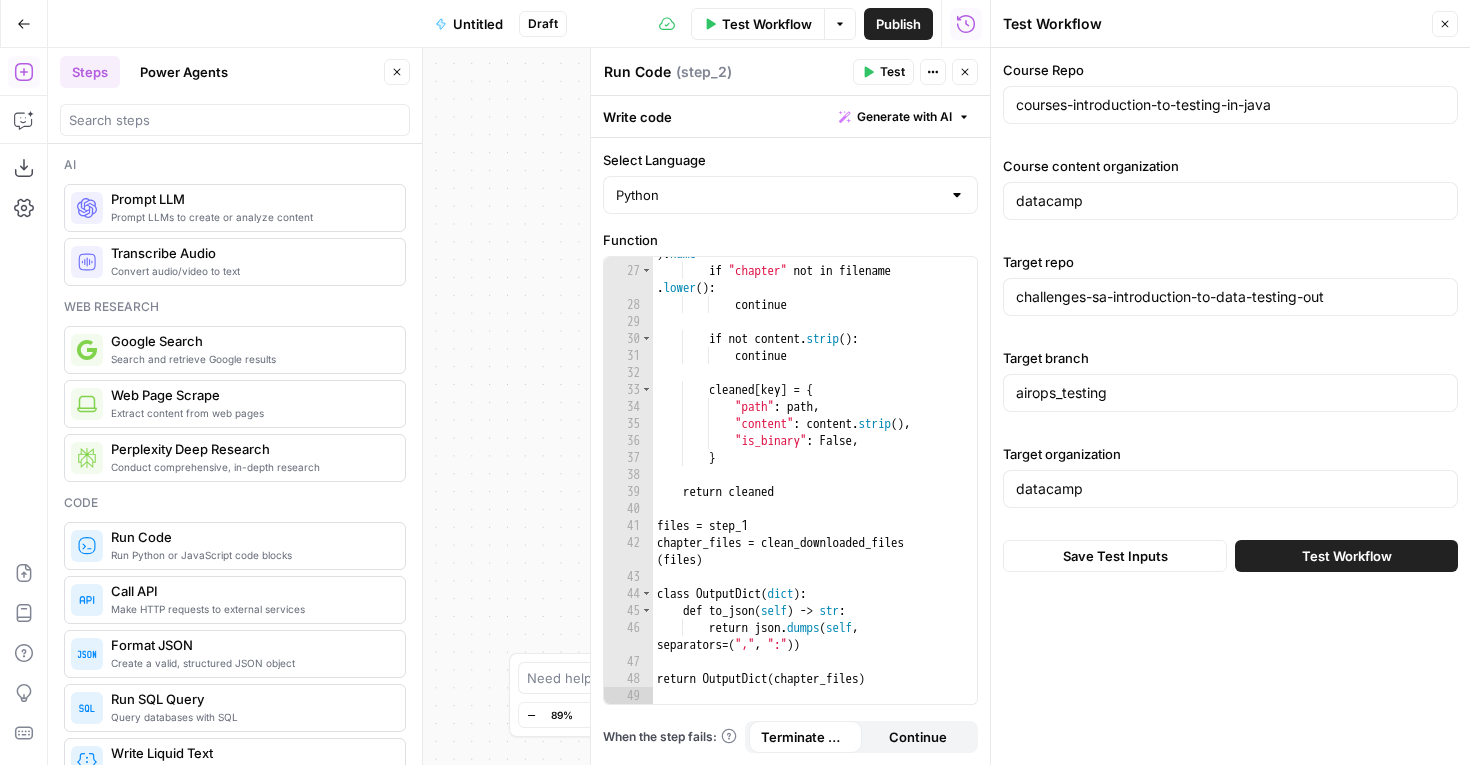 click on "Test Workflow" at bounding box center [1347, 556] 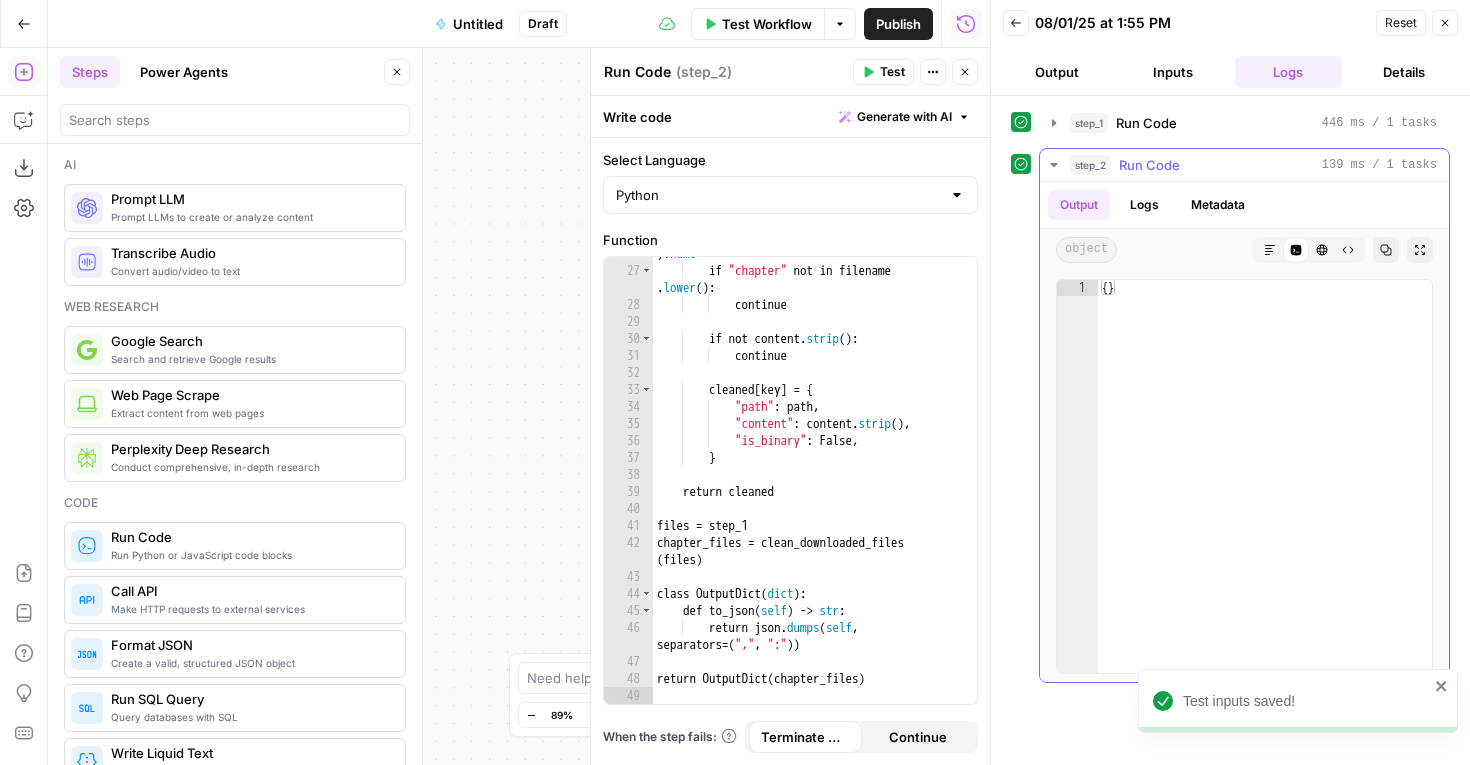 click on "Logs" at bounding box center [1144, 205] 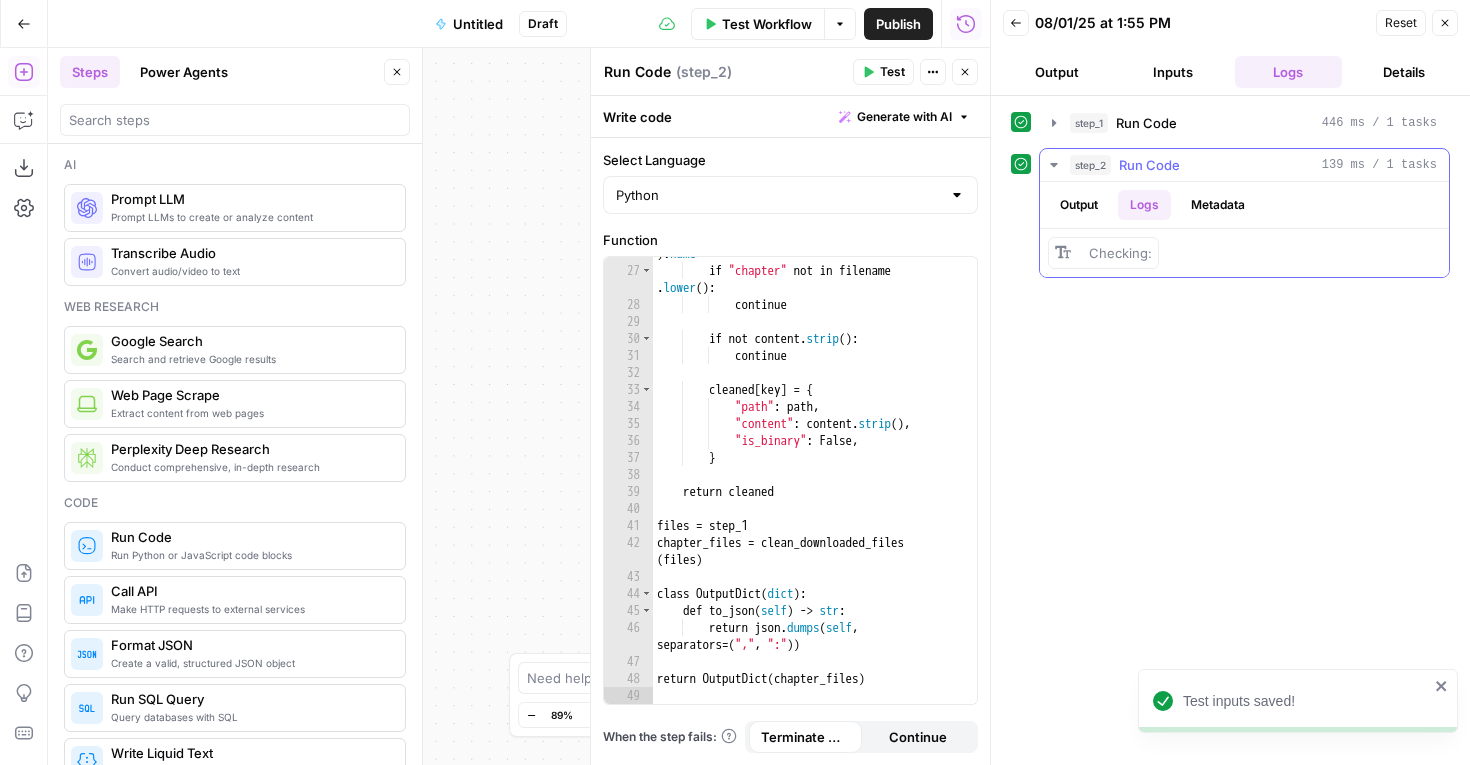 click on "Metadata" at bounding box center (1218, 205) 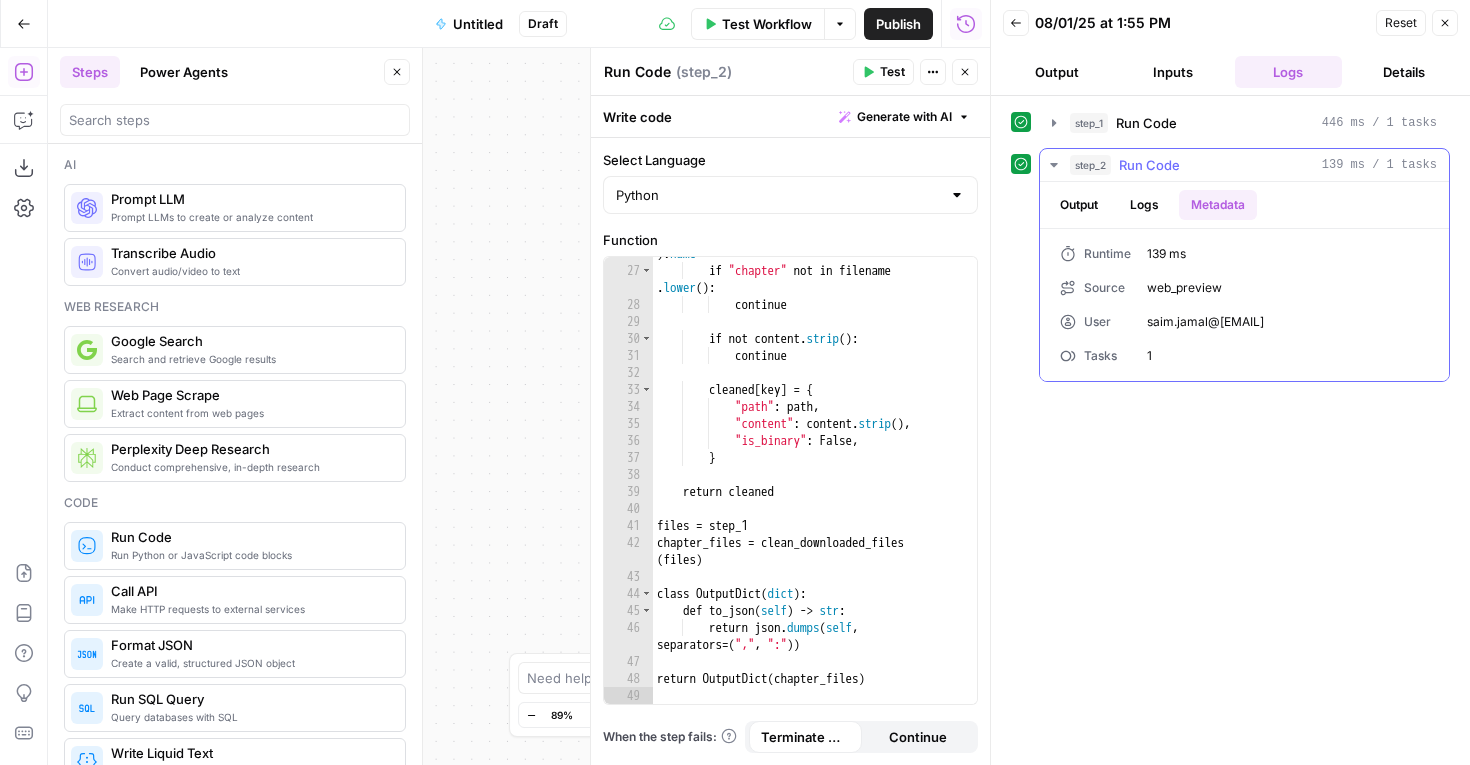 click on "Output" at bounding box center [1079, 205] 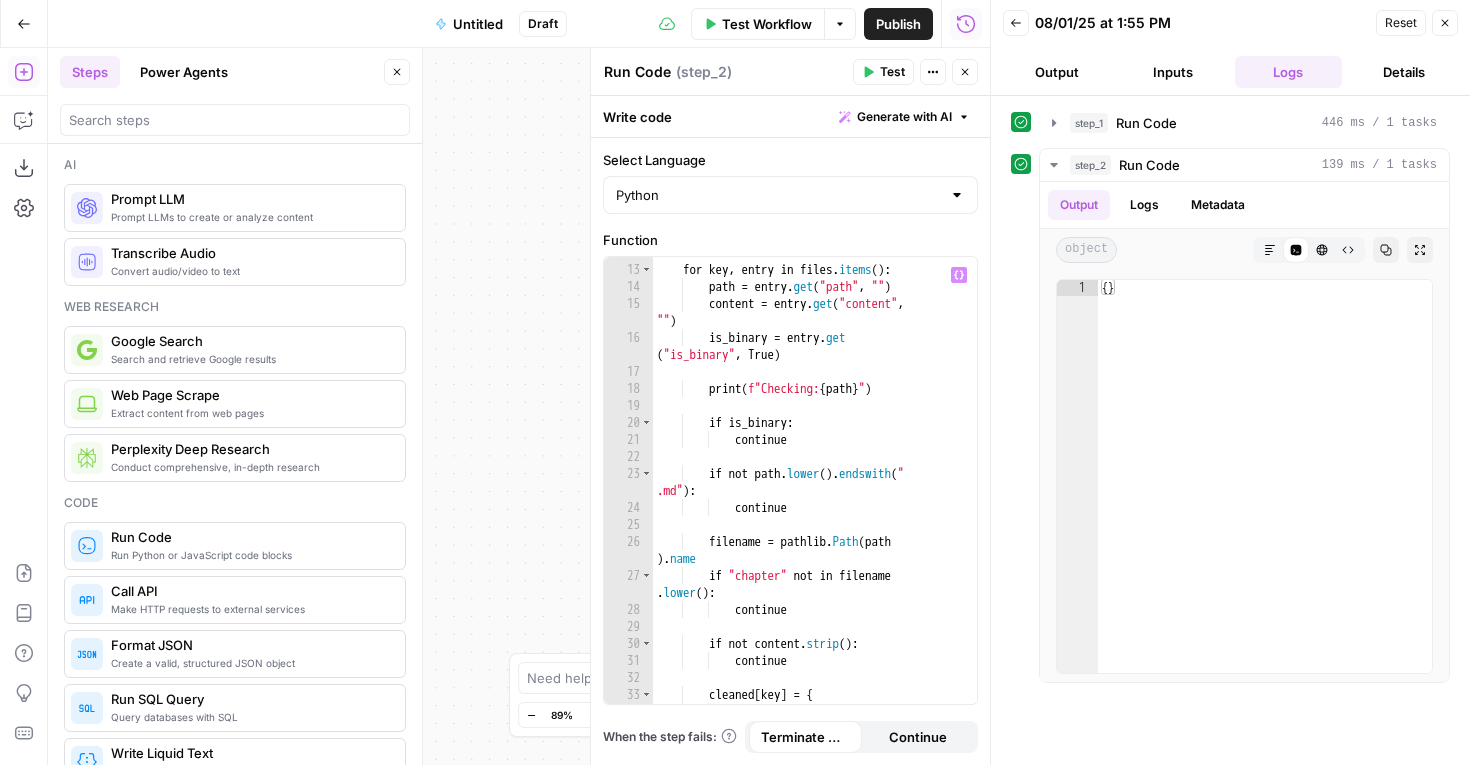 scroll, scrollTop: 251, scrollLeft: 0, axis: vertical 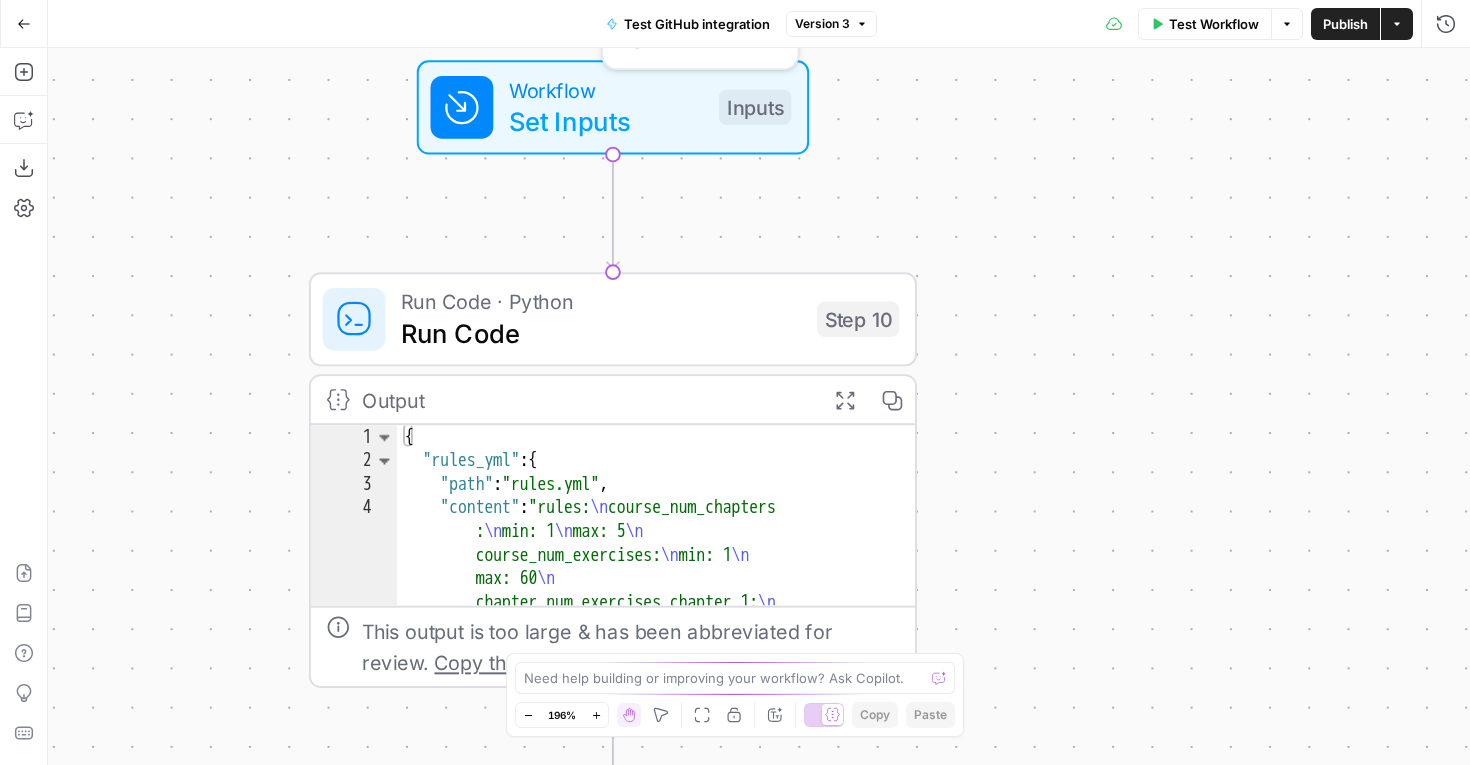 click on "Set Inputs" at bounding box center [606, 121] 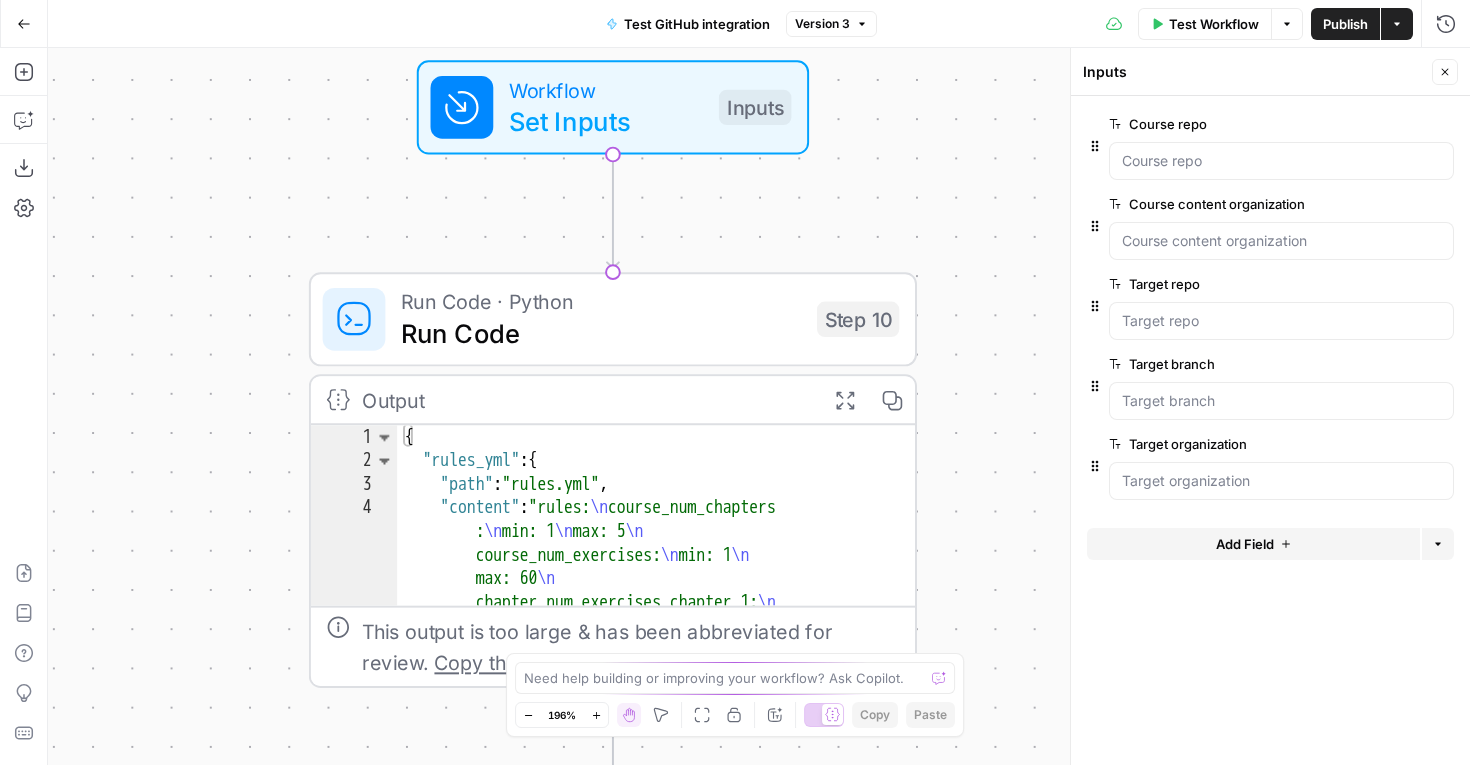 click on "Course repo" at bounding box center [1225, 124] 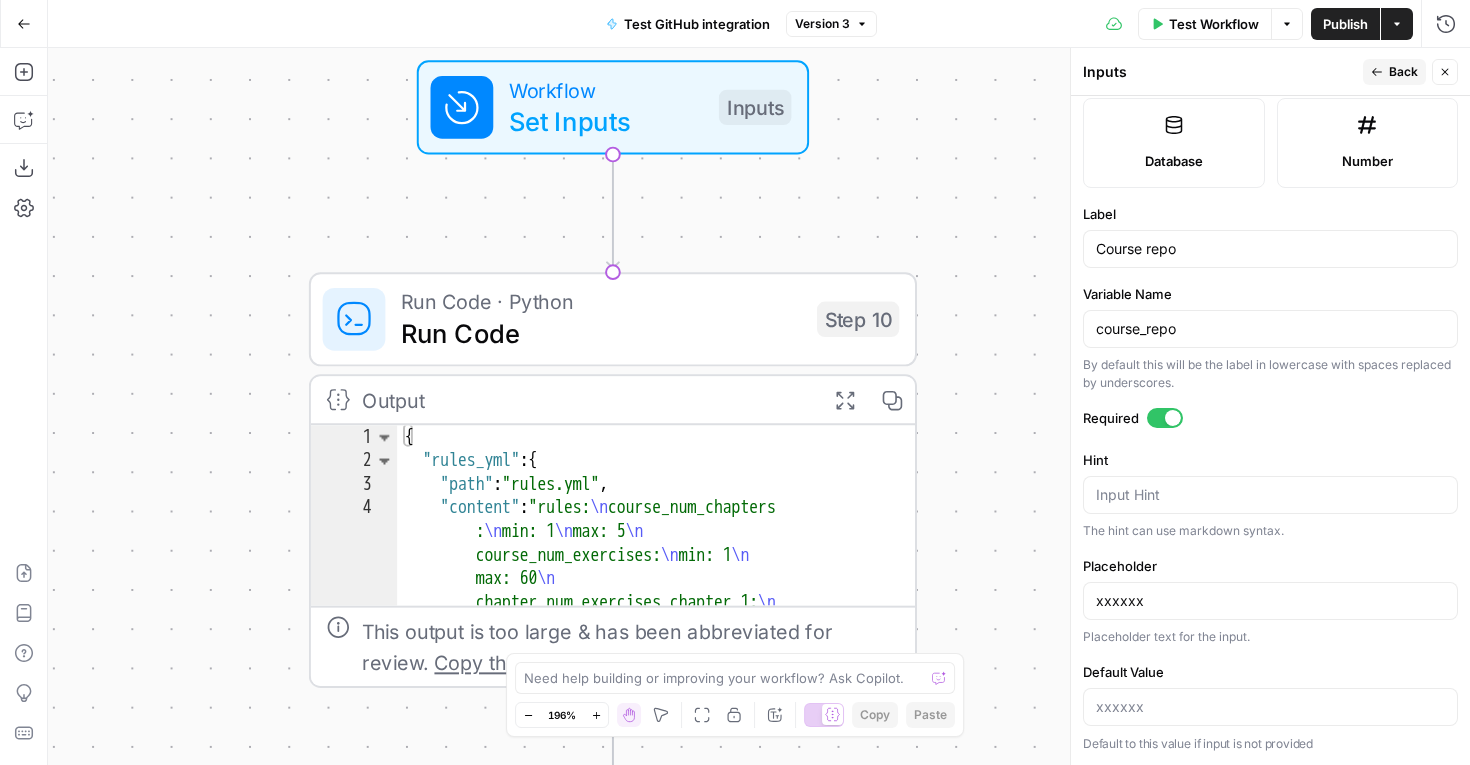 scroll, scrollTop: 521, scrollLeft: 0, axis: vertical 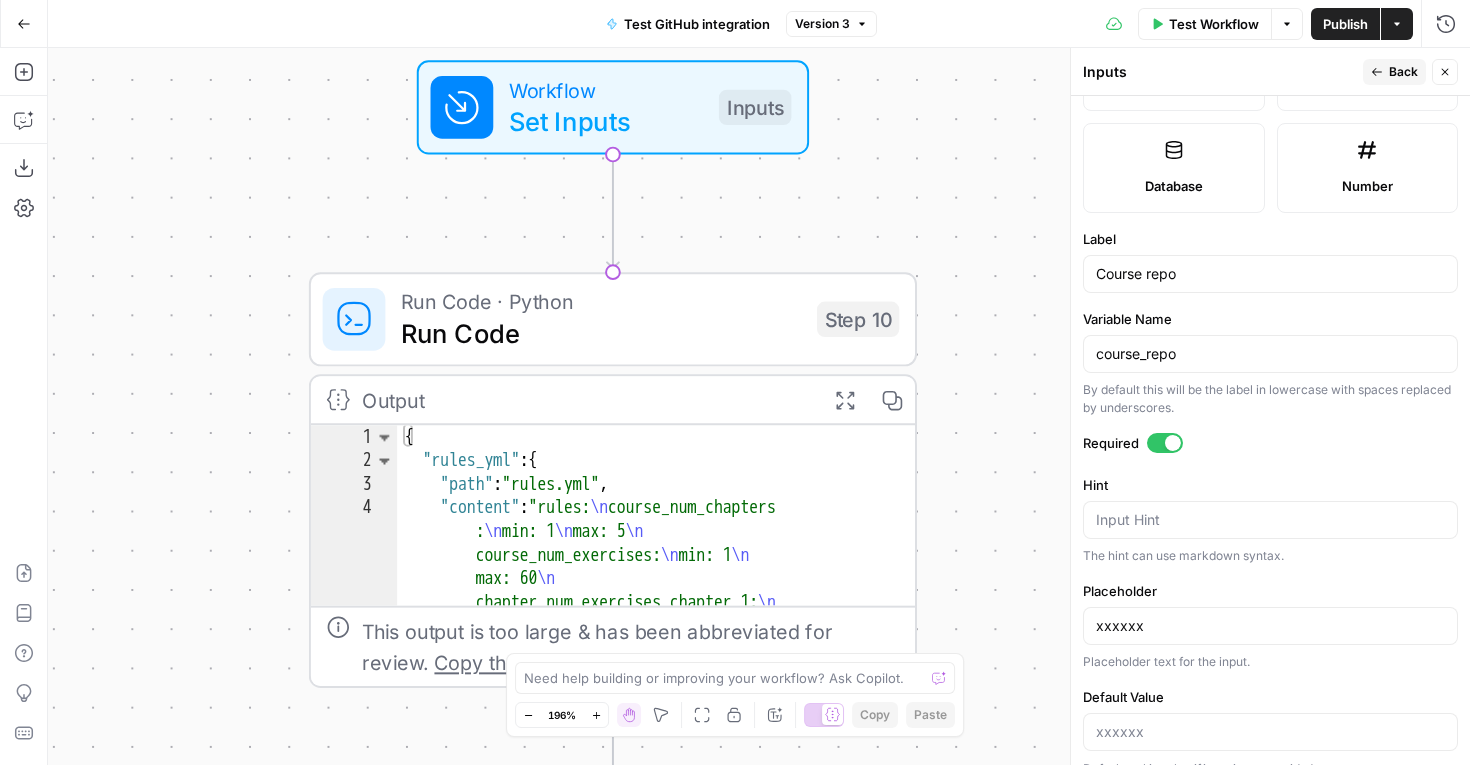 click on "Back" at bounding box center (1394, 72) 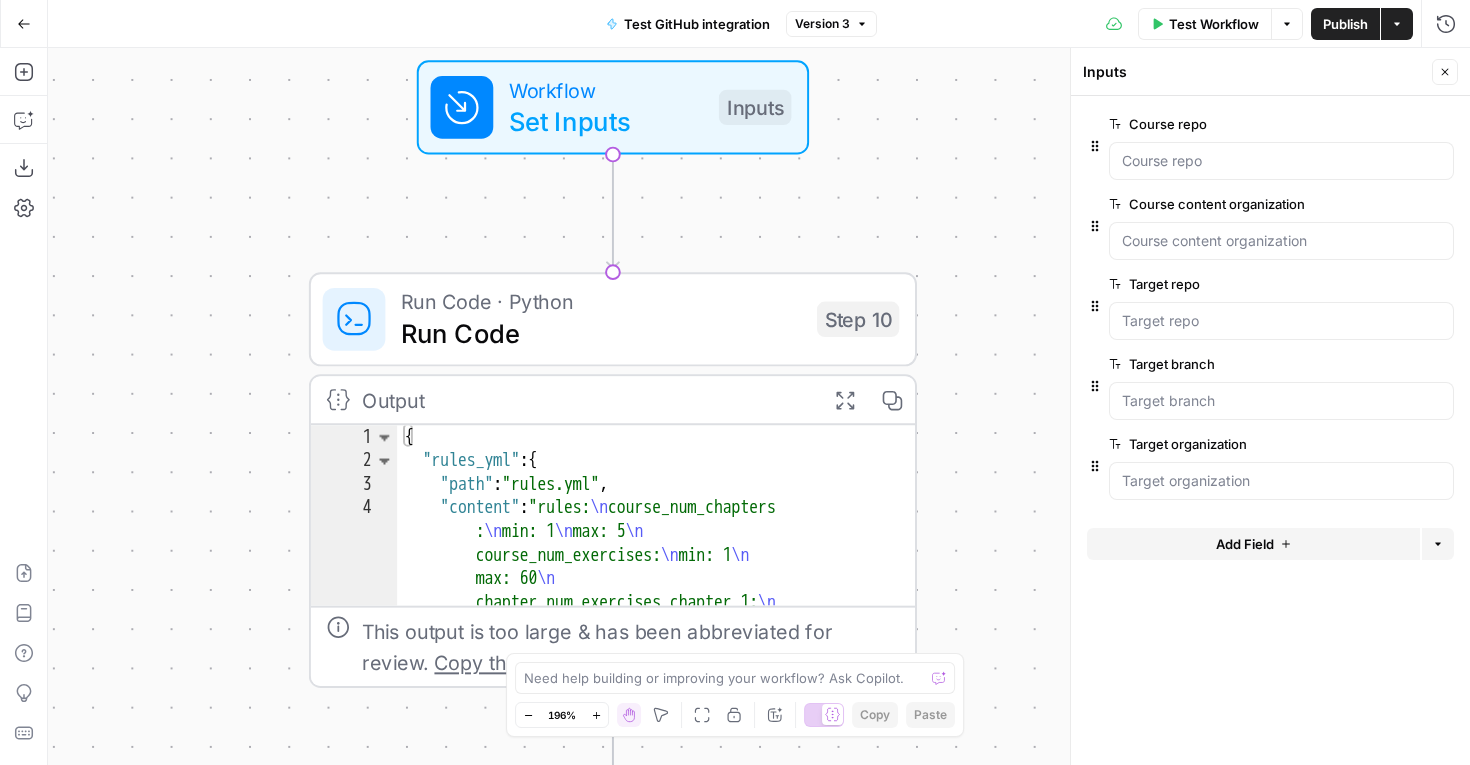 drag, startPoint x: 1128, startPoint y: 204, endPoint x: 1304, endPoint y: 197, distance: 176.13914 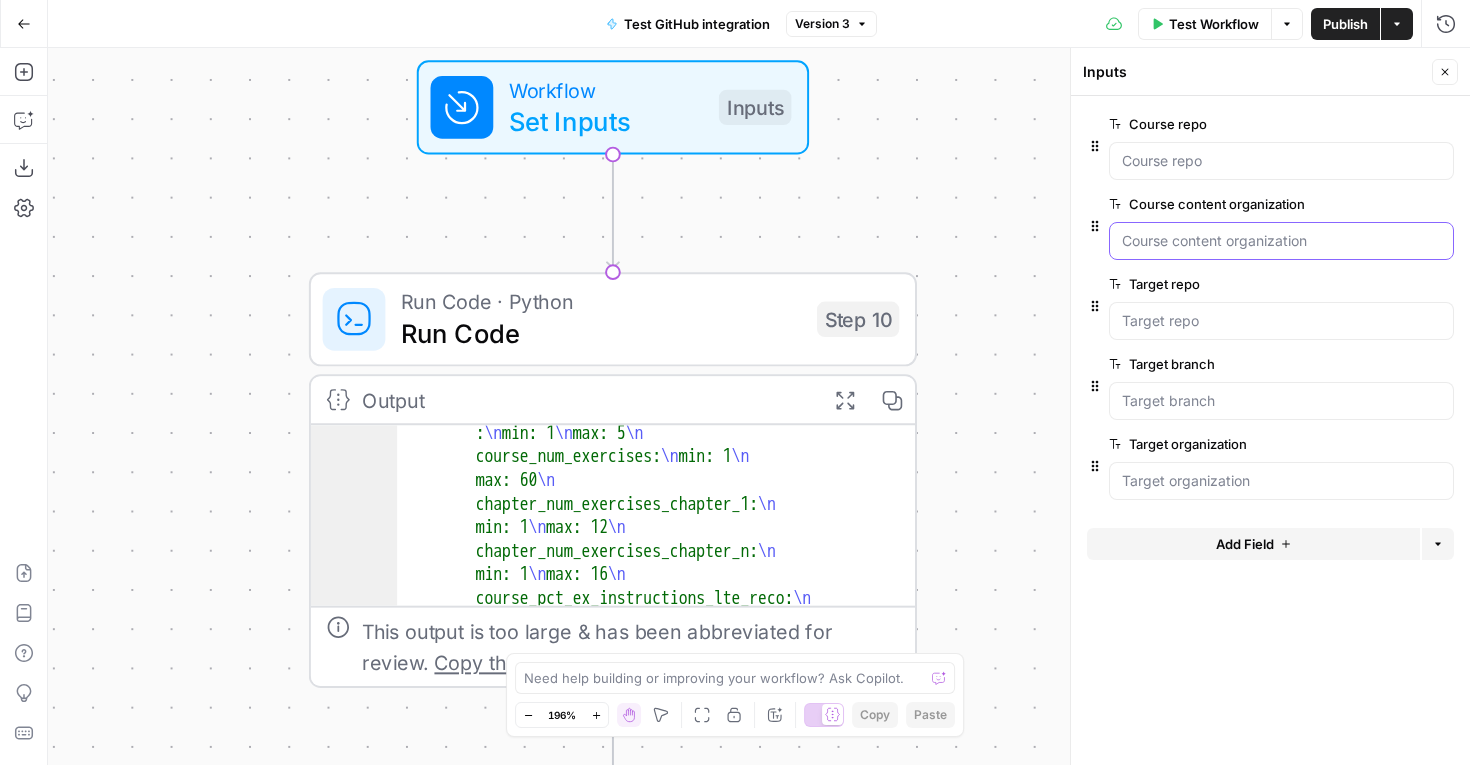 scroll, scrollTop: 55, scrollLeft: 0, axis: vertical 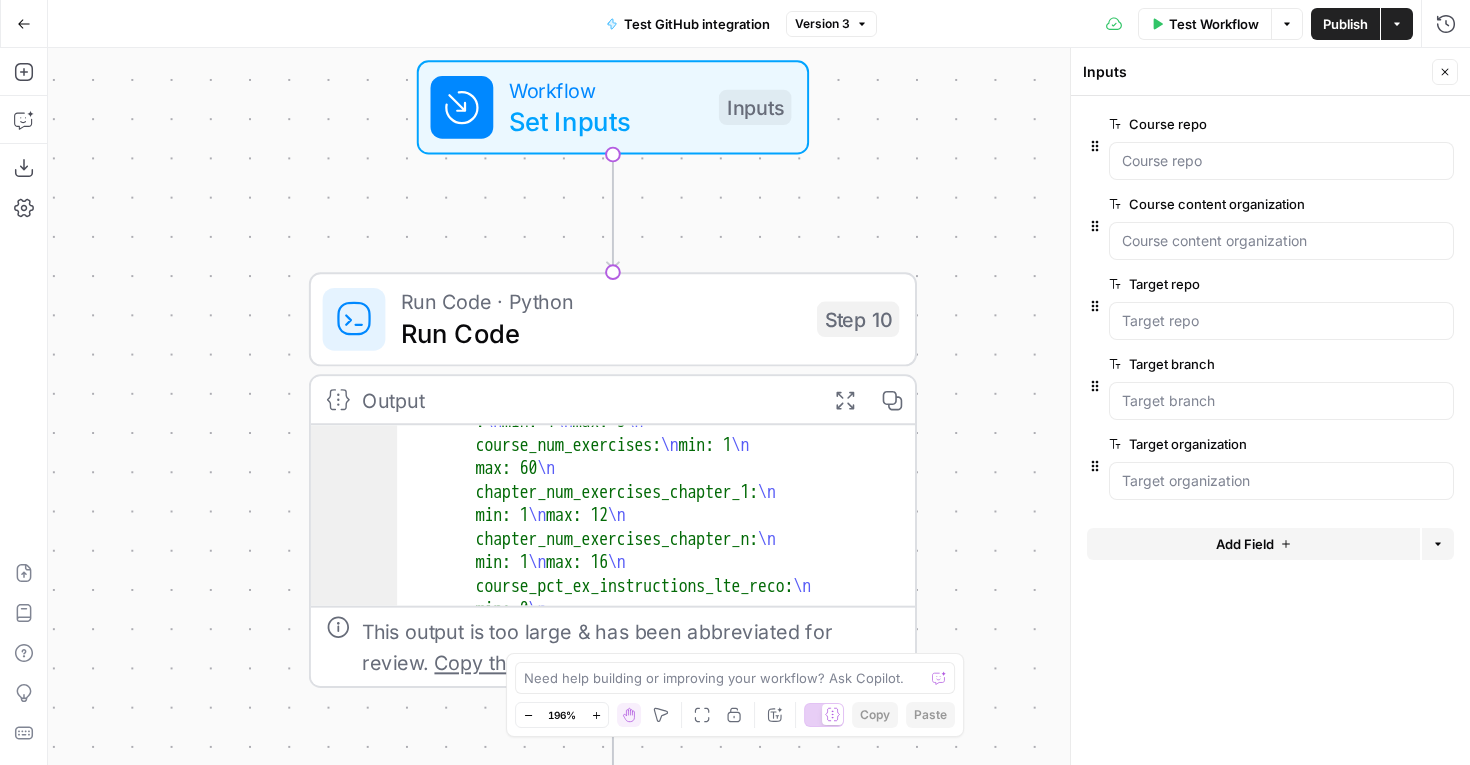 type on "**********" 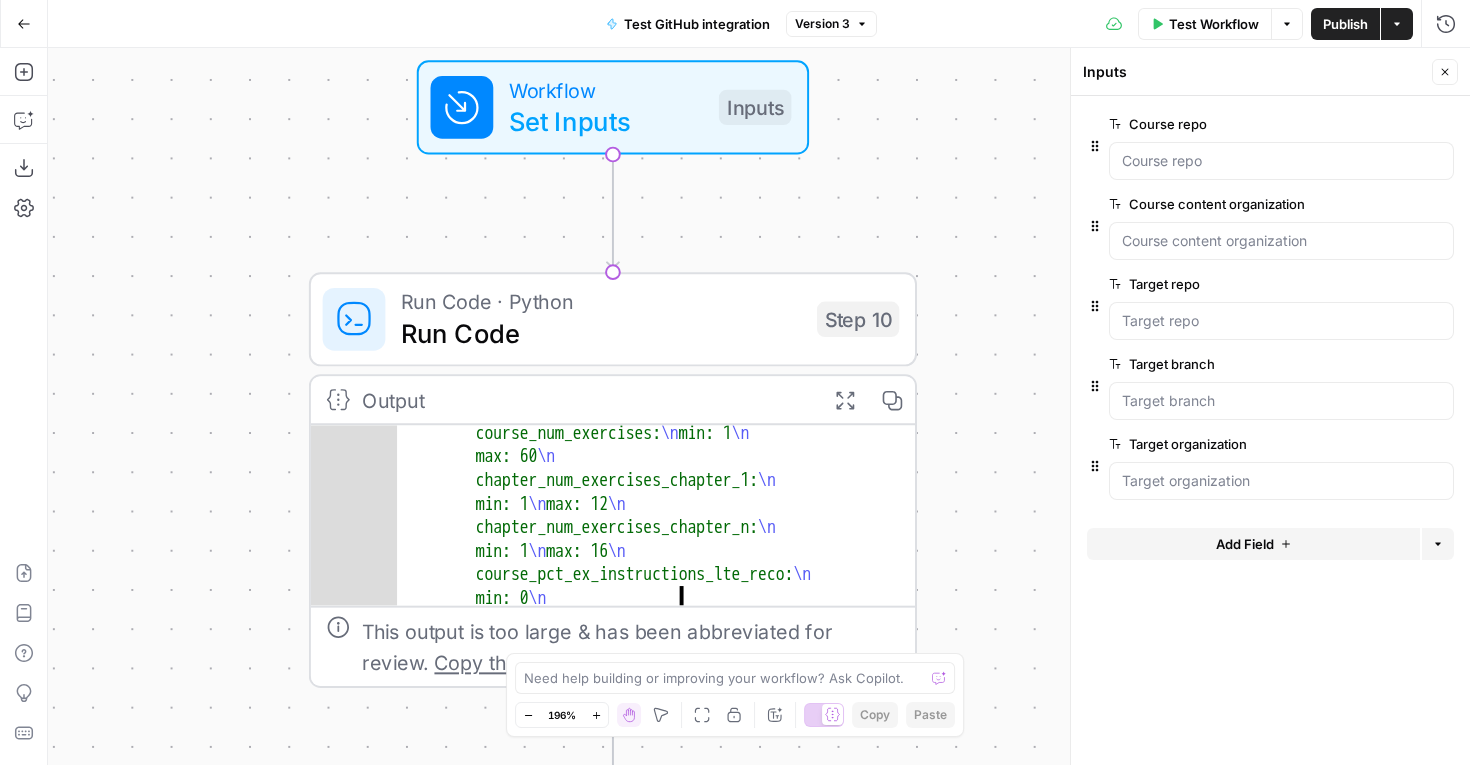 click on ""content" :  "rules: \n     course_num_chapters          : \n         min: 1 \n         max: 5 \n               course_num_exercises: \n         min: 1 \n                   max: 60 \n               chapter_num_exercises_chapter_1: \n                   min: 1 \n         max: 12 \n               chapter_num_exercises_chapter_n: \n                   min: 1 \n         max: 16 \n               course_pct_ex_instructions_lte_reco: \n                   min: 0 \n               course_pct_ex_assignment_lte_reco: \n                   min: 0 \n               course_pct_ex_hints_lte_reco: \n                   min: 0 \n               course_pct_ex_code_sample_lte_reco: \n                   min: 0 \n               course_pct_ex_code_solution_lte_reco: \n                   min: 0 \n               slides_video_script_length: \n                   warning_threshold: 450 \n" at bounding box center (657, 1054) 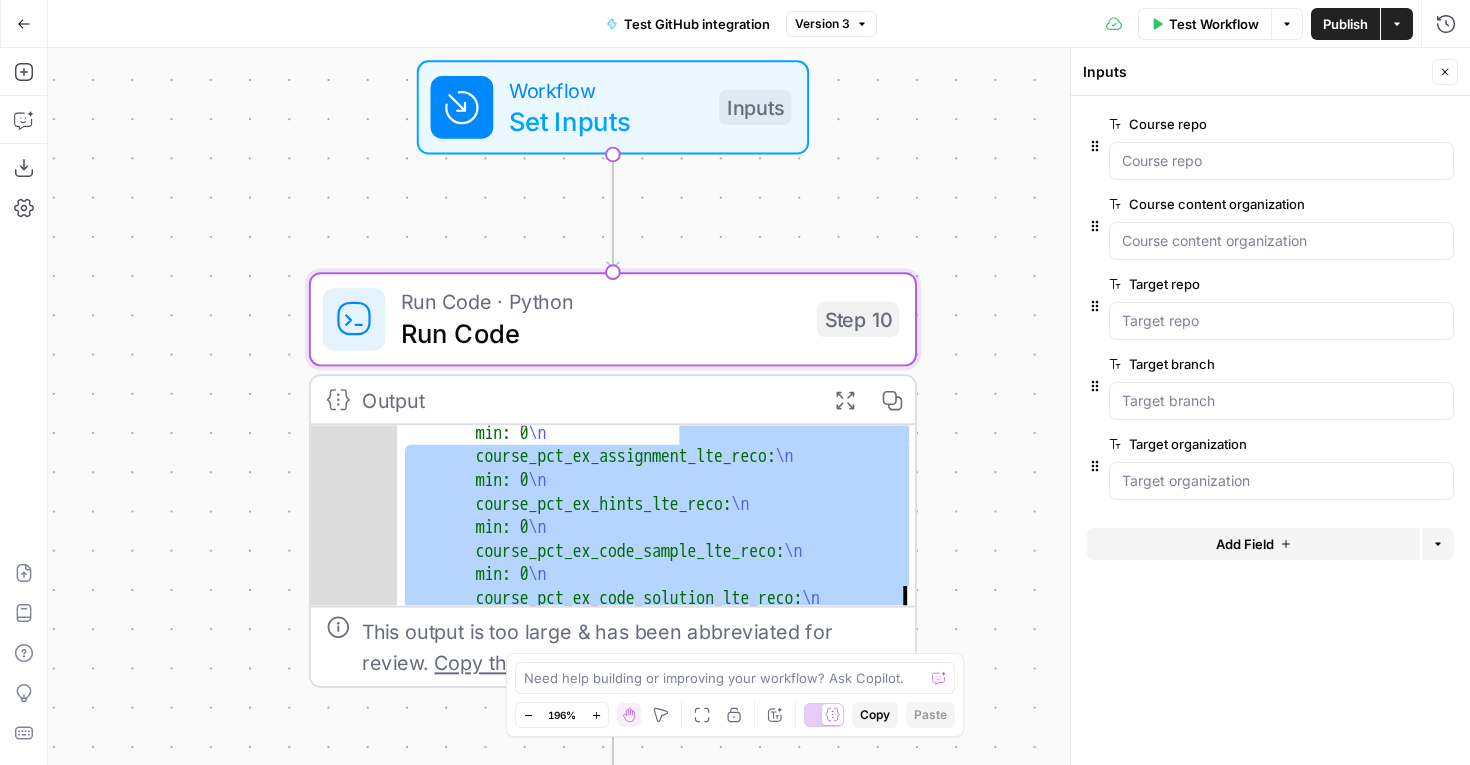 scroll, scrollTop: 158, scrollLeft: 0, axis: vertical 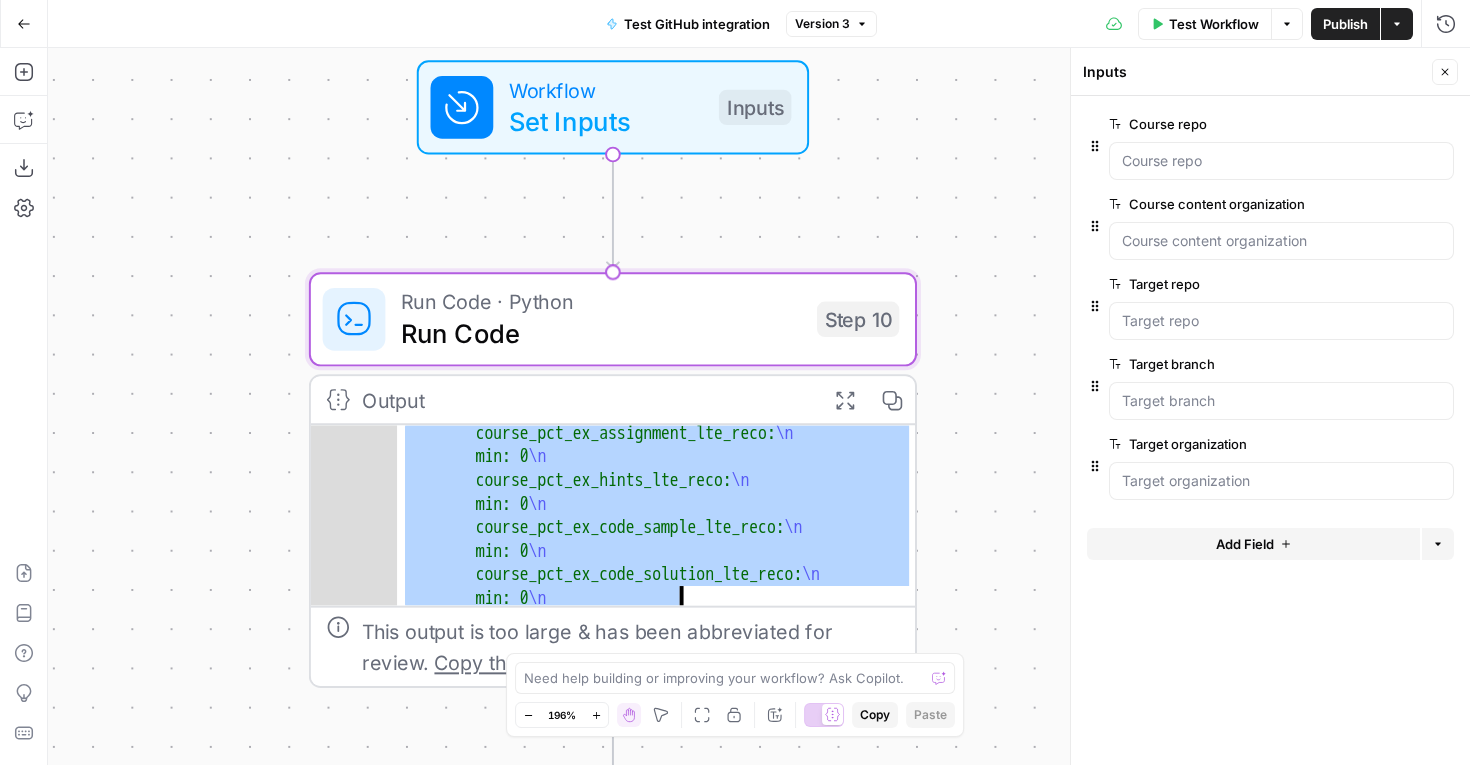 click on "Run Code · Python Run Code Step 10 Copy step Delete step Edit Note Test" at bounding box center [613, 319] 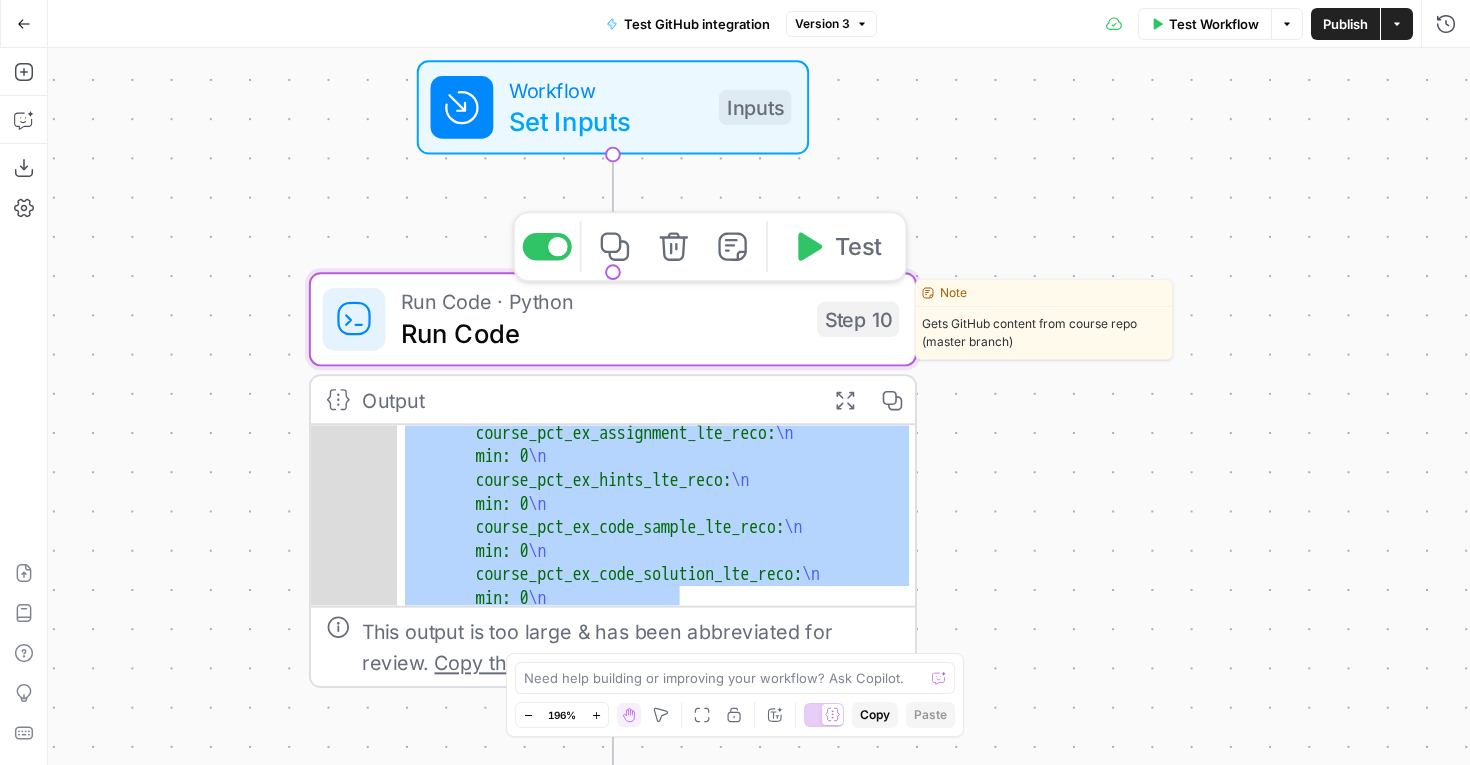 type on "Run Code" 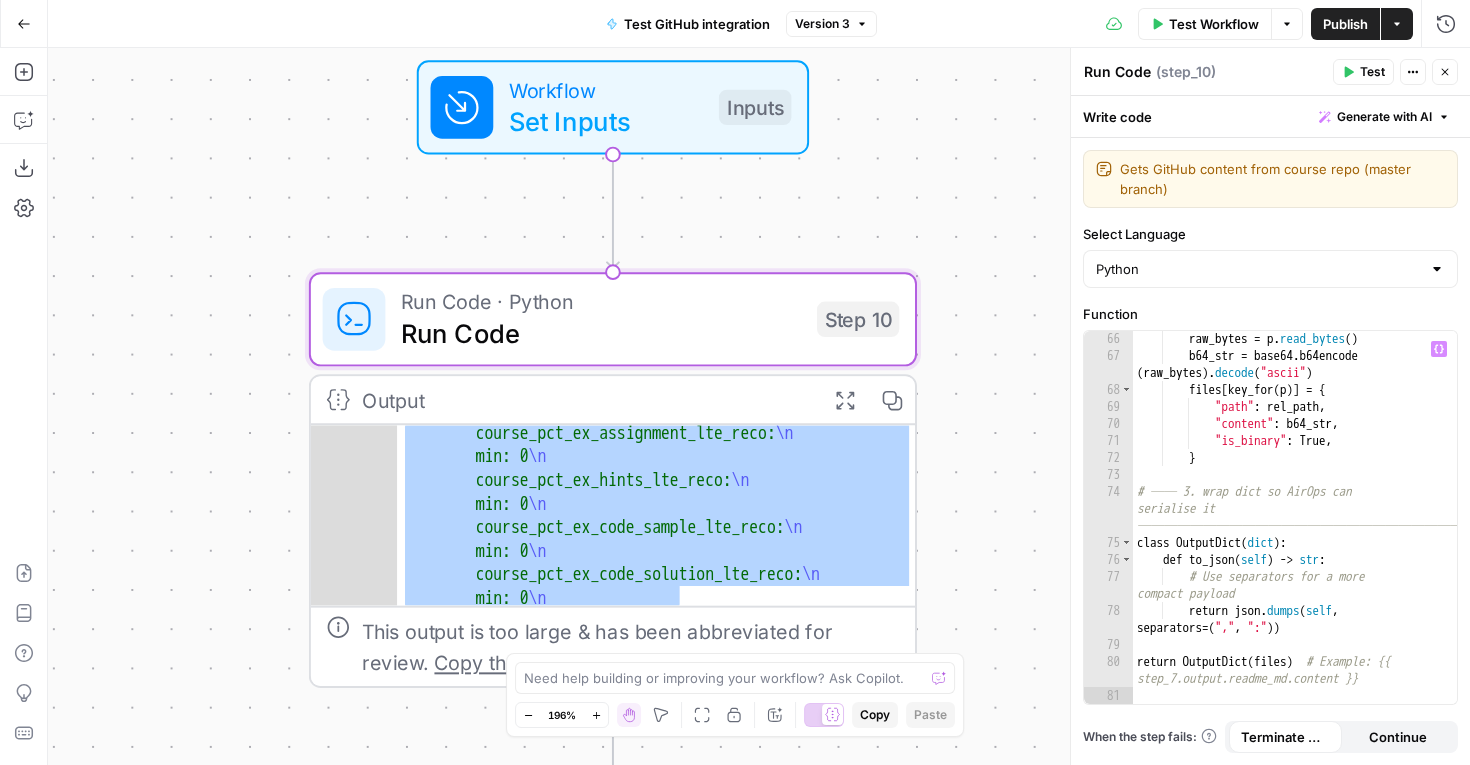 scroll, scrollTop: 1548, scrollLeft: 0, axis: vertical 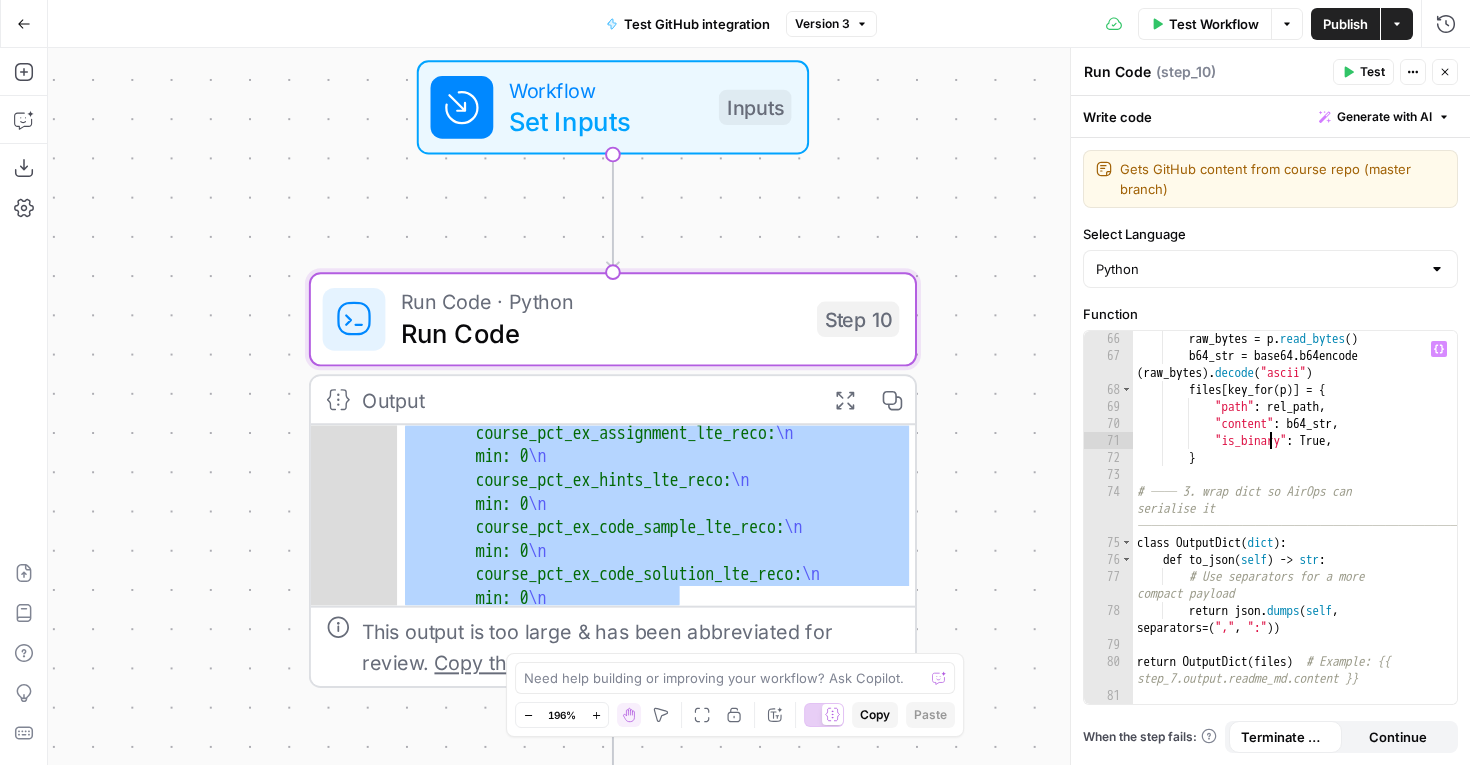 click on "raw_bytes   =   p . read_bytes ( )           b64_str   =   base64 . b64encode ( raw_bytes ) . decode ( "ascii" )           files [ key_for ( p )]   =   {                "path" :   rel_path ,                "content" :   b64_str ,                "is_binary" :   True ,           } # ── 3. wrap dict so AirOps can  serialise it  ──────────────────────────── class   OutputDict ( dict ) :      def   to_json ( self )   ->   str :           # Use separators for a more  compact payload           return   json . dumps ( self ,   separators = ( "," ,   ":" )) return   OutputDict ( files )    # Example: {{  step_7.output.readme_md.content }}" at bounding box center (1295, 533) 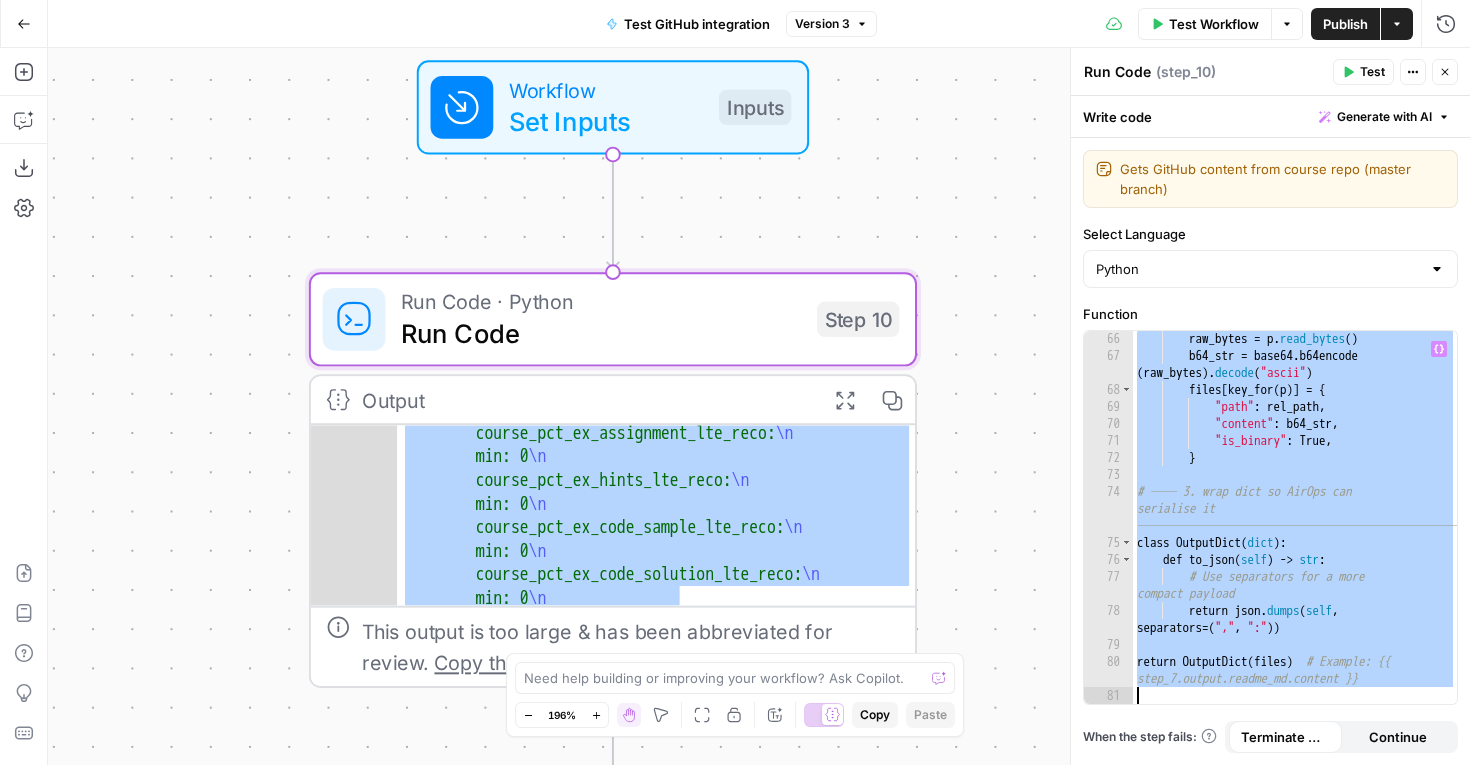 click on "Set Inputs" at bounding box center (606, 121) 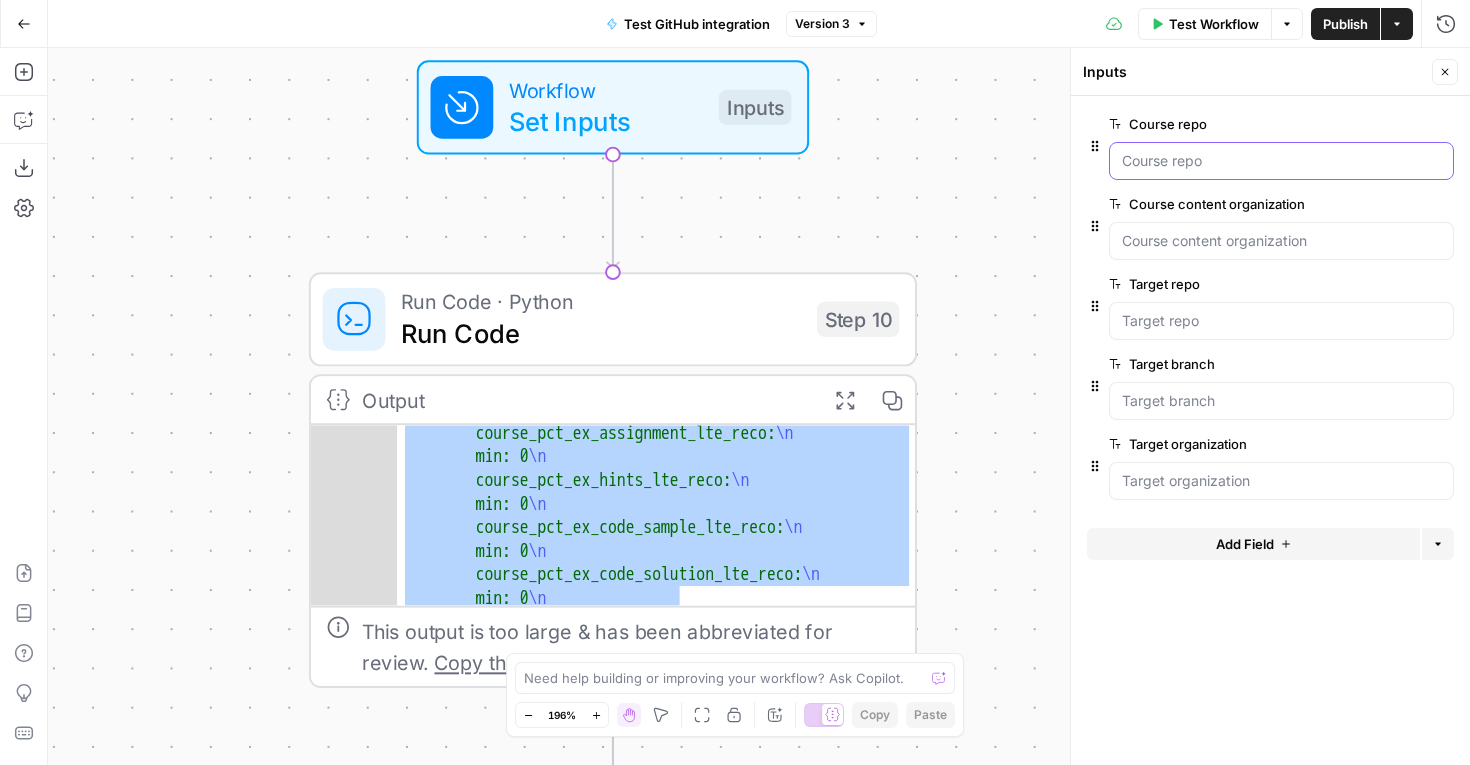 click on "Course repo" at bounding box center (1281, 161) 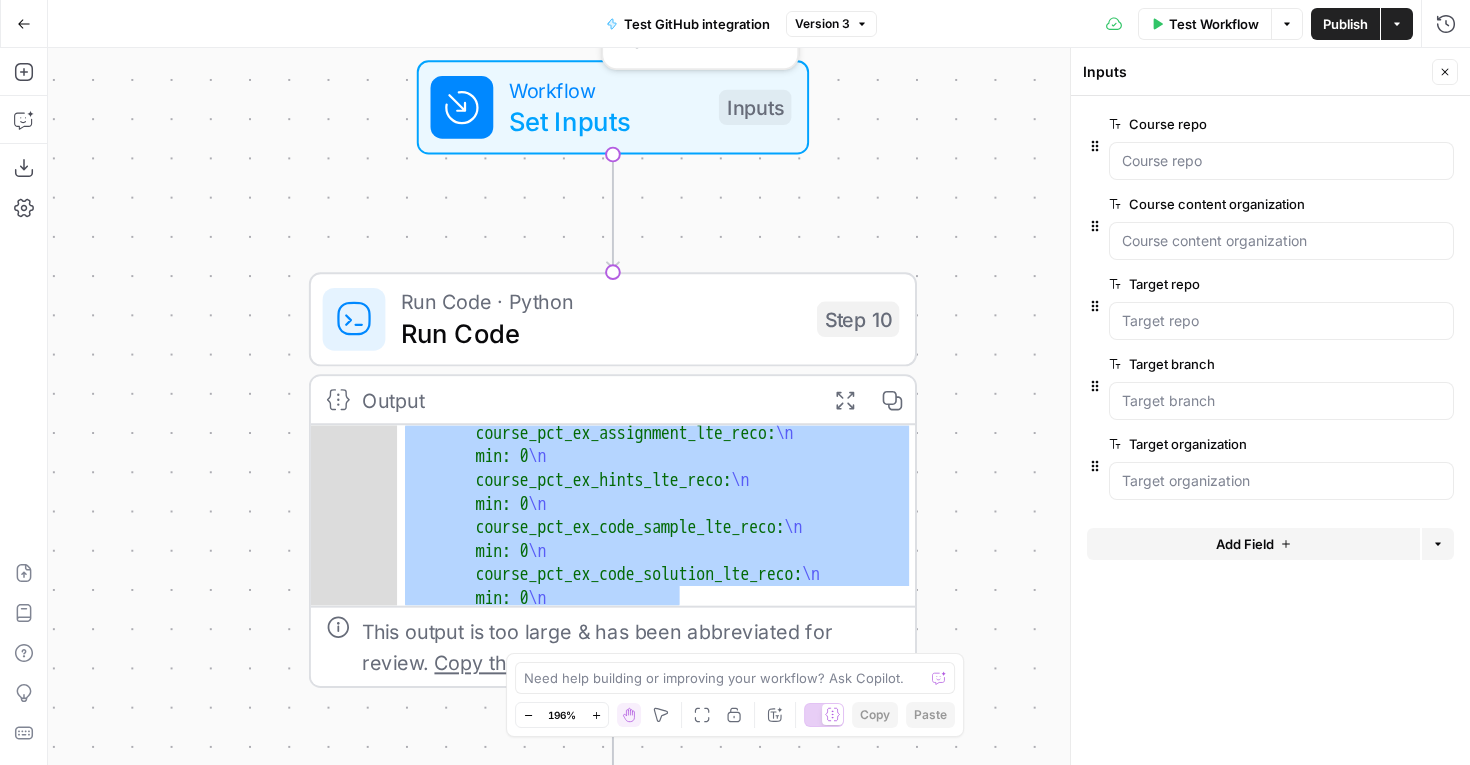 click on "Set Inputs" at bounding box center [606, 121] 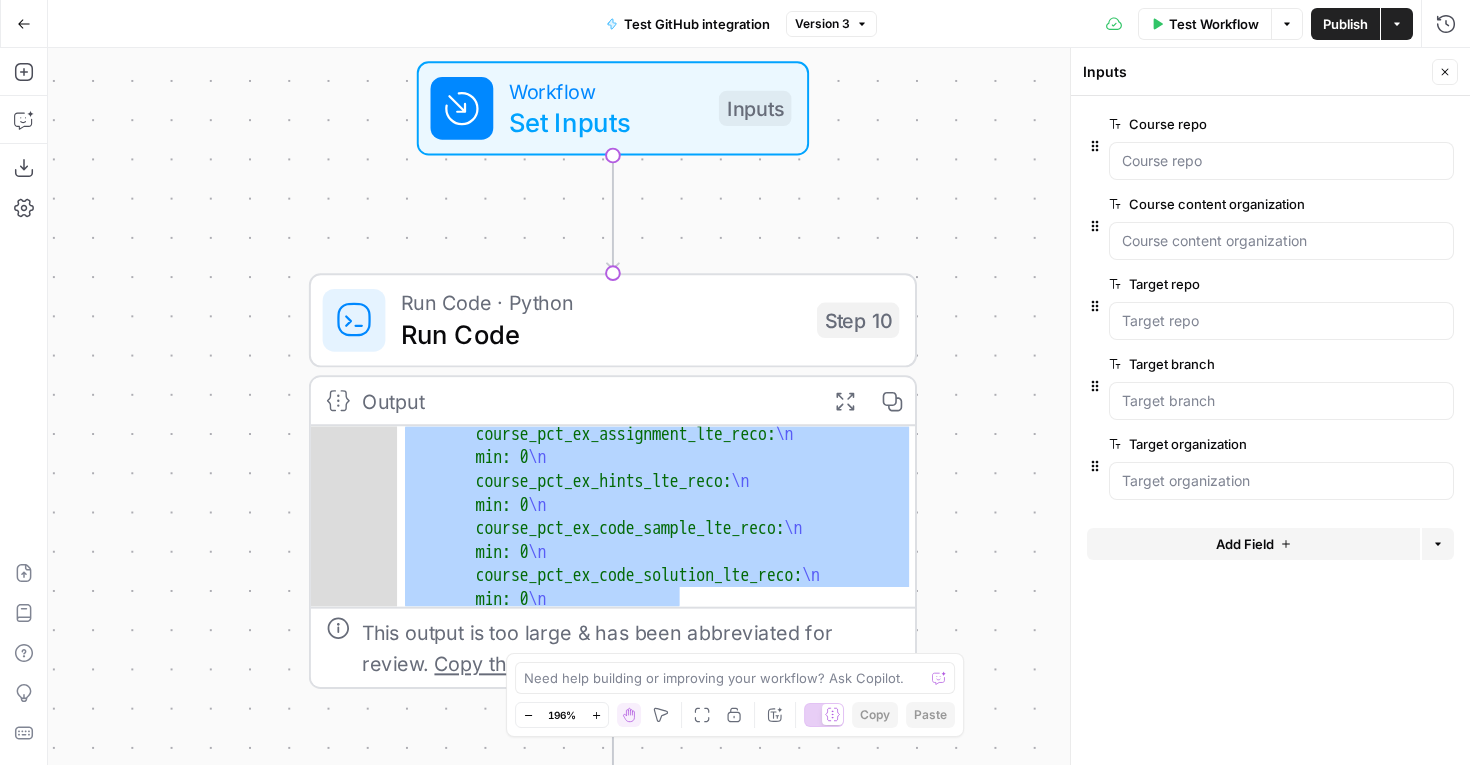click on "Close" at bounding box center [1445, 72] 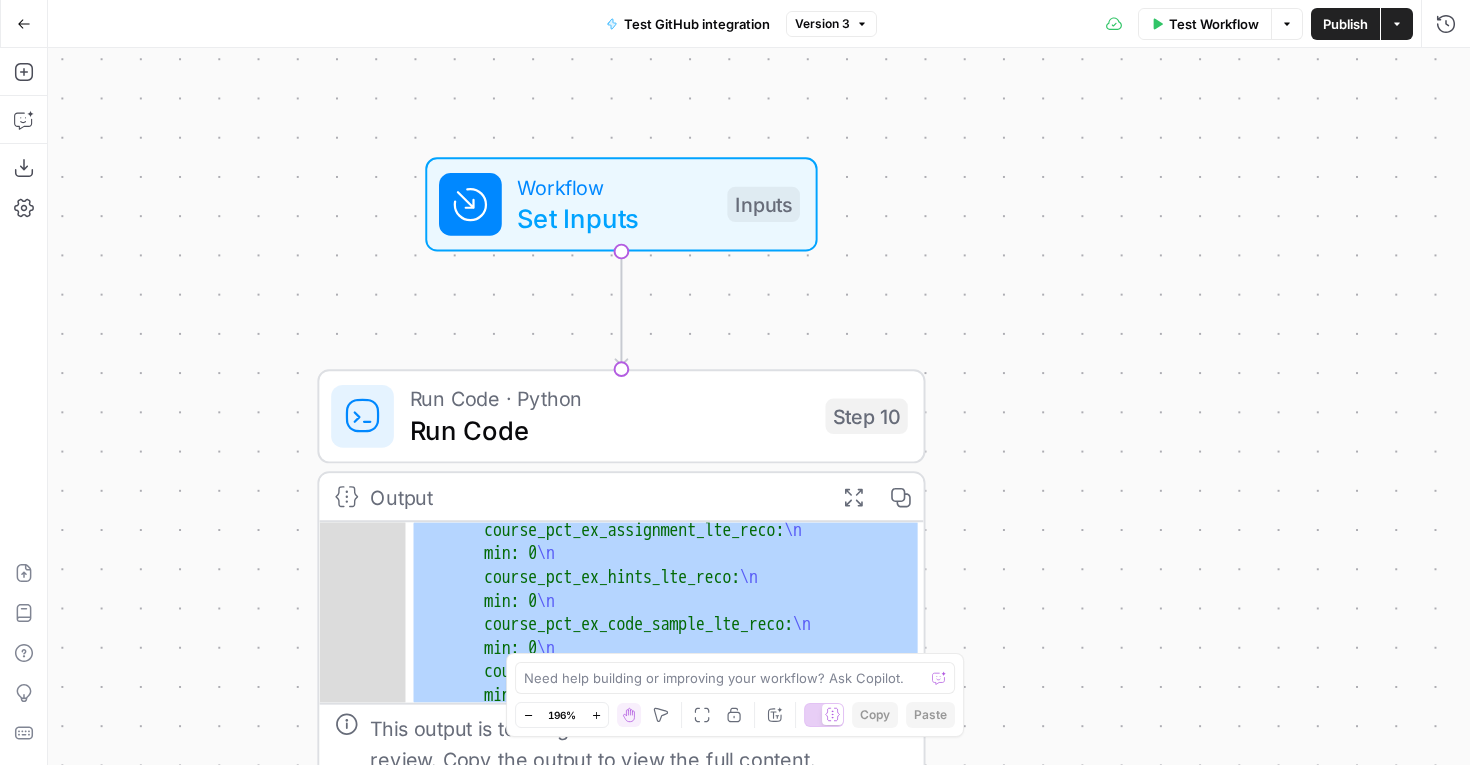 click on "Test Workflow" at bounding box center (1214, 24) 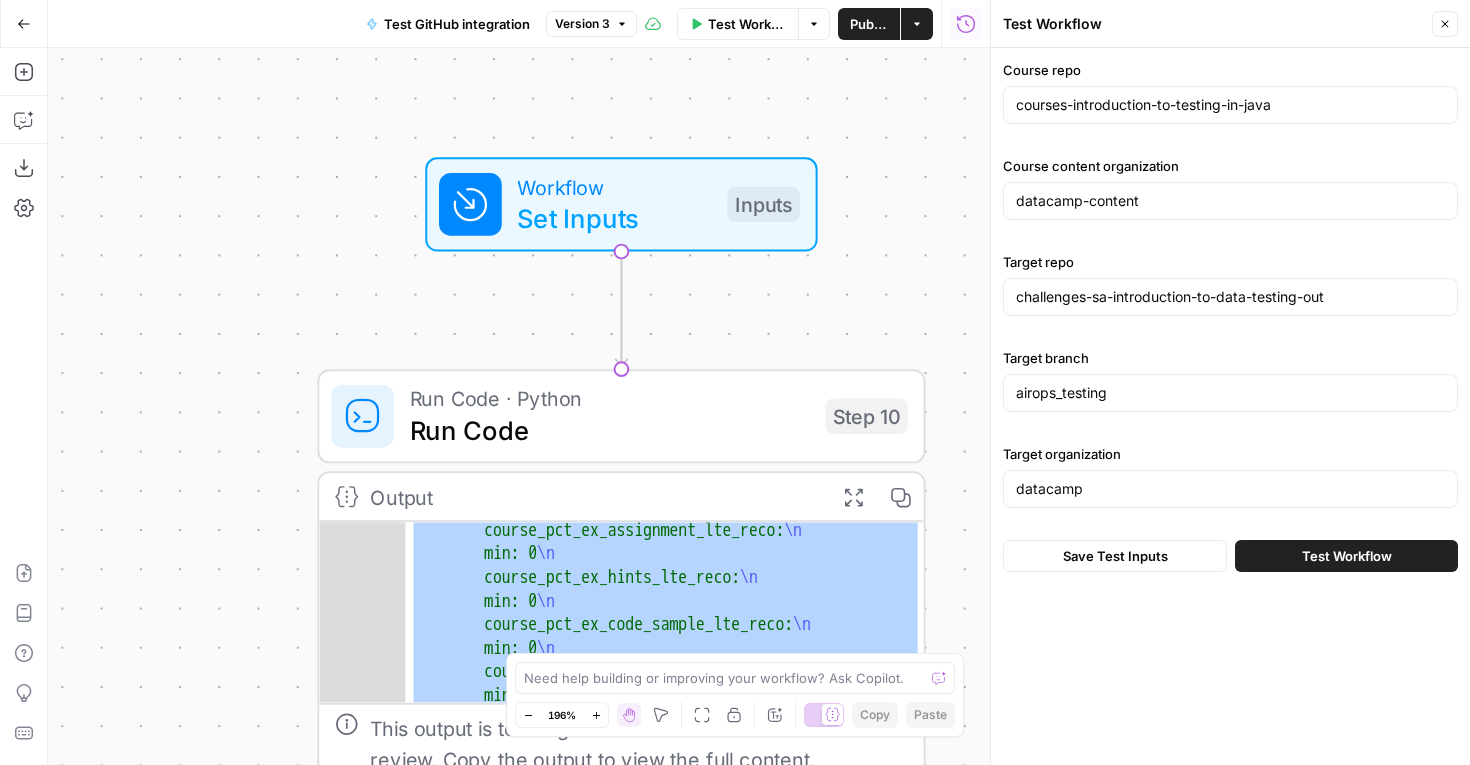 click on "Test Workflow" at bounding box center [1347, 556] 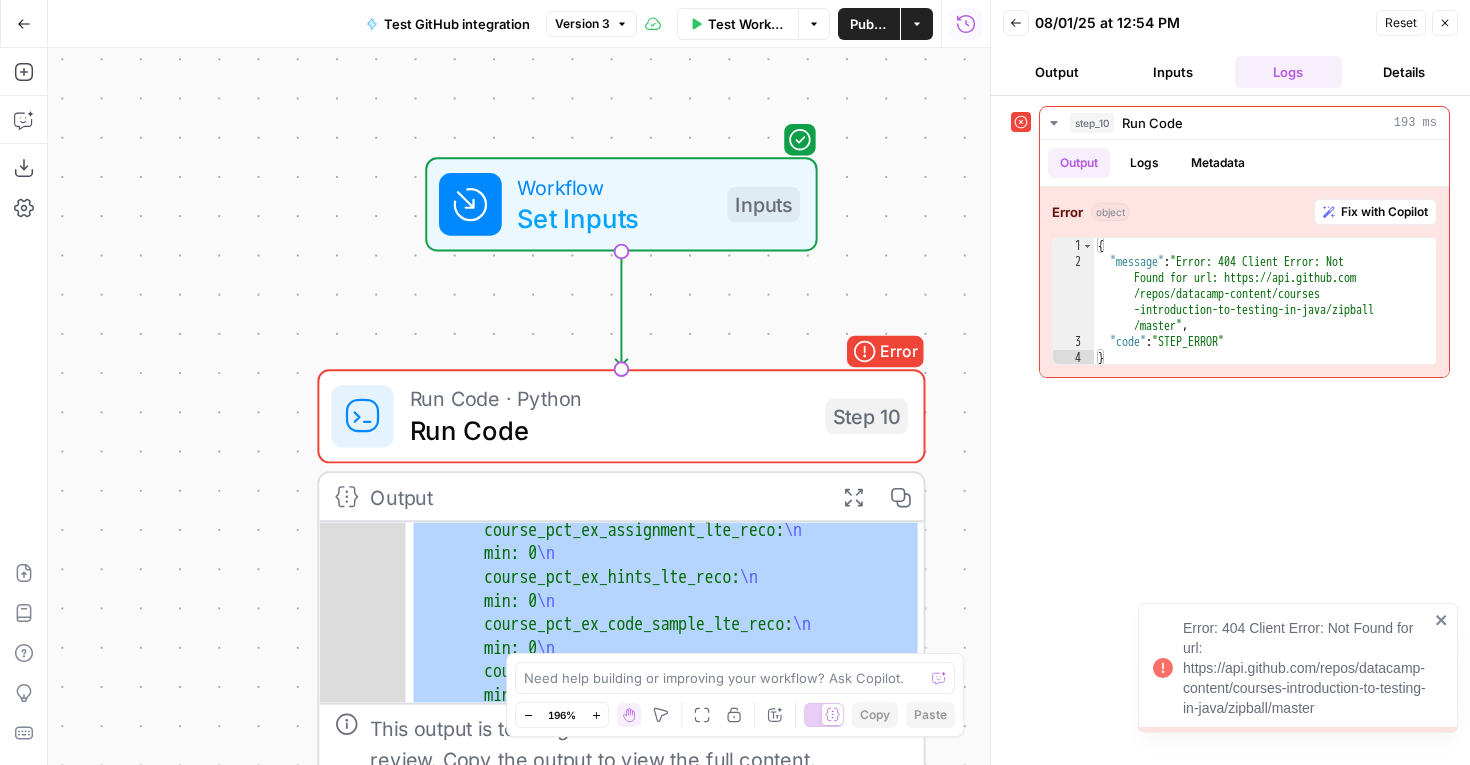 click on "Output" at bounding box center [1057, 72] 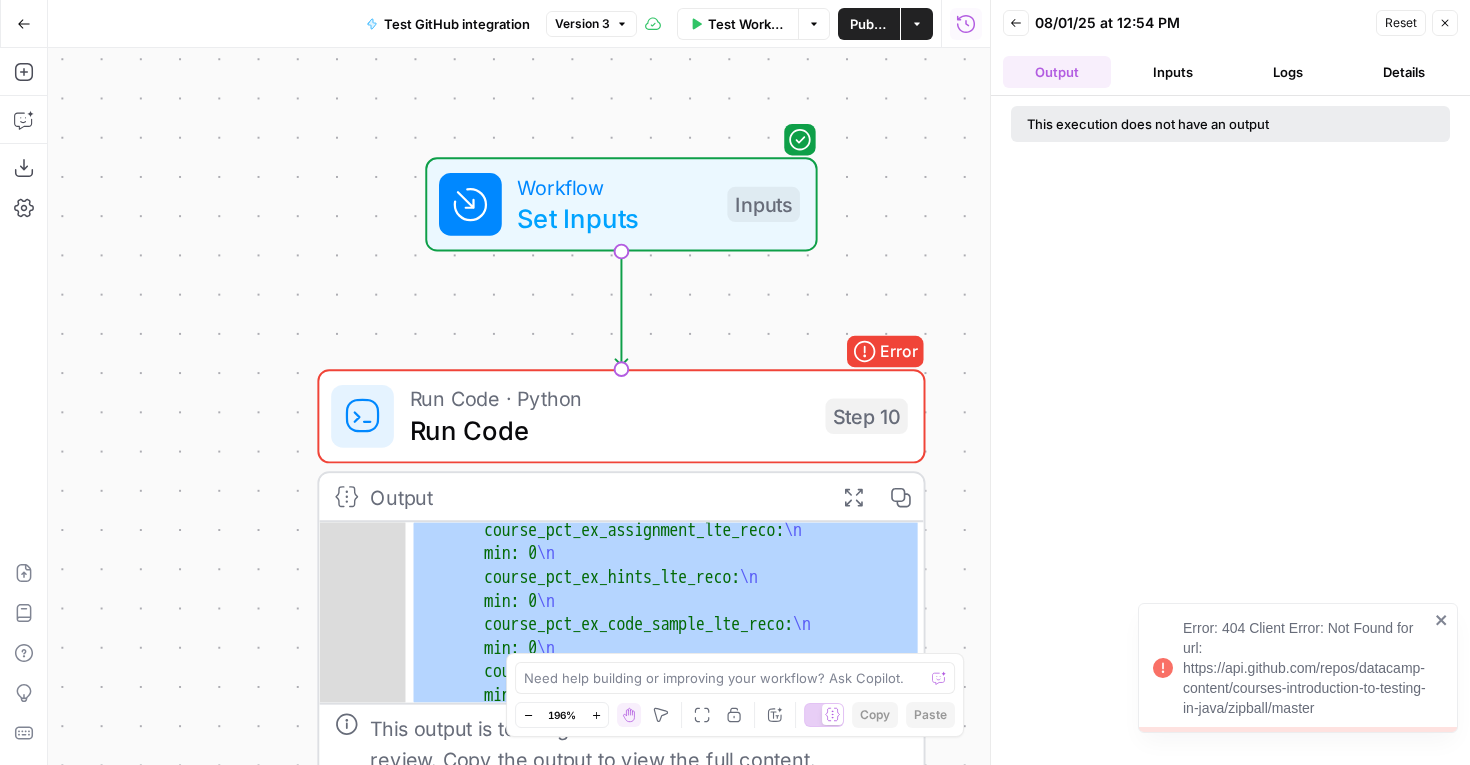 click on "Inputs" at bounding box center (1173, 72) 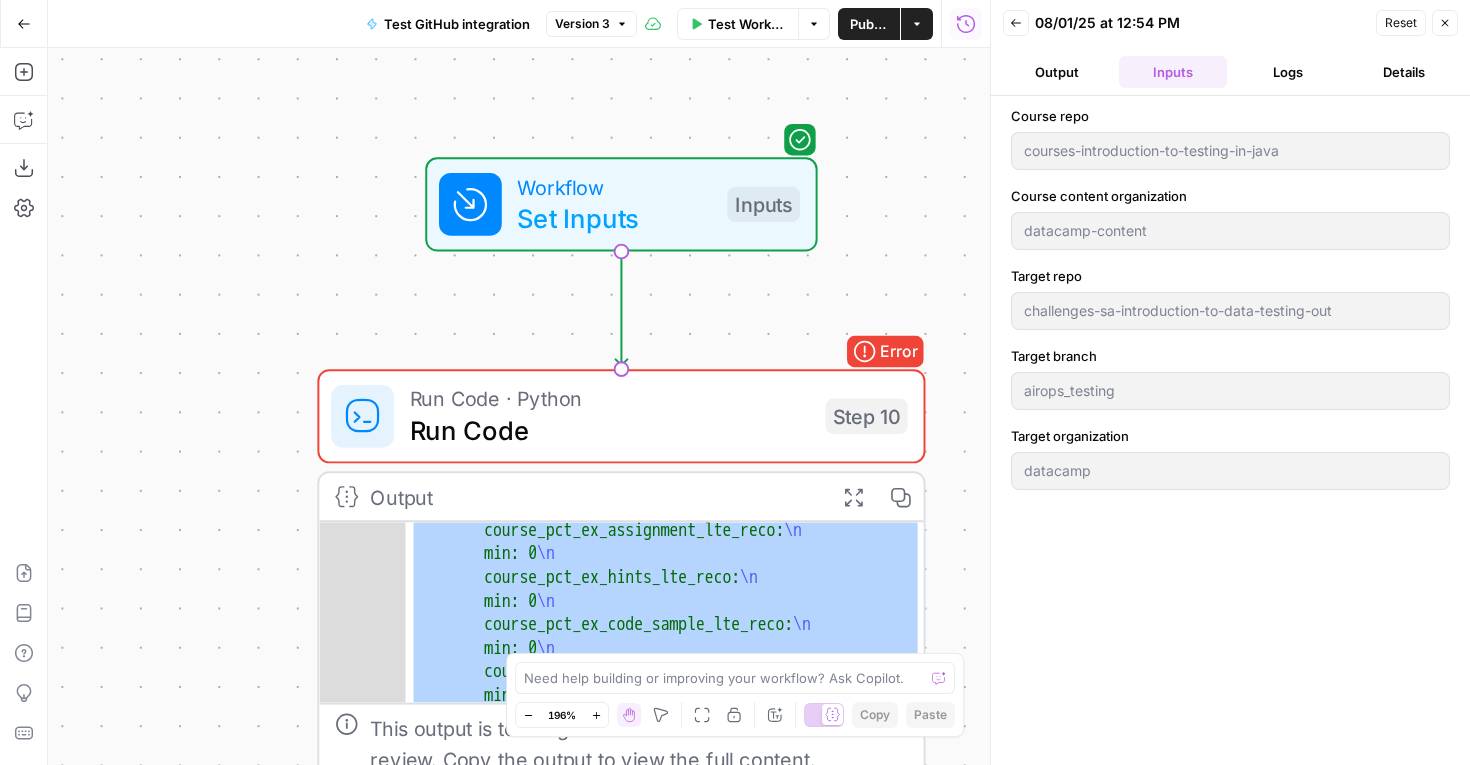 click on "Back" at bounding box center [1016, 23] 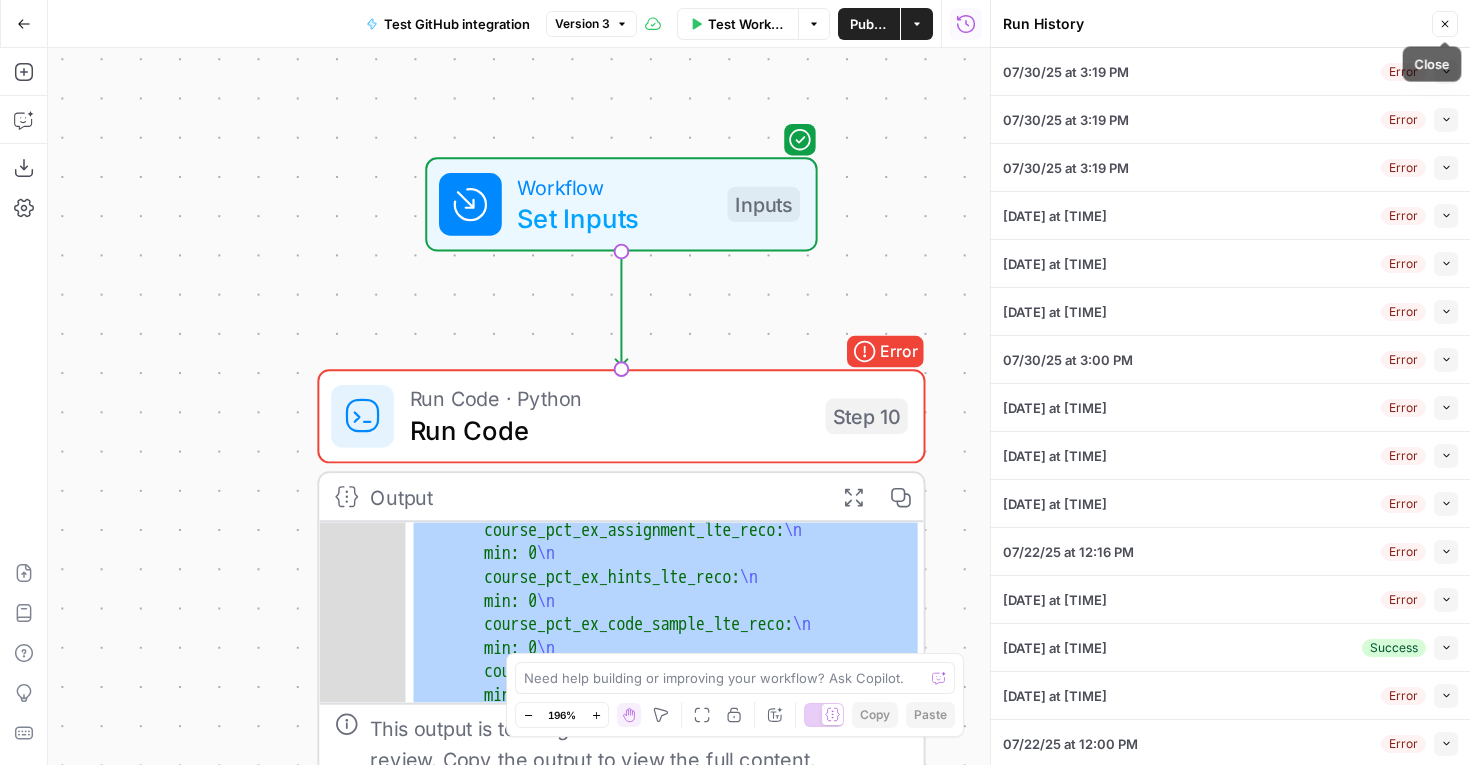click 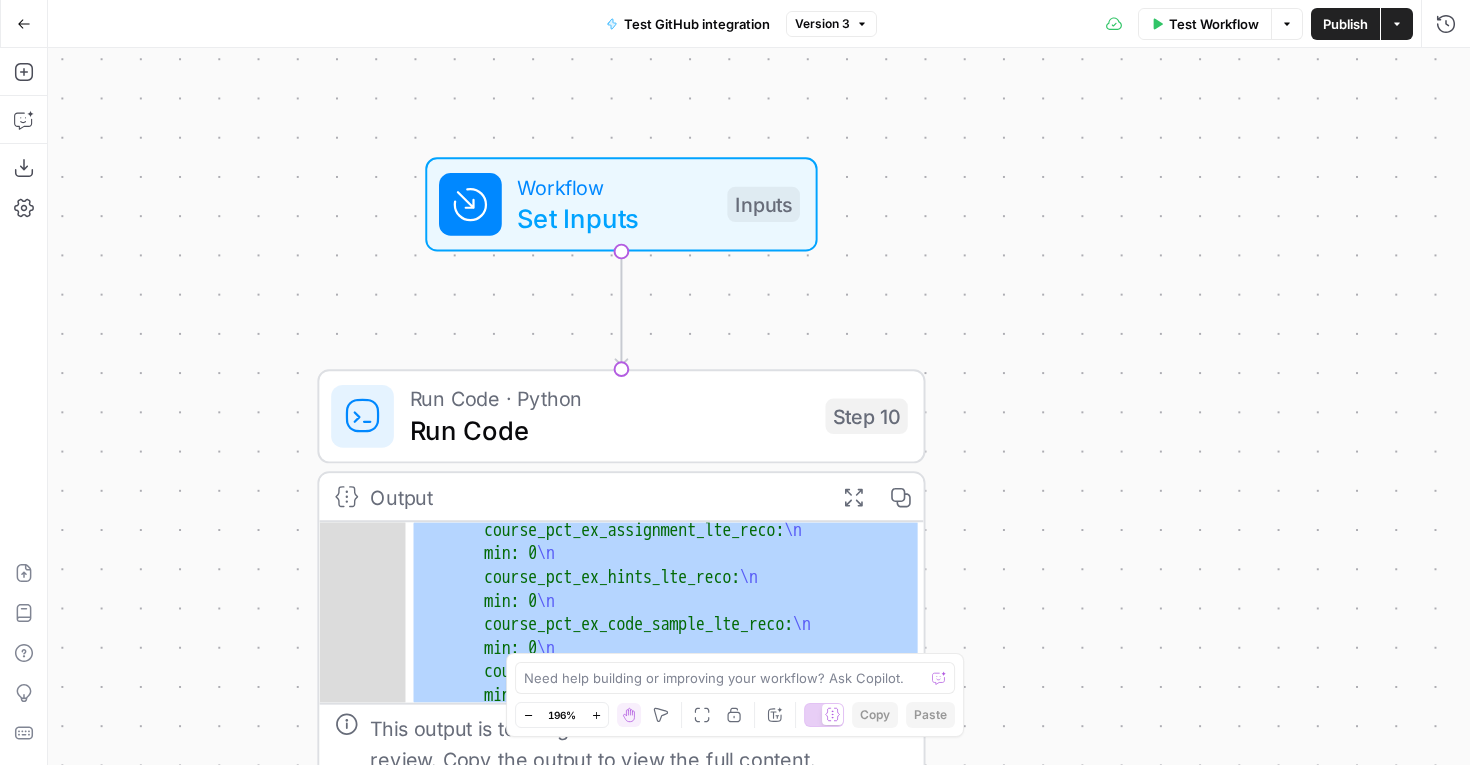 click on "Test Workflow" at bounding box center [1214, 24] 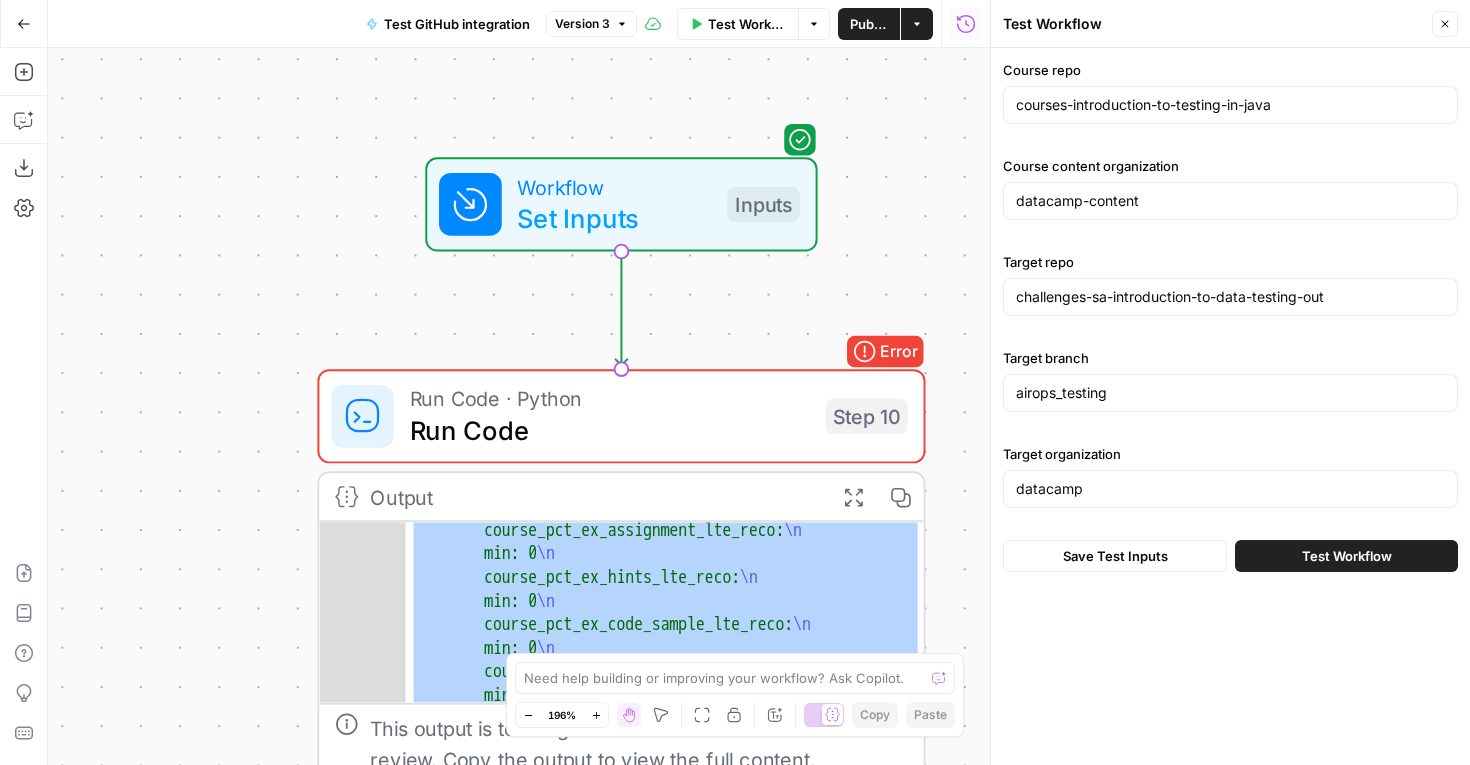 click 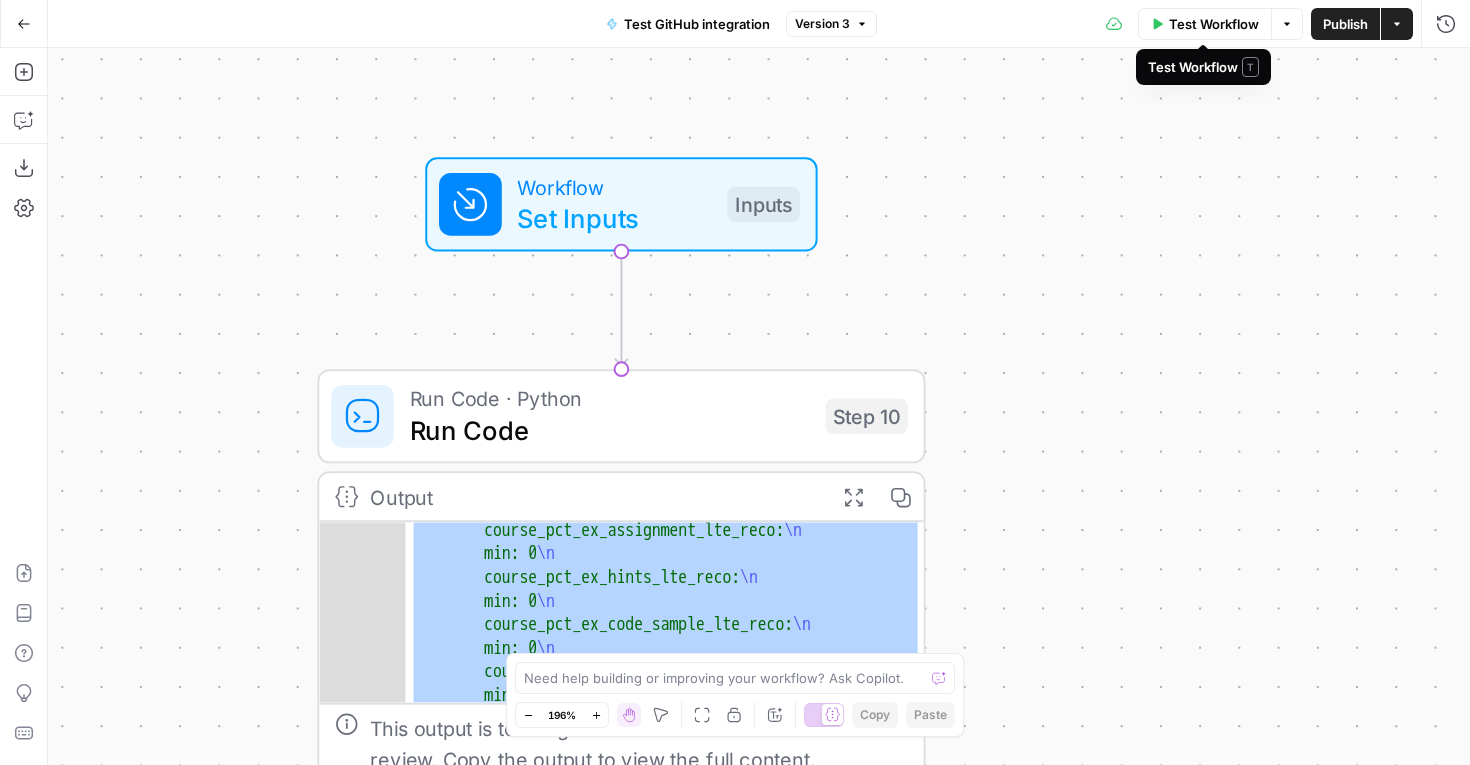 click on "Test Workflow" at bounding box center (1205, 24) 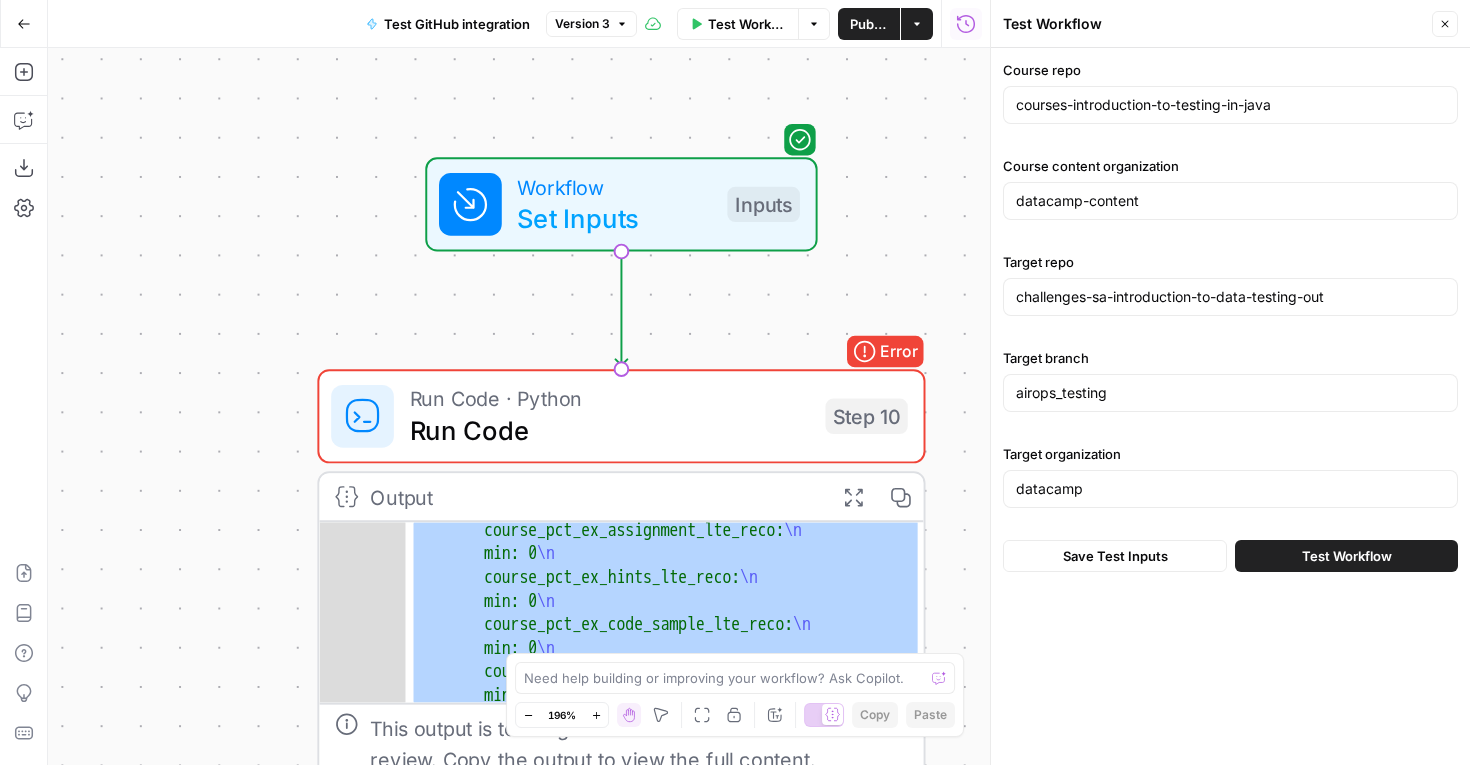 click on "Test Workflow" at bounding box center (1347, 556) 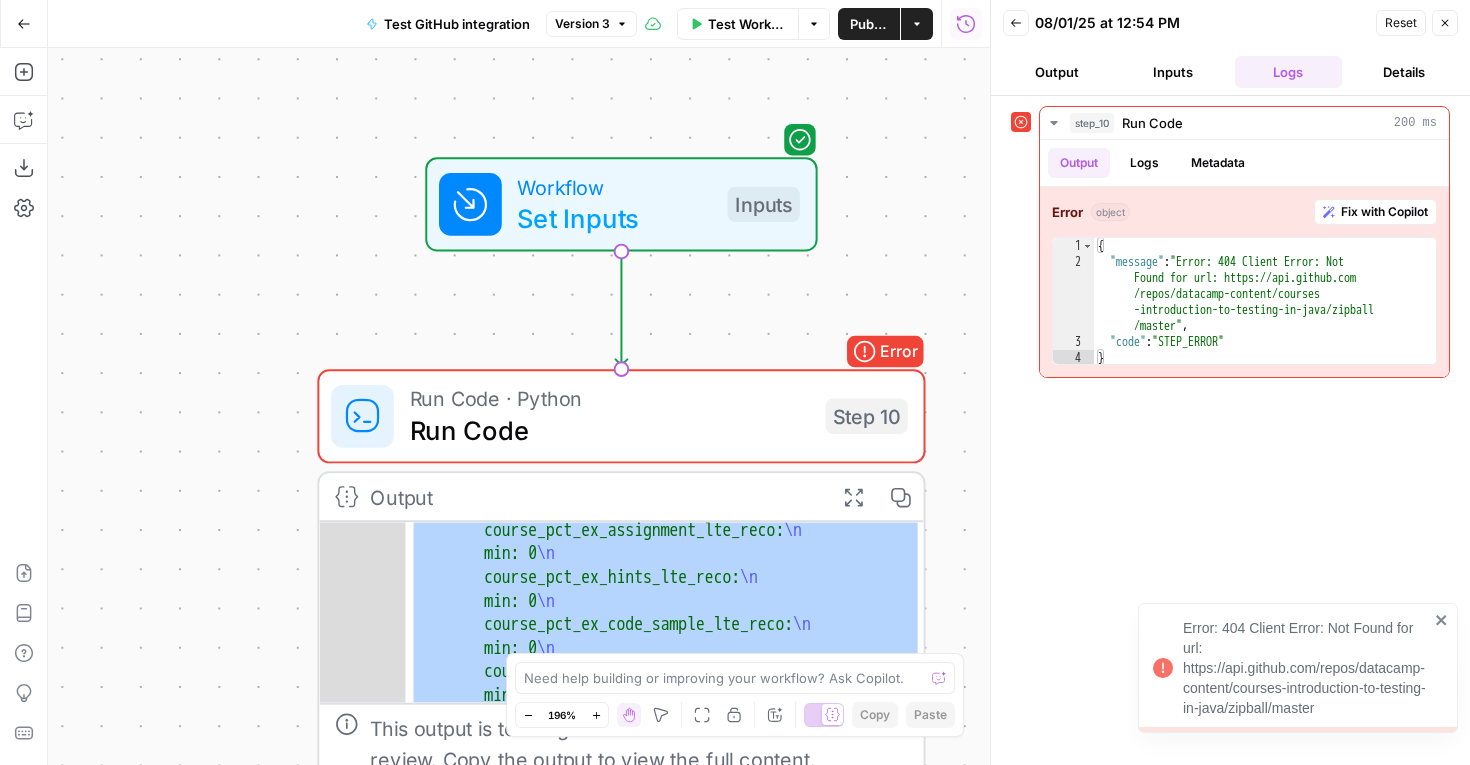 click on "Details" at bounding box center [1404, 72] 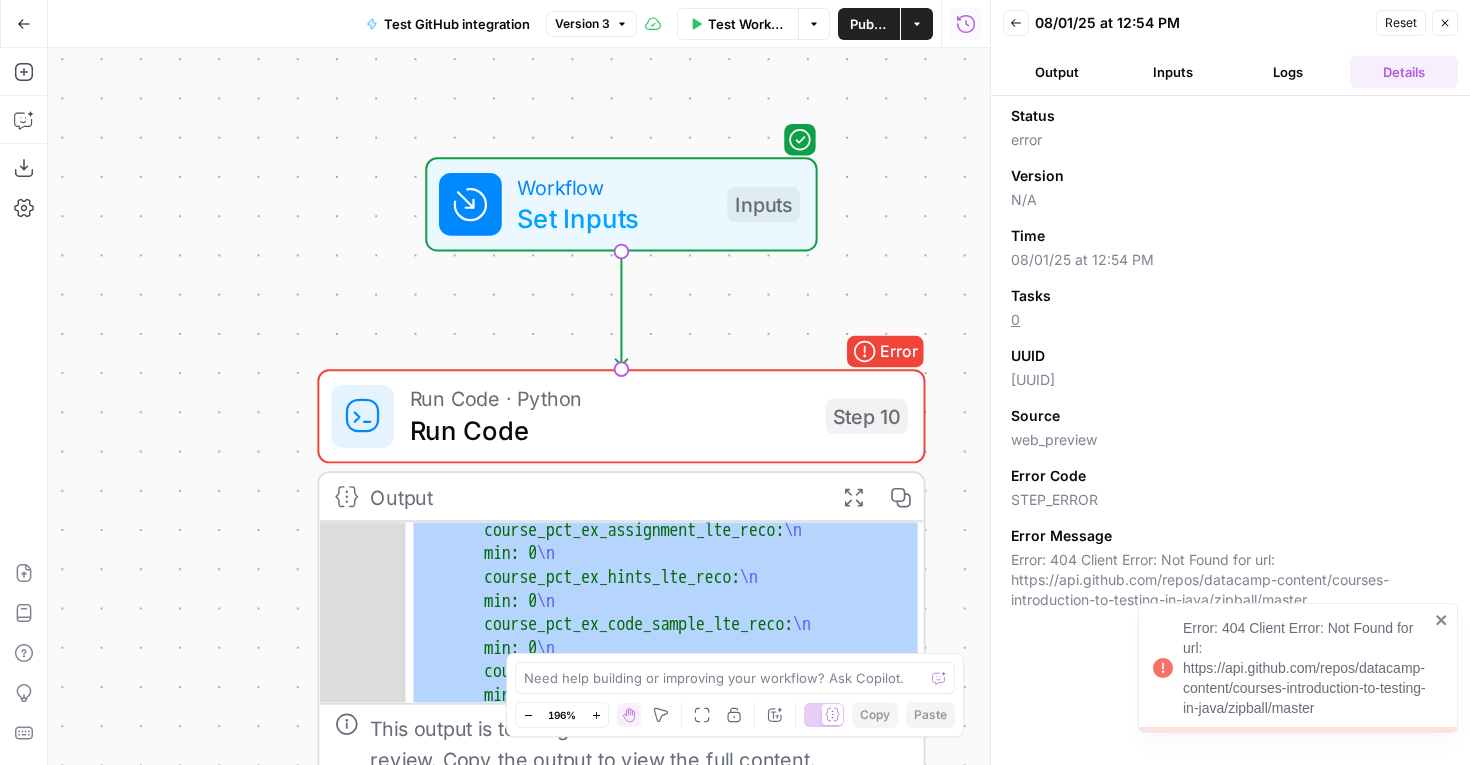 click on "Inputs" at bounding box center [1173, 72] 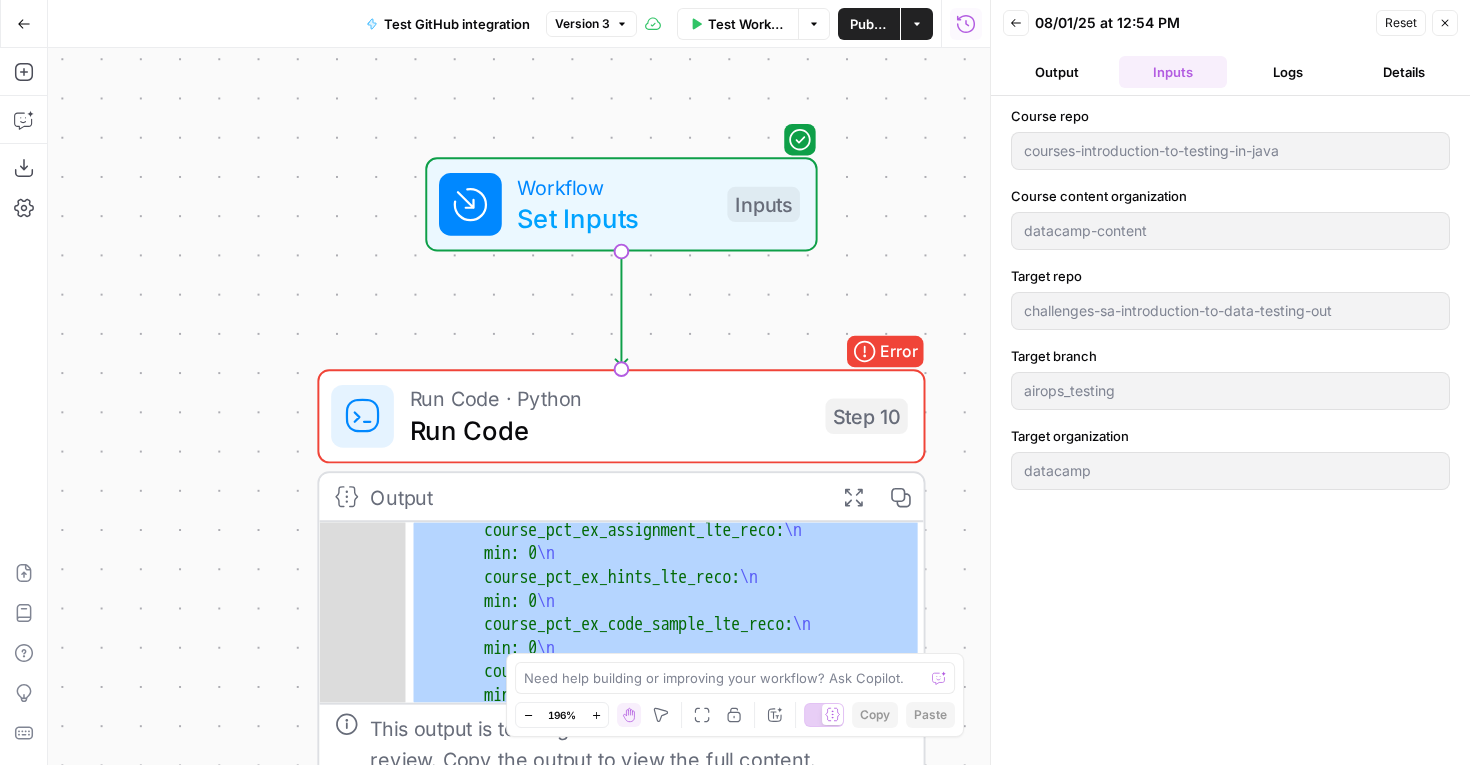 click on "Output" at bounding box center (1057, 72) 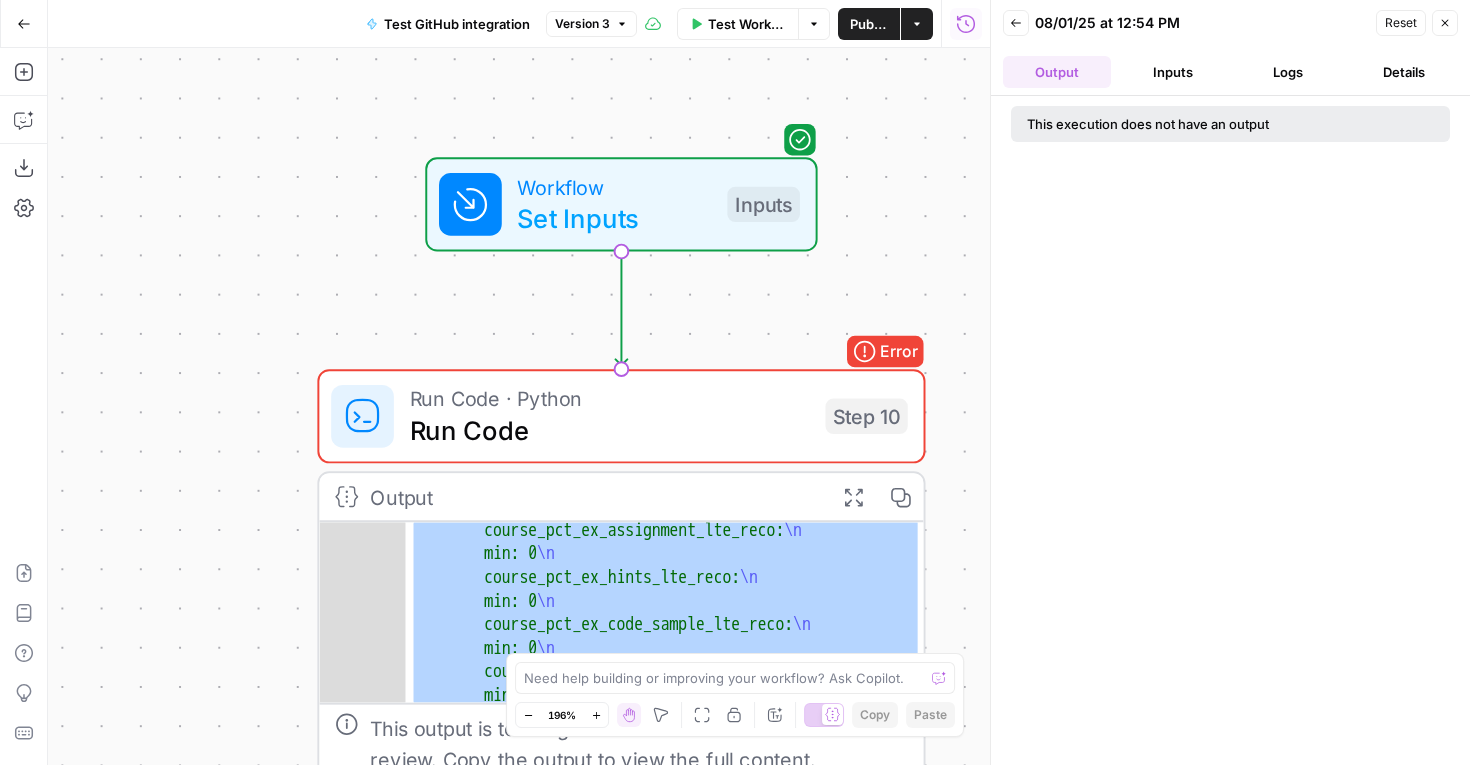 click on "Inputs" at bounding box center (1173, 72) 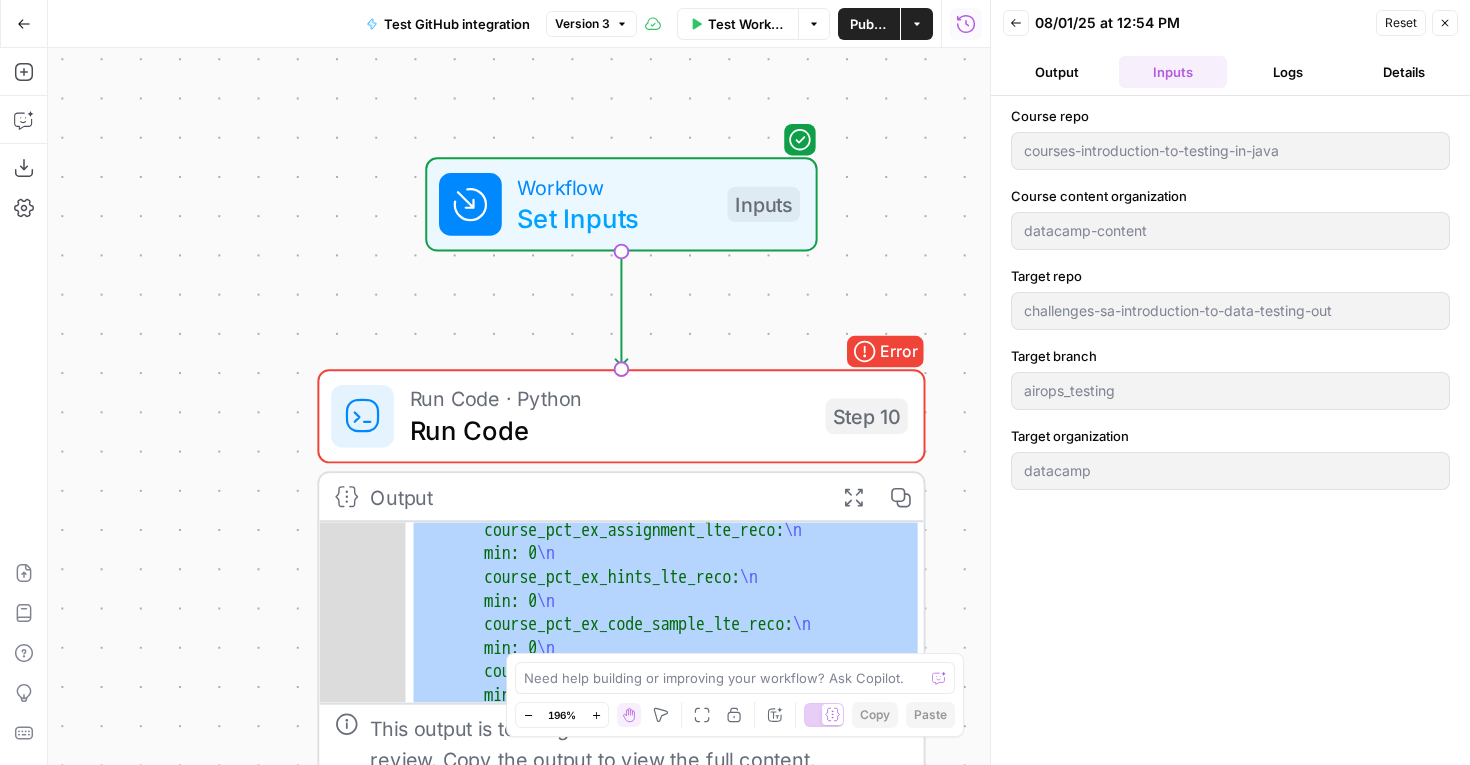 drag, startPoint x: 1002, startPoint y: 116, endPoint x: 1071, endPoint y: 537, distance: 426.6169 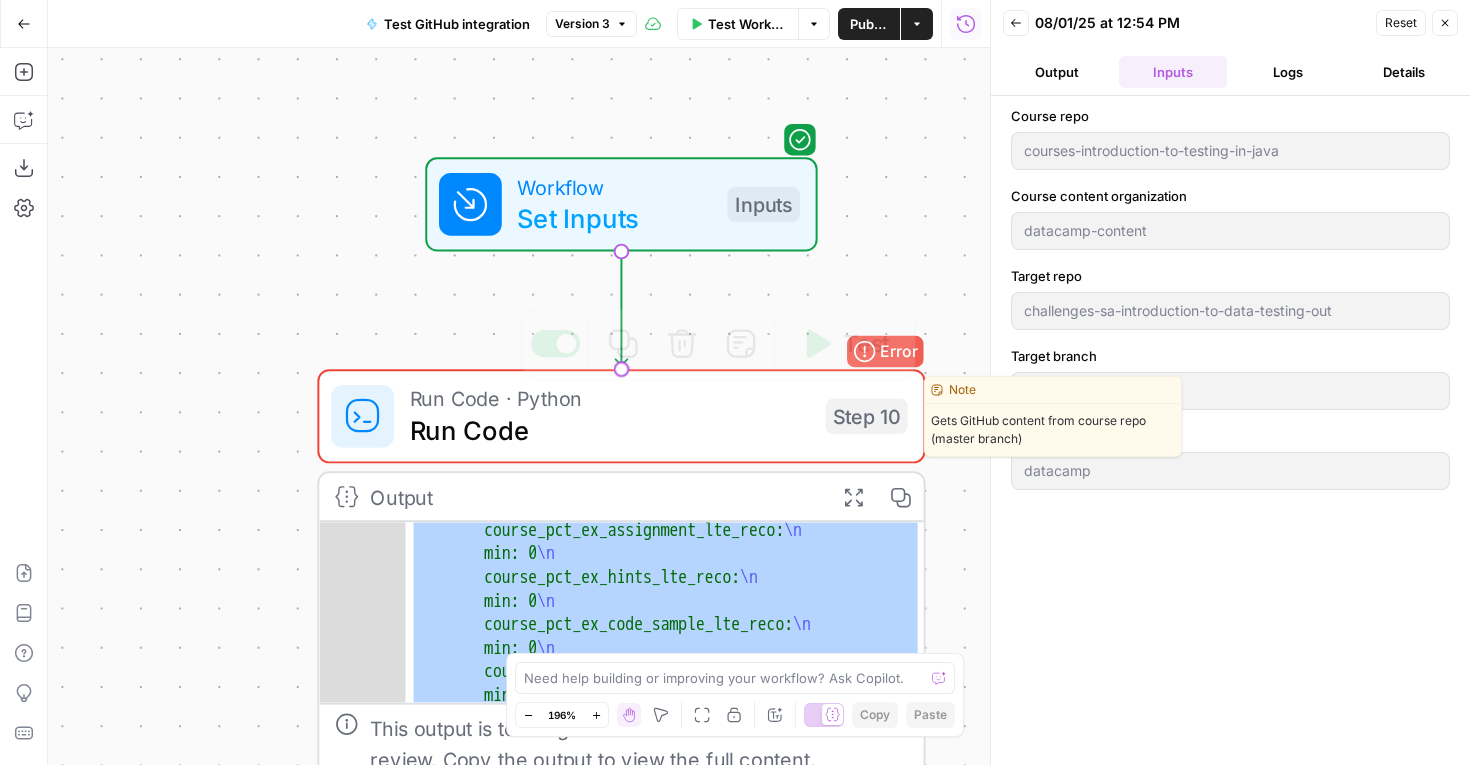 click on "Run Code" at bounding box center [610, 429] 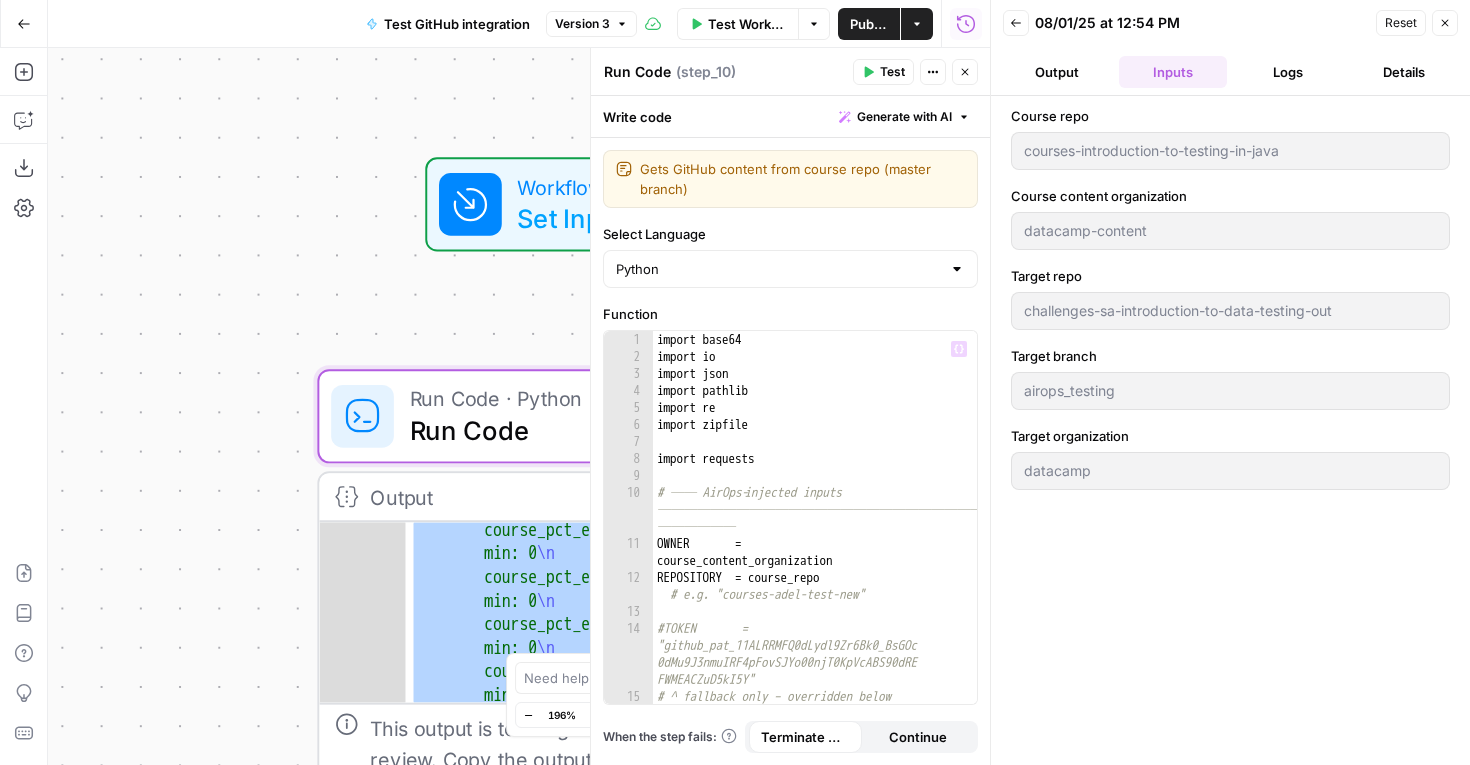 click on "import   base64 import   io import   json import   pathlib import   re import   zipfile import   requests # ── AirOps‑injected inputs  ──────────────────────────────────────── ────── OWNER         =   [TEXT] REPOSITORY    =   [TEXT]                    # e.g. "courses-adel-test-new" #TOKEN       =  "[TOKEN]" # ^ fallback only – overridden below" at bounding box center [815, 534] 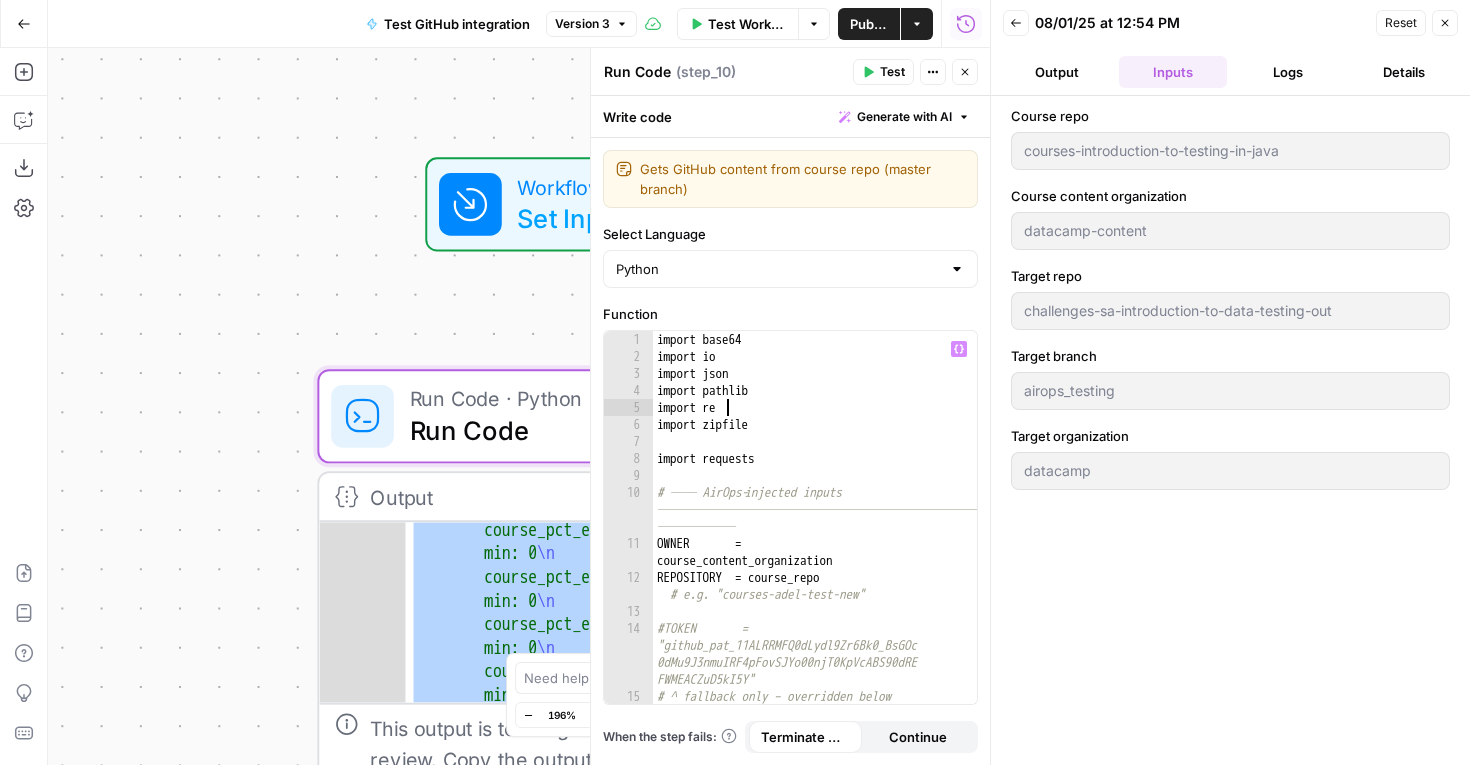 type on "**********" 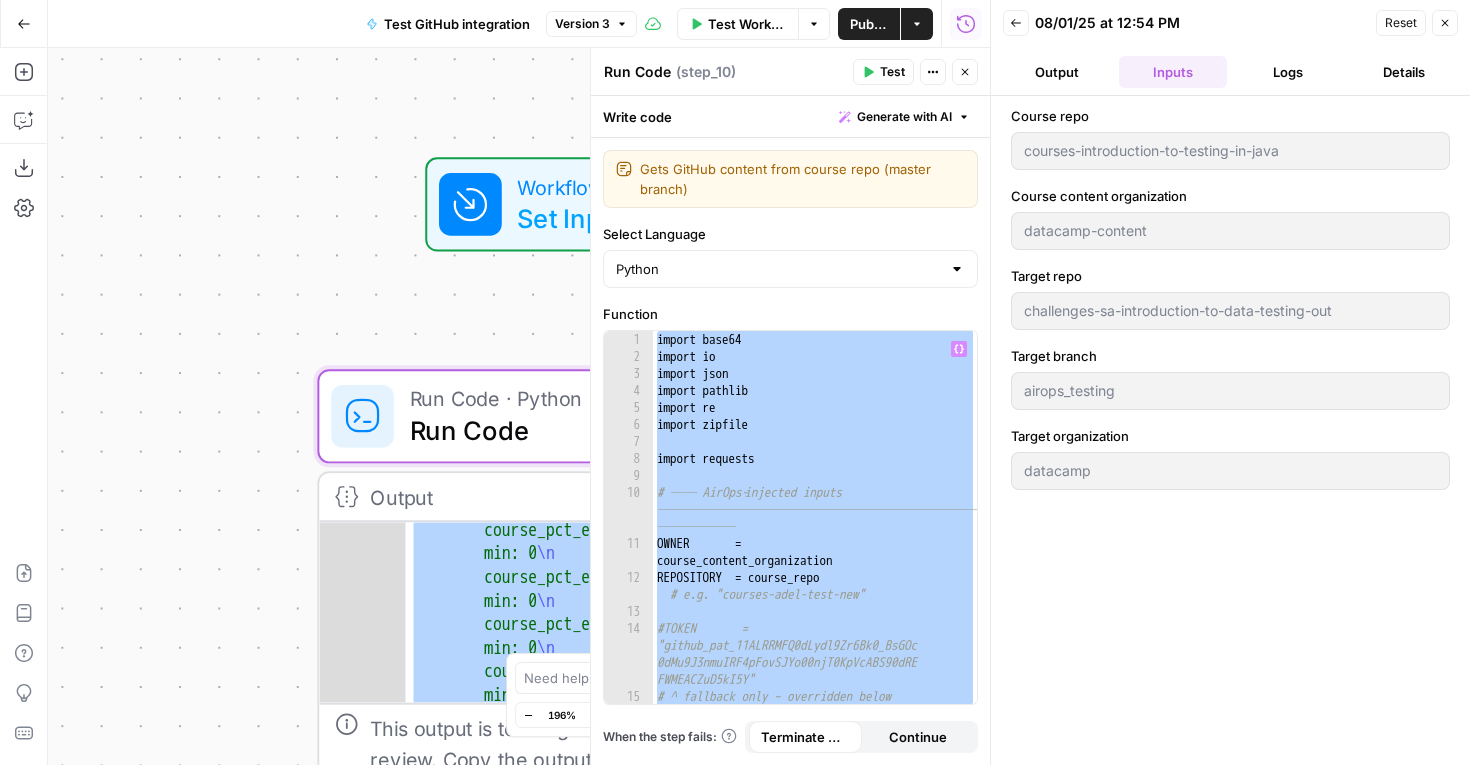 click on "Output" at bounding box center [1057, 72] 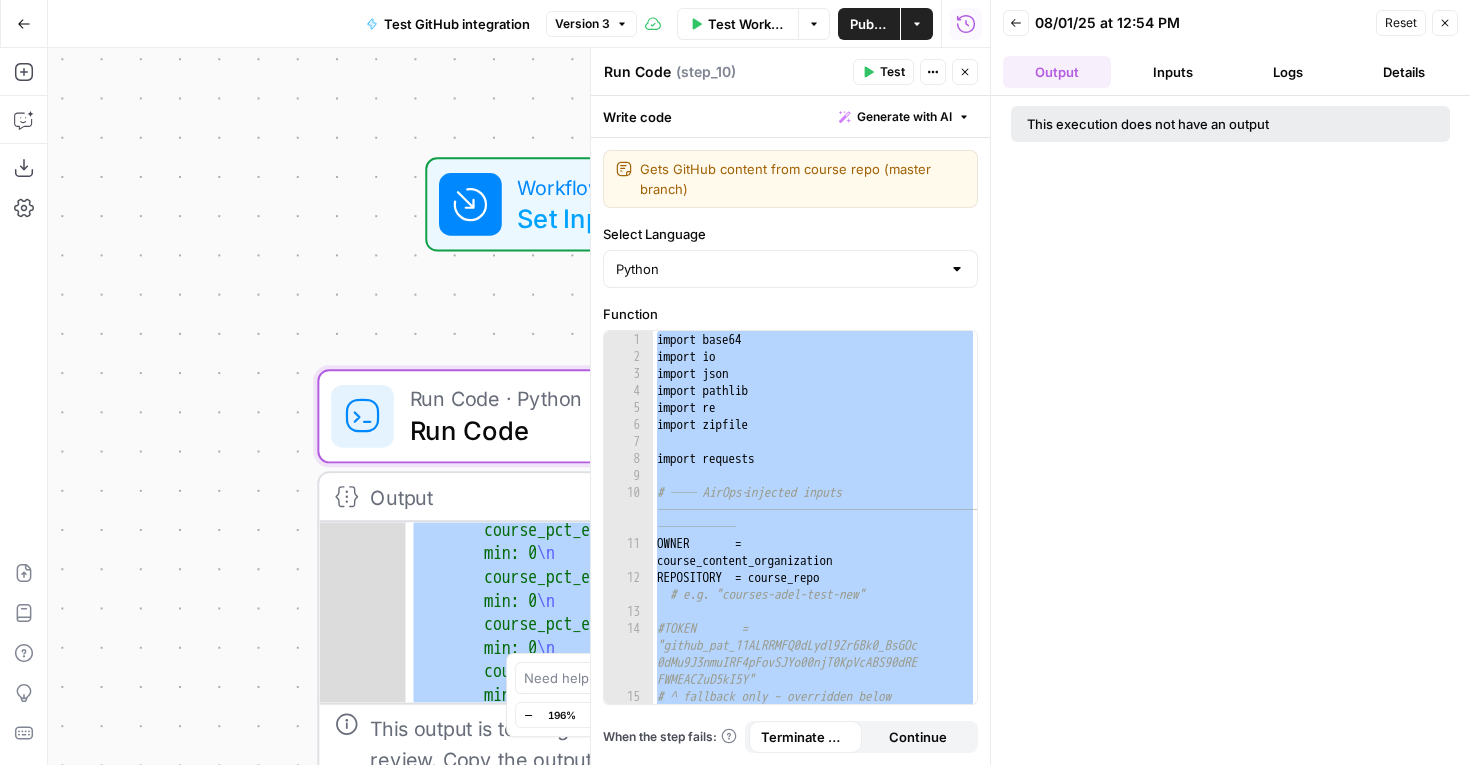 click on "Inputs" at bounding box center [1173, 72] 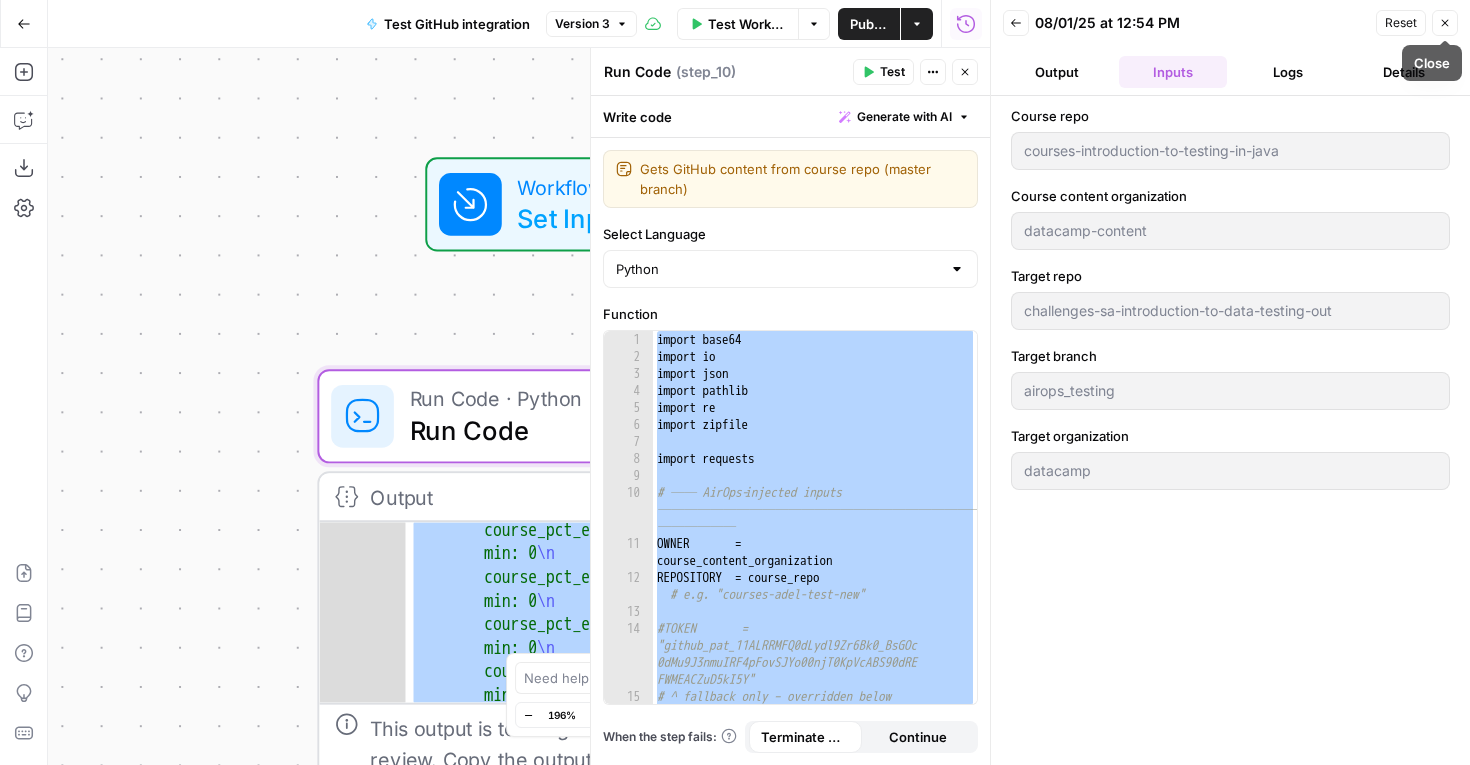 click 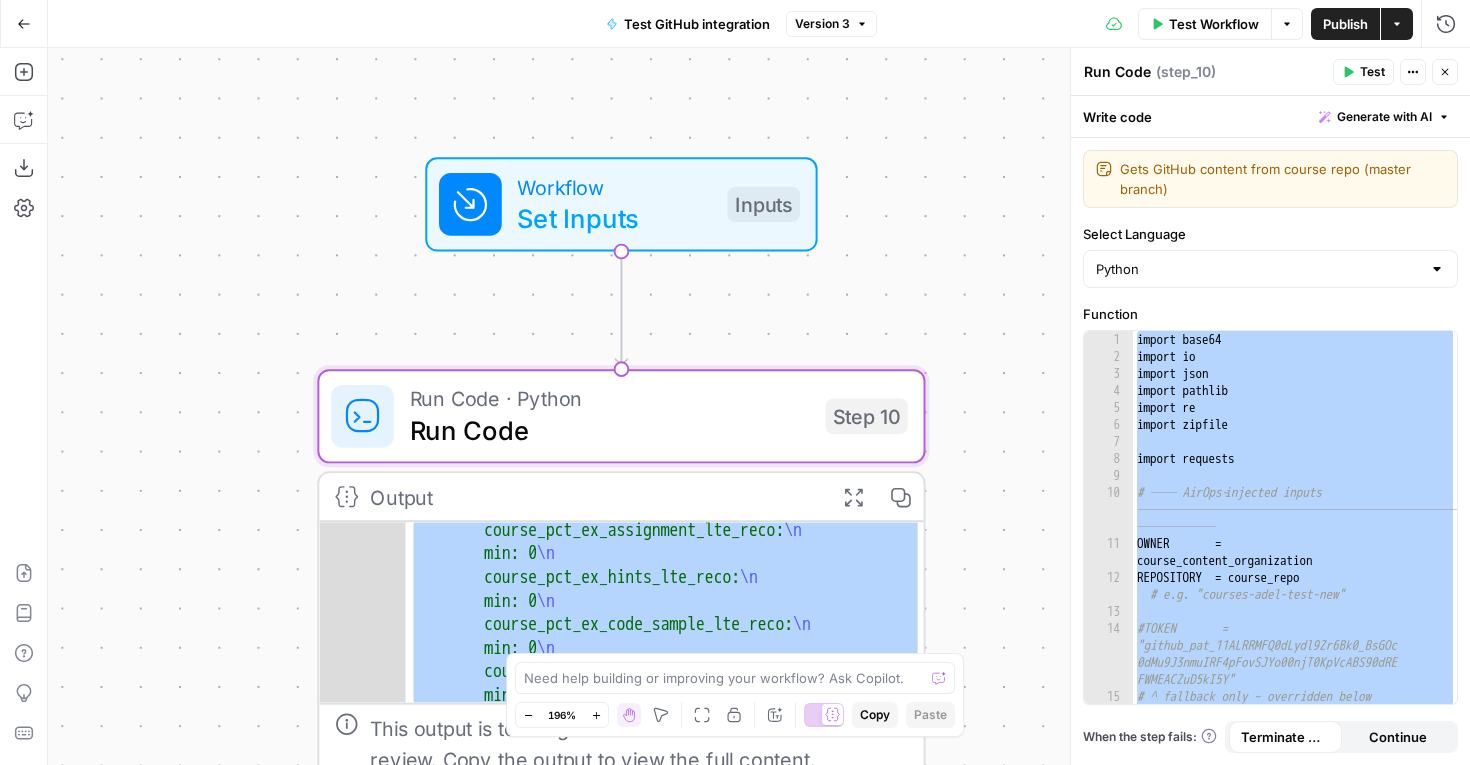 click on "Test Workflow" at bounding box center (1214, 24) 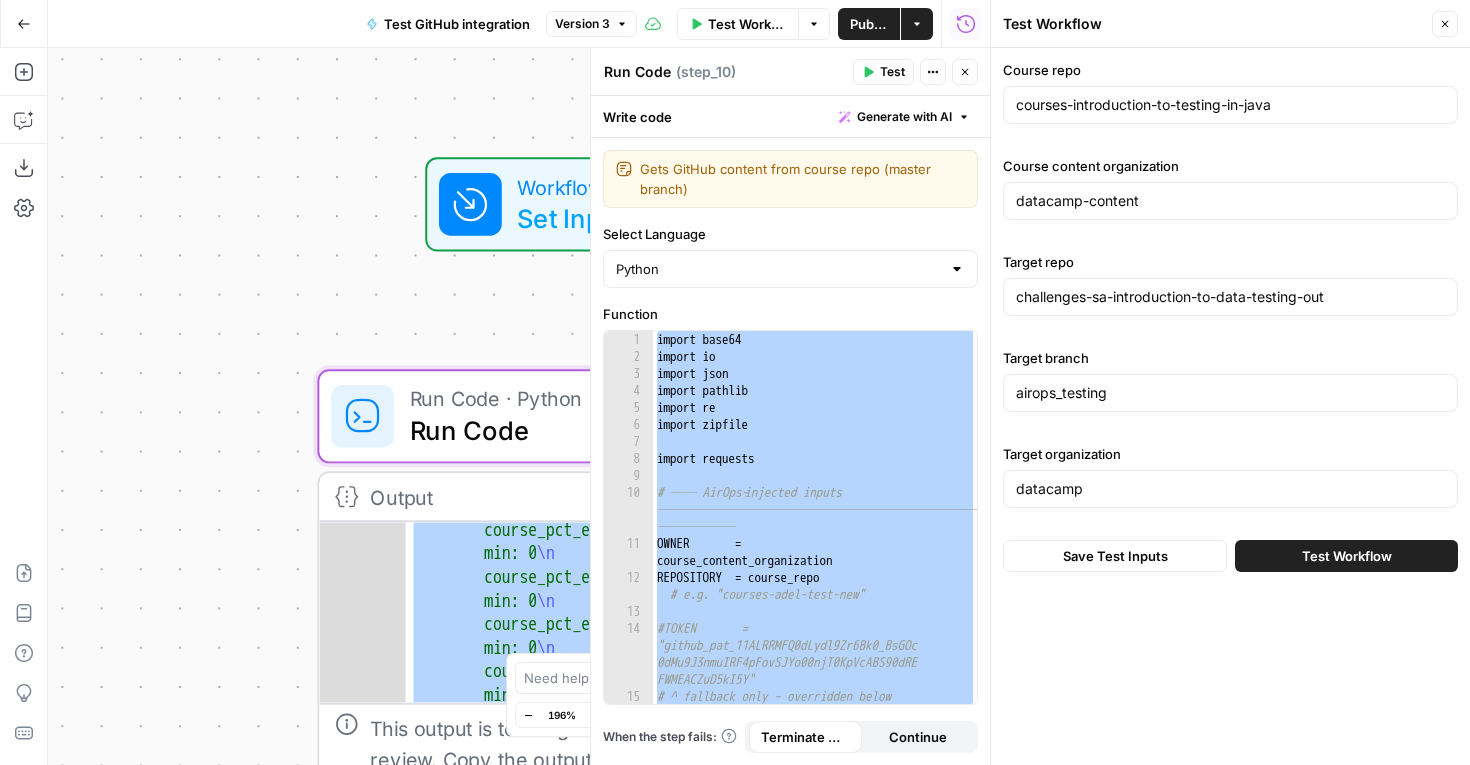 click on "Test Workflow" at bounding box center (1347, 556) 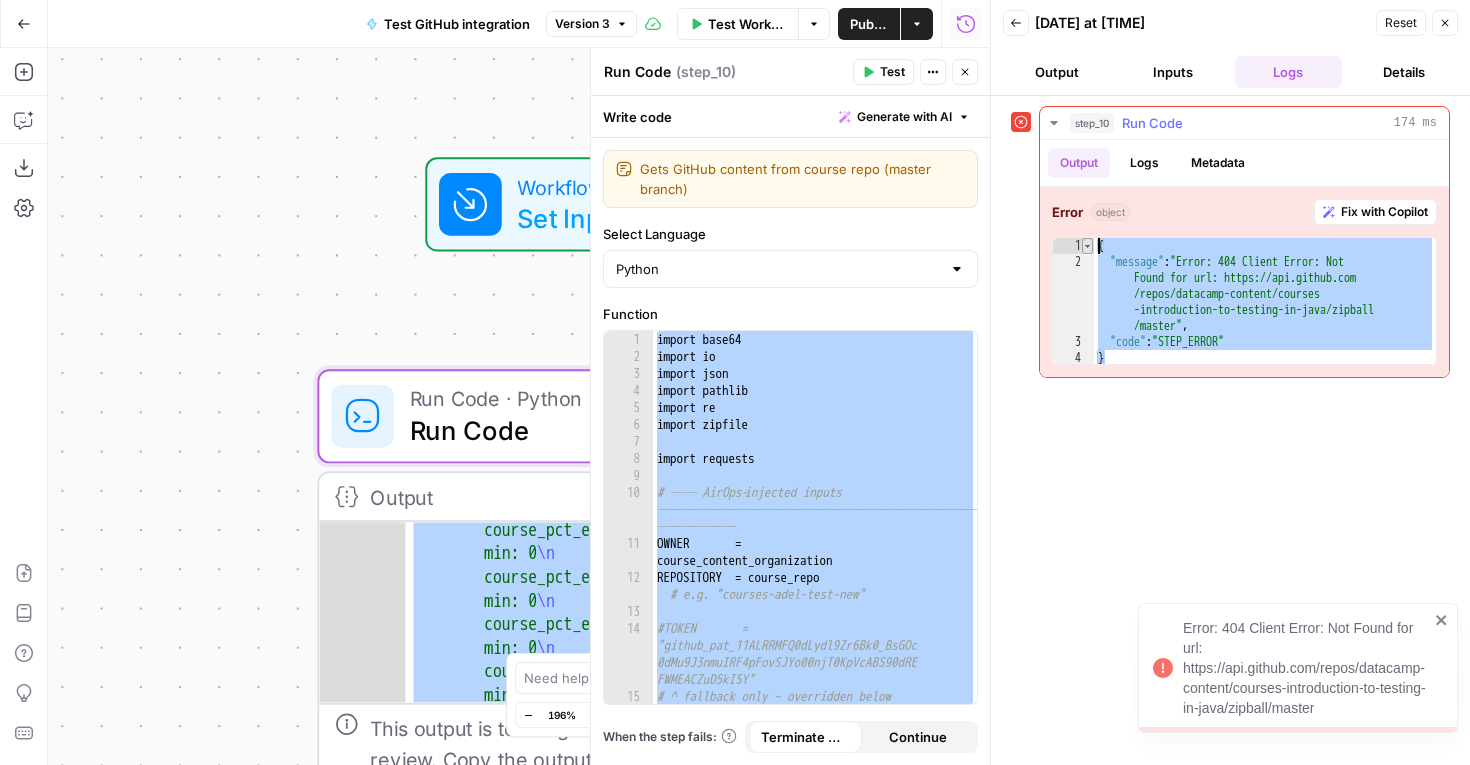 drag, startPoint x: 1125, startPoint y: 359, endPoint x: 1092, endPoint y: 245, distance: 118.680244 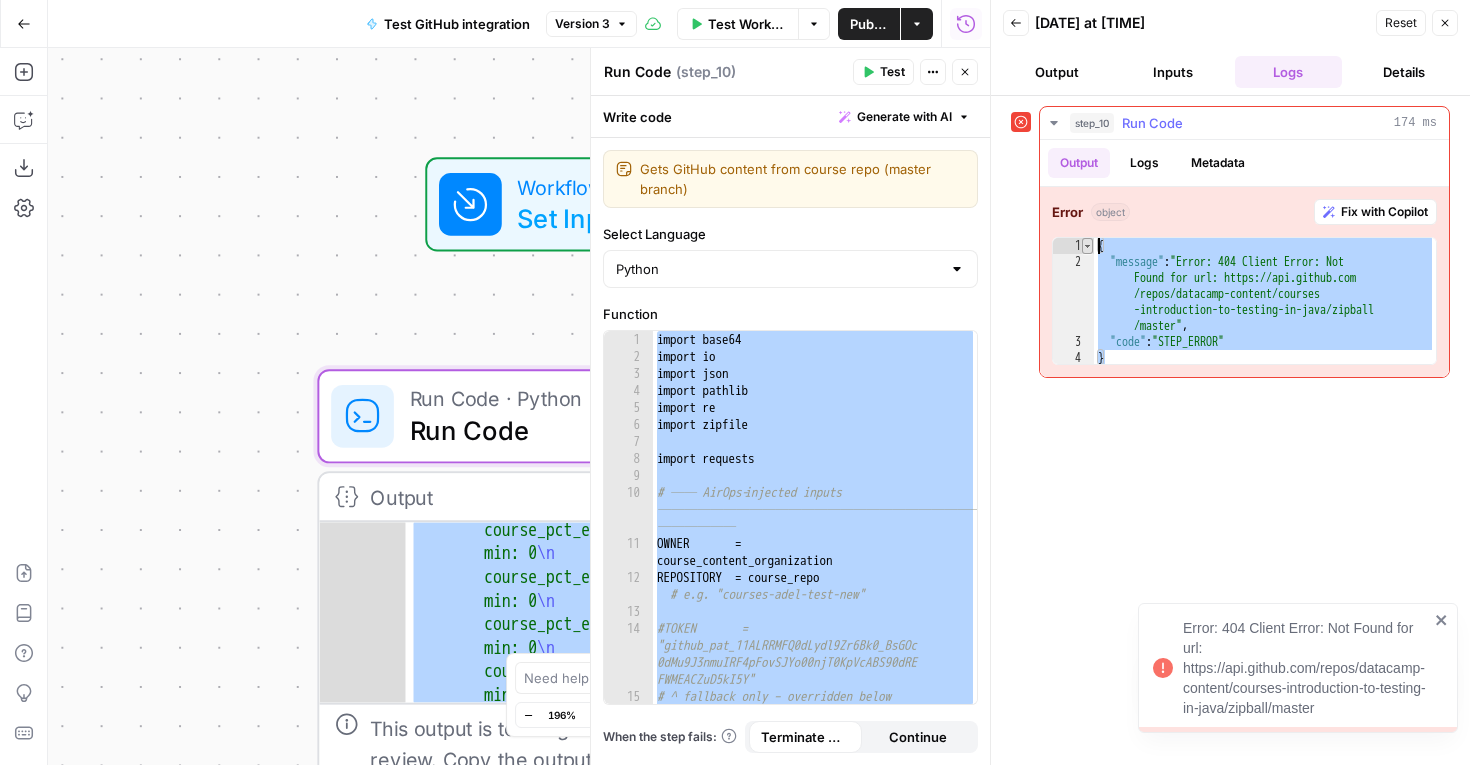 click on "* 1 2 3 4 {    "message" :  "Error: 404 Client Error: Not         Found for url: https://api.github.com        /repos/datacamp-content/courses        -introduction-to-testing-in-java/zipball        /master" ,    "code" :  "STEP_ERROR" }     XXXXXXXXXXXXXXXXXXXXXXXXXXXXXXXXXXXXXXXXXXXXXXXXXXXXXXXXXXXXXXXXXXXXXXXXXXXXXXXXXXXXXXXXXXXXXXXXXXXXXXXXXXXXXXXXXXXXXXXXXXXXXXXXXXXXXXXXXXXXXXXXXXXXXXXXXXXXXXXXXXXXXXXXXXXXXXXXXXXXXXXXXXXXXXXXXXXXXXXXXXXXXXXXXXXXXXXXXXXXXXXXXXXXXXXXXXXXXXXXXXXXXXXXXXXXXXXXXXXXXXXXXXXXXXXXXXXXXXXXXXXXXXXXXXXXXXXXXXXXXXXXXXXXXXXXXXXXXXXXXXXXXXXXXXXXXXXXXXXXXXXXXXXXXXXXXXXXXXXXXXXXXXXXXXXXXXXXXXXXXXXXXXXXXXXXXXXXXXXXXXXXXXXXXXXXXXXXXXXXXXXXXXXXXXXXXXXXXXXXXXXXXXXXXXXXXXXXXXXXXXXXXXXXXXXXXXXXXXXXXXXXXXXXXXXXXXXXXXXXXXXXXXXXXXXX" at bounding box center [1244, 301] 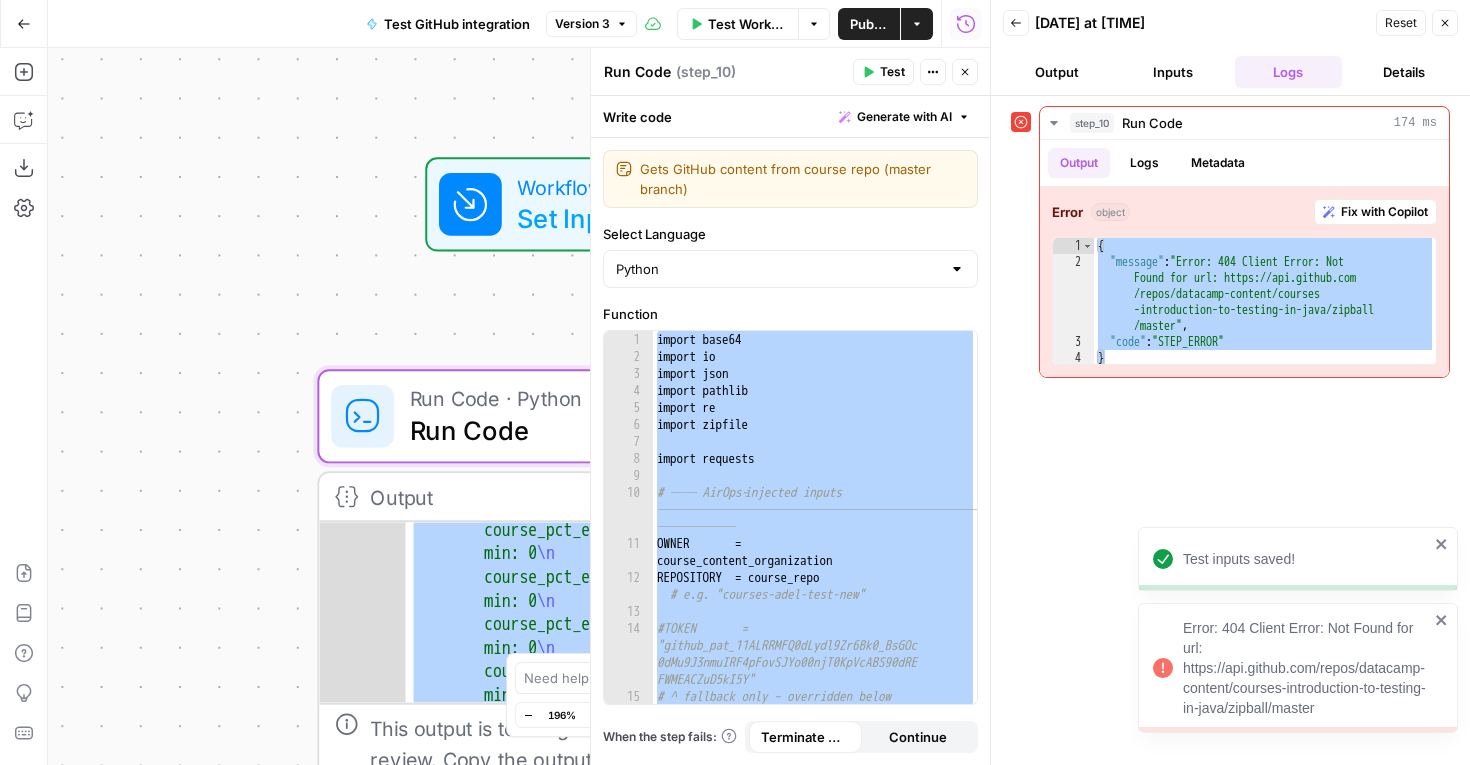 click on "Error: 404 Client Error: Not Found for url: https://api.github.com/repos/datacamp-content/courses-introduction-to-testing-in-java/zipball/master" at bounding box center (1306, 668) 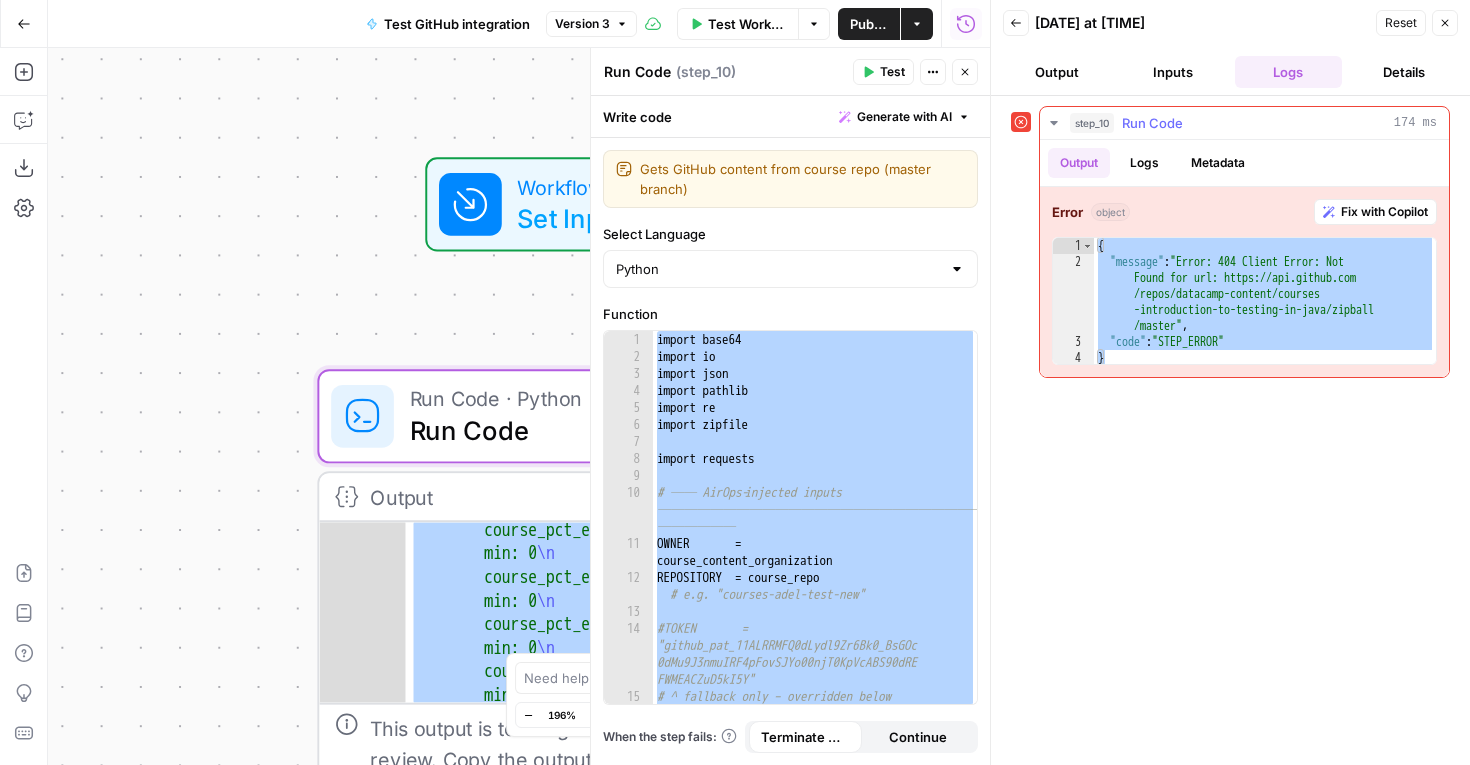 click on "Logs" at bounding box center [1144, 163] 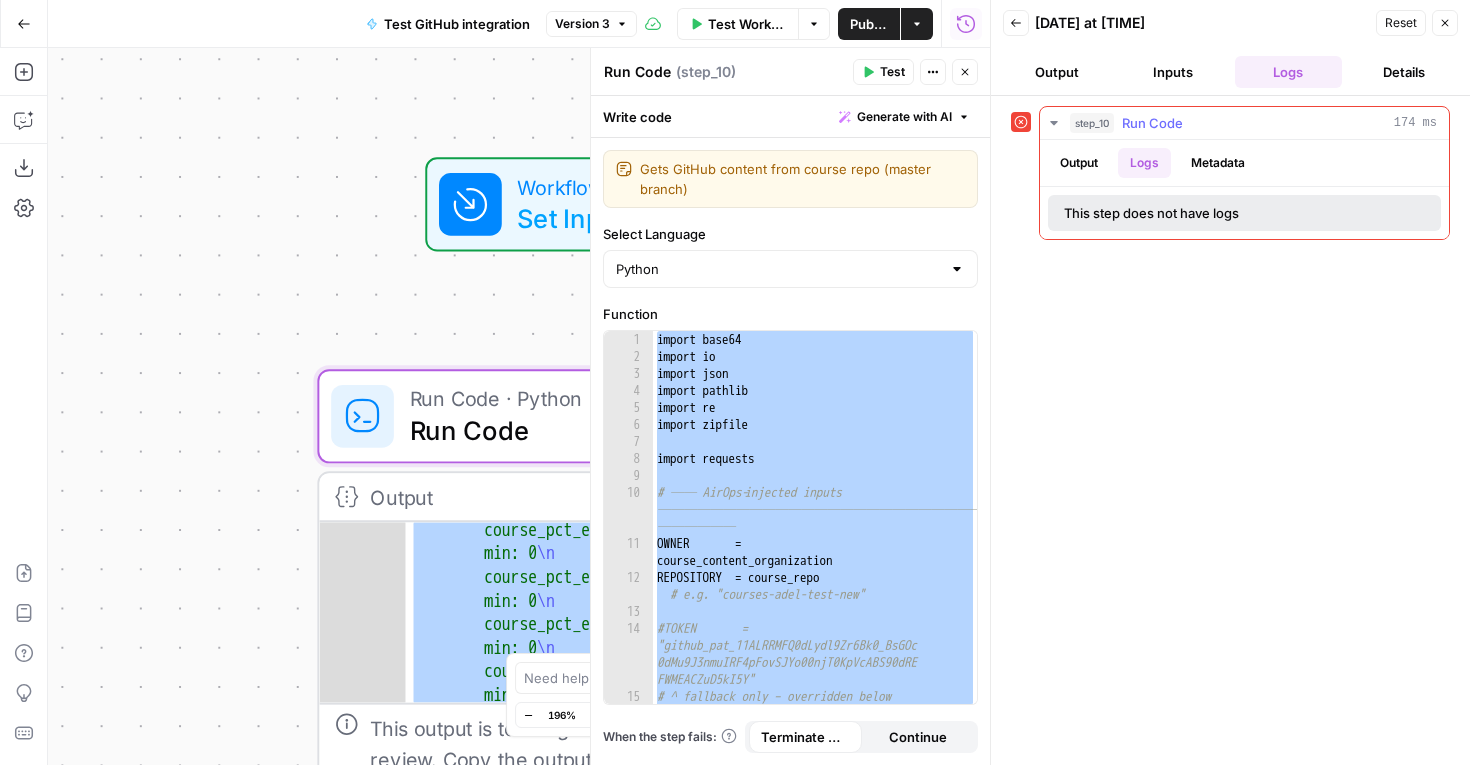 click on "Metadata" at bounding box center [1218, 163] 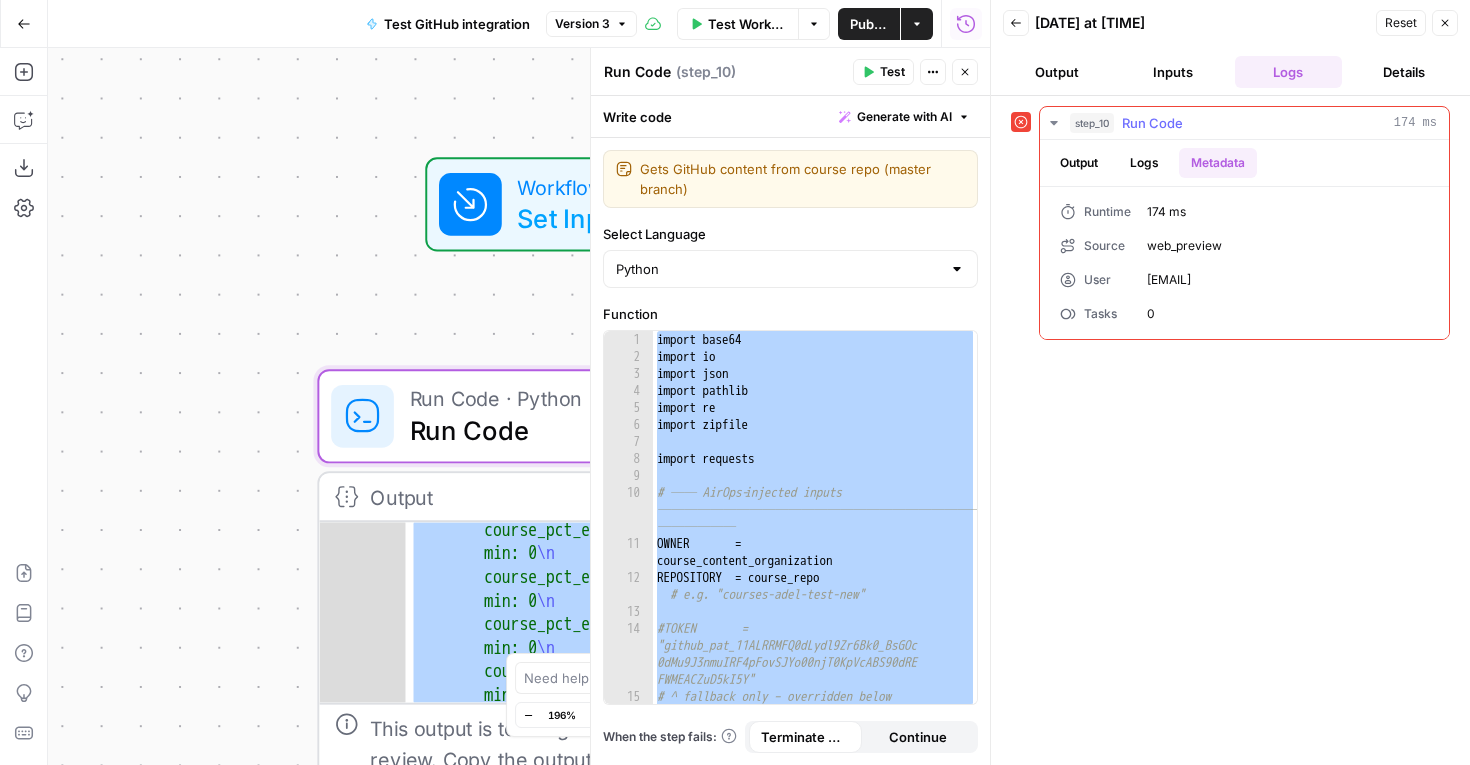 click on "Output" at bounding box center (1079, 163) 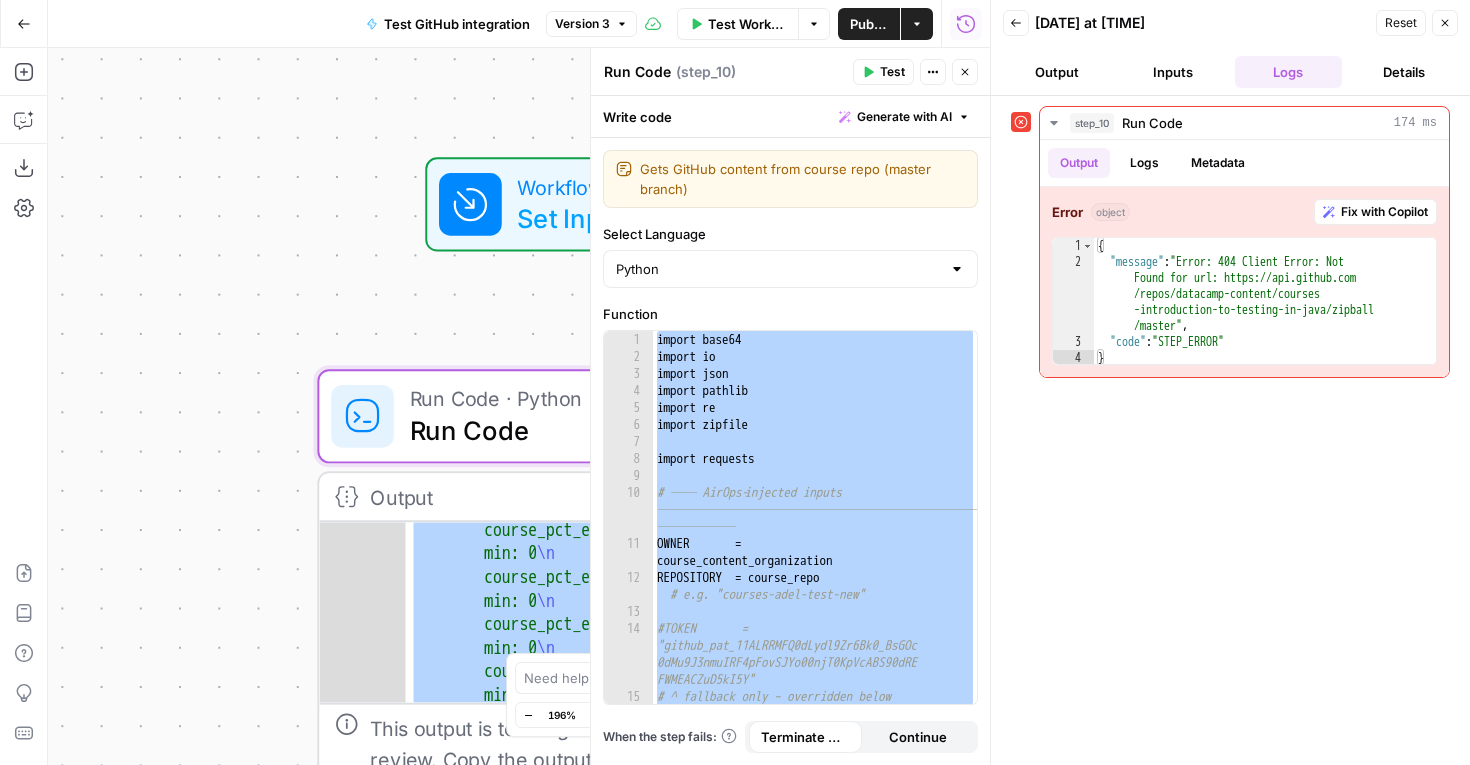 click on "Inputs" at bounding box center (1173, 72) 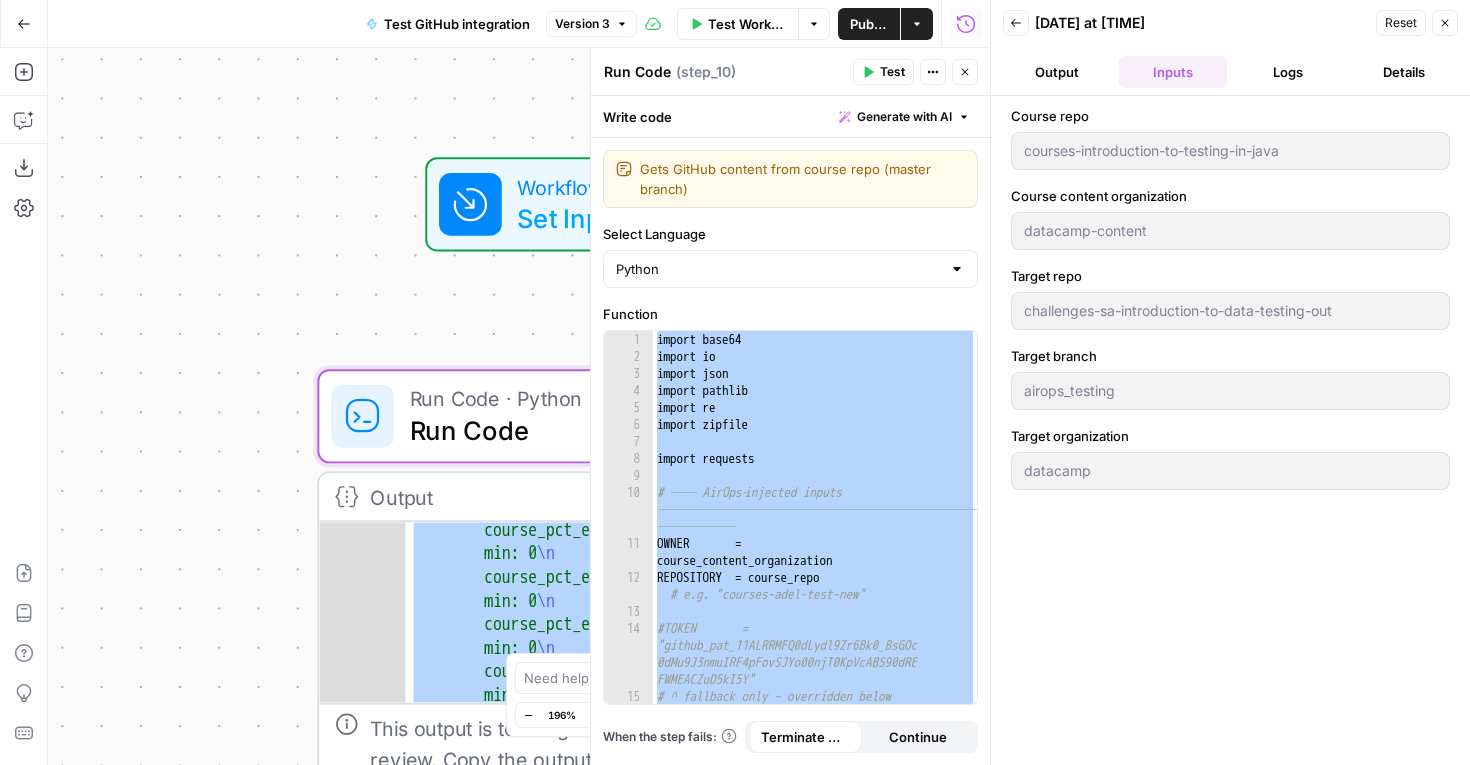 click on "Details" at bounding box center (1404, 72) 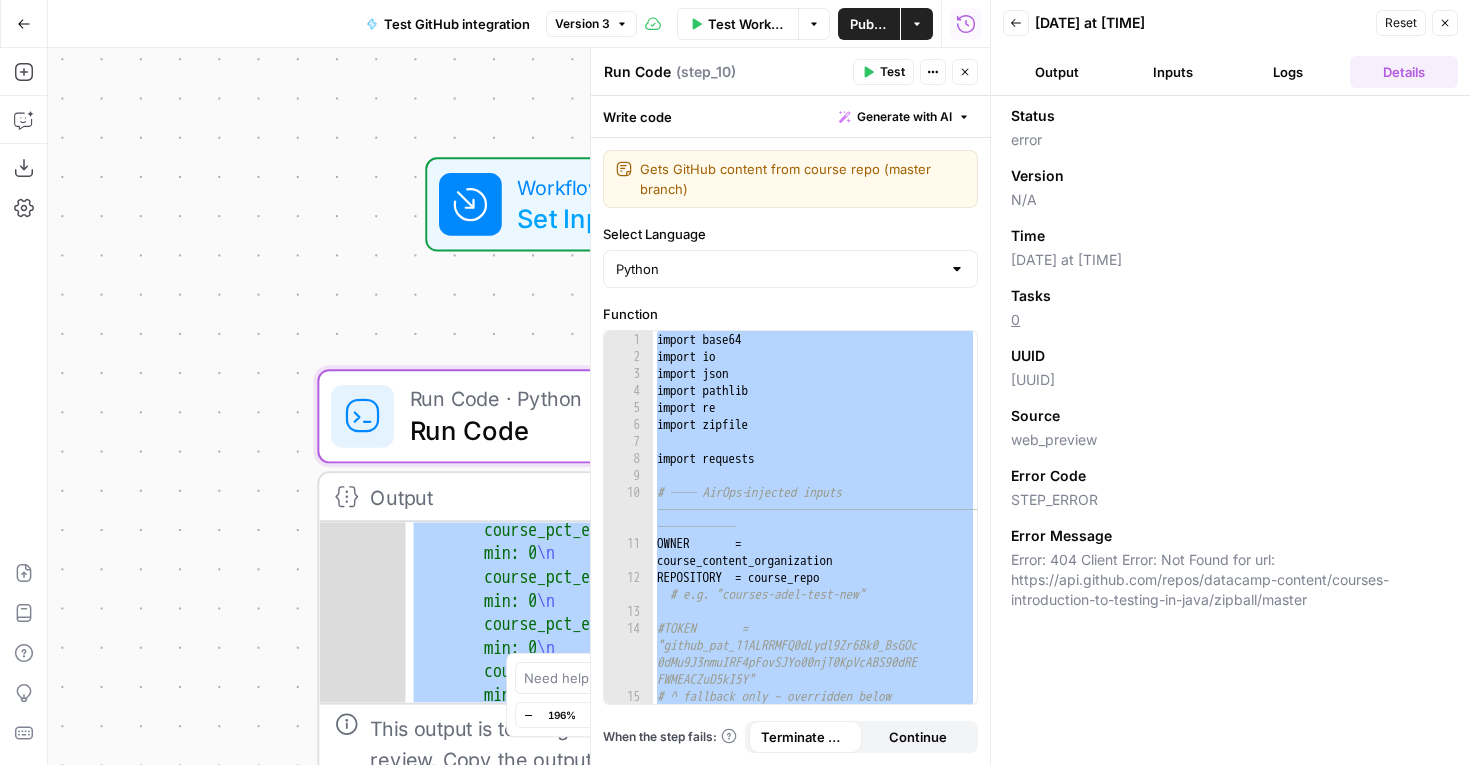 click on "import   base64 import   io import   json import   pathlib import   re import   zipfile import   requests # ── AirOps‑injected inputs  ──────────────────────────────────────── ────── OWNER         =   [TEXT] REPOSITORY    =   [TEXT]                    # e.g. "courses-adel-test-new" #TOKEN       =  "[TOKEN]" # ^ fallback only – overridden below" at bounding box center [815, 534] 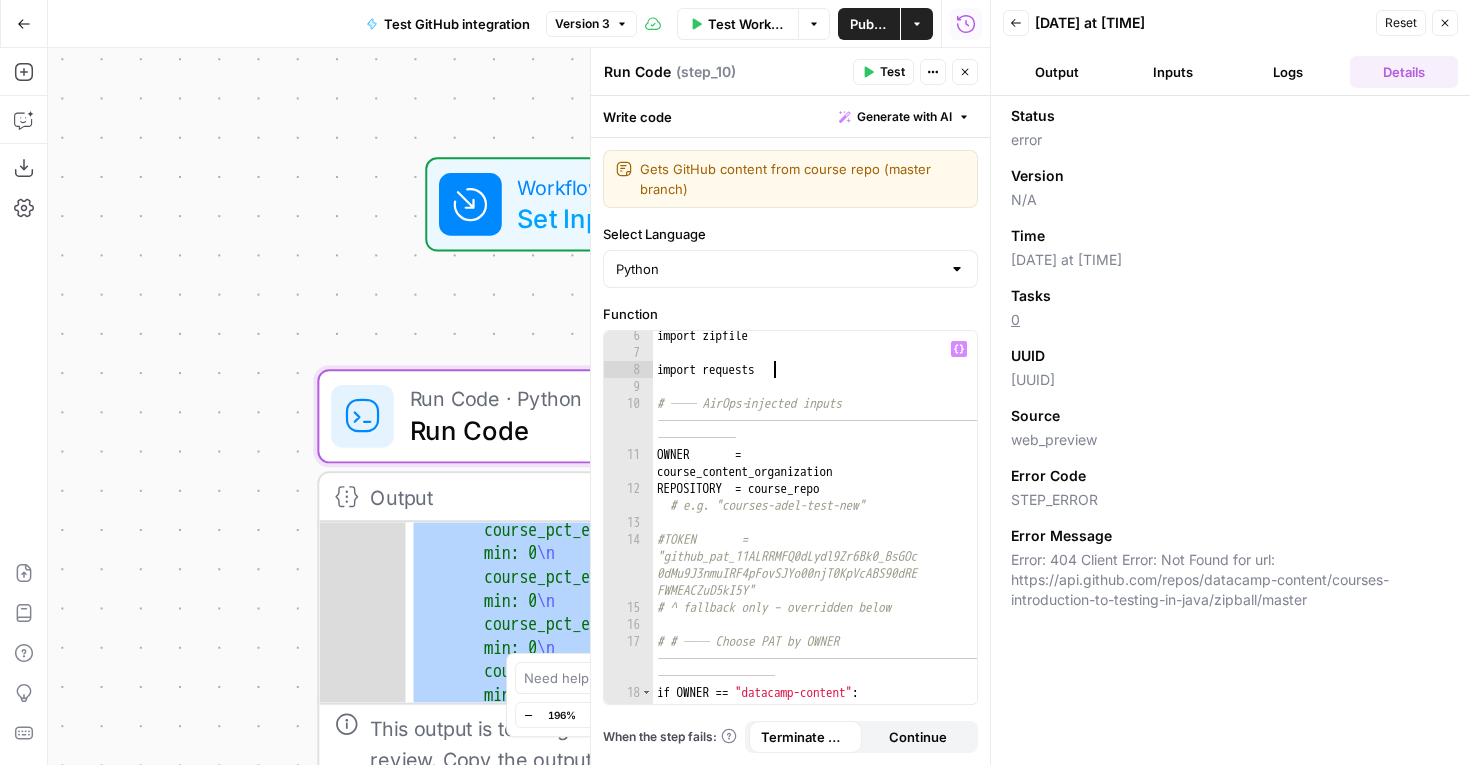 scroll, scrollTop: 90, scrollLeft: 0, axis: vertical 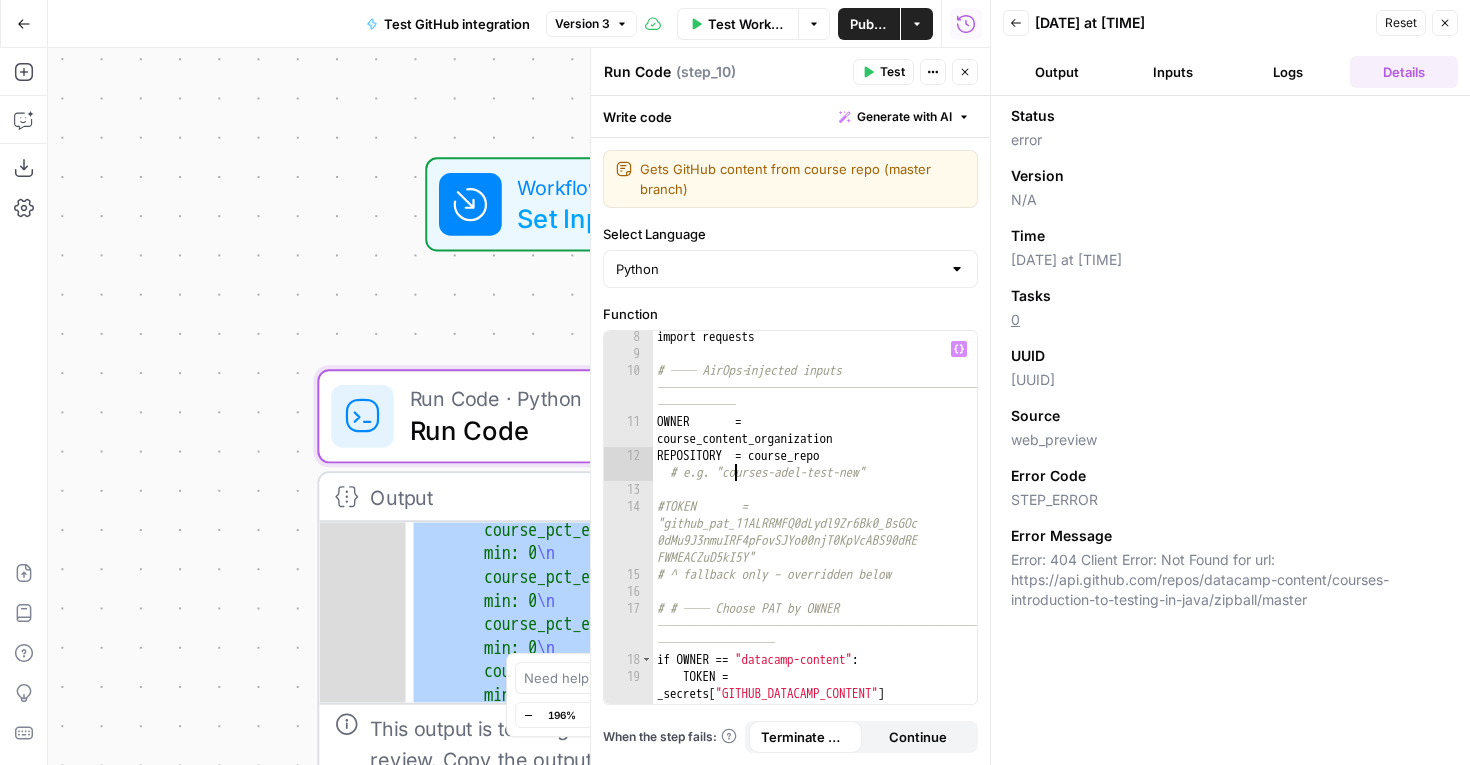 click on "import   requests # ── AirOps‑injected inputs  ──────────────────────────────────────── ────── OWNER         =   [TEXT] REPOSITORY    =   [TEXT]                    # e.g. "courses-adel-test-new" #TOKEN       =  "[TOKEN]" # ^ fallback only – overridden below # # ── Choose PAT by OWNER  ──────────────────────────────────────── ───────── if   OWNER   ==   "datacamp-content" :      TOKEN   =   _secrets [ "GITHUB_DATACAMP_CONTENT" ] elif   OWNER   ==   "datacamp" :" at bounding box center (815, 531) 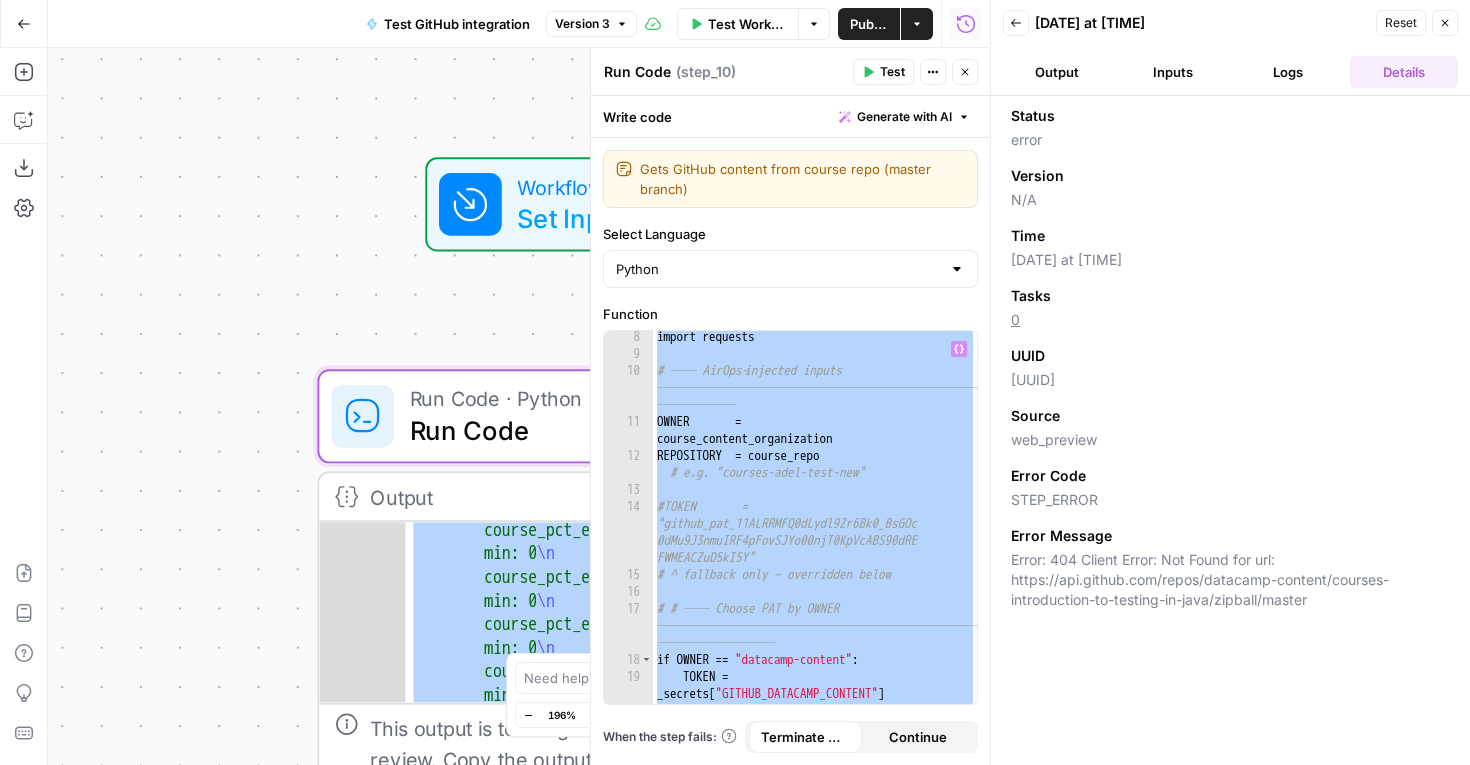 click on "Inputs" at bounding box center (1173, 72) 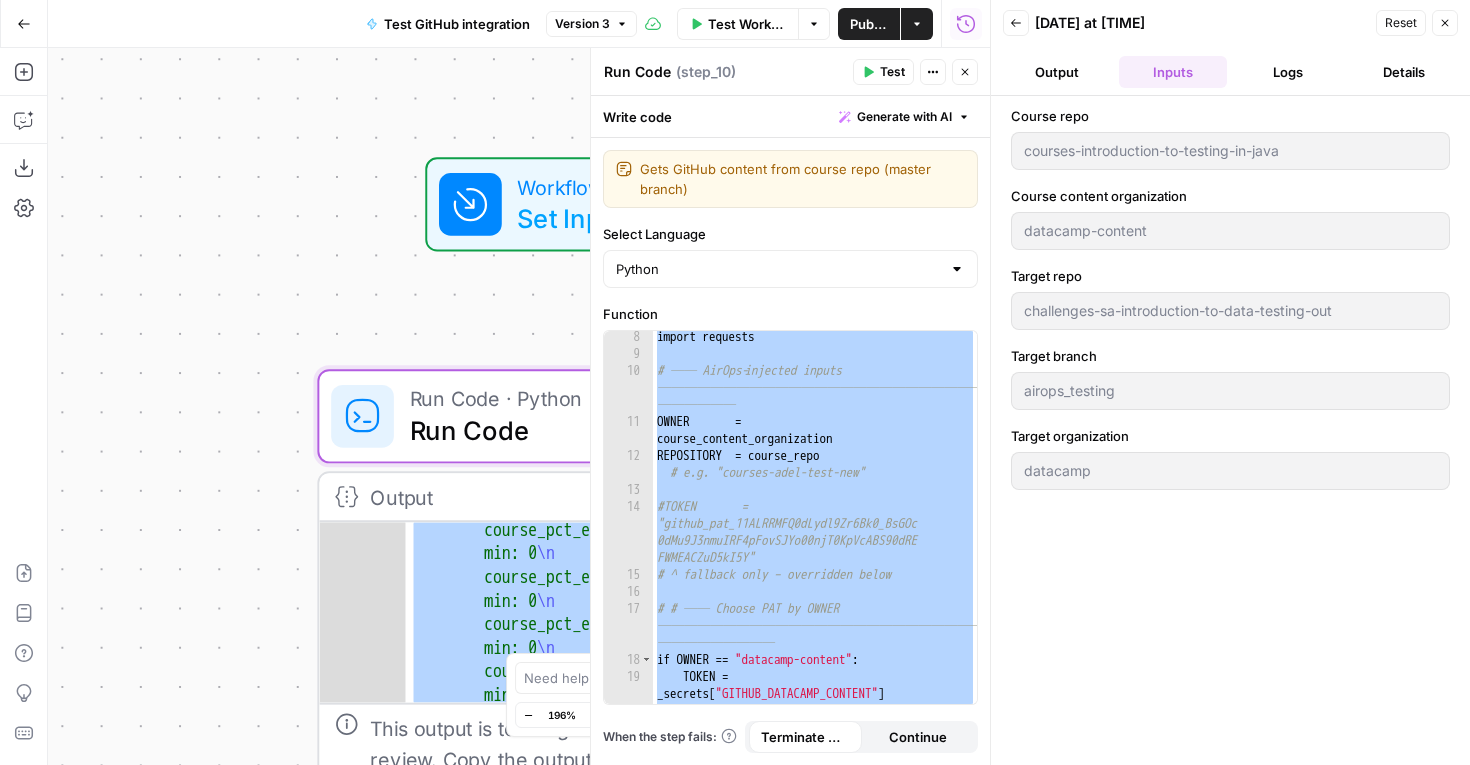 drag, startPoint x: 1007, startPoint y: 112, endPoint x: 1136, endPoint y: 405, distance: 320.1406 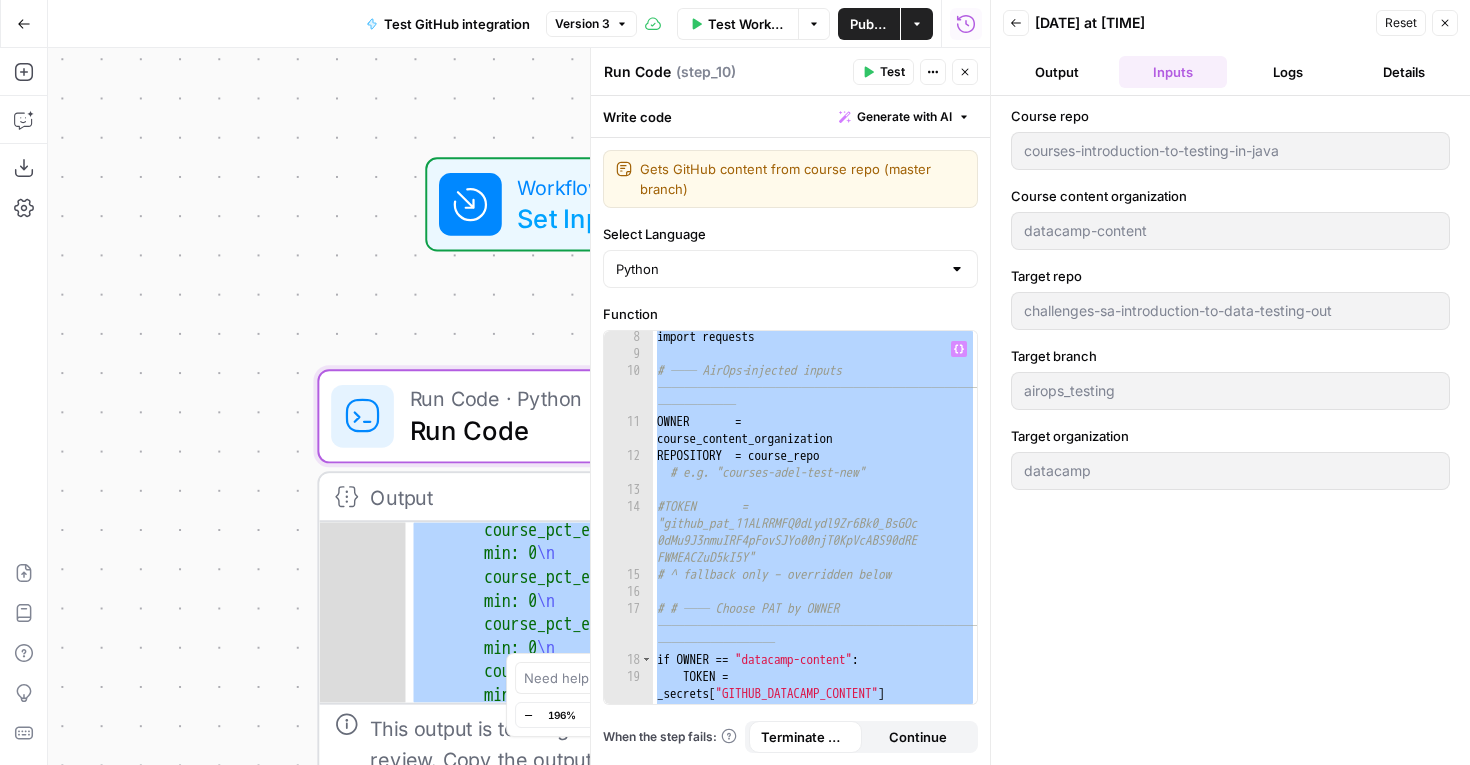 click on "import   requests # ── AirOps‑injected inputs  ──────────────────────────────────────── ────── OWNER         =   [TEXT] REPOSITORY    =   [TEXT]                    # e.g. "courses-adel-test-new" #TOKEN       =  "[TOKEN]" # ^ fallback only – overridden below # # ── Choose PAT by OWNER  ──────────────────────────────────────── ───────── if   OWNER   ==   "datacamp-content" :      TOKEN   =   _secrets [ "GITHUB_DATACAMP_CONTENT" ] elif   OWNER   ==   "datacamp" :" at bounding box center [815, 531] 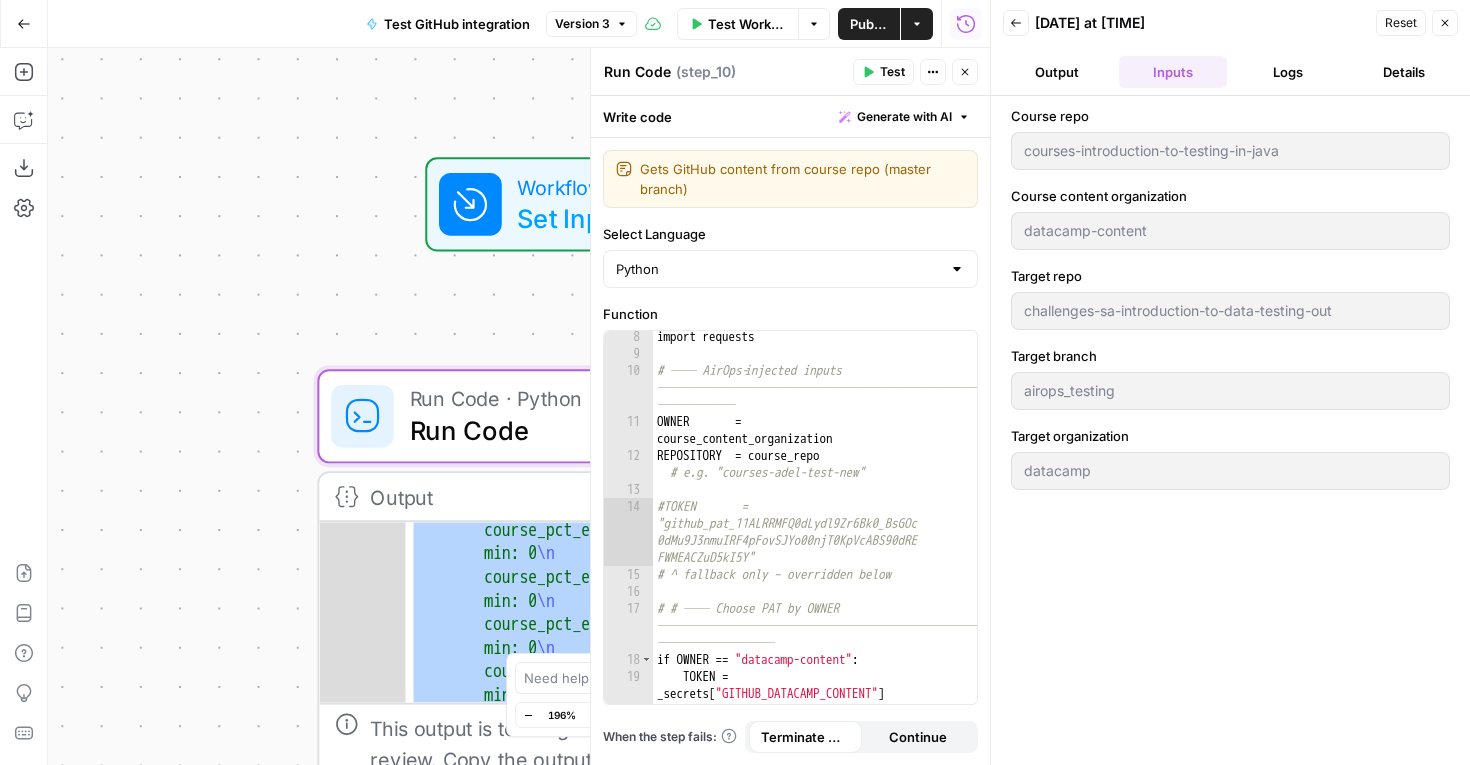 click on "Course repo courses-introduction-to-testing-in-java Course content organization datacamp-content Target repo challenges-sa-introduction-to-data-testing-out Target branch airops_testing Target organization datacamp" at bounding box center (1230, 430) 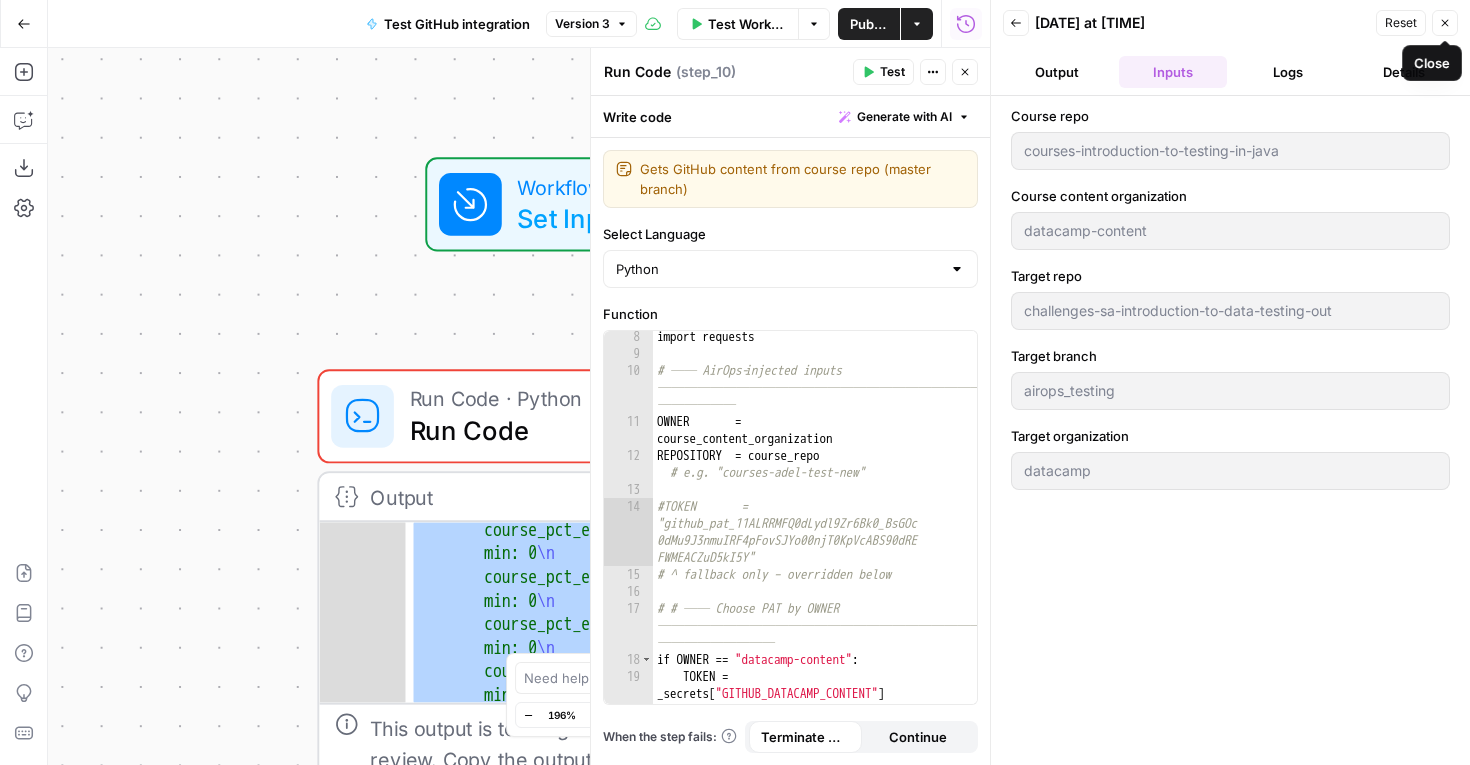 click 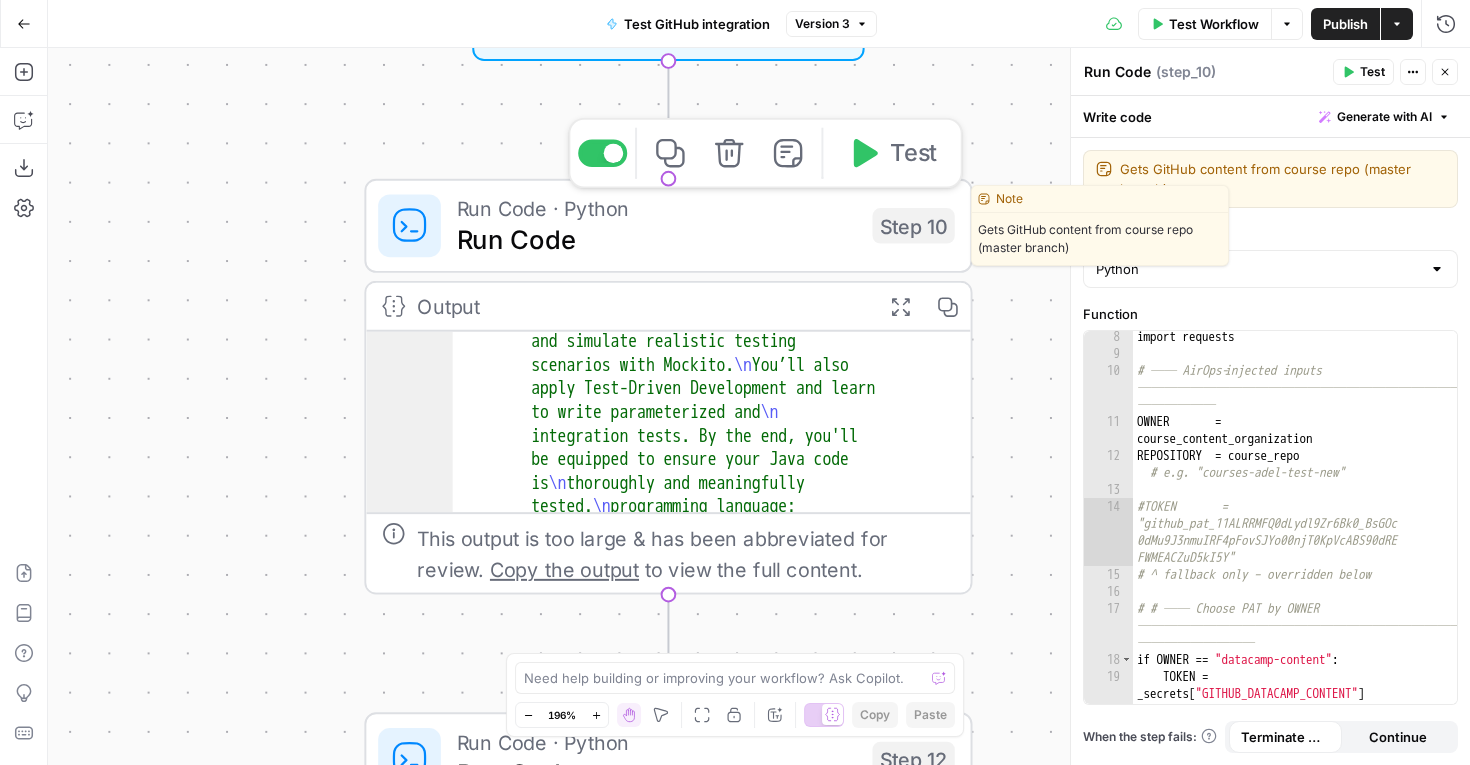 scroll, scrollTop: 517, scrollLeft: 0, axis: vertical 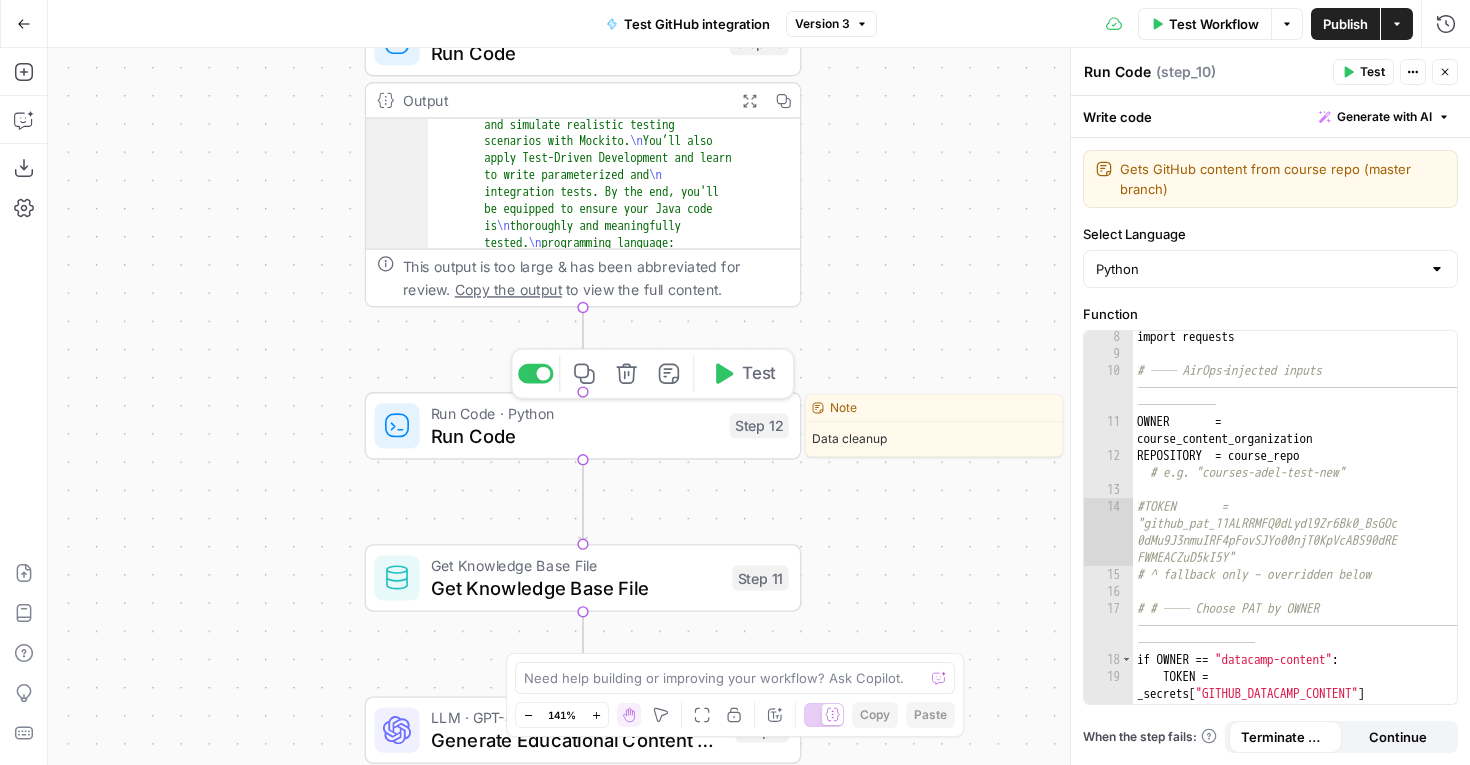click on "Run Code" at bounding box center [574, 436] 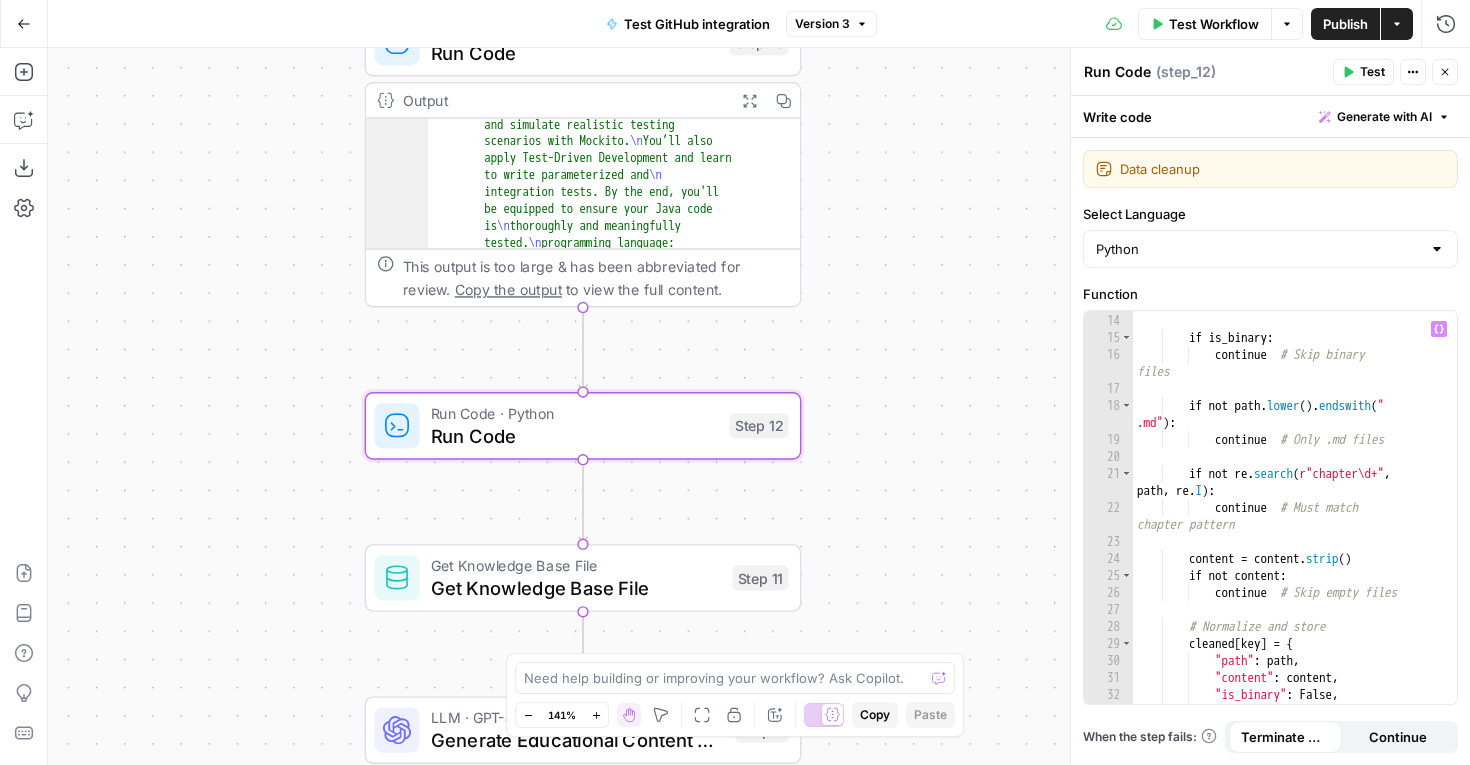 scroll, scrollTop: 372, scrollLeft: 0, axis: vertical 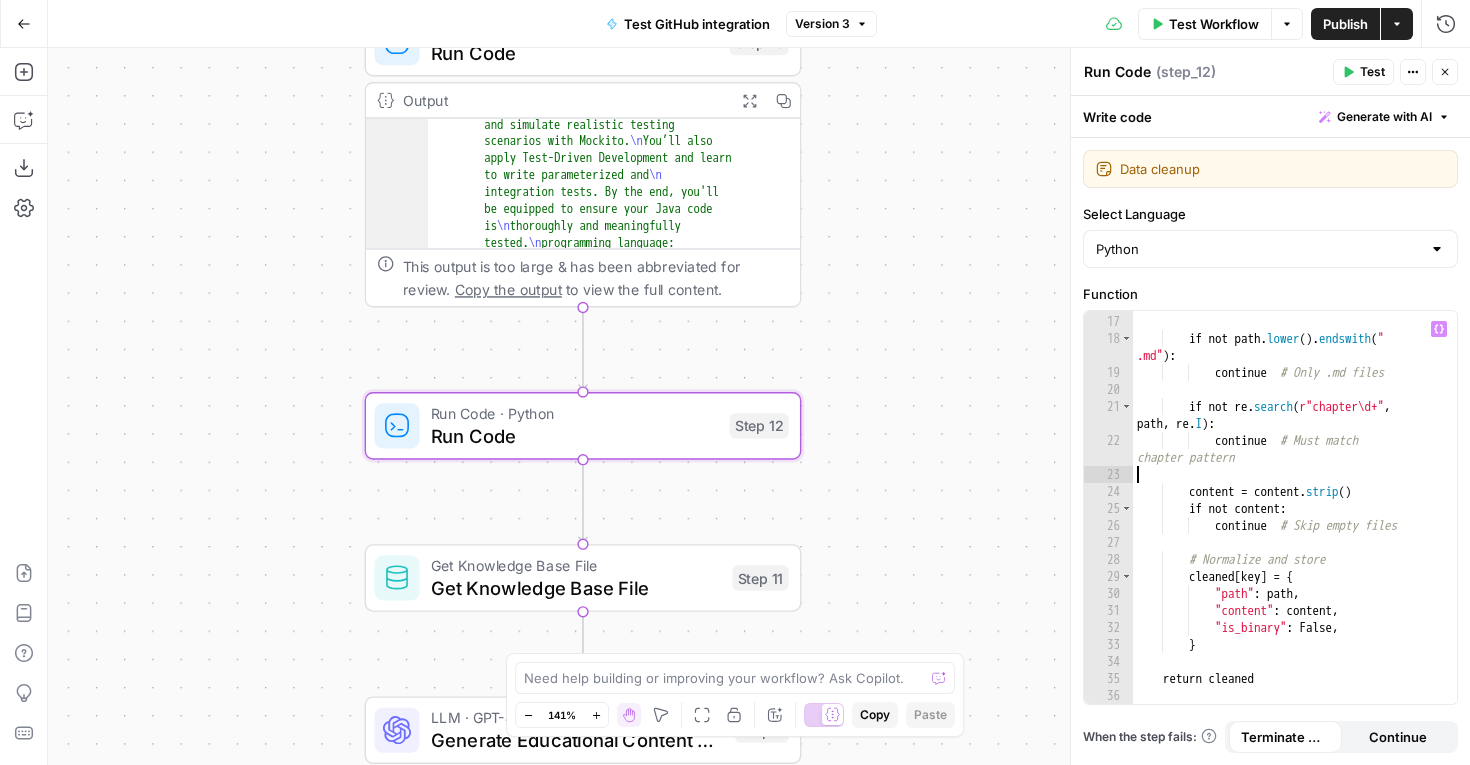 click on "continue    # Skip binary  files           if   not   path . lower ( ) . endswith ( " .md" ) :                continue    # Only .md files           if   not   re . search ( r"chapter\d+" ,   path ,   re . I ) :                continue    # Must match  chapter pattern           content   =   content . strip ( )           if   not   content :                continue    # Skip empty files           # Normalize and store           cleaned [ key ]   =   {                "path" :   path ,                "content" :   content ,                "is_binary" :   False ,           }      return   cleaned" at bounding box center [1295, 501] 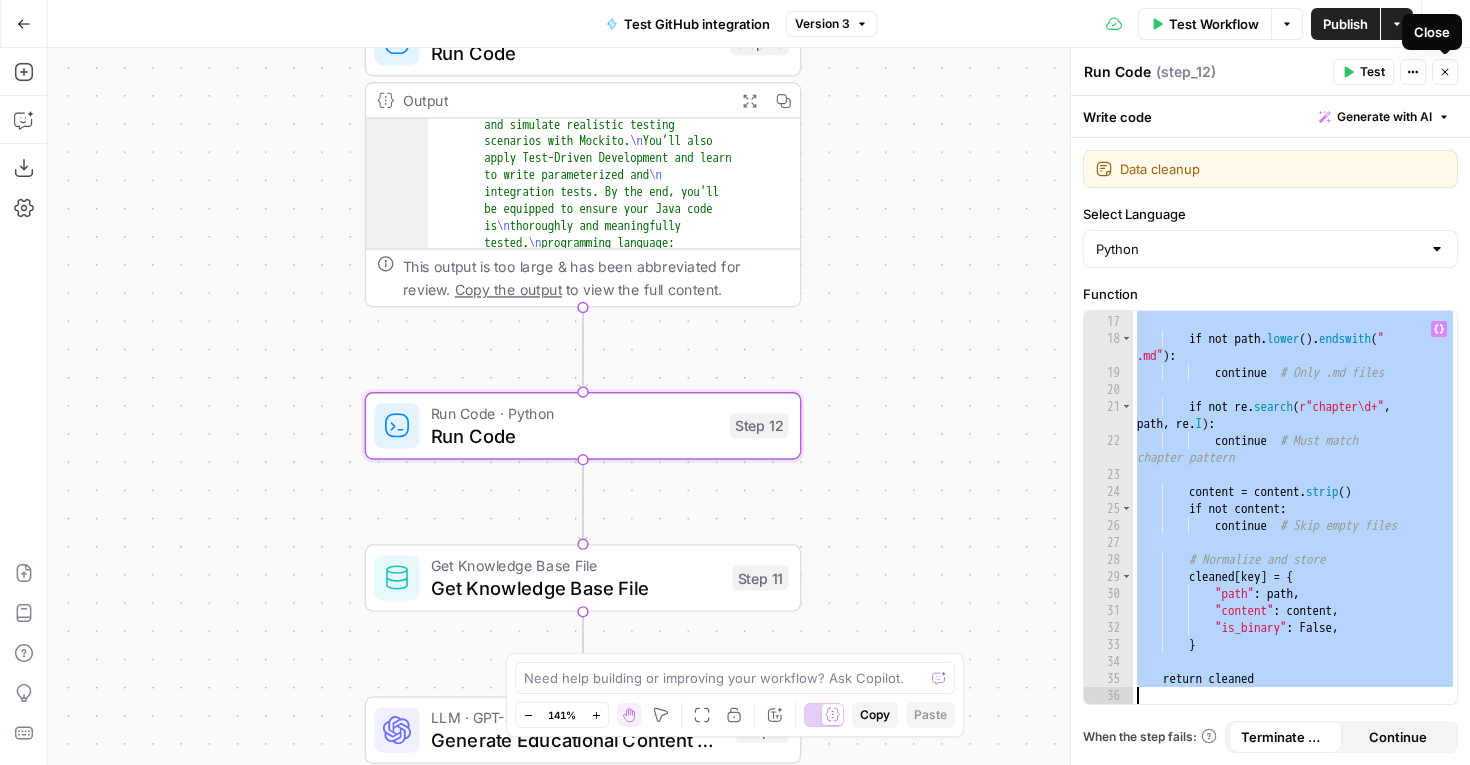 click on "Close" at bounding box center [1445, 72] 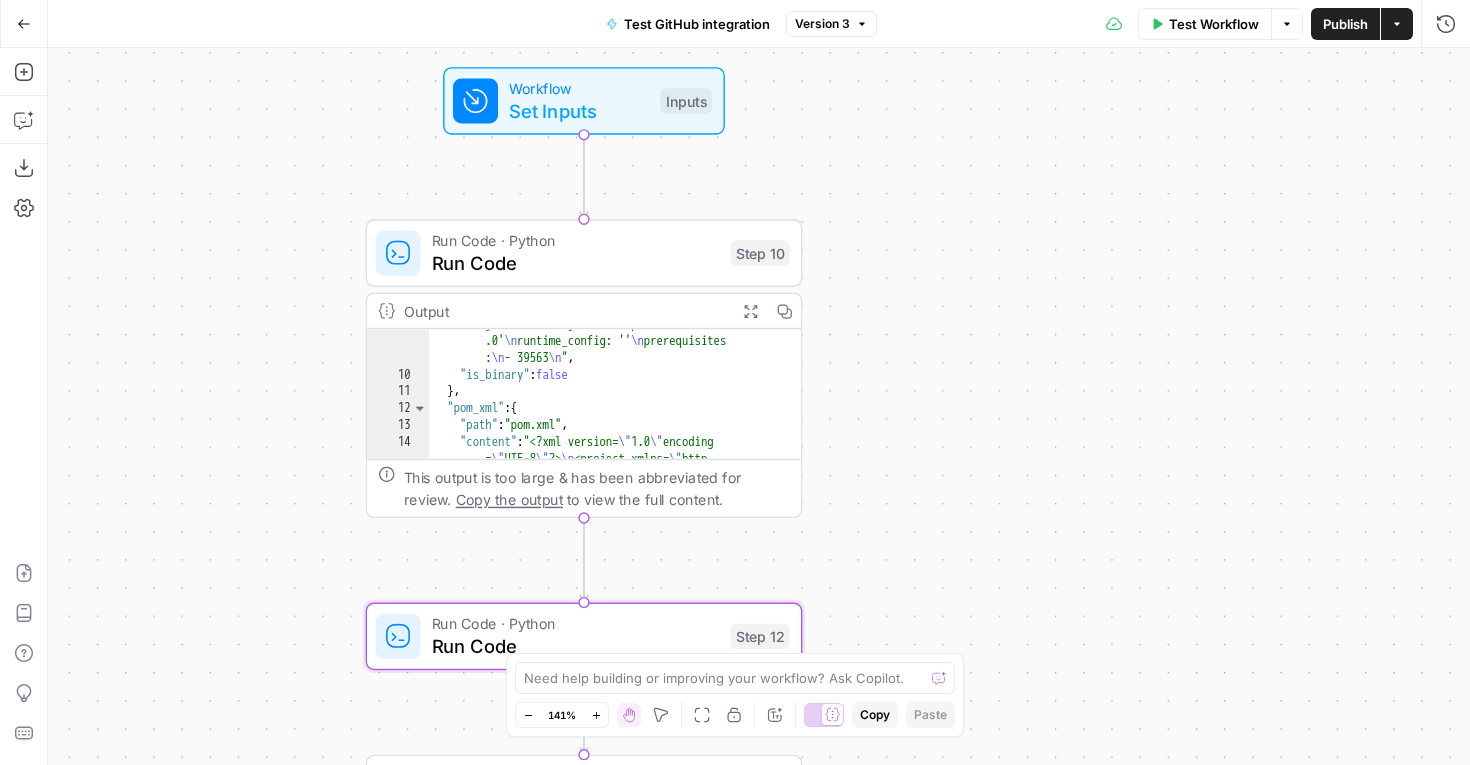 scroll, scrollTop: 636, scrollLeft: 0, axis: vertical 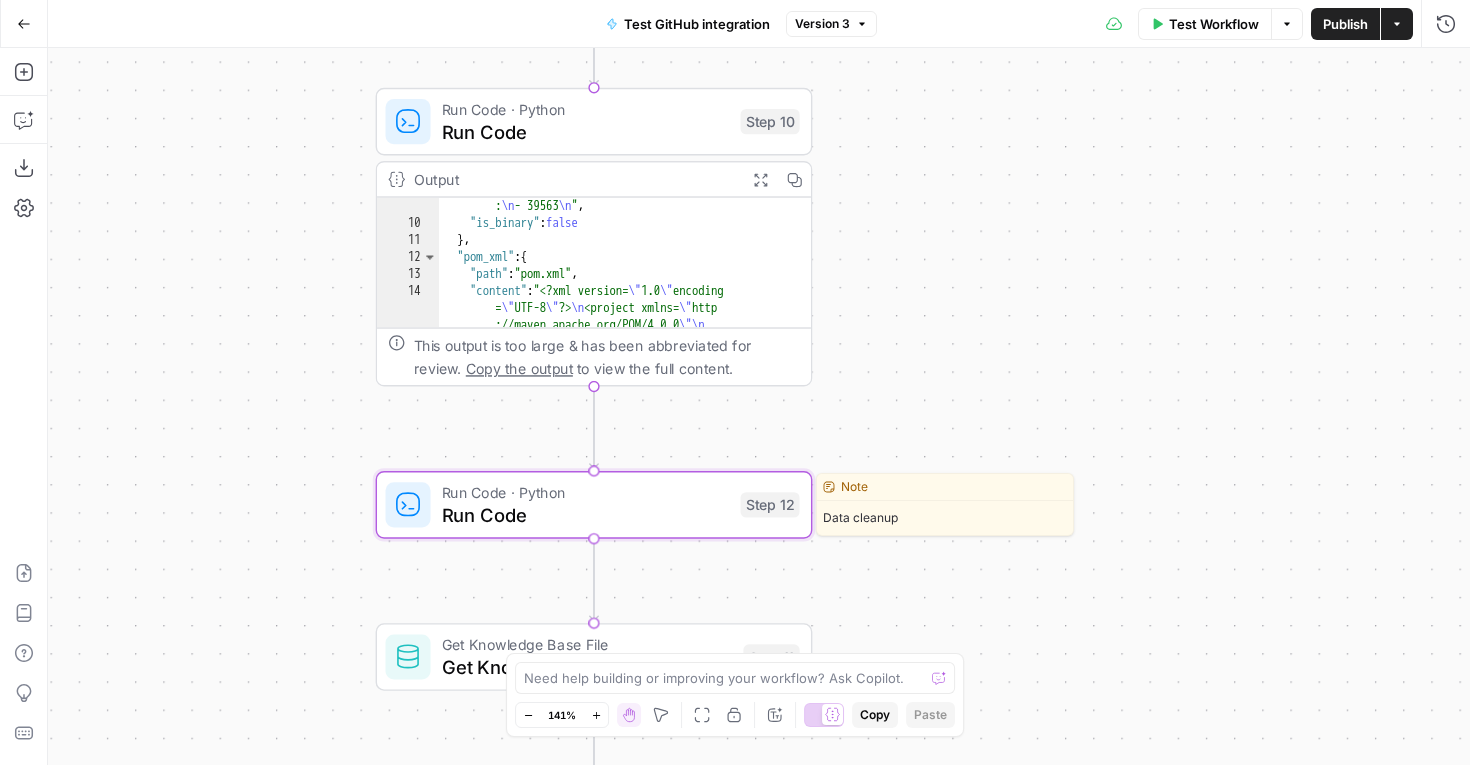 click on "Run Code" at bounding box center (585, 515) 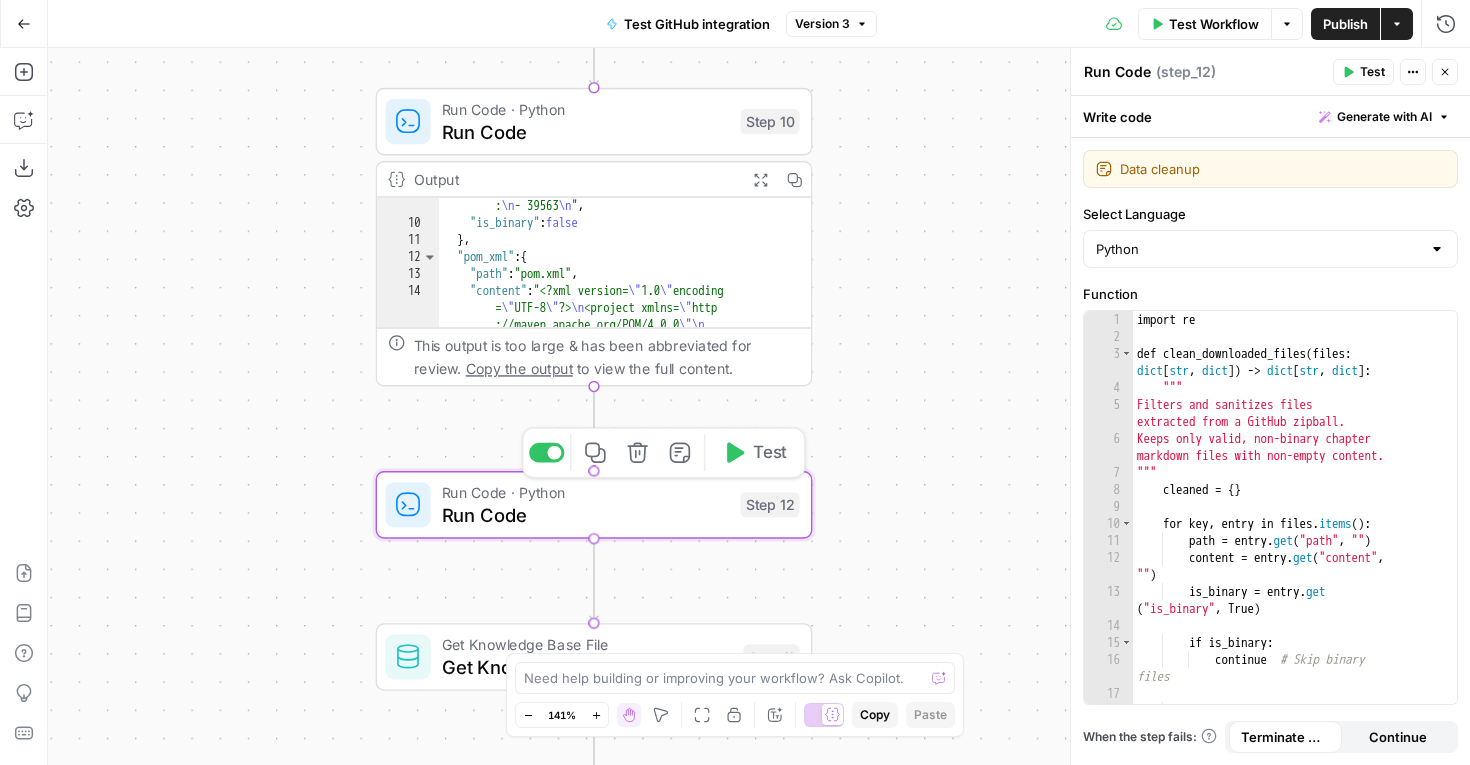 click on "import   re def   clean_downloaded_files ( files :   dict [ str ,   dict ])   ->   dict [ str ,   dict ] :      """     Filters and sanitizes files  extracted from a GitHub zipball.     Keeps only valid, non-binary chapter  markdown files with non-empty content.     """      cleaned   =   { }      for   key ,   entry   in   files . items ( ) :           path   =   entry . get ( "path" ,   "" )           content   =   entry . get ( "content" ,   "" )           is_binary   =   entry . get ( "is_binary" ,   True )           if   is_binary :                continue    # Skip binary  files           if   not   path . lower ( ) . endswith ( " .md" ) :" at bounding box center (1295, 533) 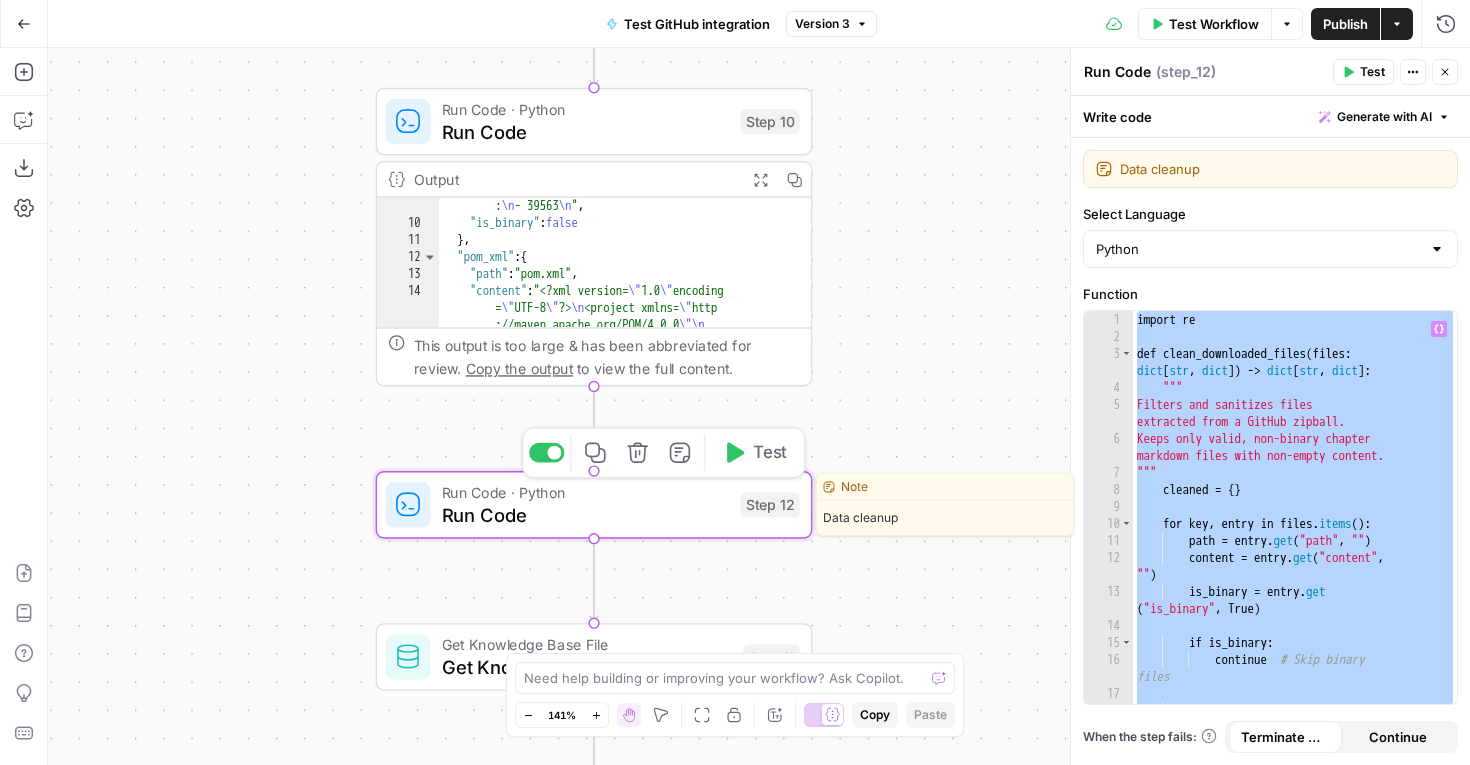 click on "Run Code" at bounding box center [585, 515] 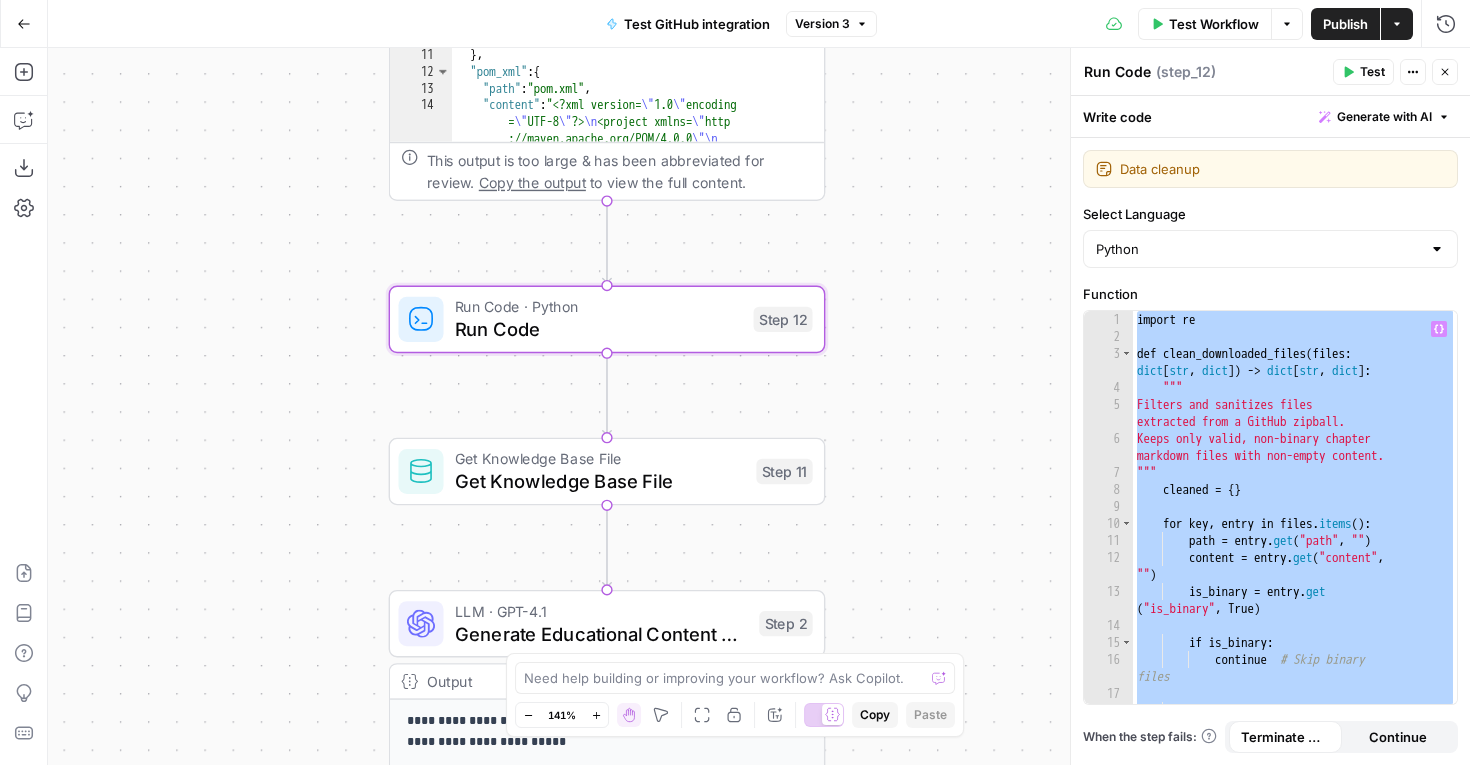 scroll, scrollTop: 0, scrollLeft: 0, axis: both 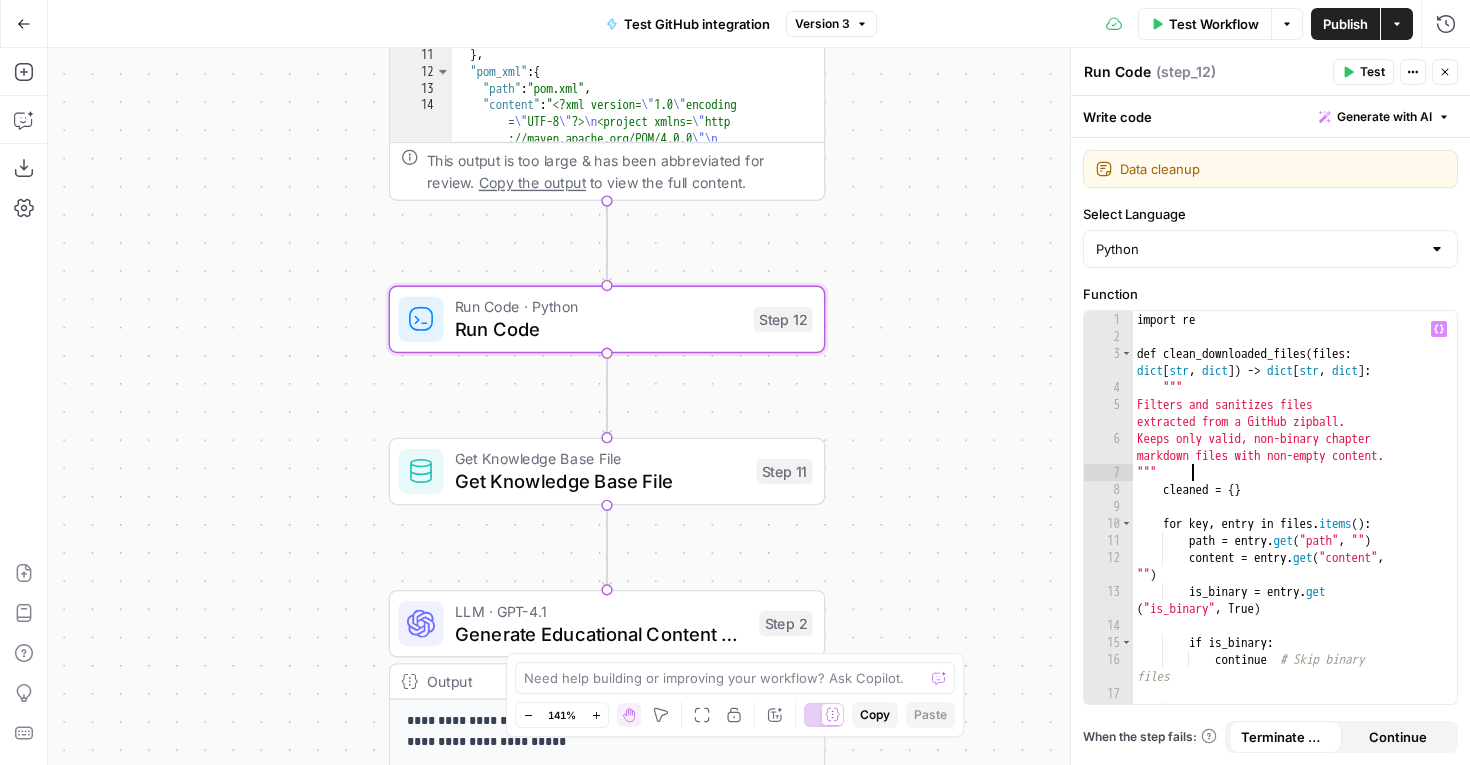 type on "**********" 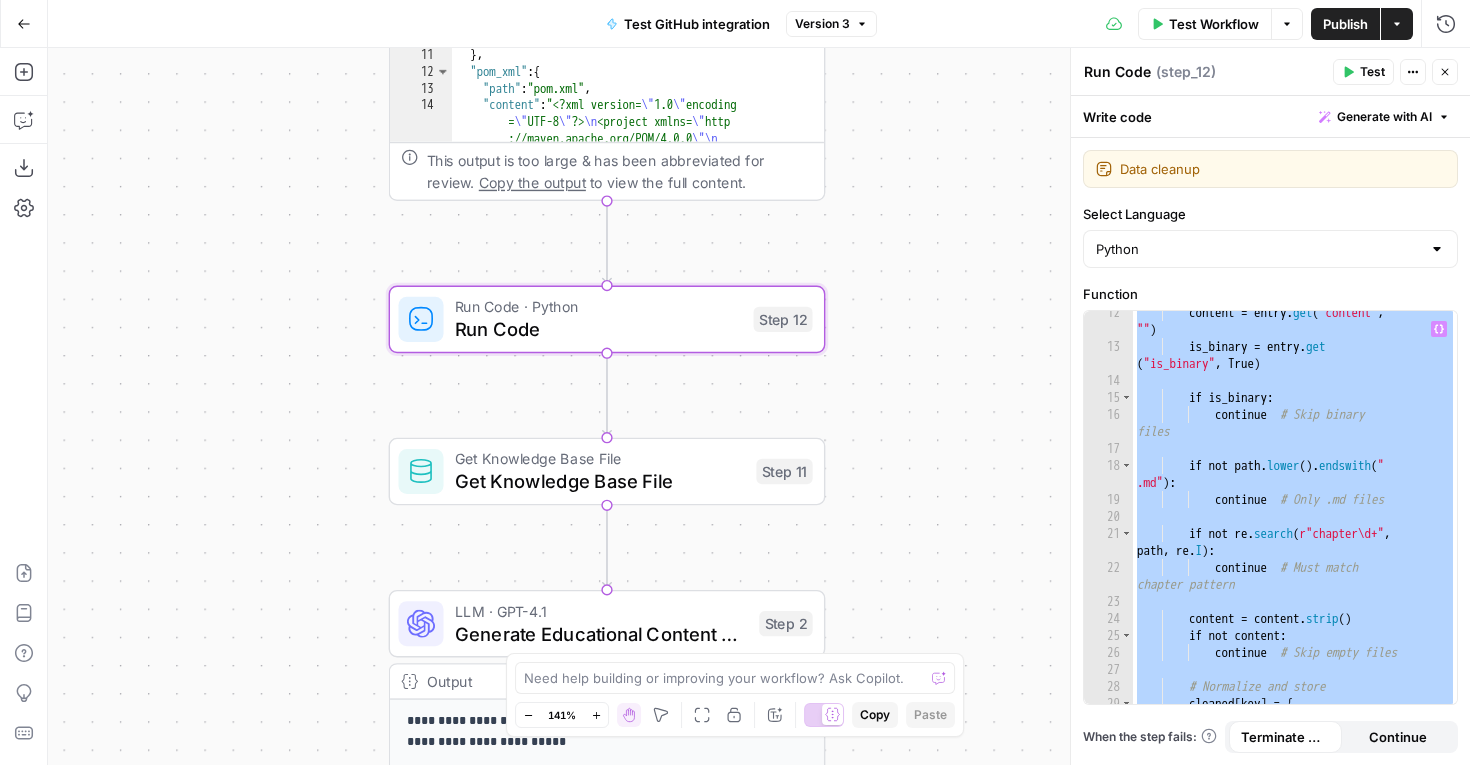 scroll, scrollTop: 317, scrollLeft: 0, axis: vertical 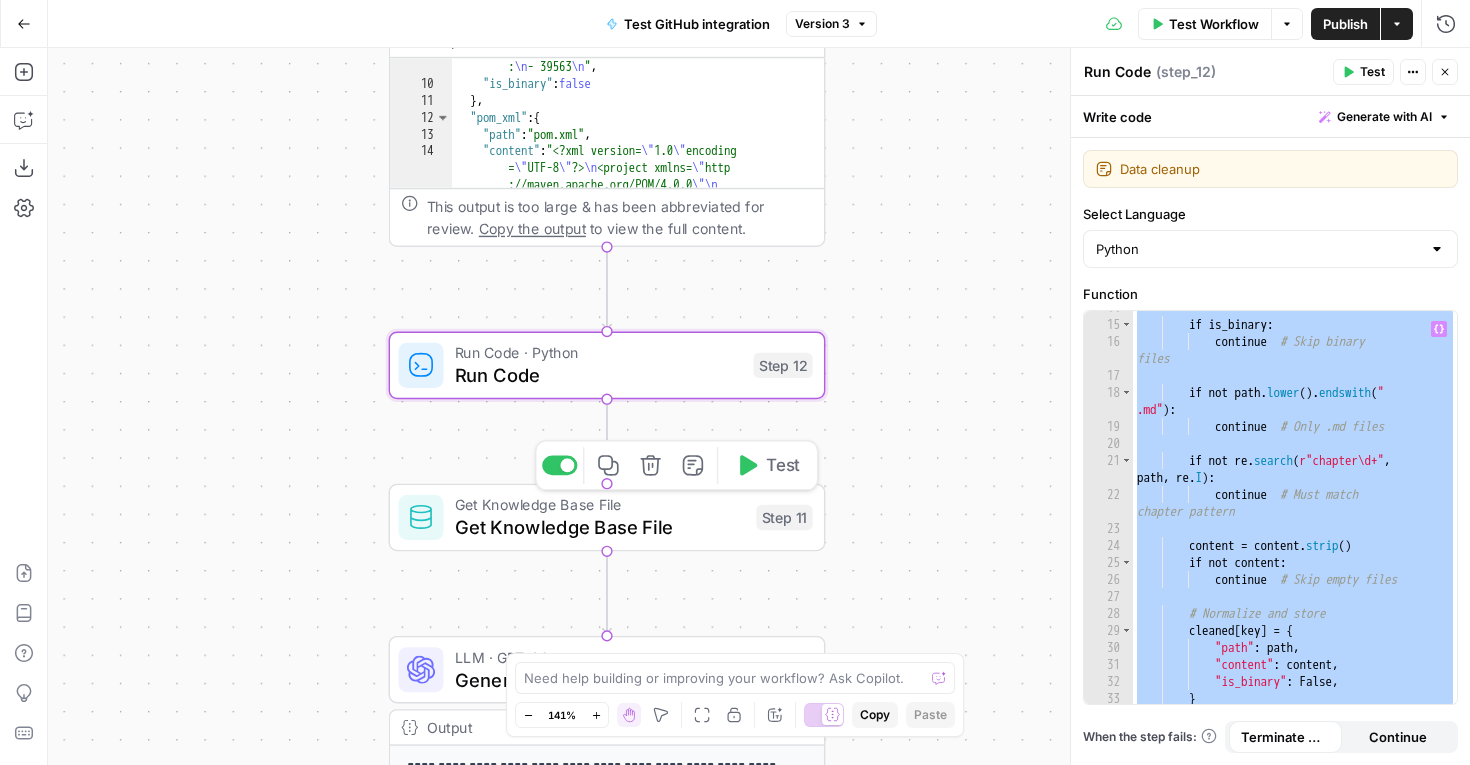 click on "Get Knowledge Base File Get Knowledge Base File Step 11 Copy step Delete step Add Note Test" at bounding box center (607, 518) 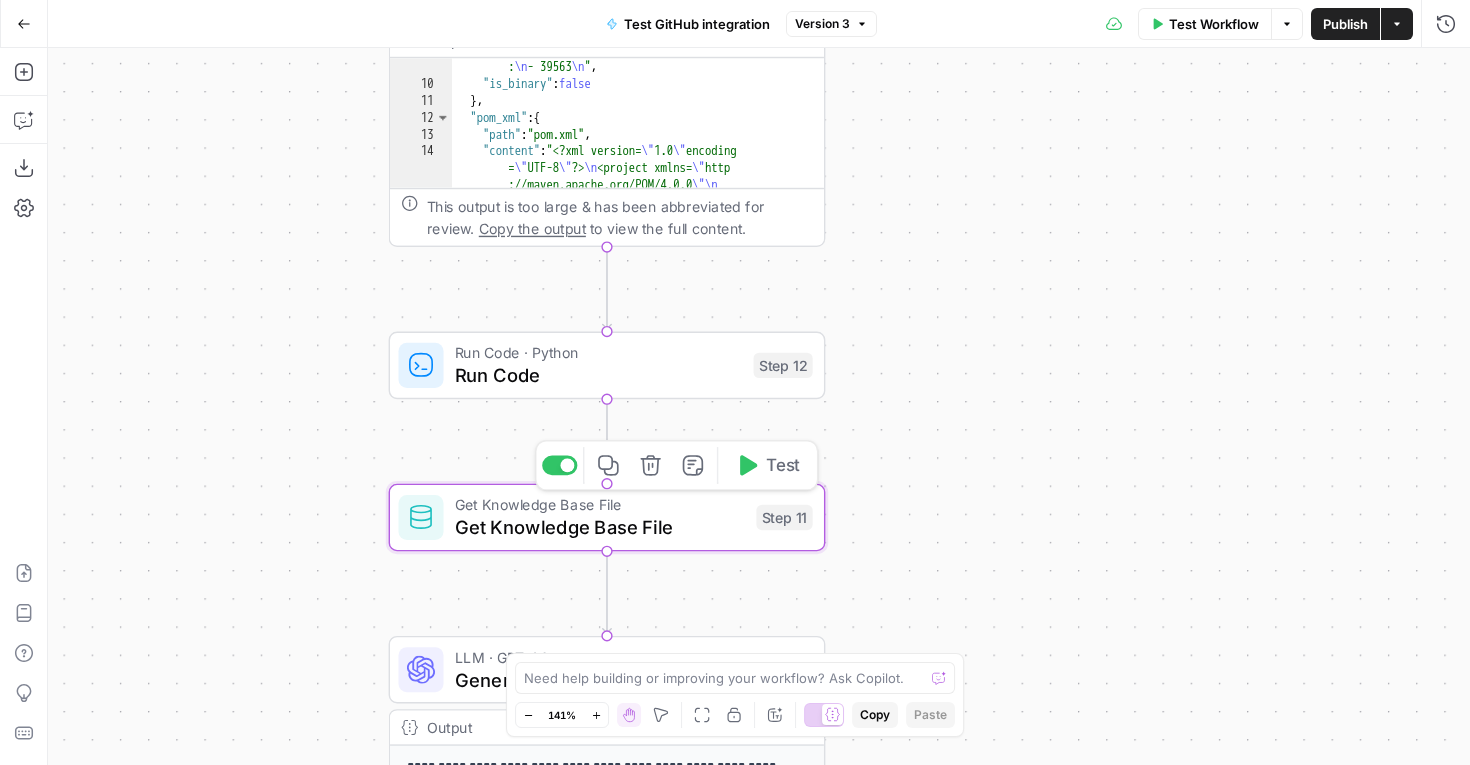 type on "Get Knowledge Base File" 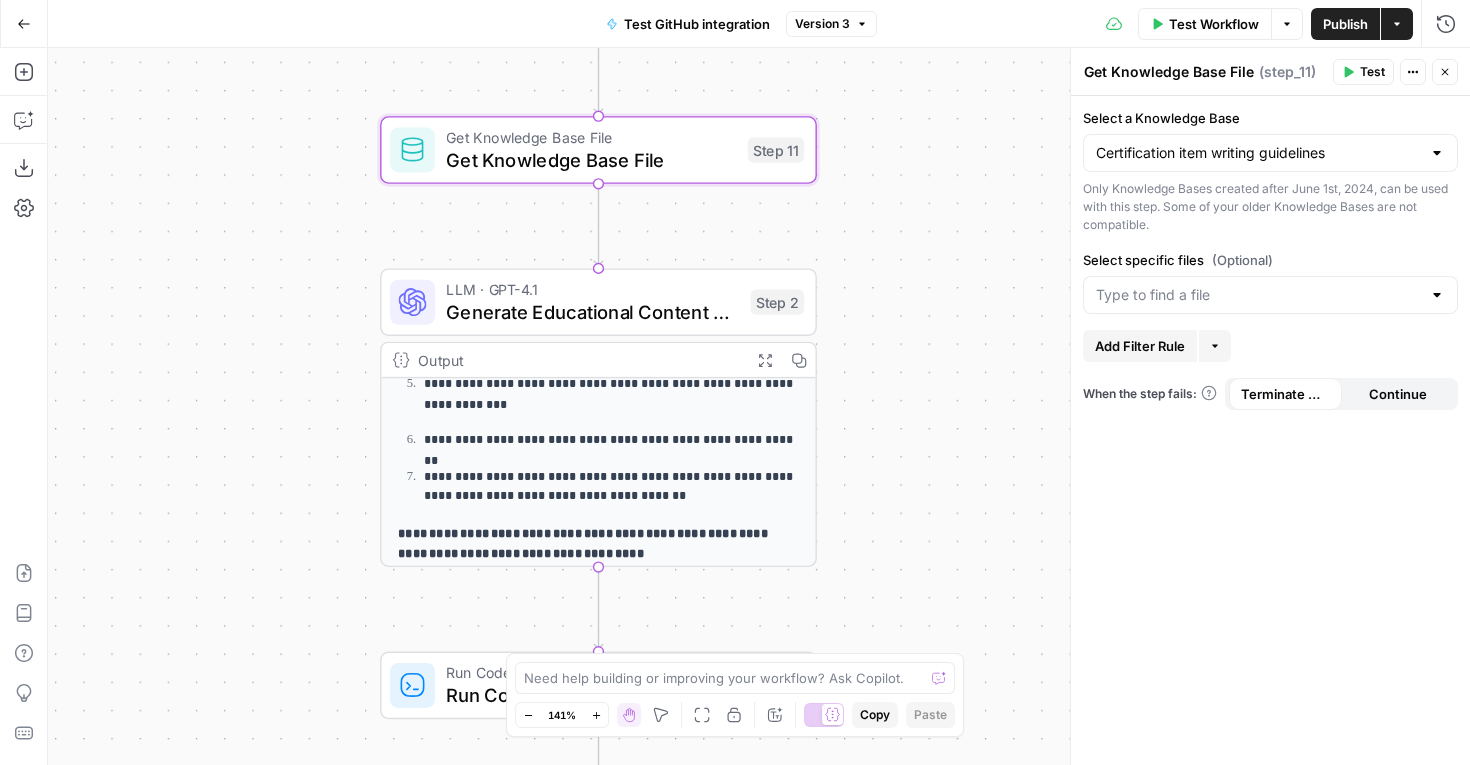 scroll, scrollTop: 195, scrollLeft: 0, axis: vertical 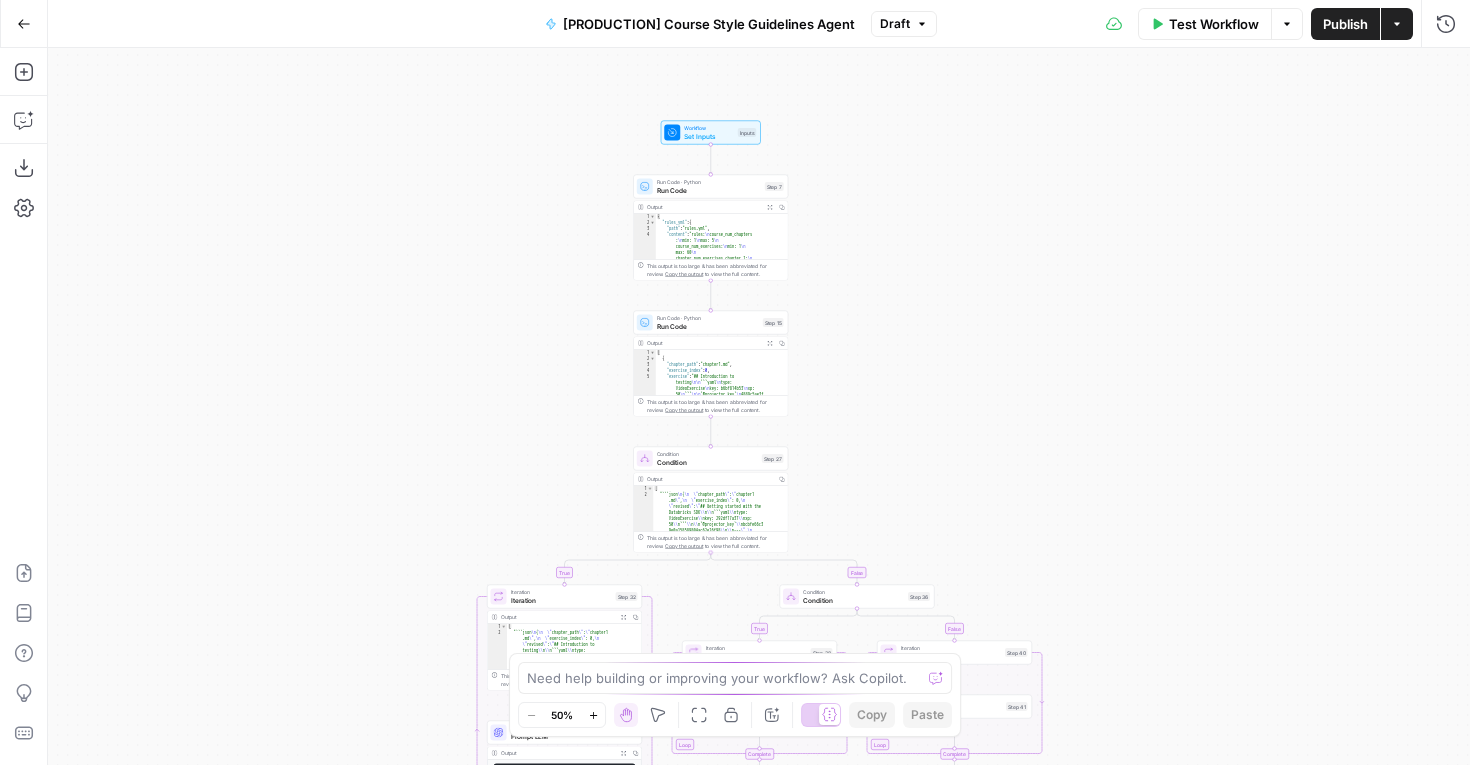 click on "Workflow Set Inputs Inputs Test Step" at bounding box center [711, 133] 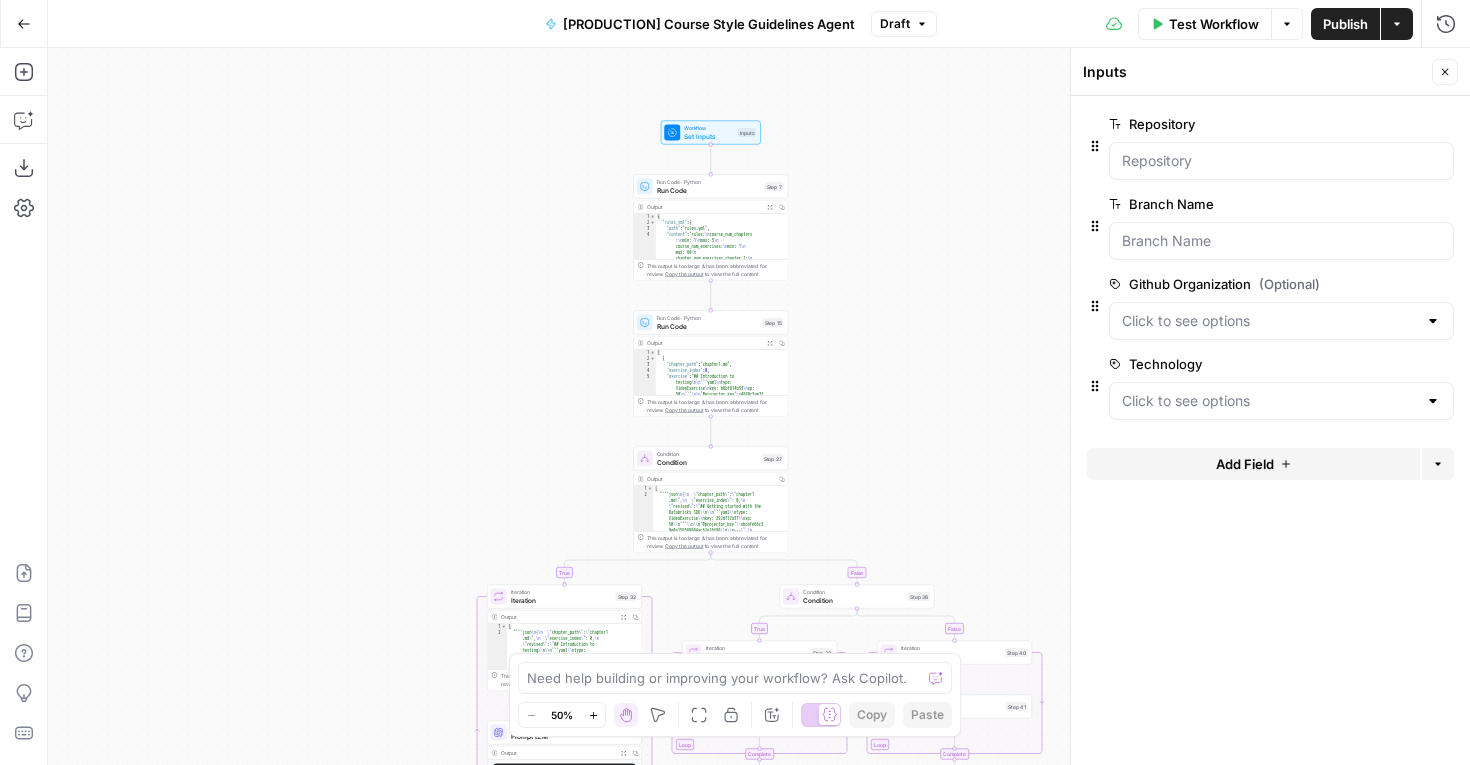 click on "Run Code" at bounding box center [709, 190] 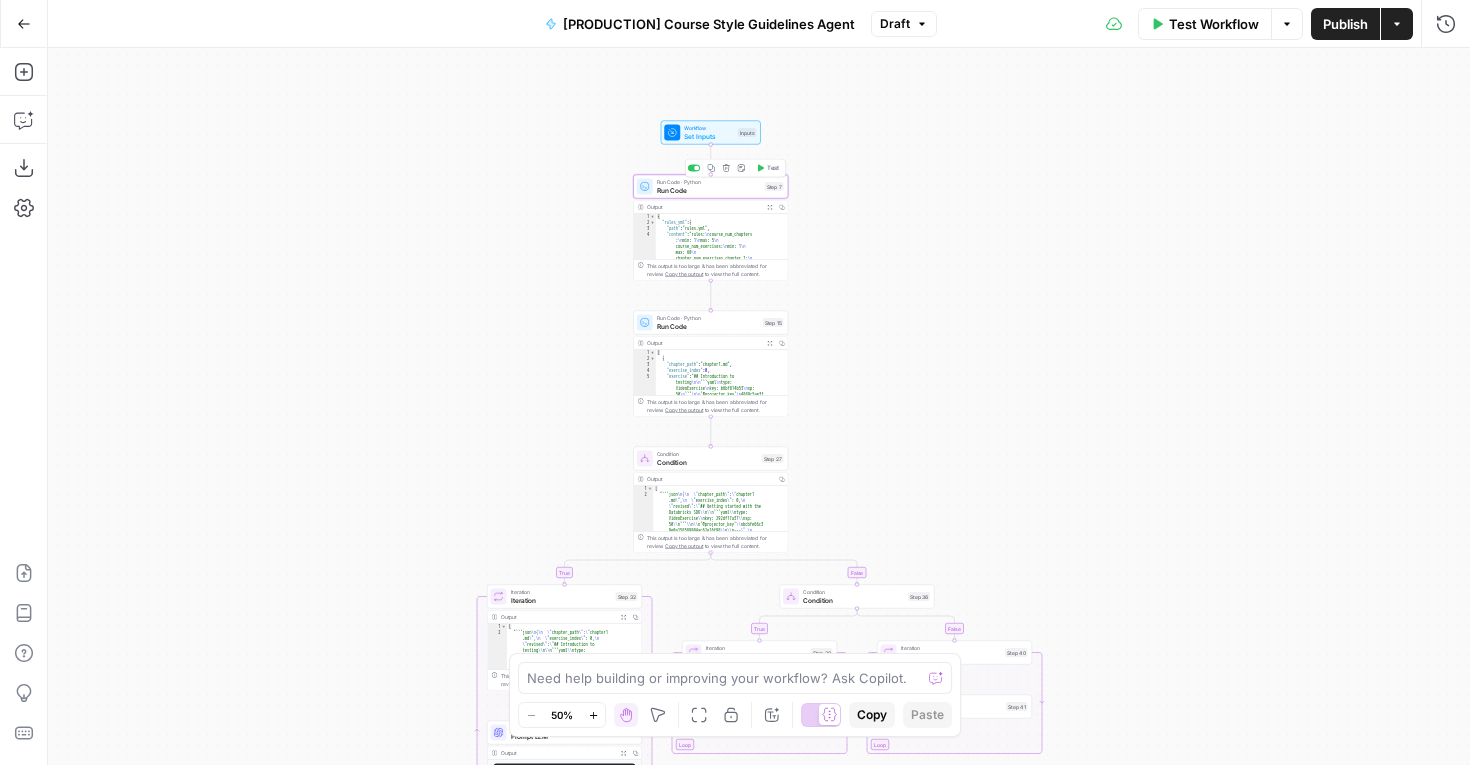 type on "Run Code" 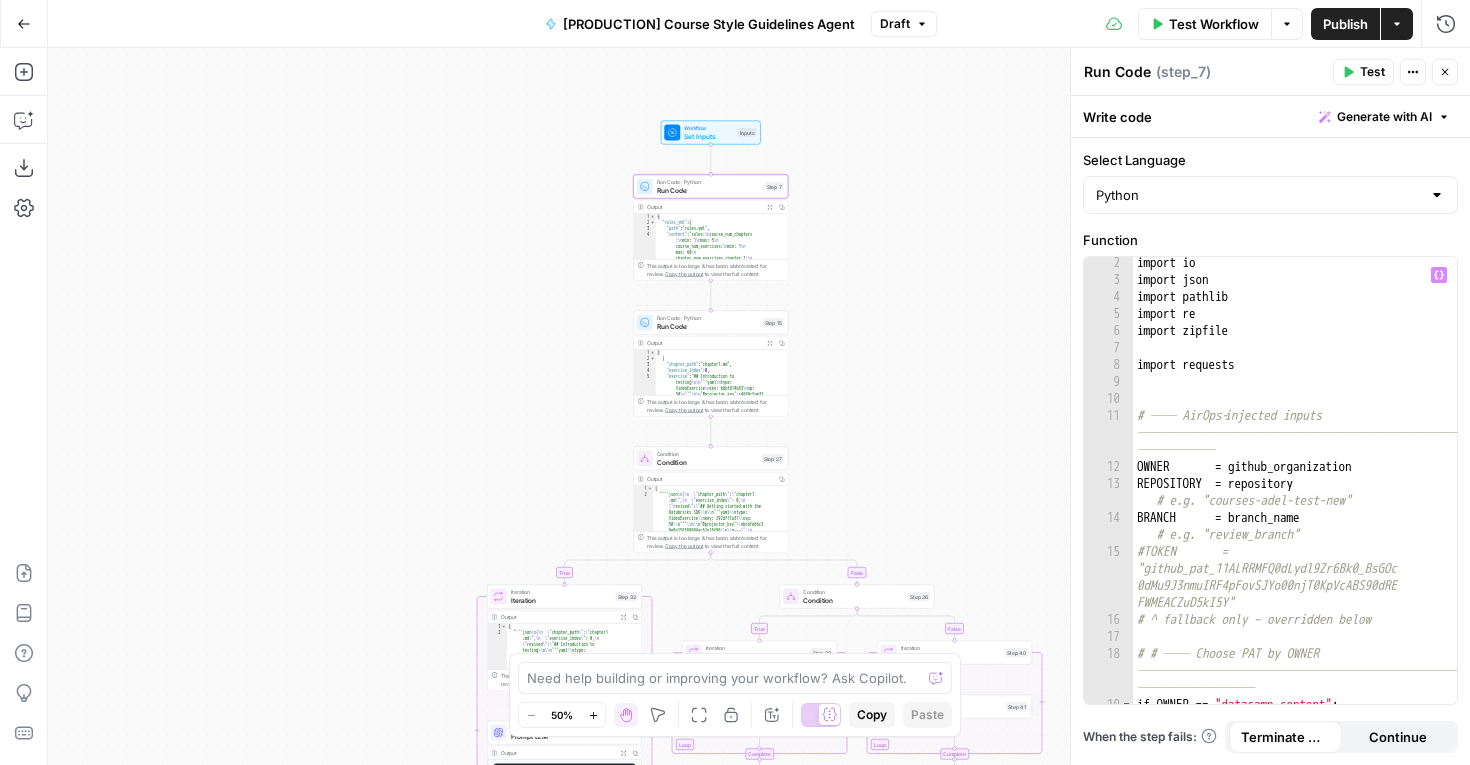 scroll, scrollTop: 20, scrollLeft: 0, axis: vertical 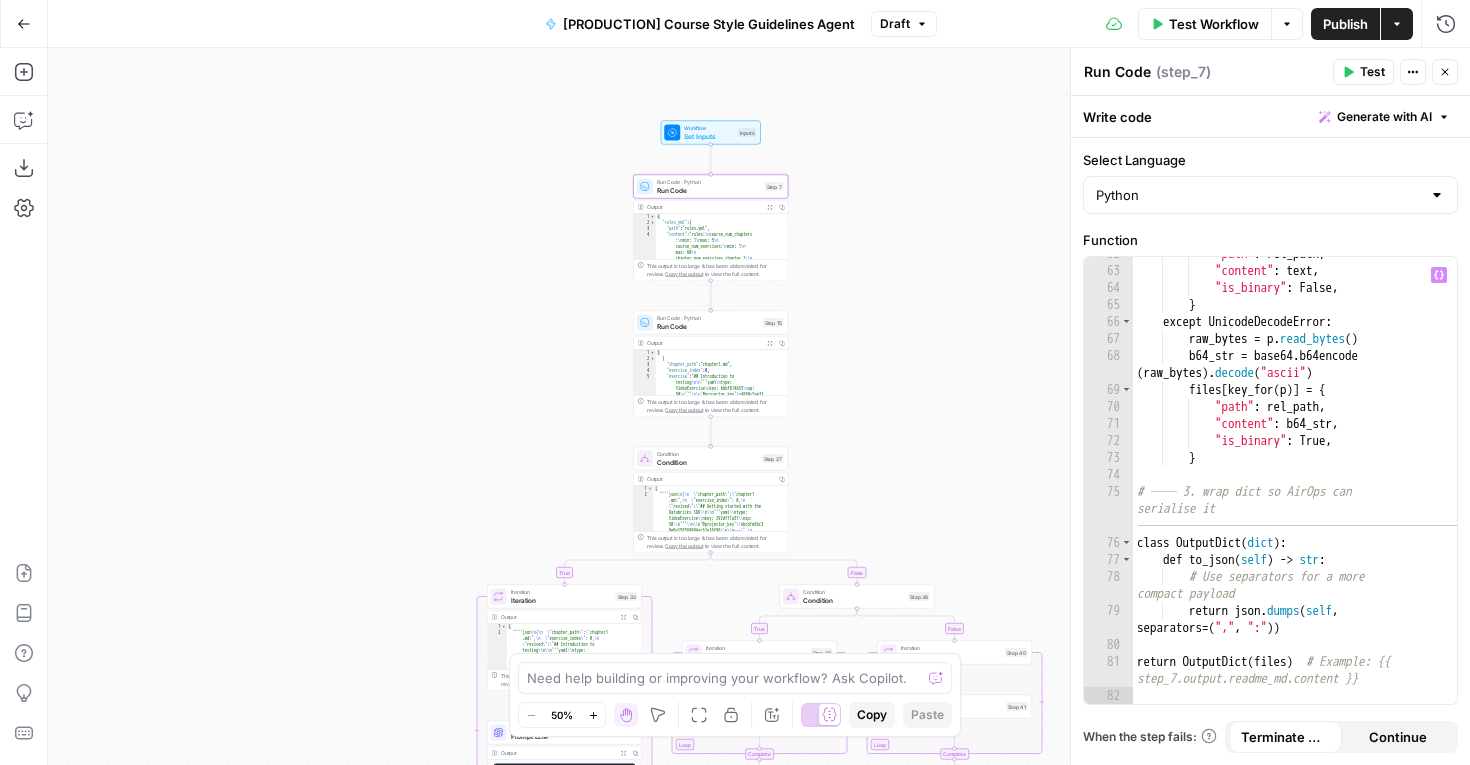 click on "true false true false Workflow Set Inputs Inputs Run Code · Python Run Code Step 7 Output Expand Output Copy 1 2 3 4 {    "rules_yml" :  {      "path" :  "rules.yml" ,      "content" :  "rules: \n     course_num_chapters          : \n         min: 1 \n         max: 5 \n               course_num_exercises: \n         min: 1 \n                   max: 60 \n               chapter_num_exercises_chapter_1: \n                   min: 1 \n         max: 12 \n               chapter_num_exercises_chapter_n: \n                   min: 1 \n         max: 16 \n               course_pct_ex_instructions_lte_reco: \n                   min: 0 \n               course_pct_ex_assignment_lte_reco: \n                   min: 0 \n               course_pct_ex_hints_lte_reco: \n                   min: 0 \n               course_pct_ex_code_sample_lte_reco: \n                   min: 0 \n               \n   \n" at bounding box center (759, 406) 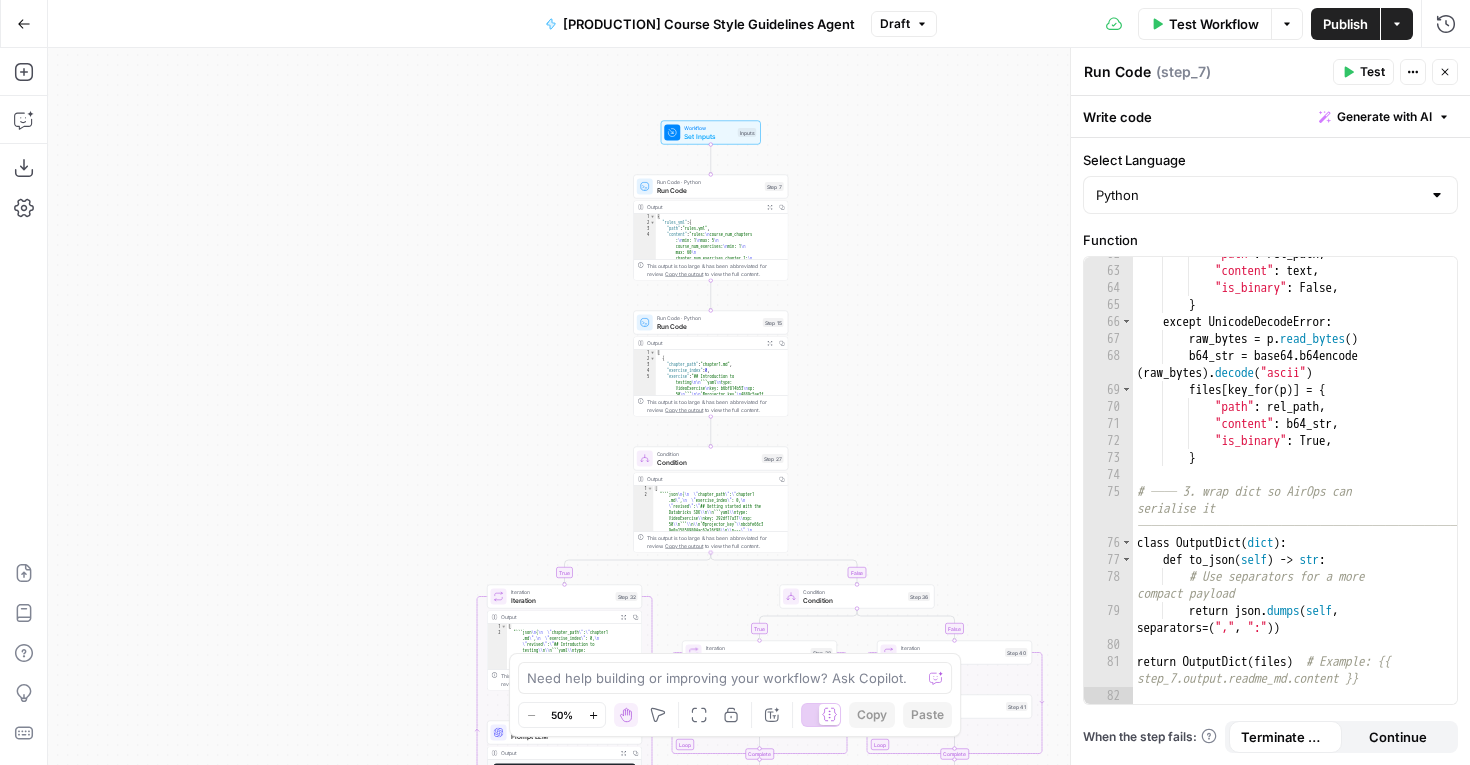 click on "Workflow Set Inputs Inputs Test Step" at bounding box center (711, 133) 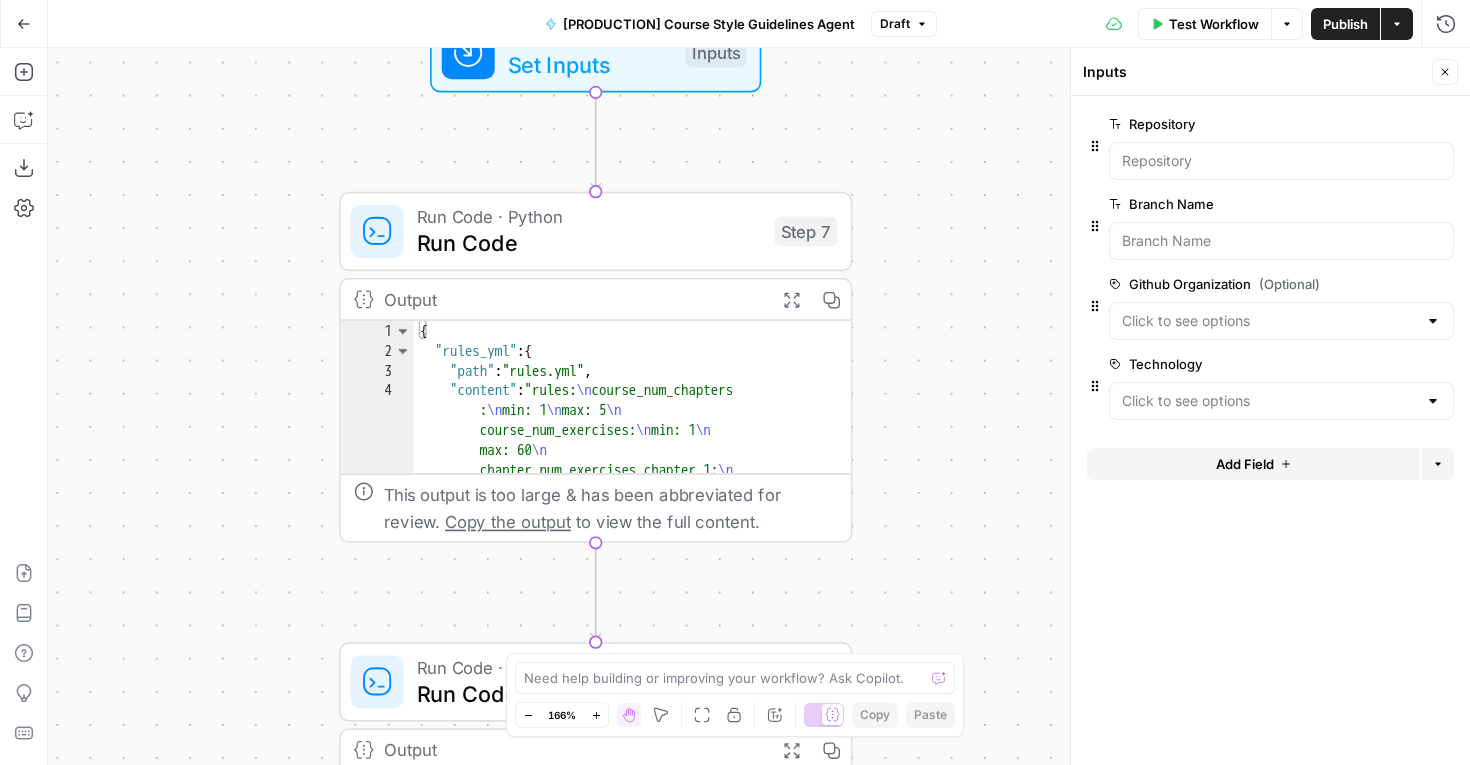 scroll, scrollTop: 0, scrollLeft: 0, axis: both 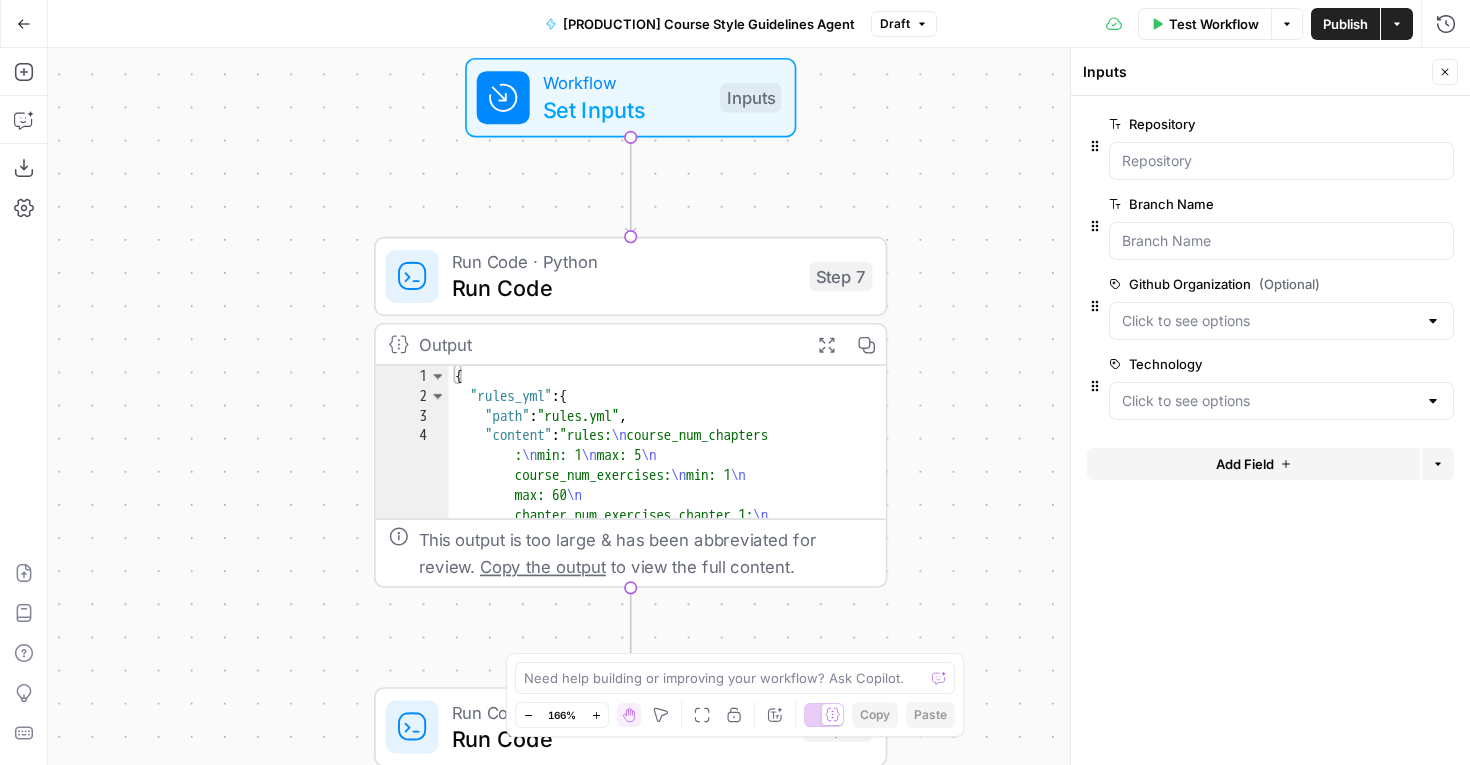 type on "**********" 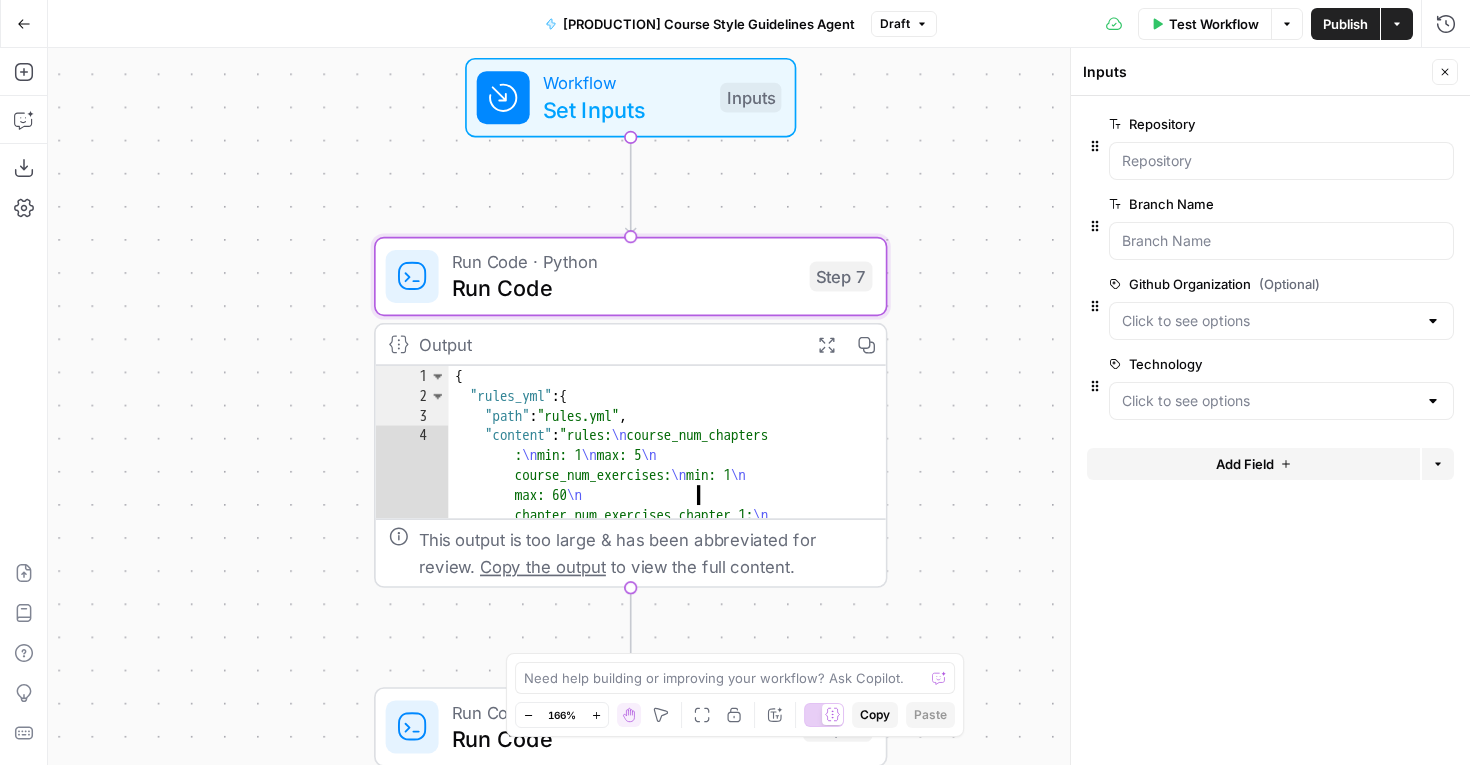 click on "Run Code · Python" at bounding box center (624, 261) 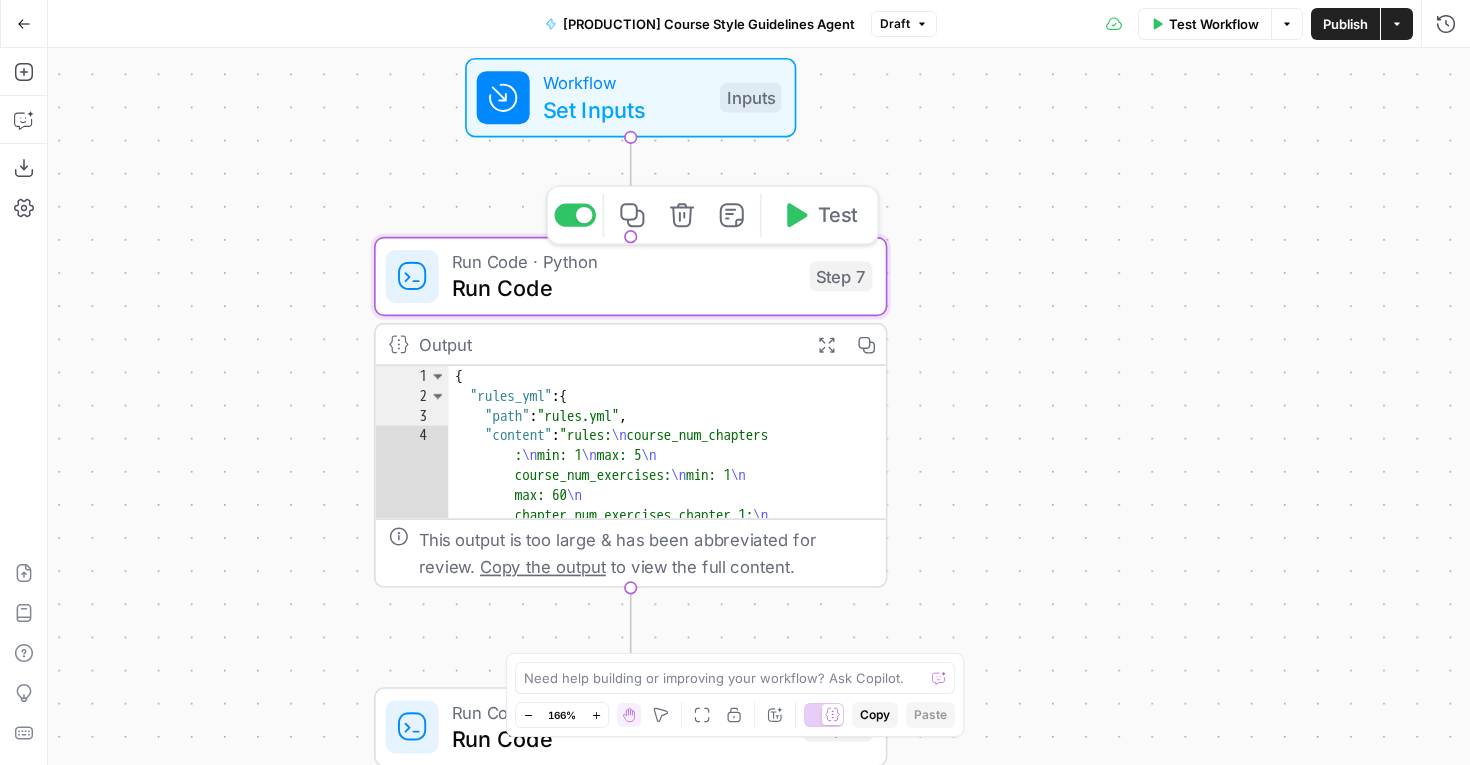 type on "Run Code" 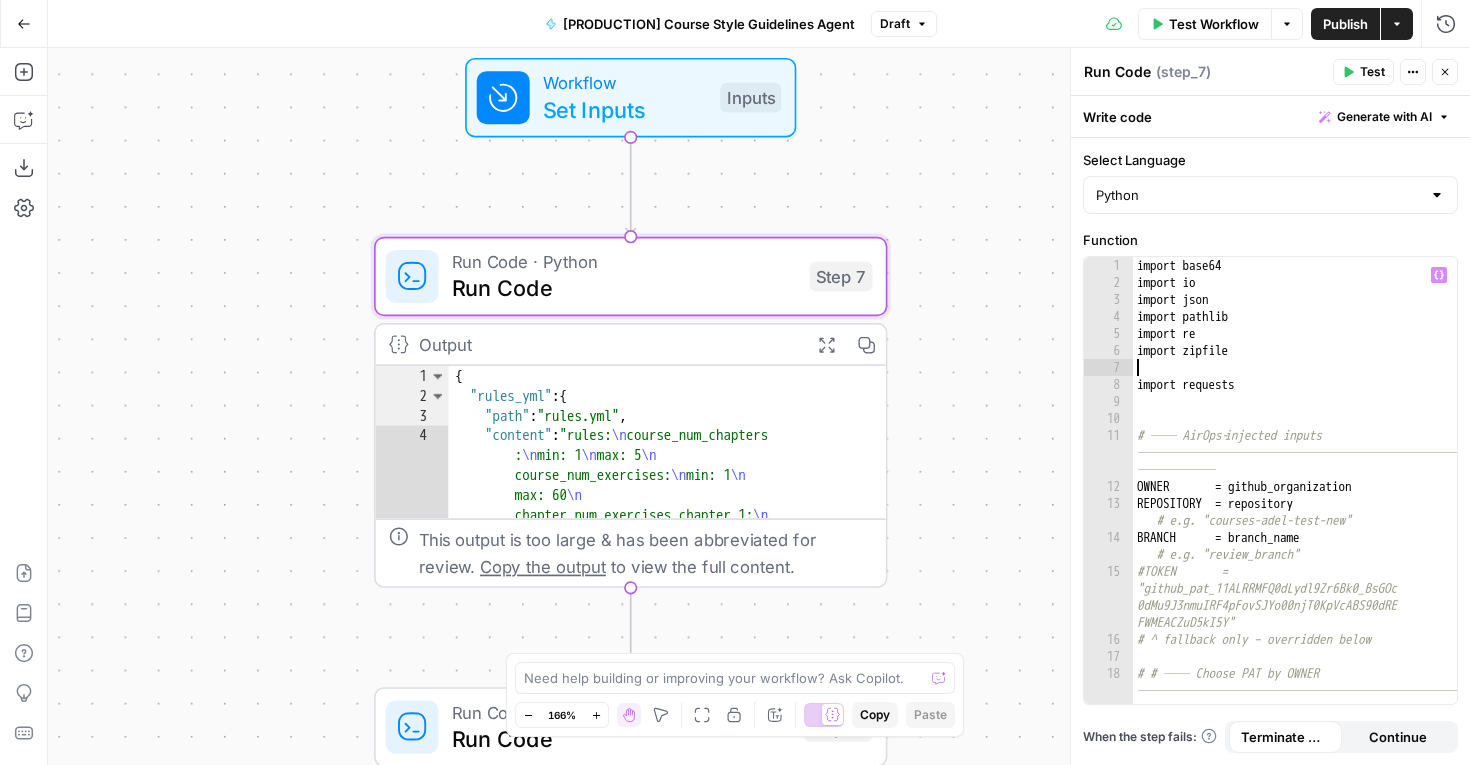 click on "import   base64 import   io import   json import   pathlib import   re import   zipfile import   requests # ── AirOps‑injected inputs  ──────────────────────────────────────── ────── OWNER         =   github_organization REPOSITORY    =   repository                      # e.g. "courses-adel-test-new" BRANCH        =   branch_name                     # e.g. "review_branch" #TOKEN       =  "github_pat_11ALRRMFQ0dLydl9Zr6Bk0_BsGOc 0dMu9J3nmuIRF4pFovSJYo00njT0KpVcABS90dRE FWMEACZuD5kI5Y" # ^ fallback only – overridden below # # ── Choose PAT by OWNER  ──────────────────────────────────────── ───────── if   OWNER   ==   "datacamp-content" :" at bounding box center [1295, 497] 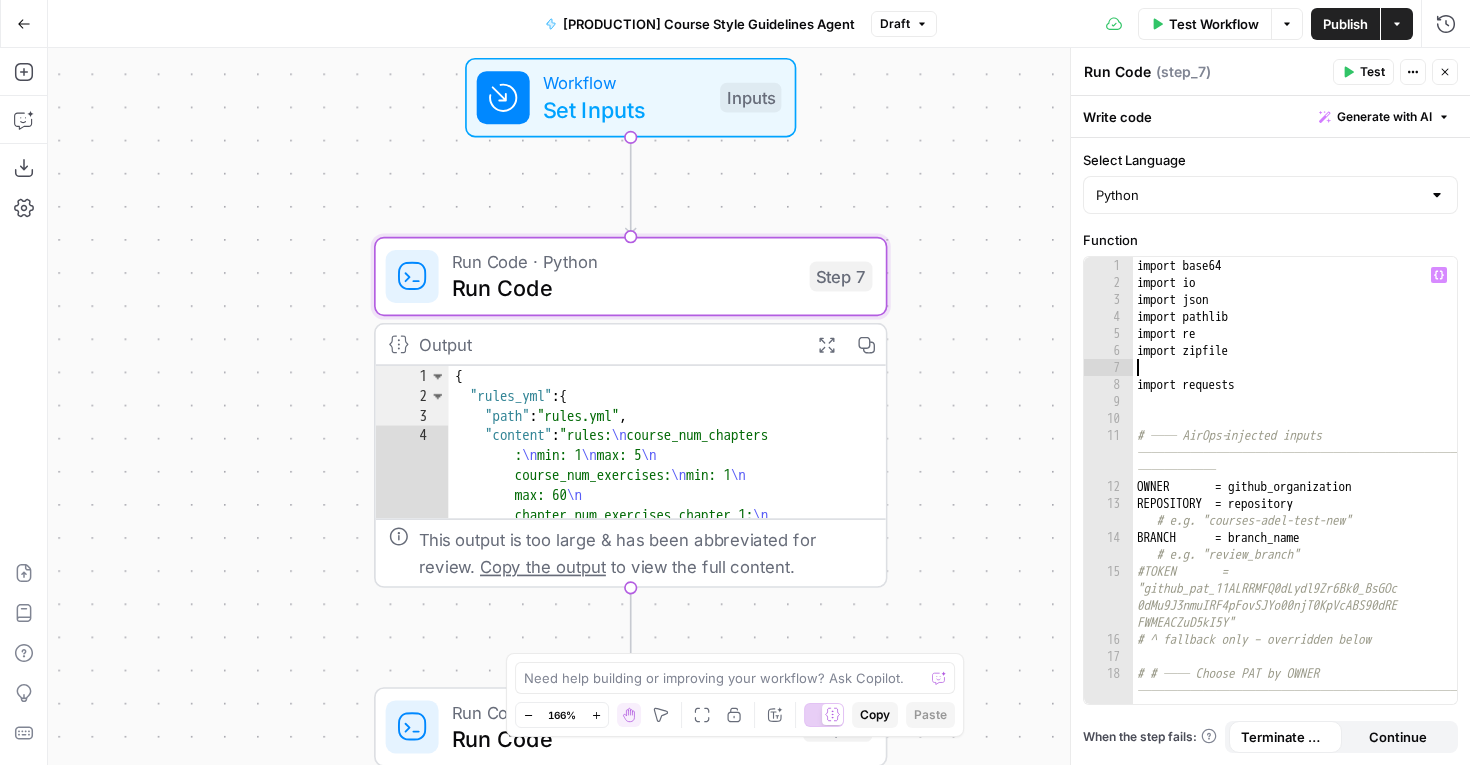 type on "**********" 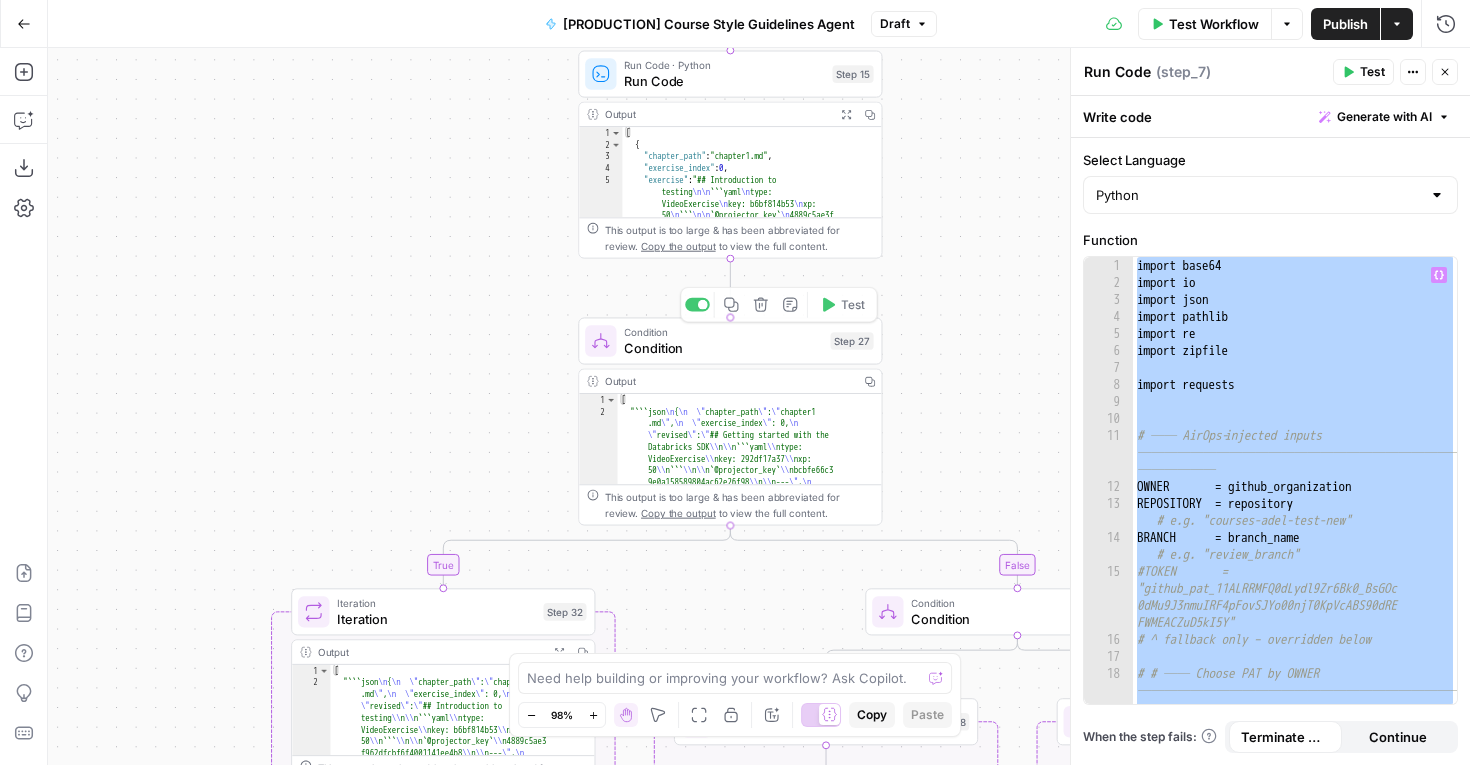 scroll, scrollTop: 0, scrollLeft: 0, axis: both 